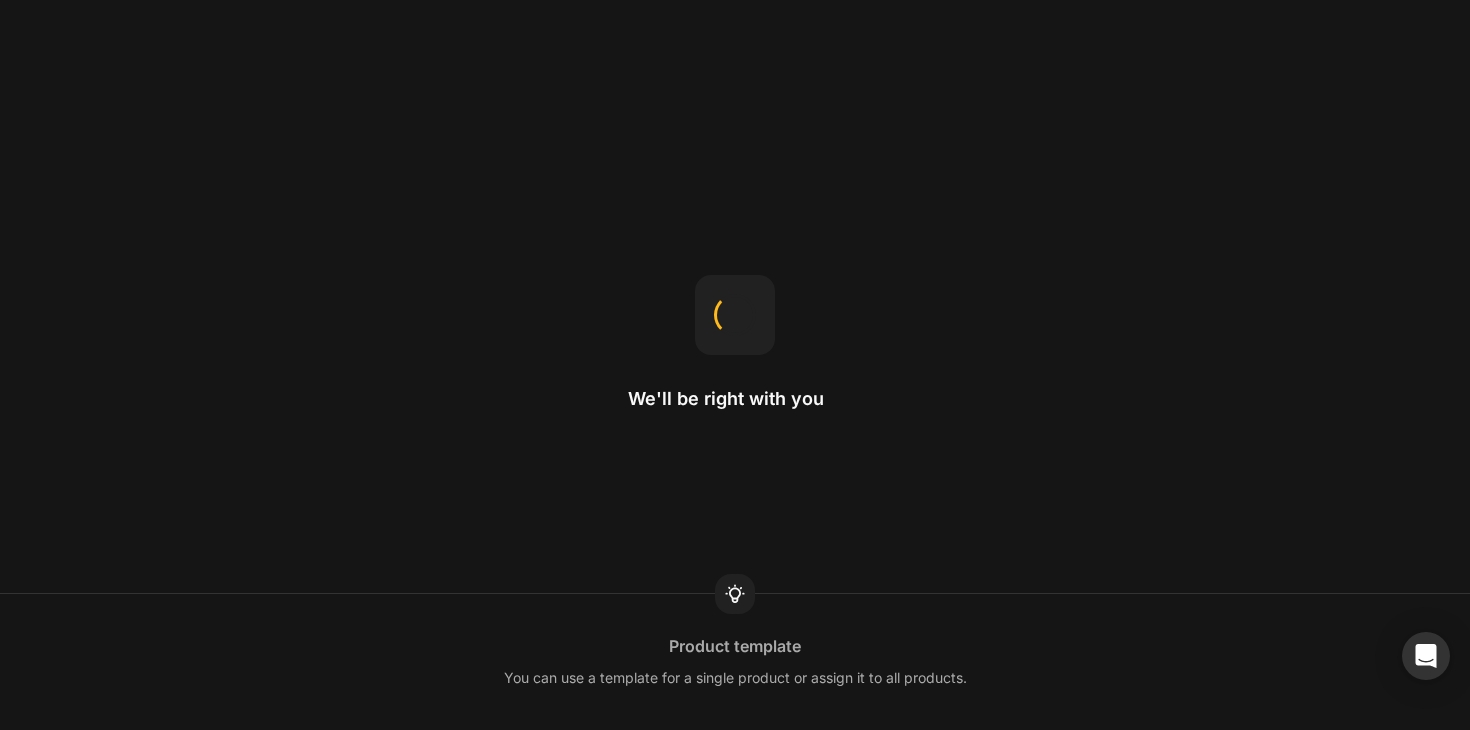 scroll, scrollTop: 0, scrollLeft: 0, axis: both 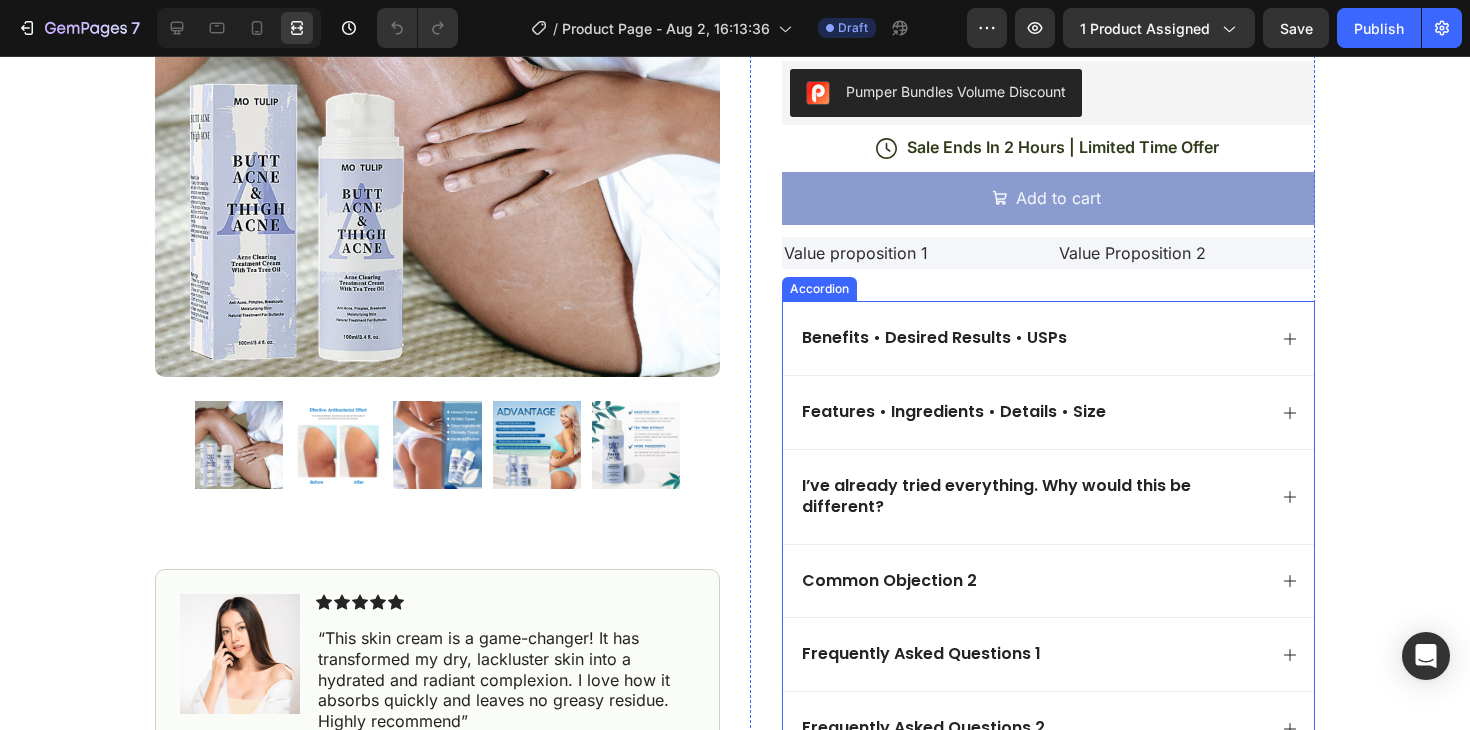 click on "Benefits • Desired Results • USPs" at bounding box center [934, 338] 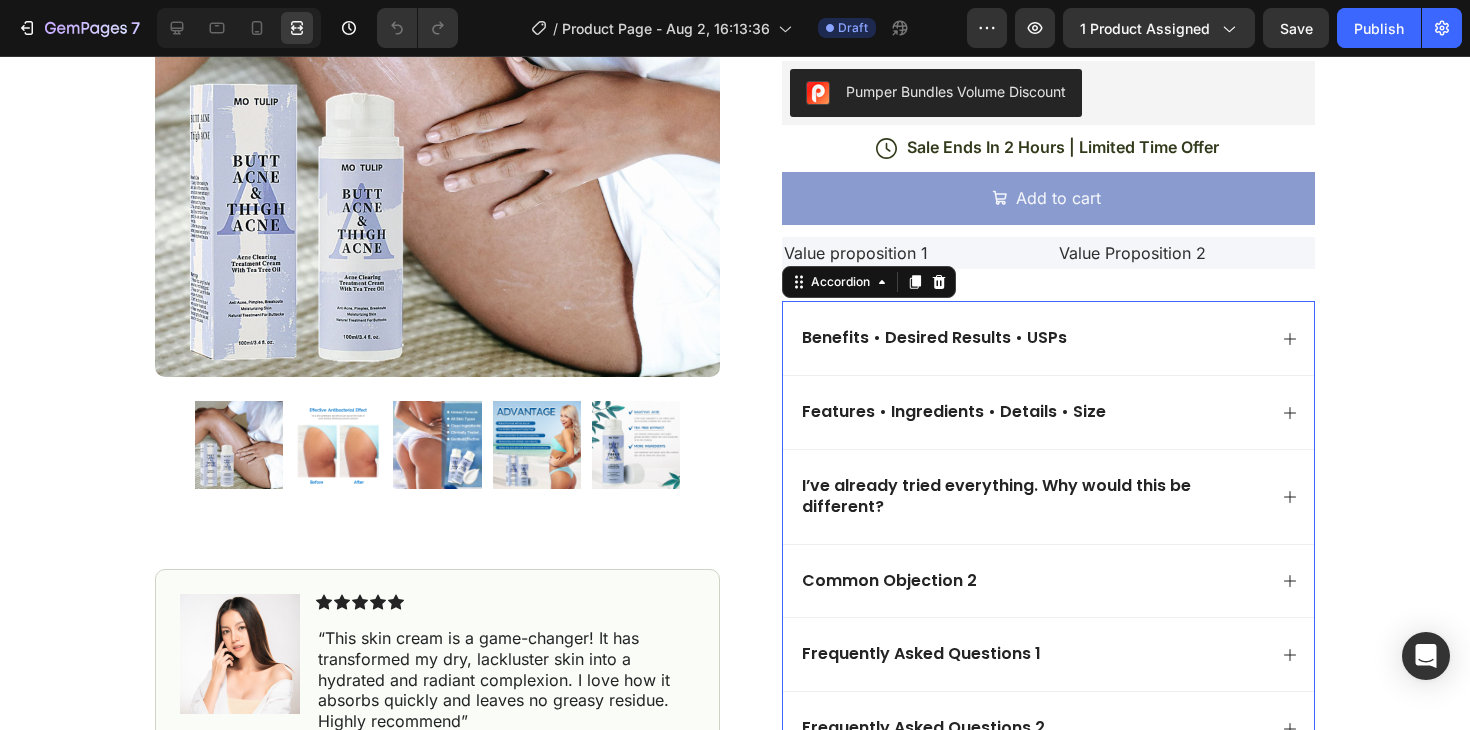 click 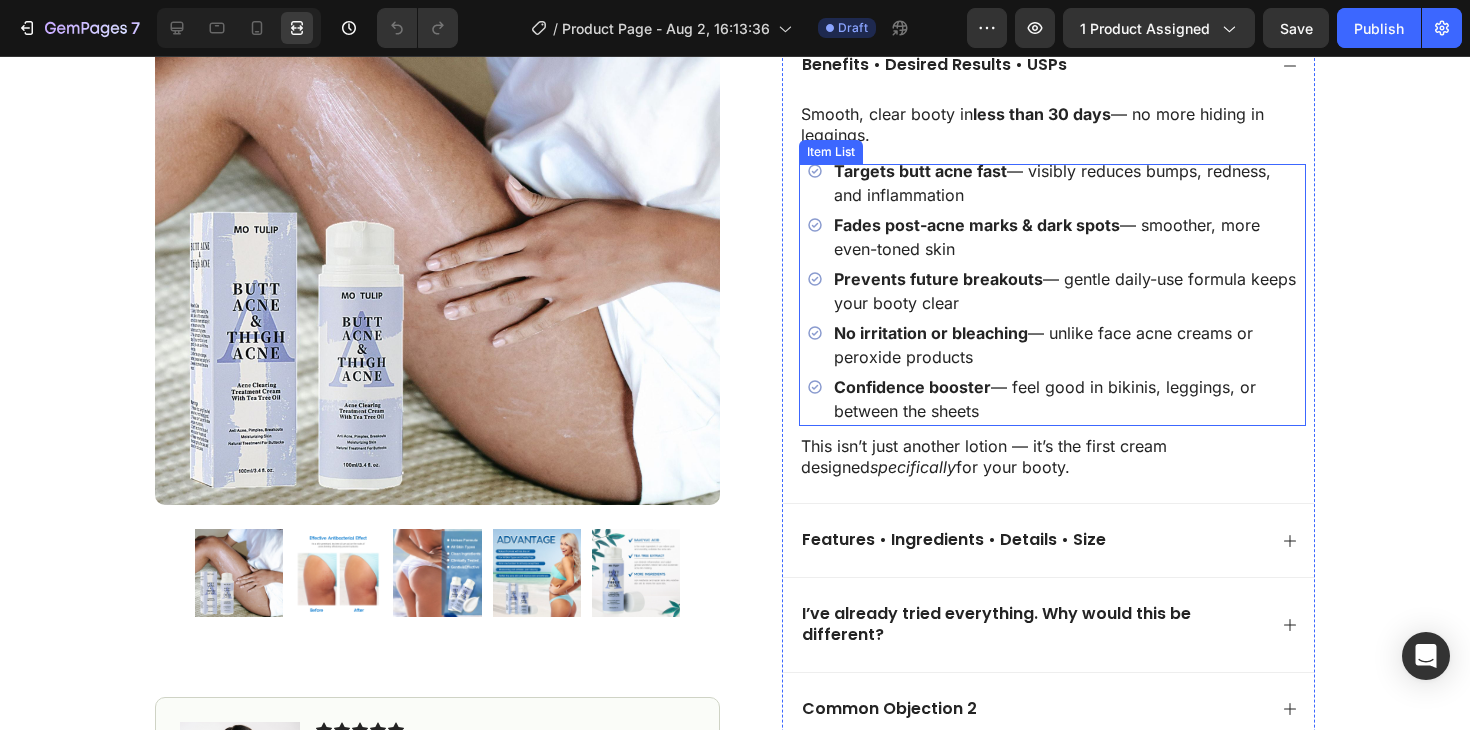 scroll, scrollTop: 842, scrollLeft: 0, axis: vertical 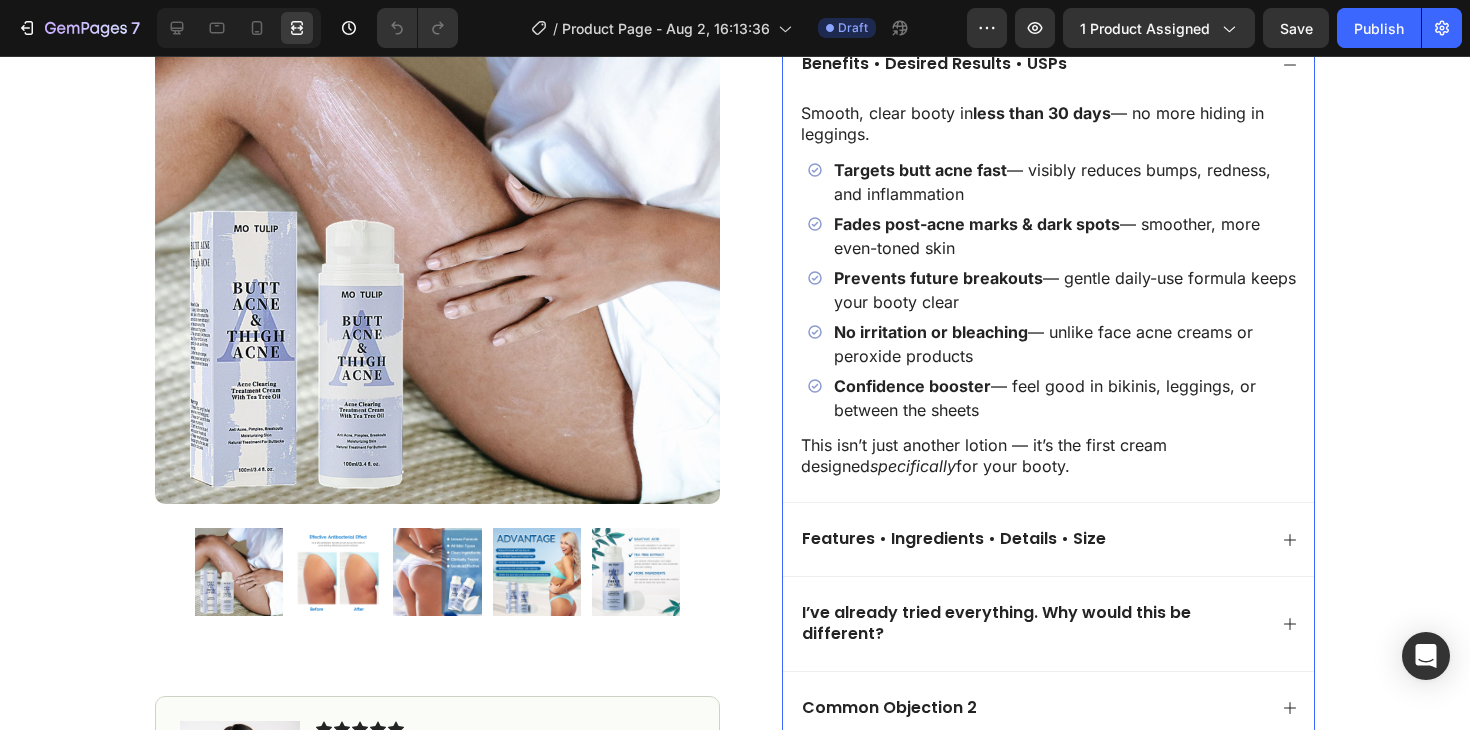 click on "Features • Ingredients • Details • Size" at bounding box center (1048, 539) 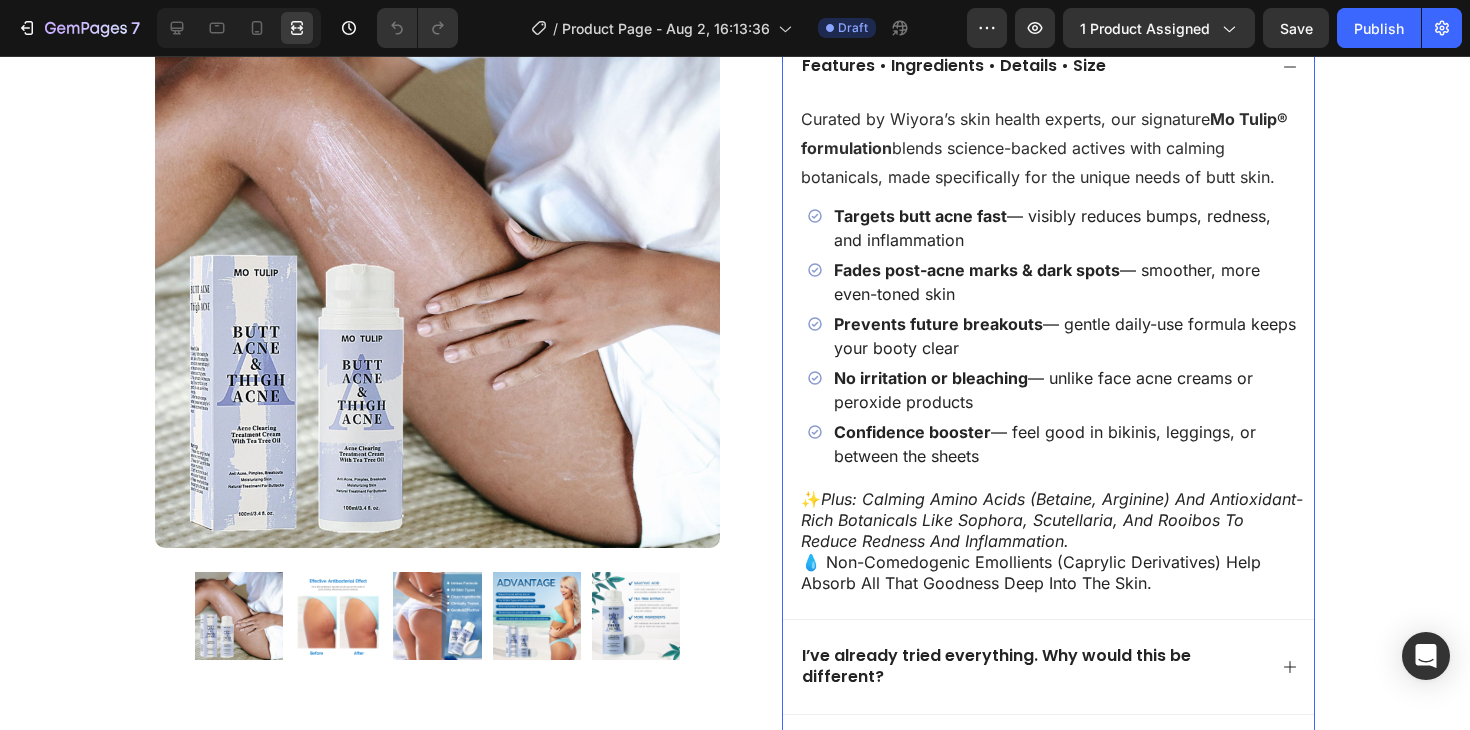 scroll, scrollTop: 916, scrollLeft: 0, axis: vertical 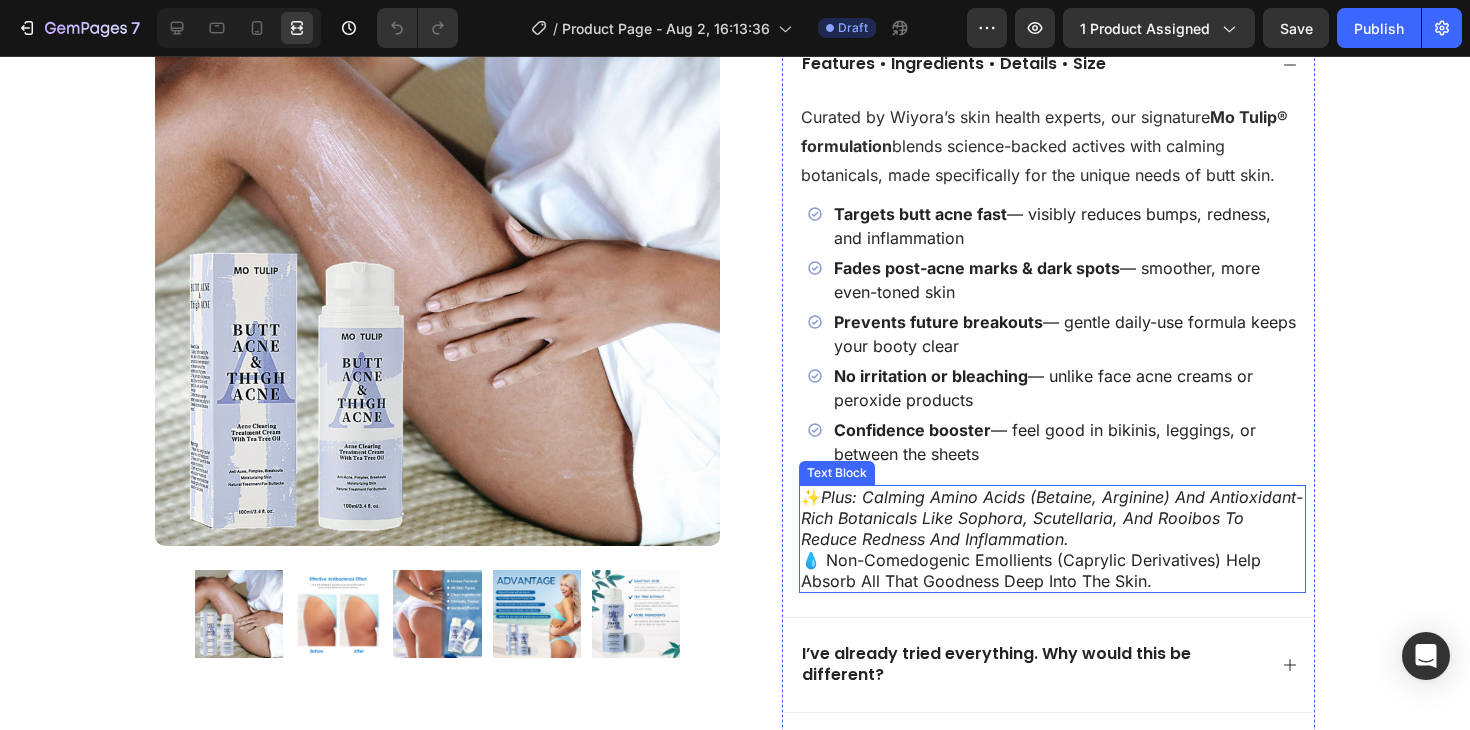 click on "✨  plus: calming amino acids (betaine, arginine) and antioxidant-rich botanicals like sophora, scutellaria, and rooibos to reduce redness and inflammation. 💧 non-comedogenic emollients (caprylic derivatives) help absorb all that goodness deep into the skin." at bounding box center [1052, 539] 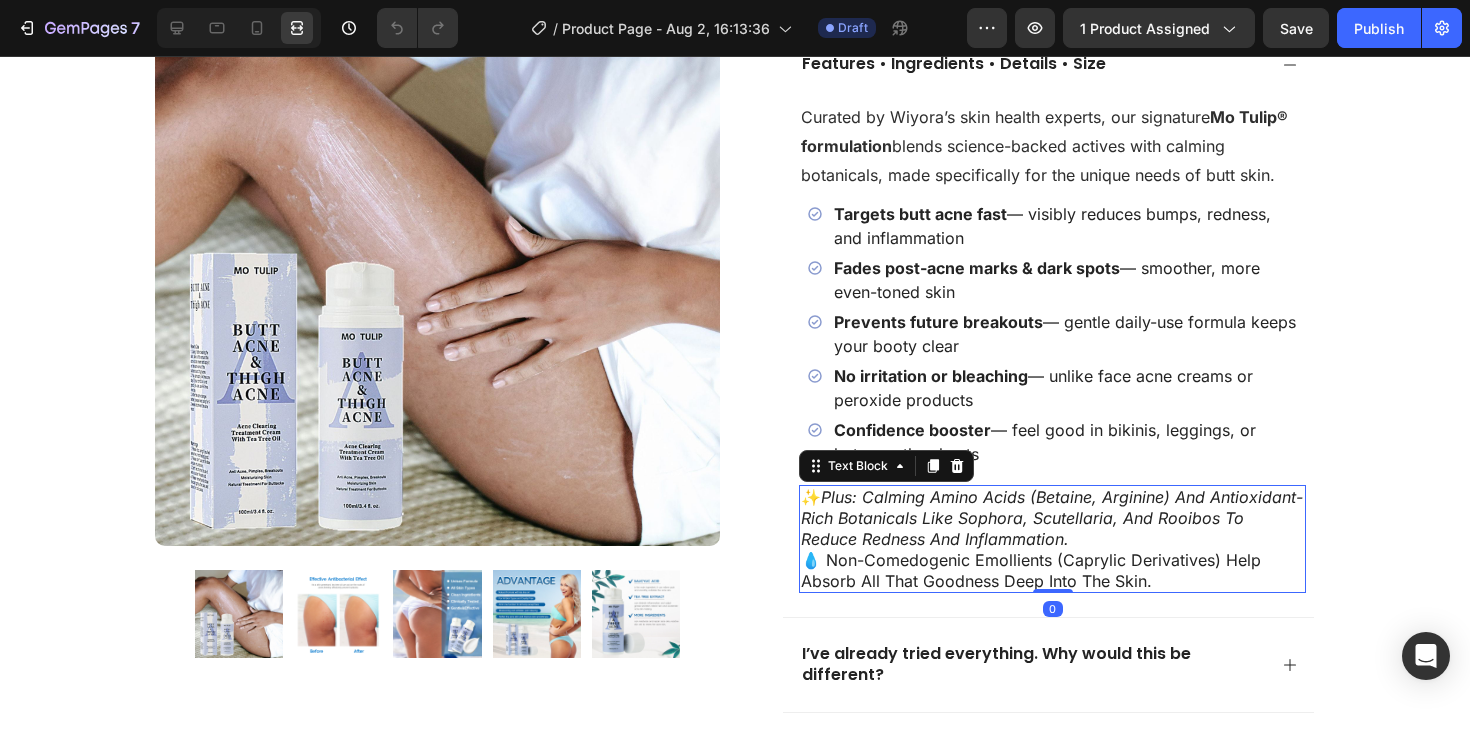 click on "✨  plus: calming amino acids (betaine, arginine) and antioxidant-rich botanicals like sophora, scutellaria, and rooibos to reduce redness and inflammation. 💧 non-comedogenic emollients (caprylic derivatives) help absorb all that goodness deep into the skin." at bounding box center (1052, 539) 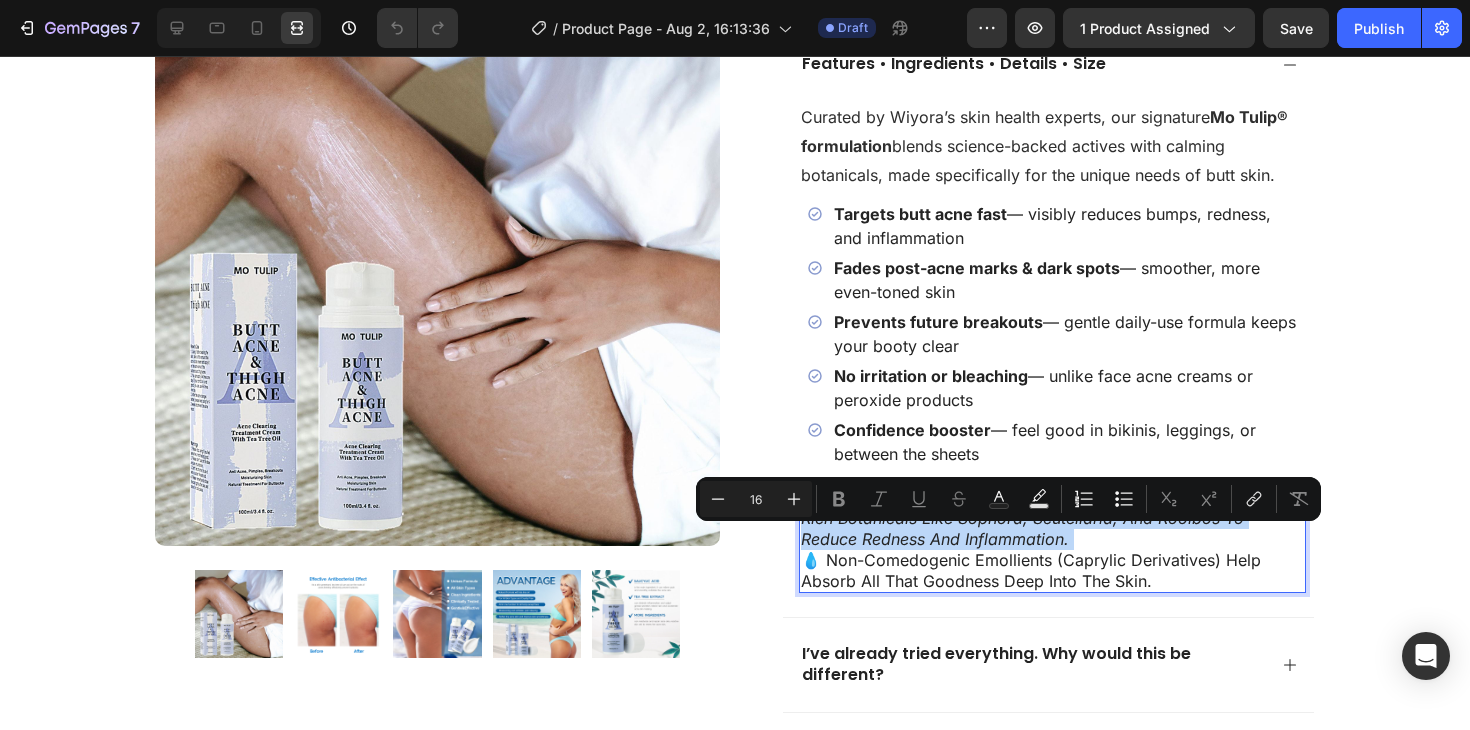 click on "✨  plus: calming amino acids (betaine, arginine) and antioxidant-rich botanicals like sophora, scutellaria, and rooibos to reduce redness and inflammation. 💧 non-comedogenic emollients (caprylic derivatives) help absorb all that goodness deep into the skin." at bounding box center (1052, 539) 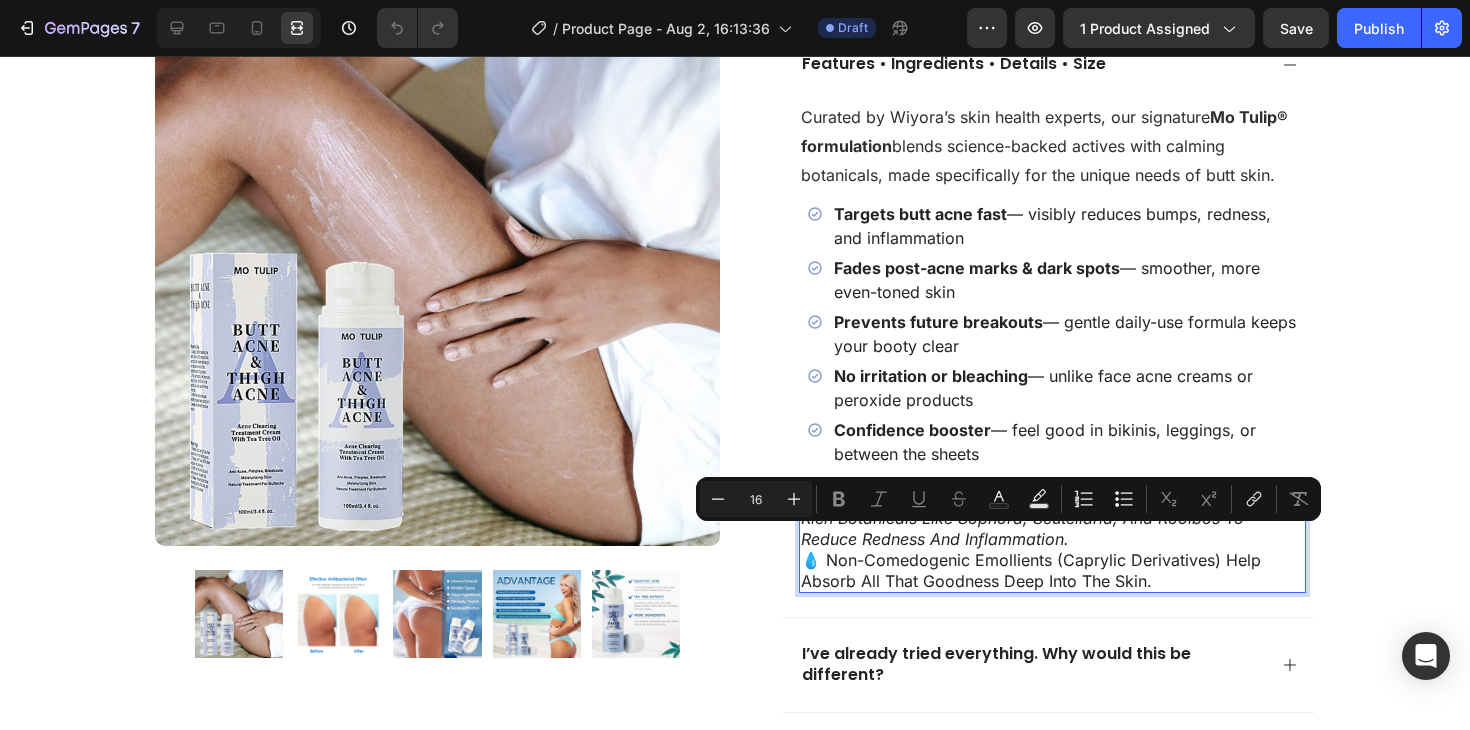 click on "plus: calming amino acids (betaine, arginine) and antioxidant-rich botanicals like sophora, scutellaria, and rooibos to reduce redness and inflammation." at bounding box center [1052, 518] 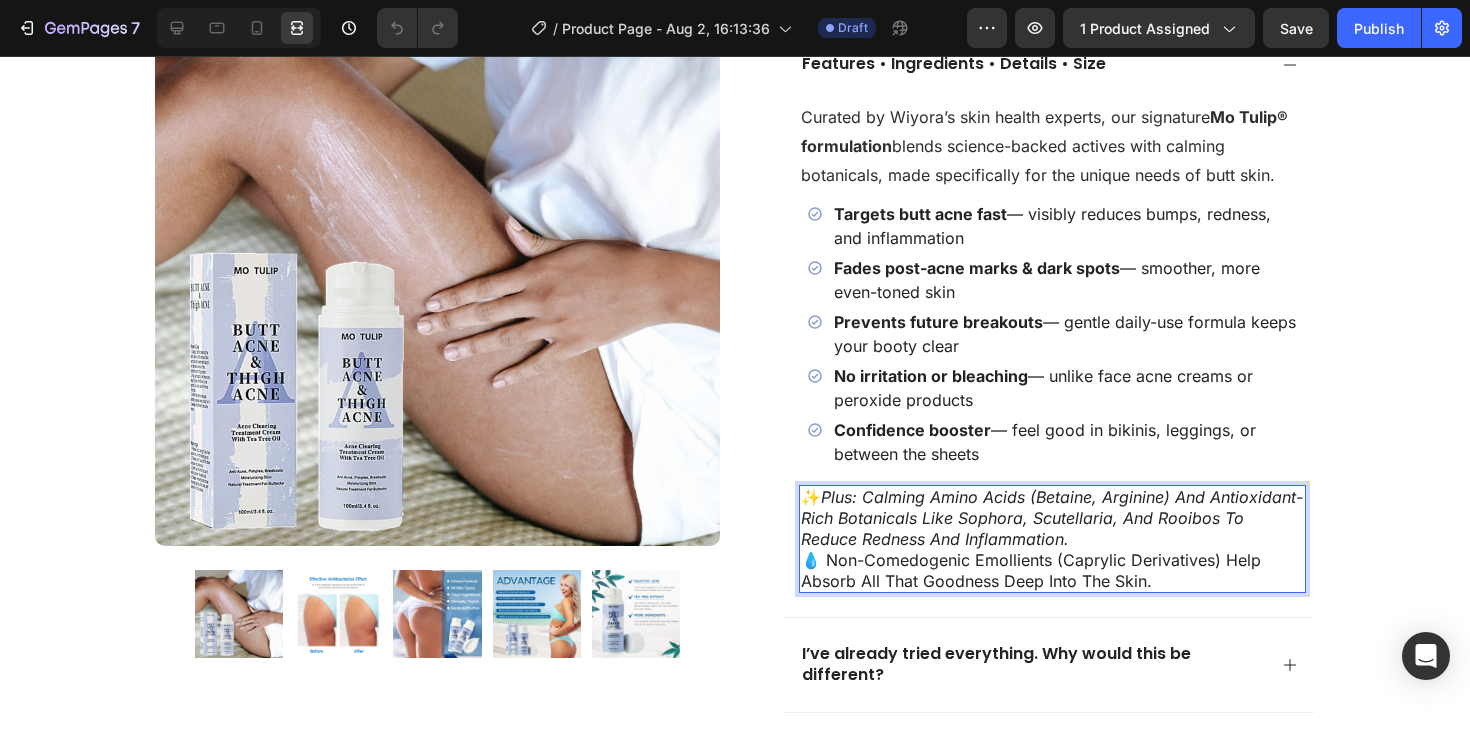 click on "✨  plus: calming amino acids (betaine, arginine) and antioxidant-rich botanicals like sophora, scutellaria, and rooibos to reduce redness and inflammation. 💧 non-comedogenic emollients (caprylic derivatives) help absorb all that goodness deep into the skin." at bounding box center [1052, 539] 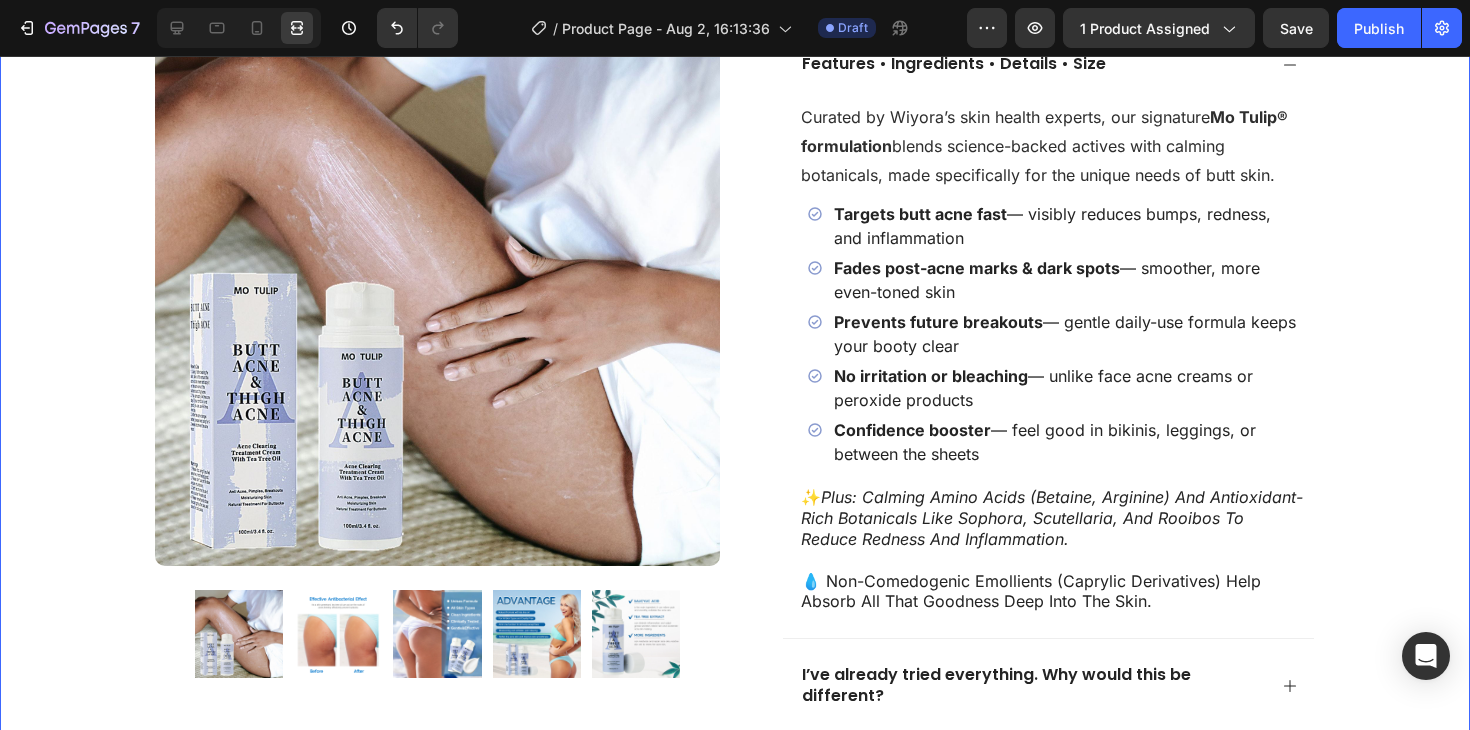 click on "Announcement: Offer such as "See results in 30 days or your money back!" Text Block
Product Images Image Icon Icon Icon Icon Icon Icon List “This skin cream is a game-changer! It has transformed my dry, lackluster skin into a hydrated and radiant complexion. I love how it absorbs quickly and leaves no greasy residue. Highly recommend” Text Block
Icon [PERSON] ([LOCATION]) Text Block Row Row Row Judge.me - Preview Badge (Stars) Judge.me Helped X Customers solve their Y problems Text Block Wiyora ClearBooty™ Cream Product Title USP + value Prop subheadline Text Block USP Subheadline or Customer Review Address Pre purchase questions or objections  Text Block
Clears stubborn butt acne fast
Fades dark spots & rough texture
Prevents future breakouts Item List Pumper Bundles Volume Discount Pumper Bundles Volume Discount
Icon Sale Ends In 2 Hours | Limited Time Offer Text Block Row
Row" at bounding box center [735, 84] 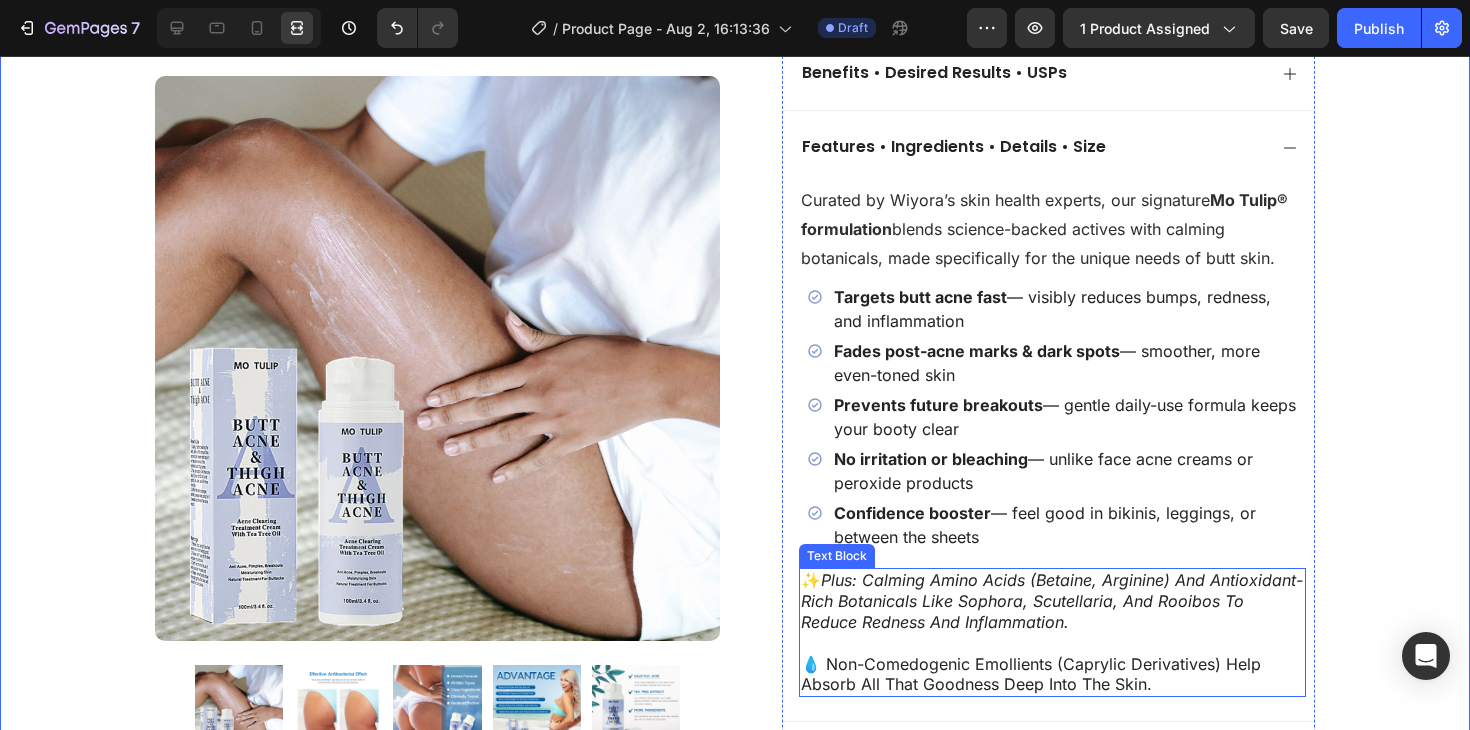 scroll, scrollTop: 831, scrollLeft: 0, axis: vertical 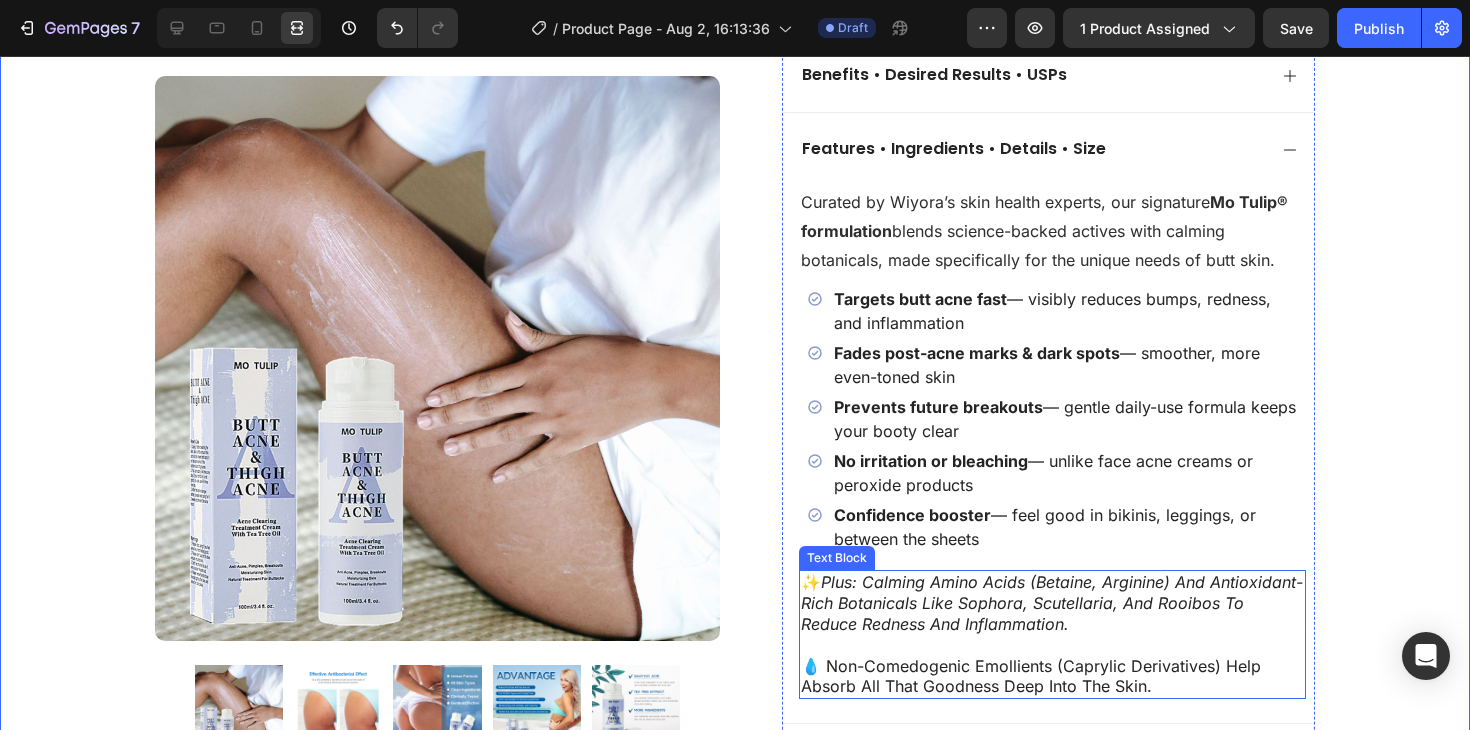click on "✨  plus: calming amino acids (betaine, arginine) and antioxidant-rich botanicals like sophora, scutellaria, and rooibos to reduce redness and inflammation. ⁠⁠⁠⁠⁠⁠⁠ 💧 non-comedogenic emollients (caprylic derivatives) help absorb all that goodness deep into the skin." at bounding box center (1052, 634) 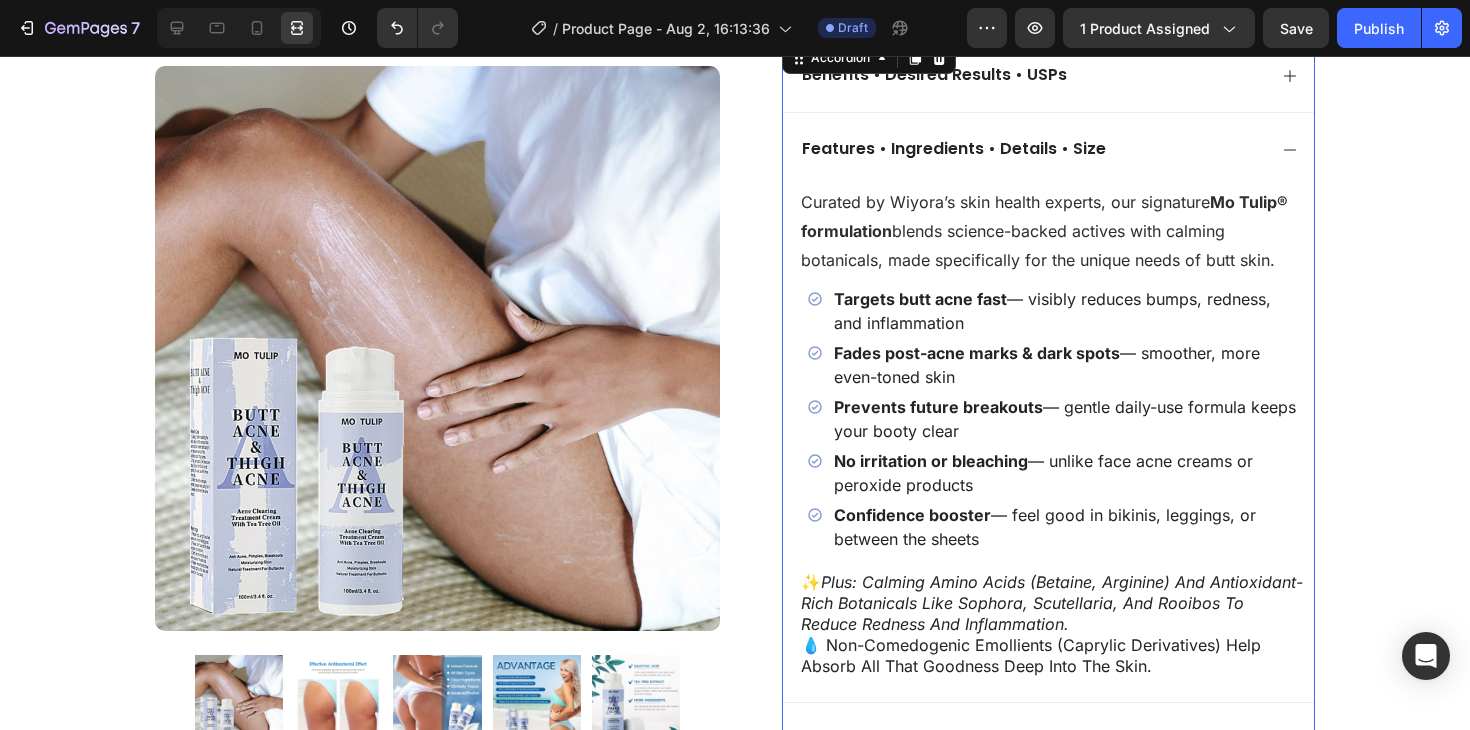 click on "Features • Ingredients • Details • Size" at bounding box center (1048, 149) 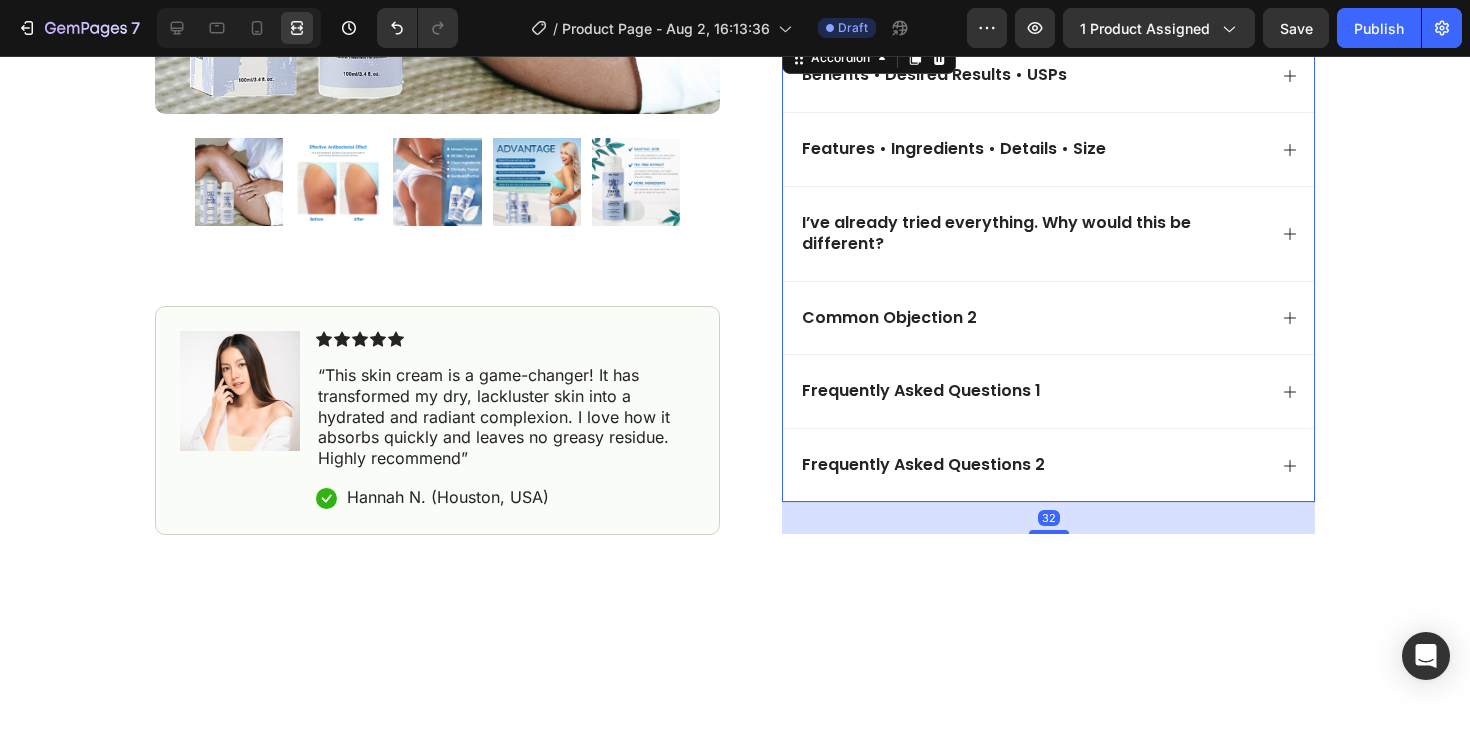 click 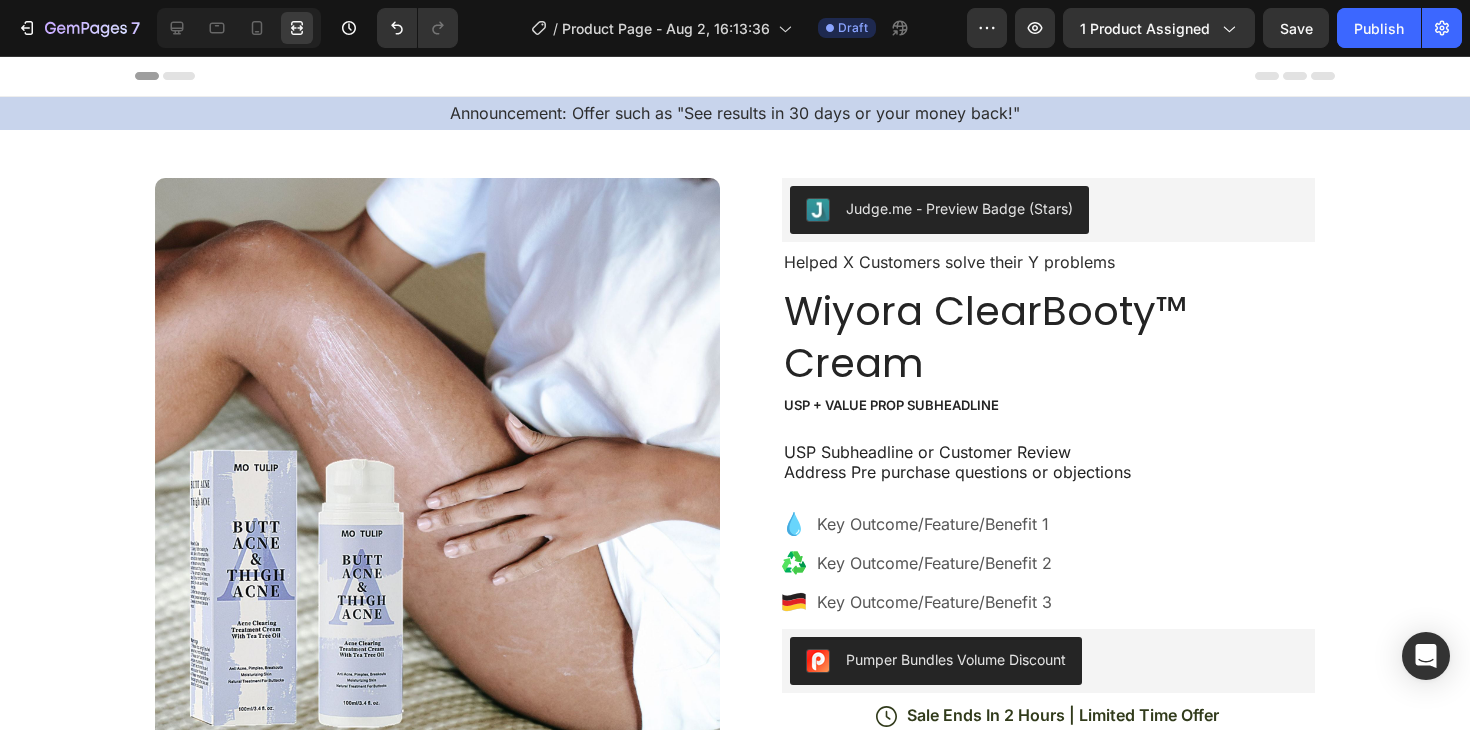 scroll, scrollTop: 56, scrollLeft: 0, axis: vertical 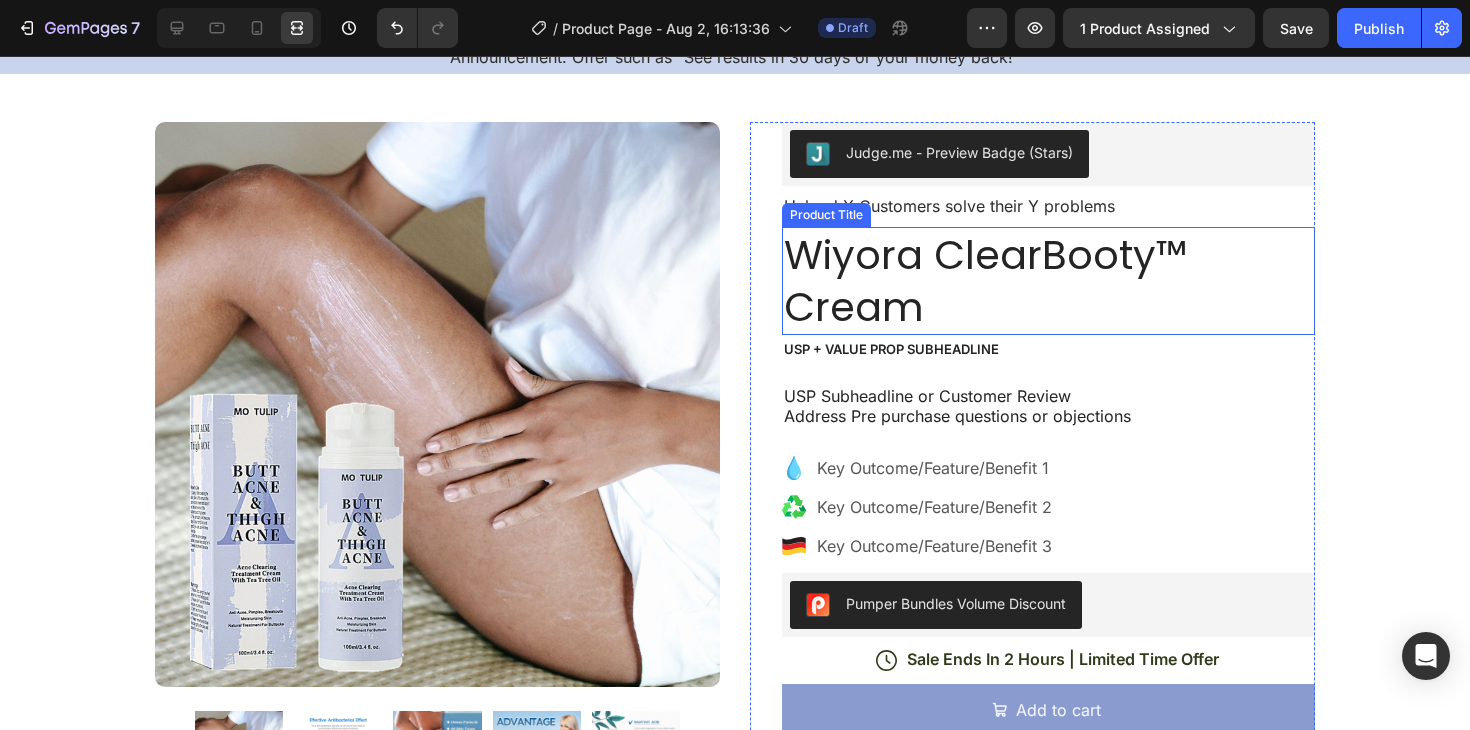 click on "Wiyora ClearBooty™ Cream" at bounding box center [1048, 281] 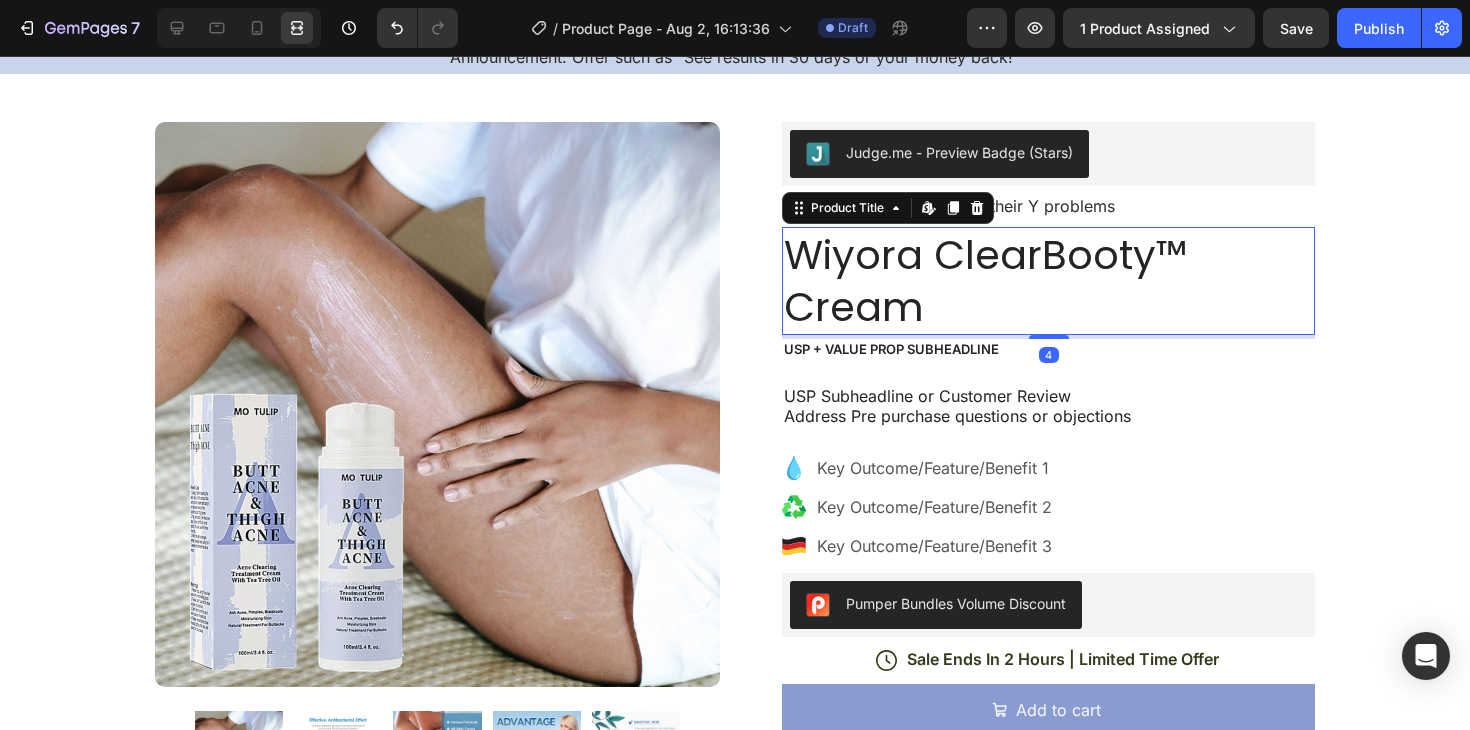 click on "Wiyora ClearBooty™ Cream" at bounding box center [1048, 281] 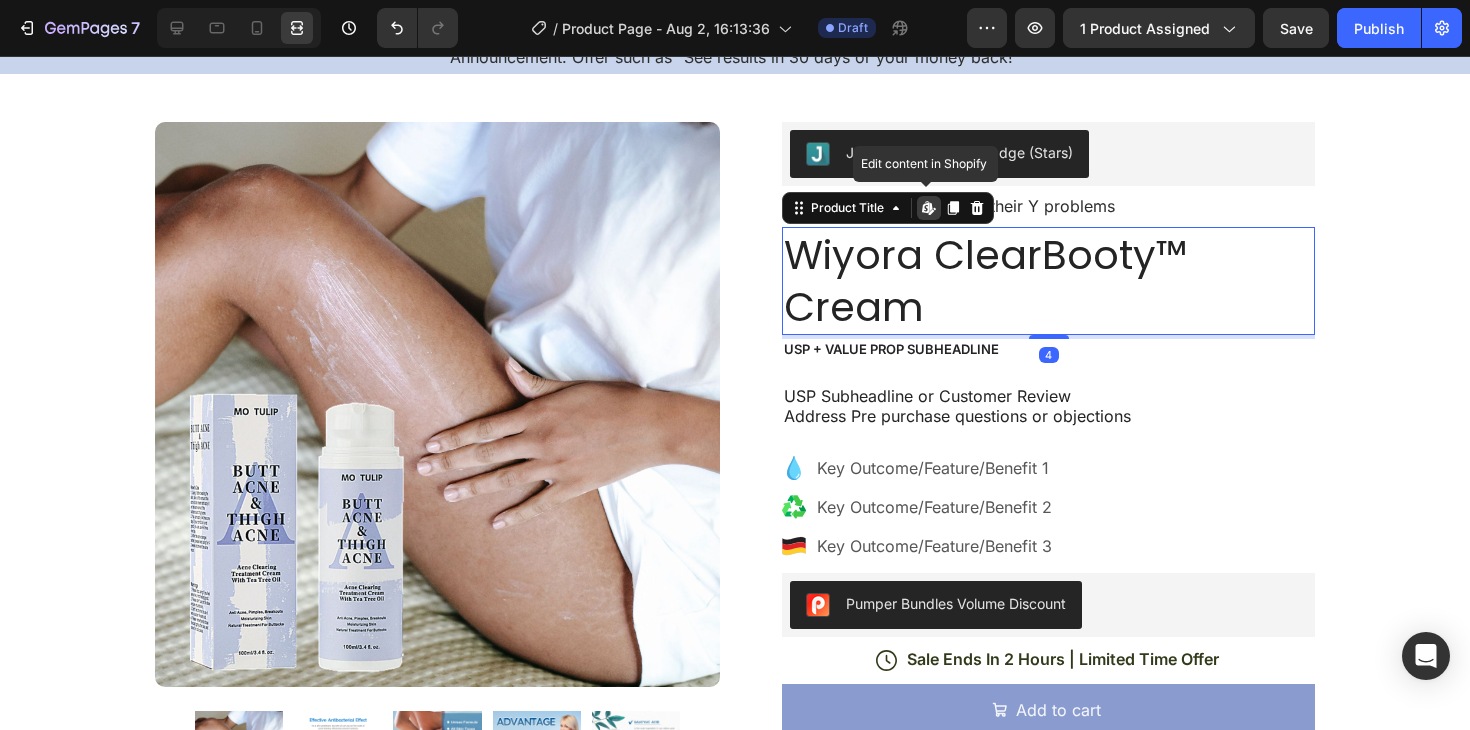 click on "Wiyora ClearBooty™ Cream" at bounding box center (1048, 281) 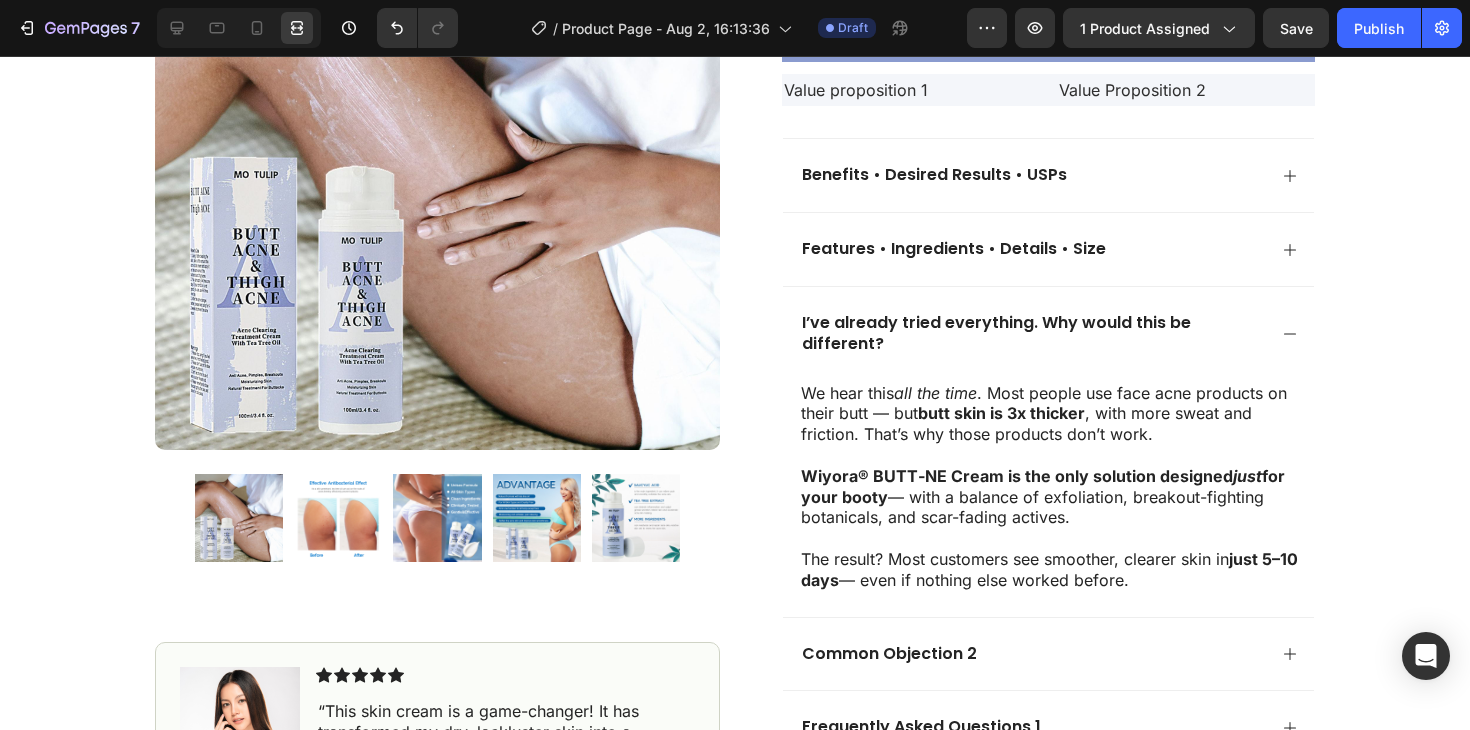 scroll, scrollTop: 732, scrollLeft: 0, axis: vertical 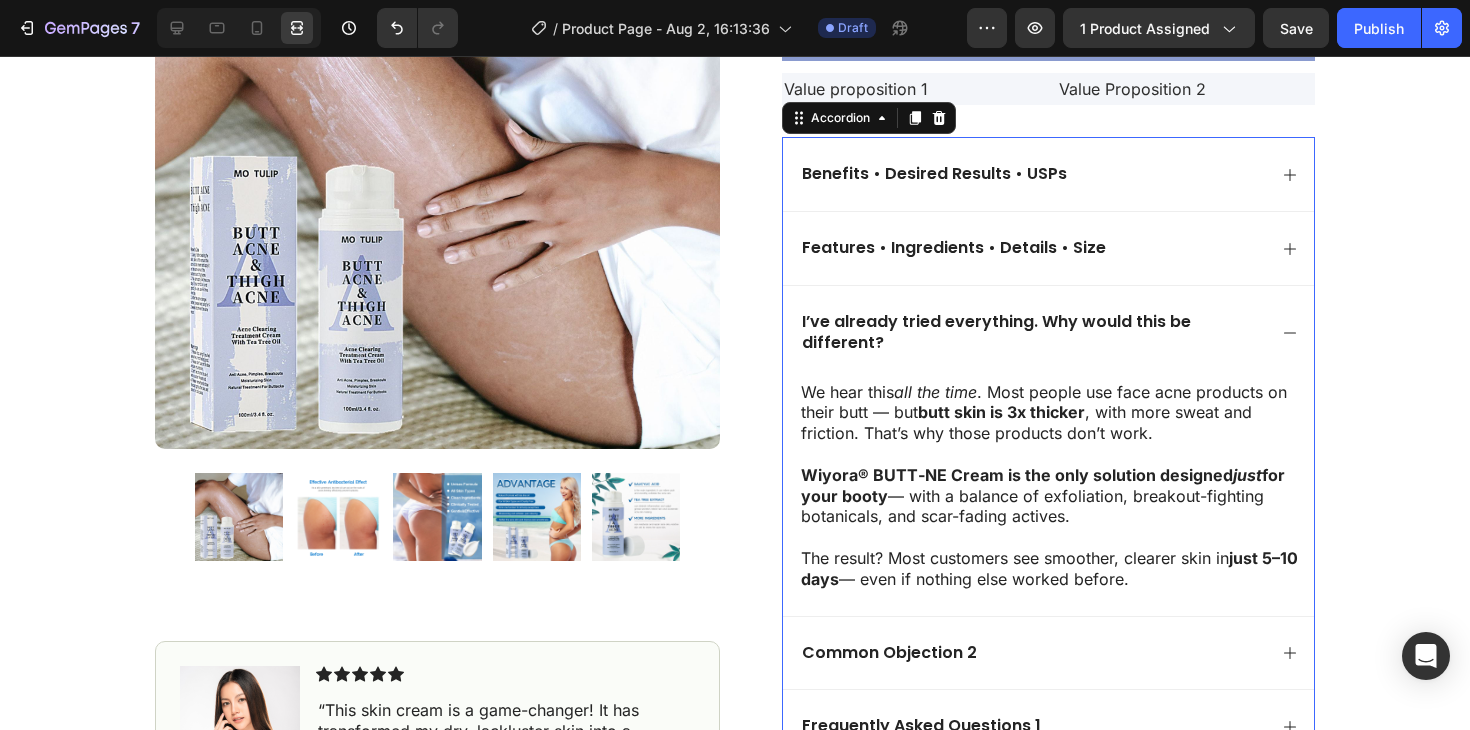 click 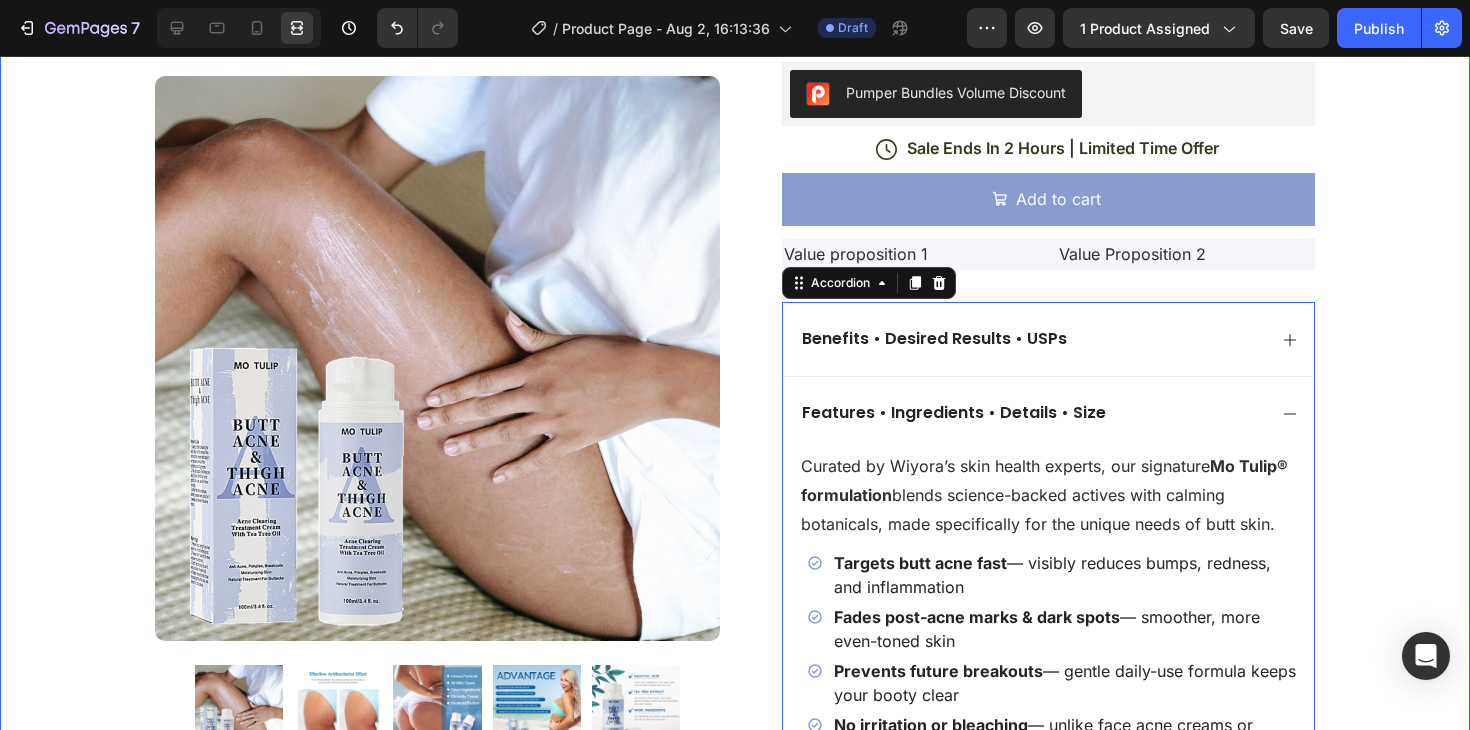scroll, scrollTop: 568, scrollLeft: 0, axis: vertical 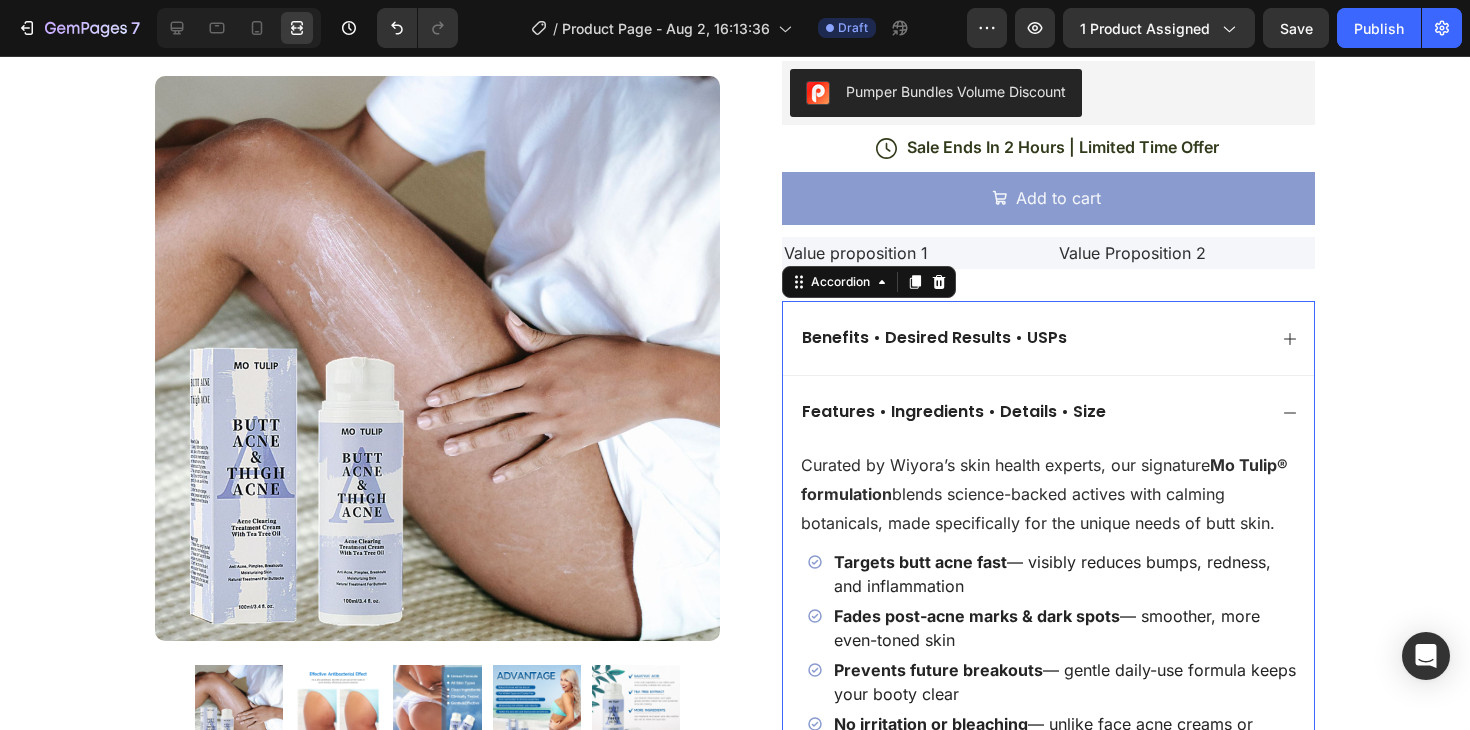 click 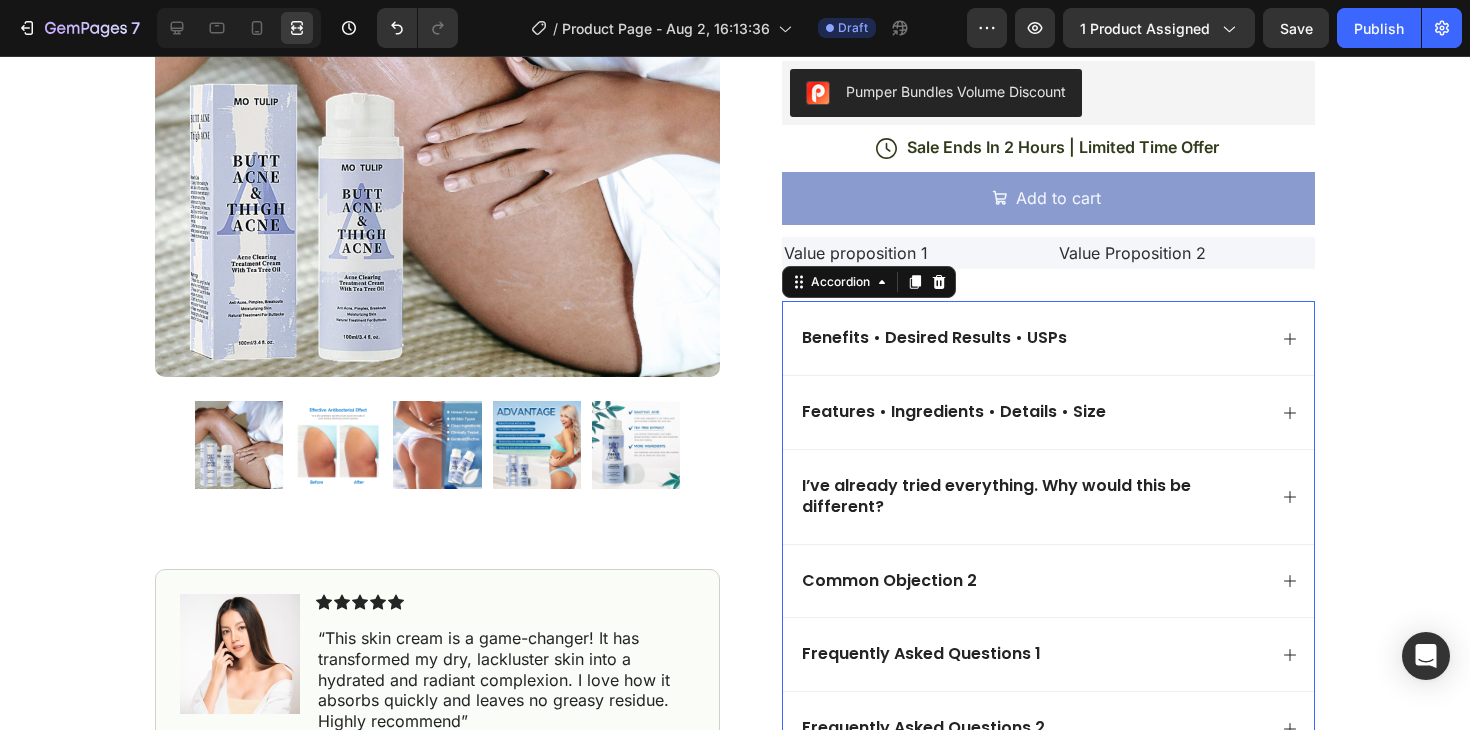 click on "Benefits • Desired Results • USPs" at bounding box center [1032, 338] 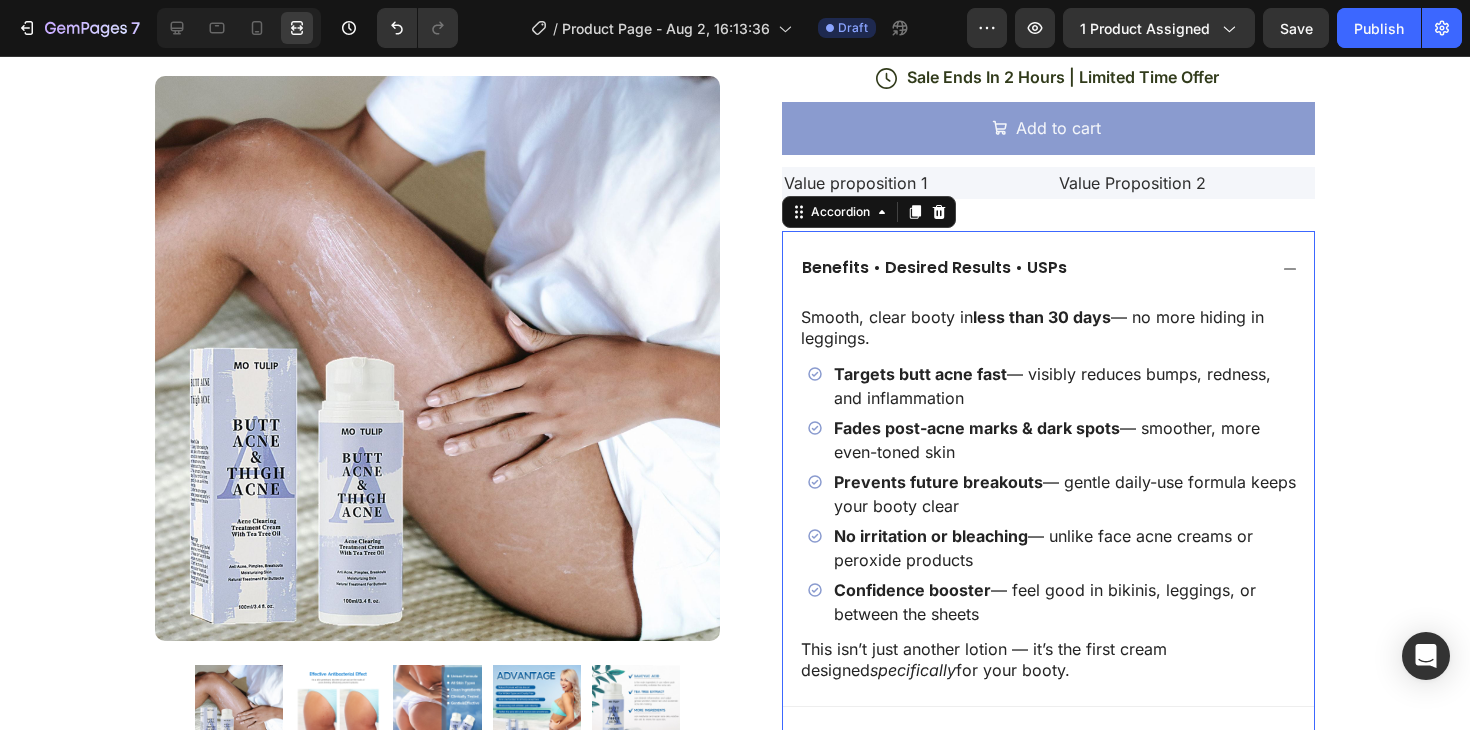 scroll, scrollTop: 641, scrollLeft: 0, axis: vertical 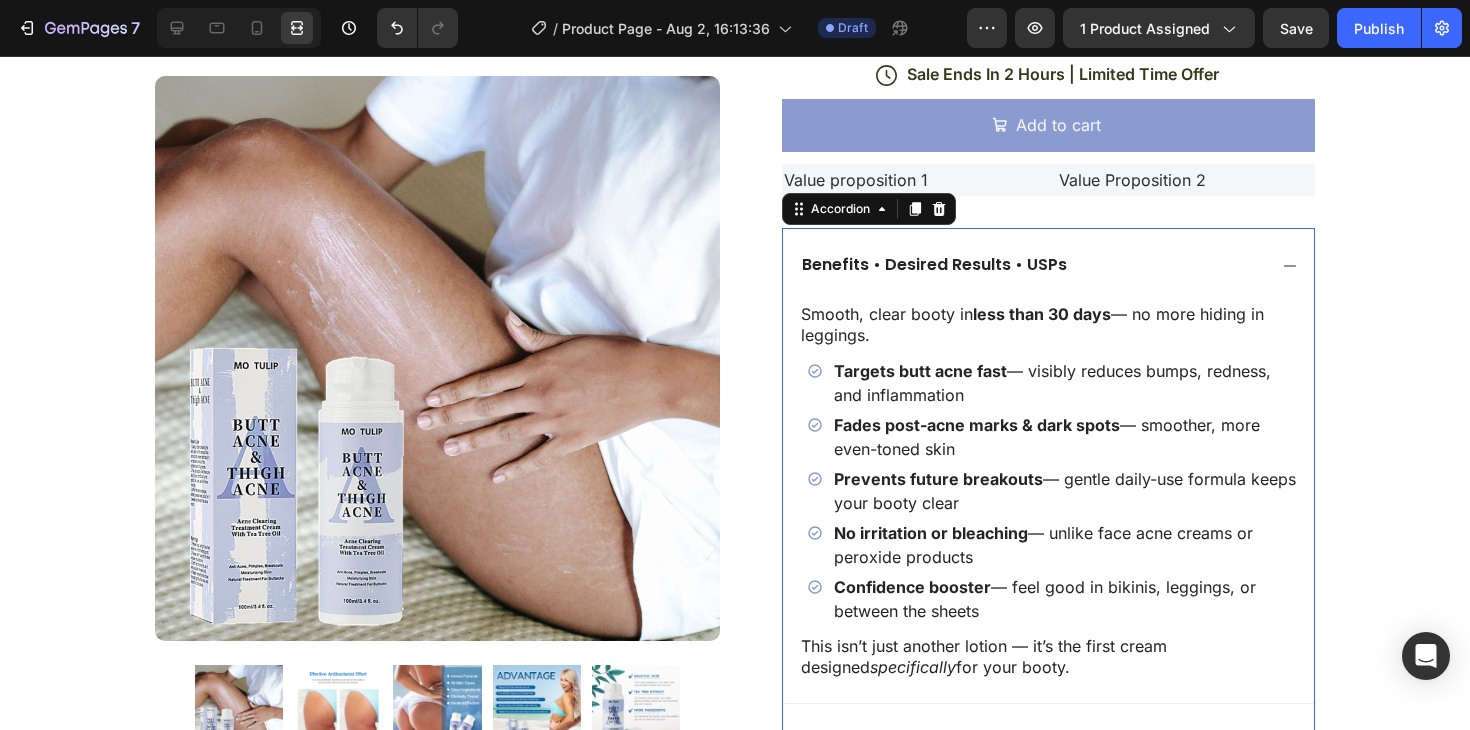 click on "Benefits • Desired Results • USPs" at bounding box center (1032, 265) 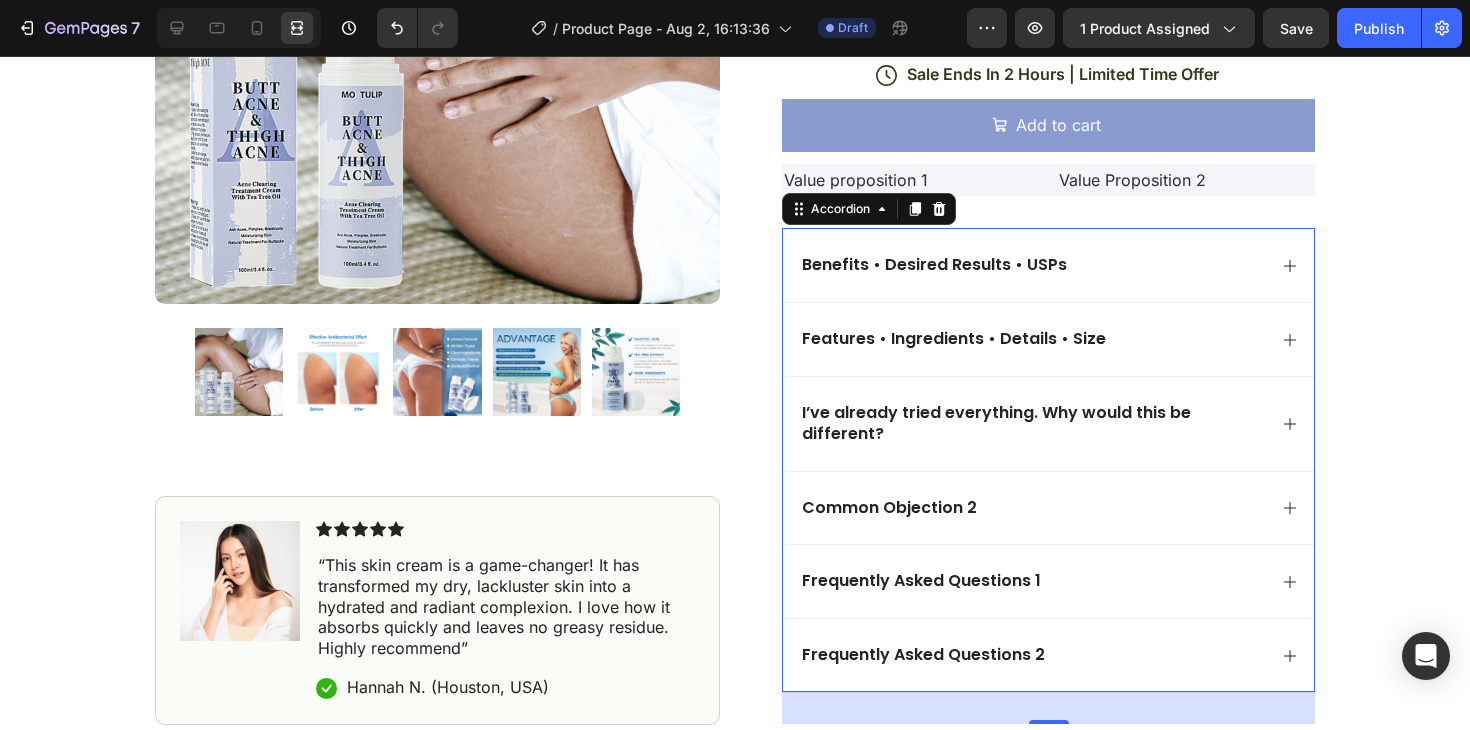 click on "Features • Ingredients • Details • Size" at bounding box center [1032, 339] 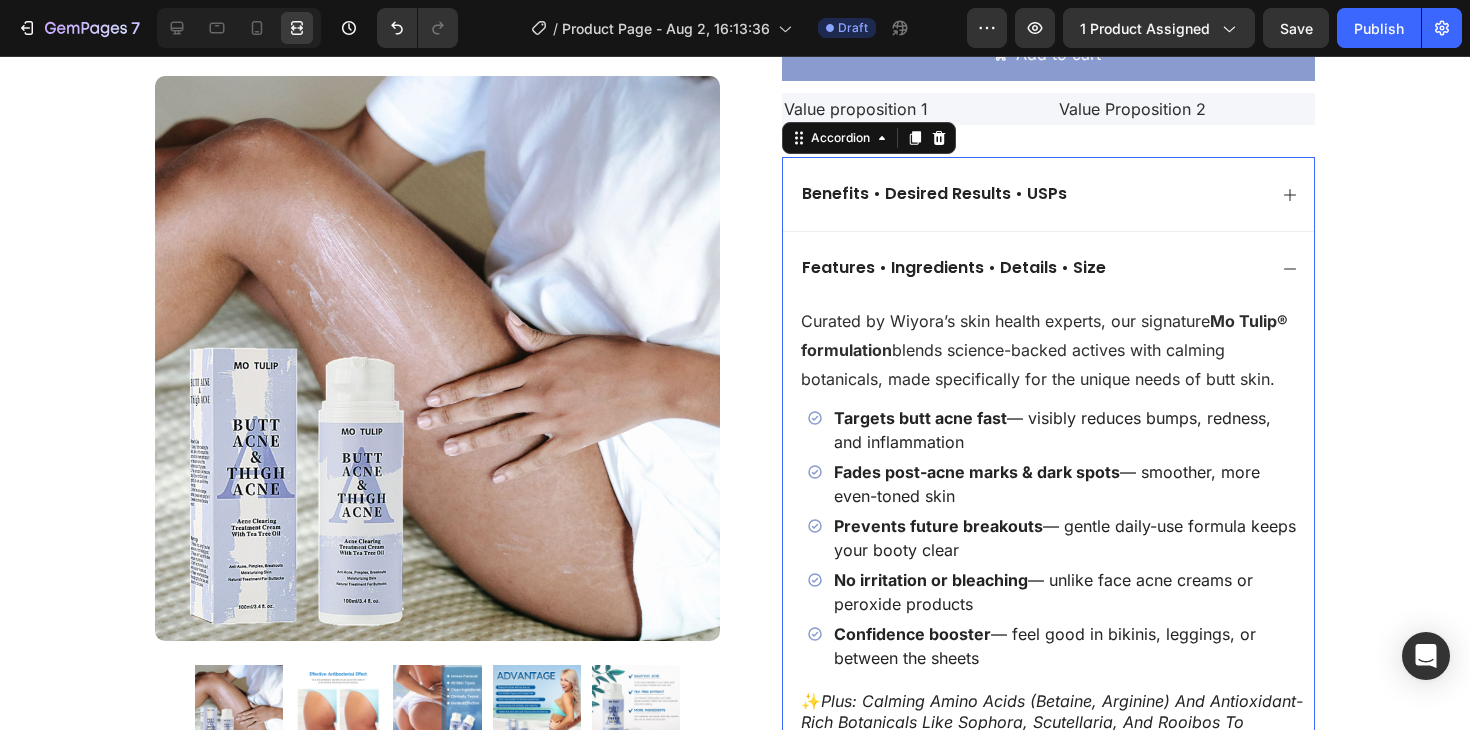 scroll, scrollTop: 717, scrollLeft: 0, axis: vertical 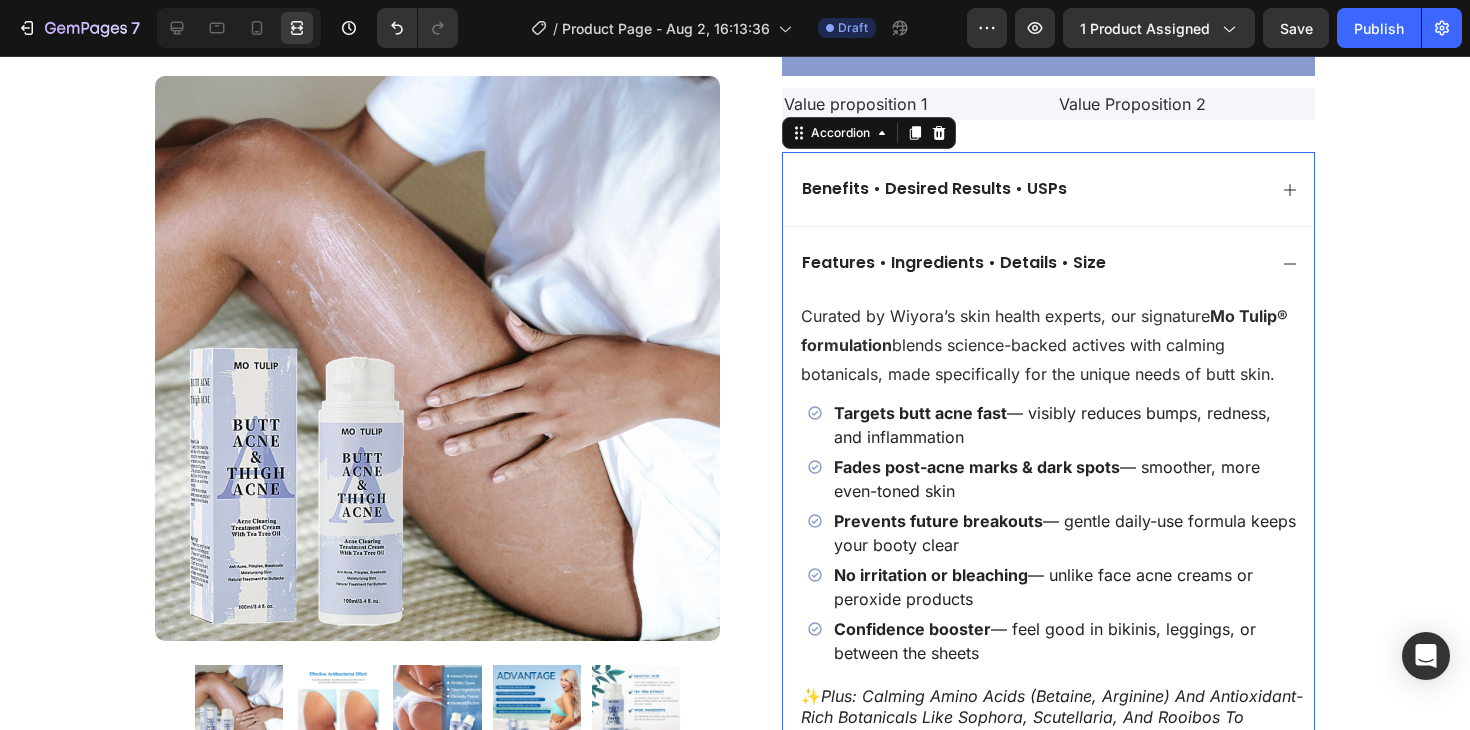 click on "Features • Ingredients • Details • Size" at bounding box center [1032, 263] 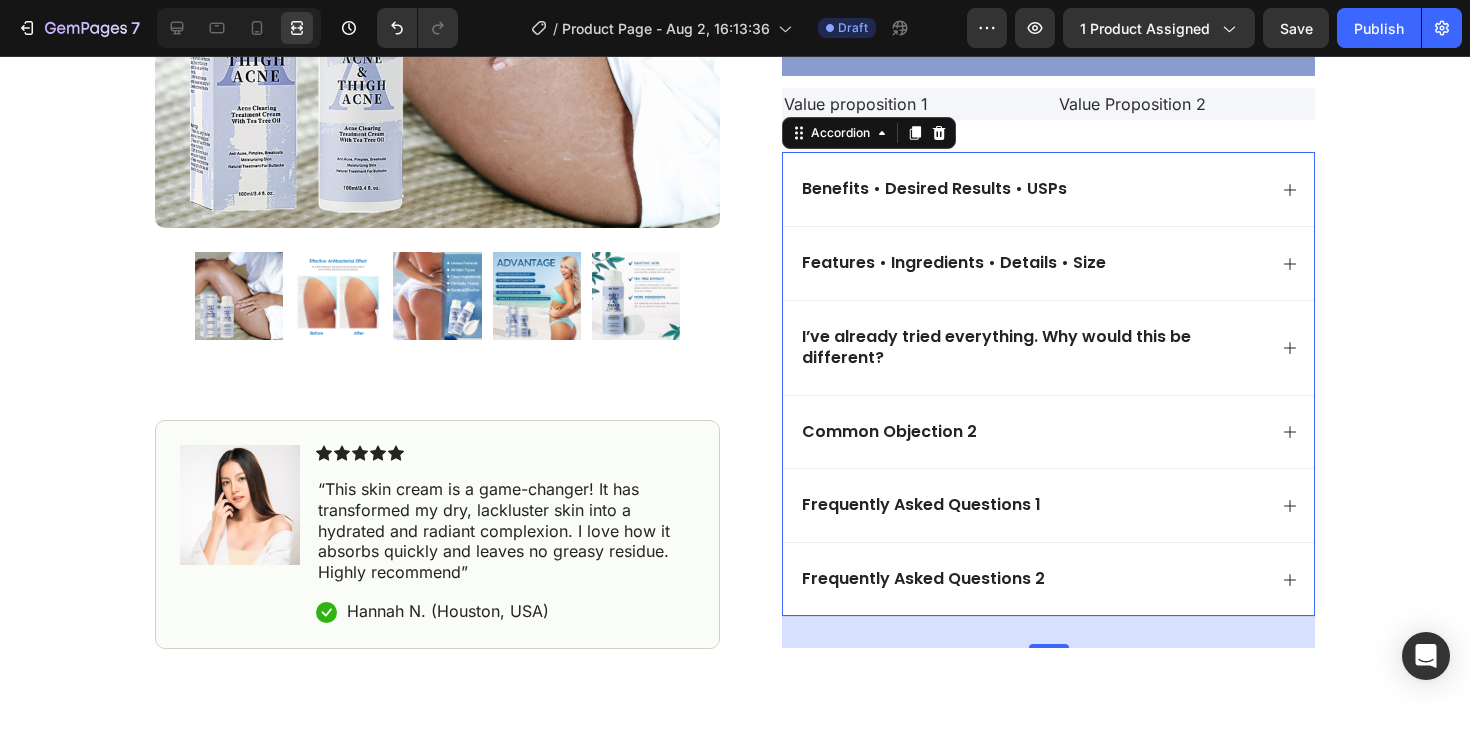 click on "I’ve already tried everything. Why would this be different?" at bounding box center [1048, 347] 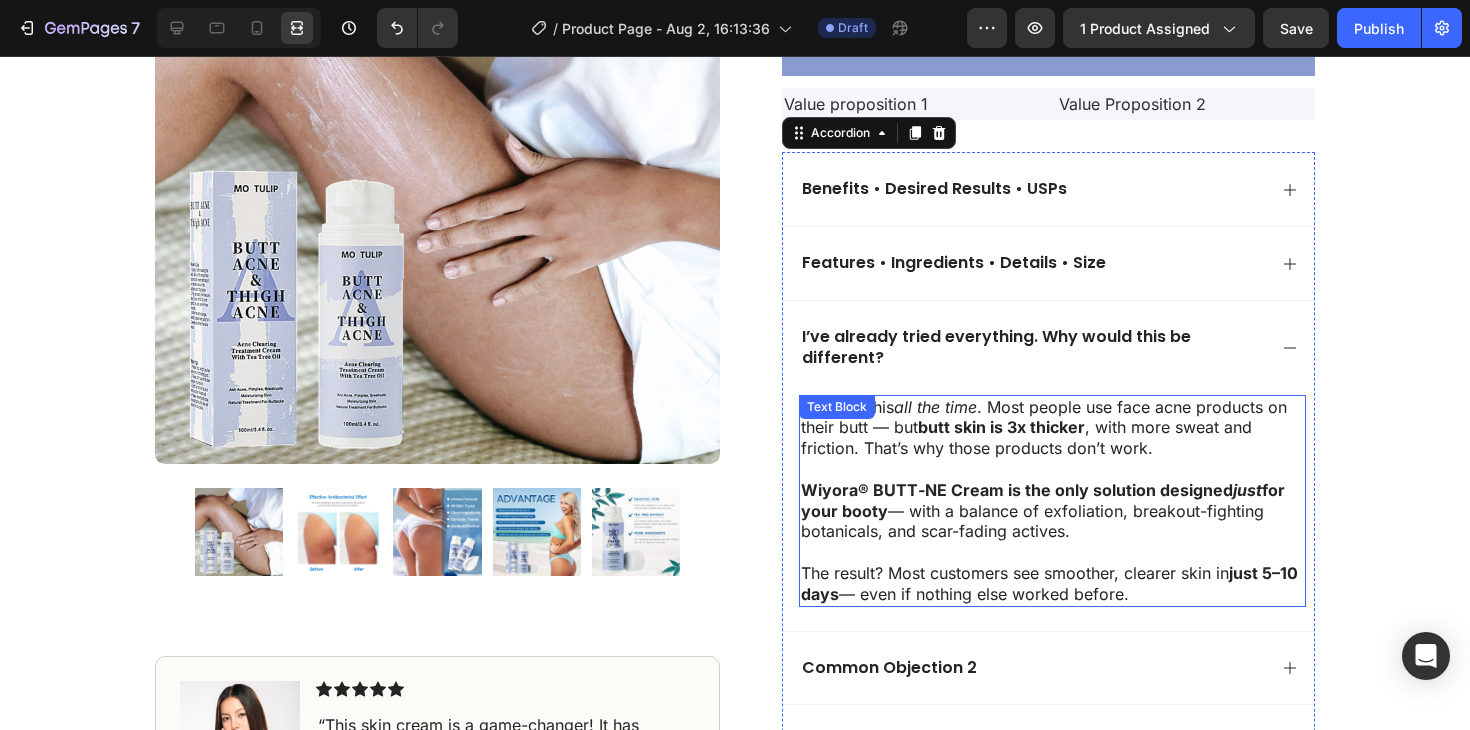 click on "Wiyora® BUTT‑NE Cream is the only solution designed" at bounding box center (1017, 490) 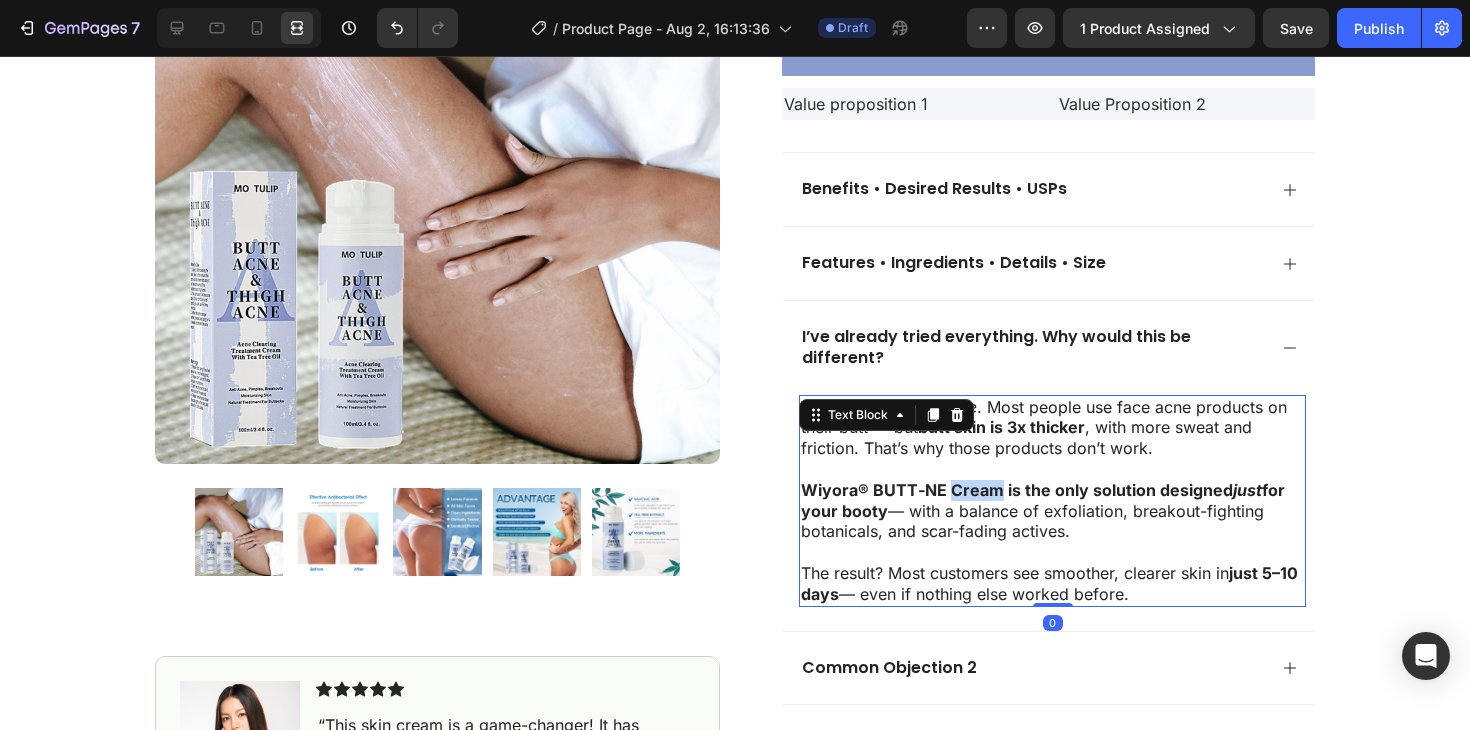 click on "Wiyora® BUTT‑NE Cream is the only solution designed" at bounding box center [1017, 490] 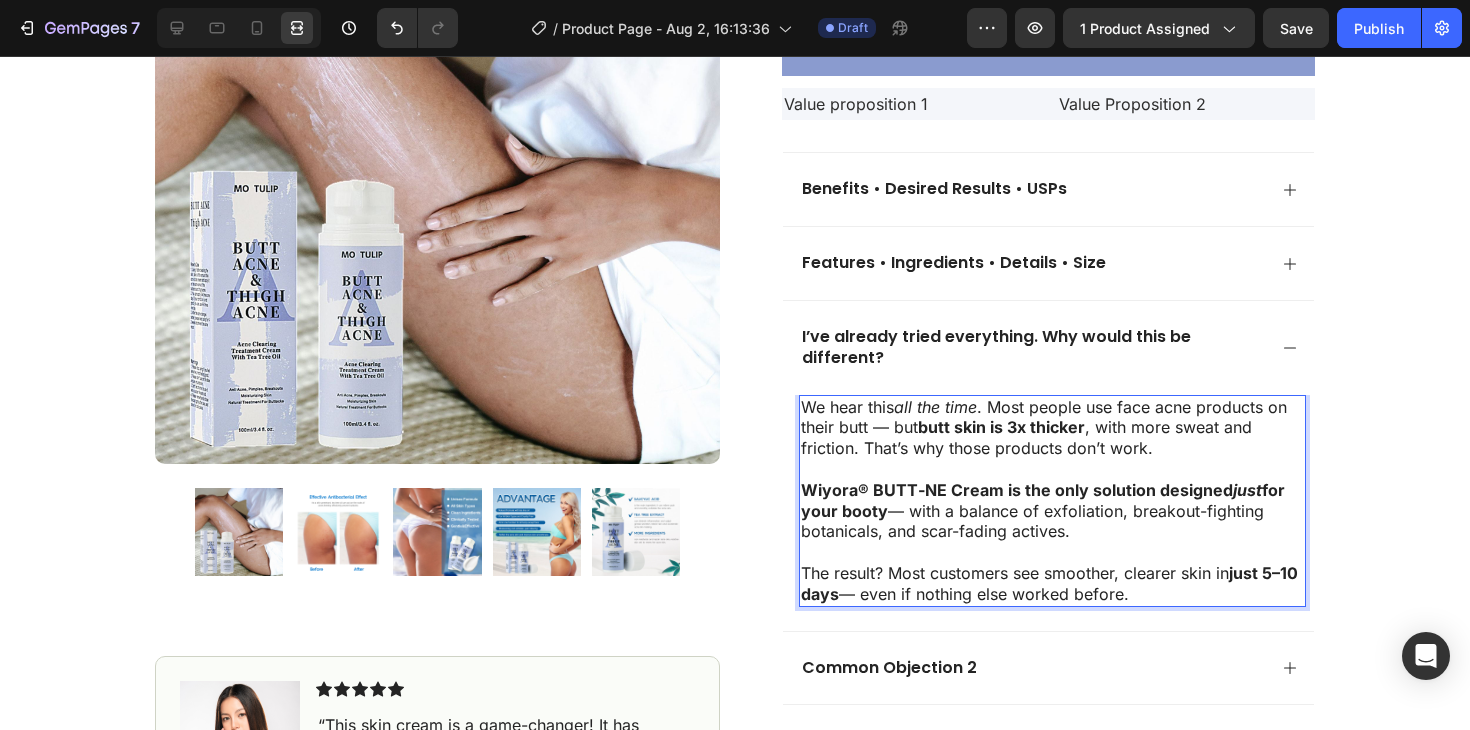 click on "Wiyora® BUTT‑NE Cream is the only solution designed" at bounding box center (1017, 490) 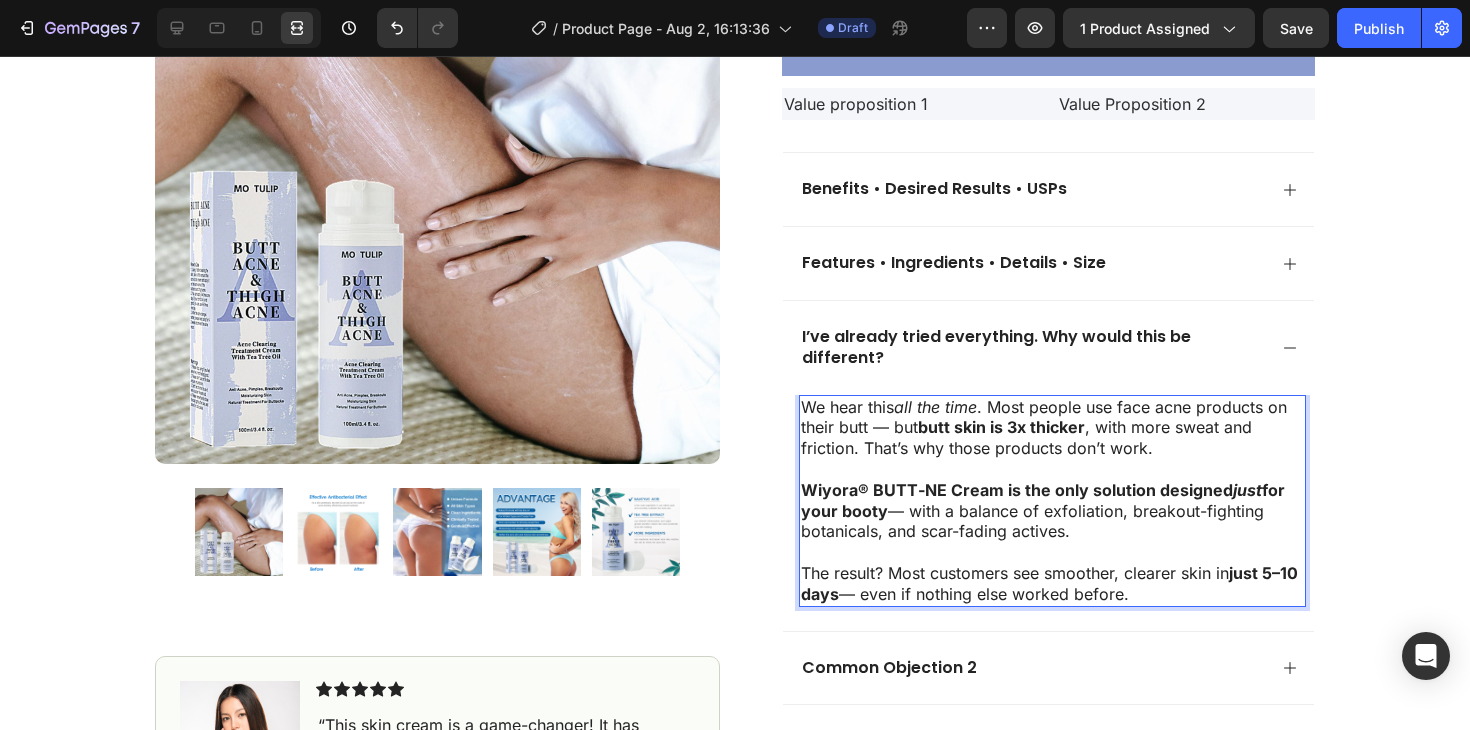 click on "Wiyora® BUTT‑NE Cream is the only solution designed" at bounding box center [1017, 490] 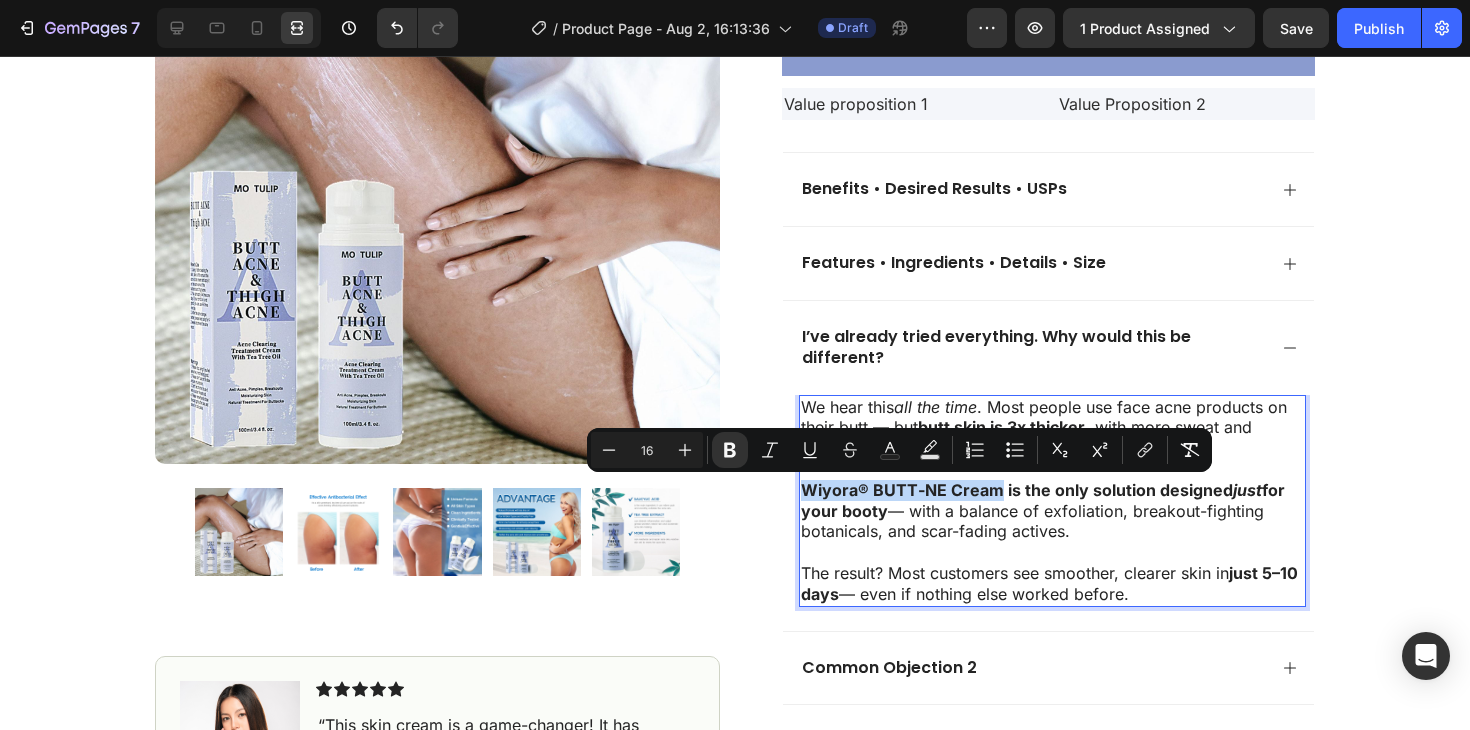 drag, startPoint x: 997, startPoint y: 493, endPoint x: 804, endPoint y: 494, distance: 193.0026 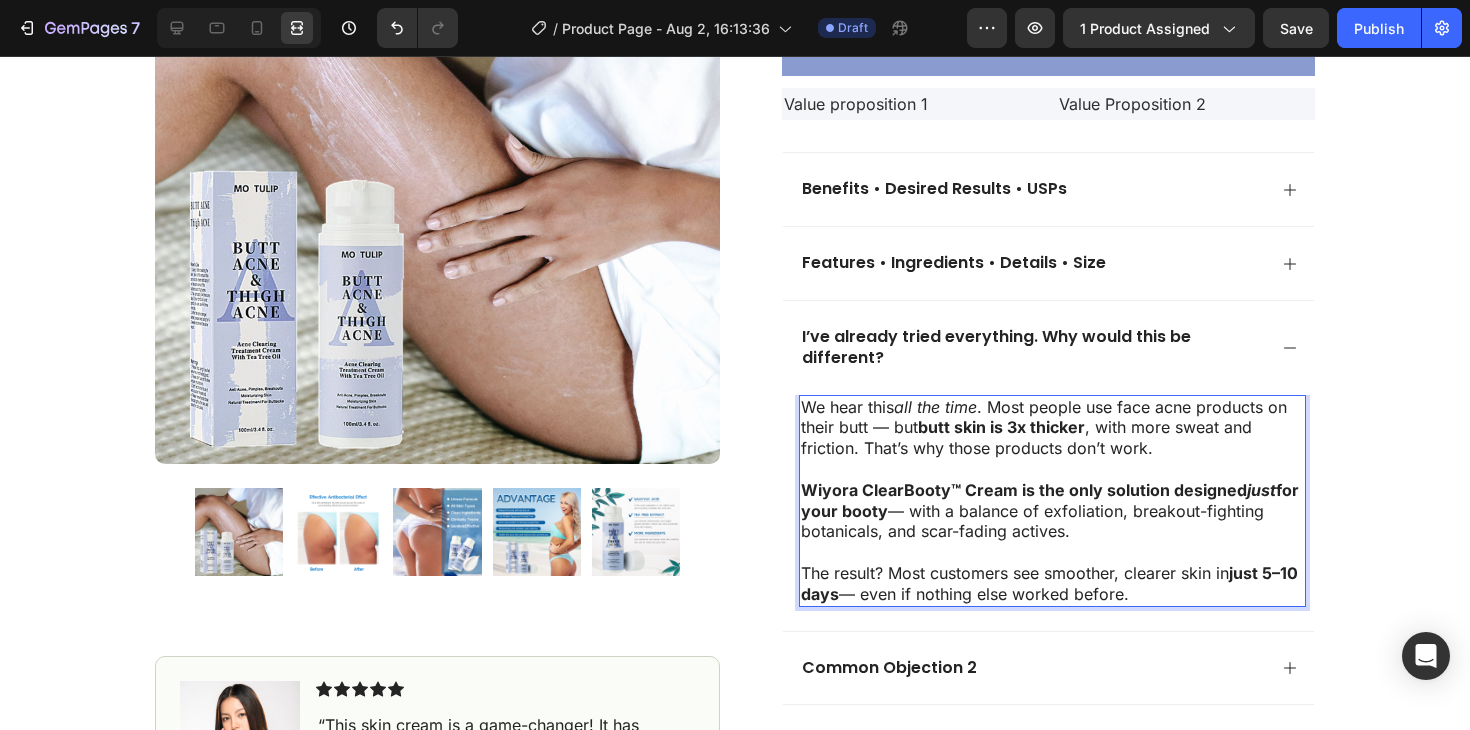 click on "Wiyora ClearBooty™ Cream is the only solution designed  just  for your booty  — with a balance of exfoliation, breakout-fighting botanicals, and scar-fading actives." at bounding box center [1052, 521] 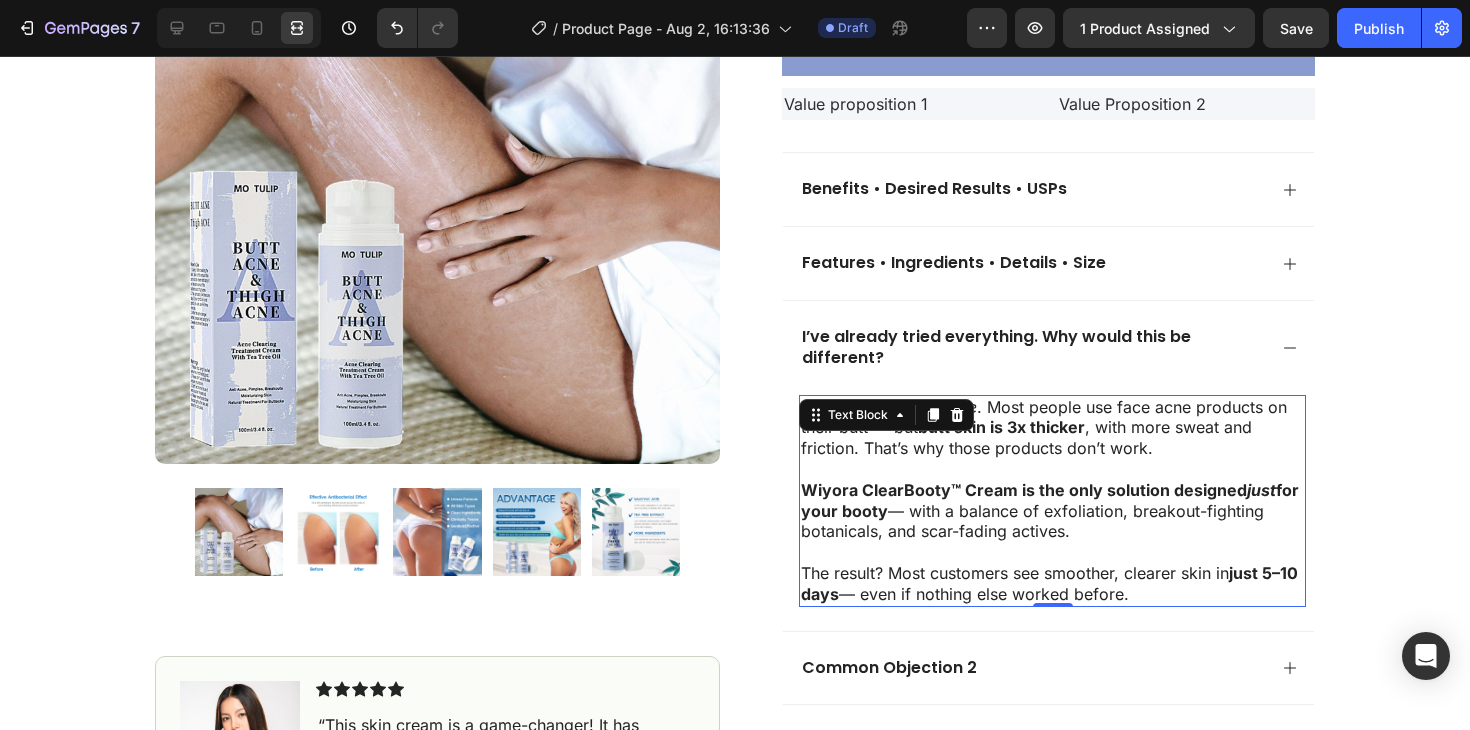 scroll, scrollTop: 876, scrollLeft: 0, axis: vertical 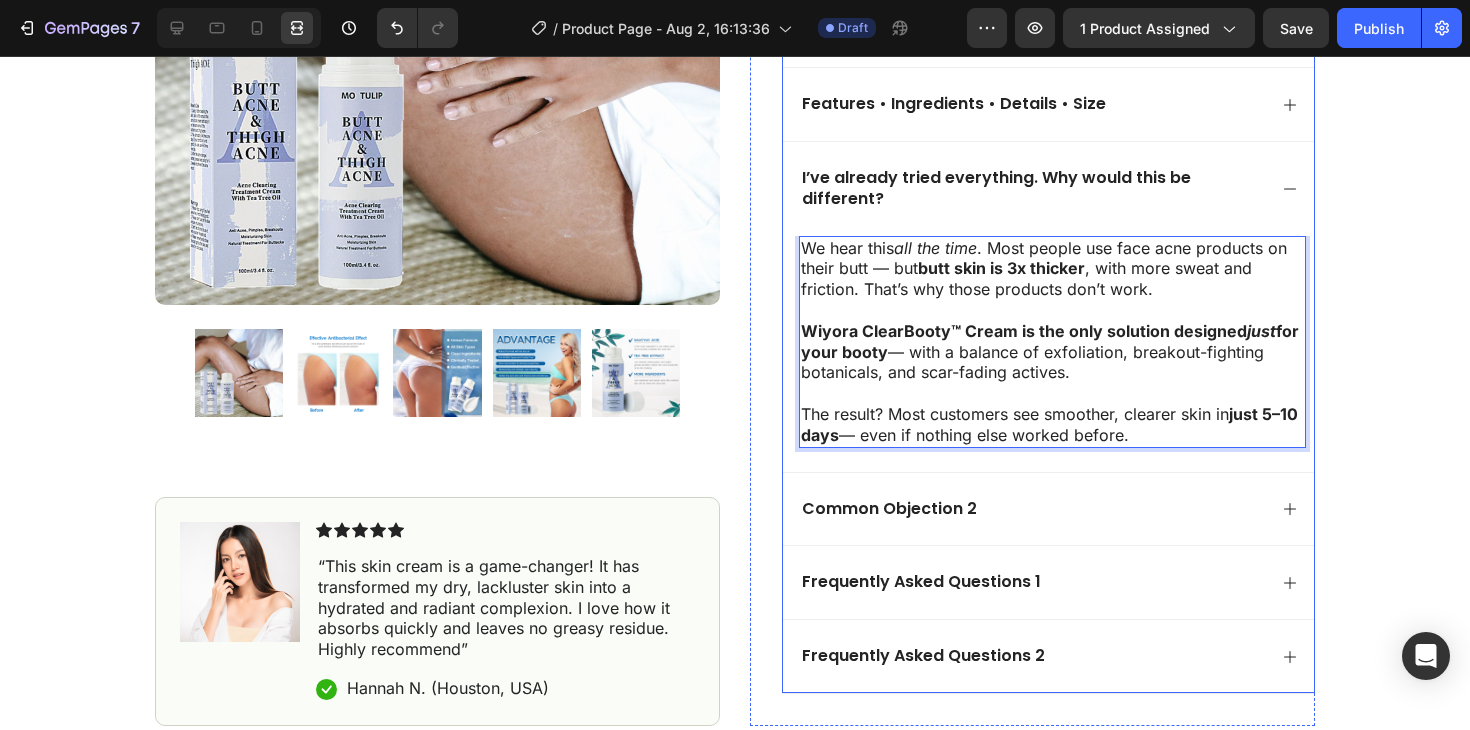 click on "Common Objection 2" at bounding box center (1032, 509) 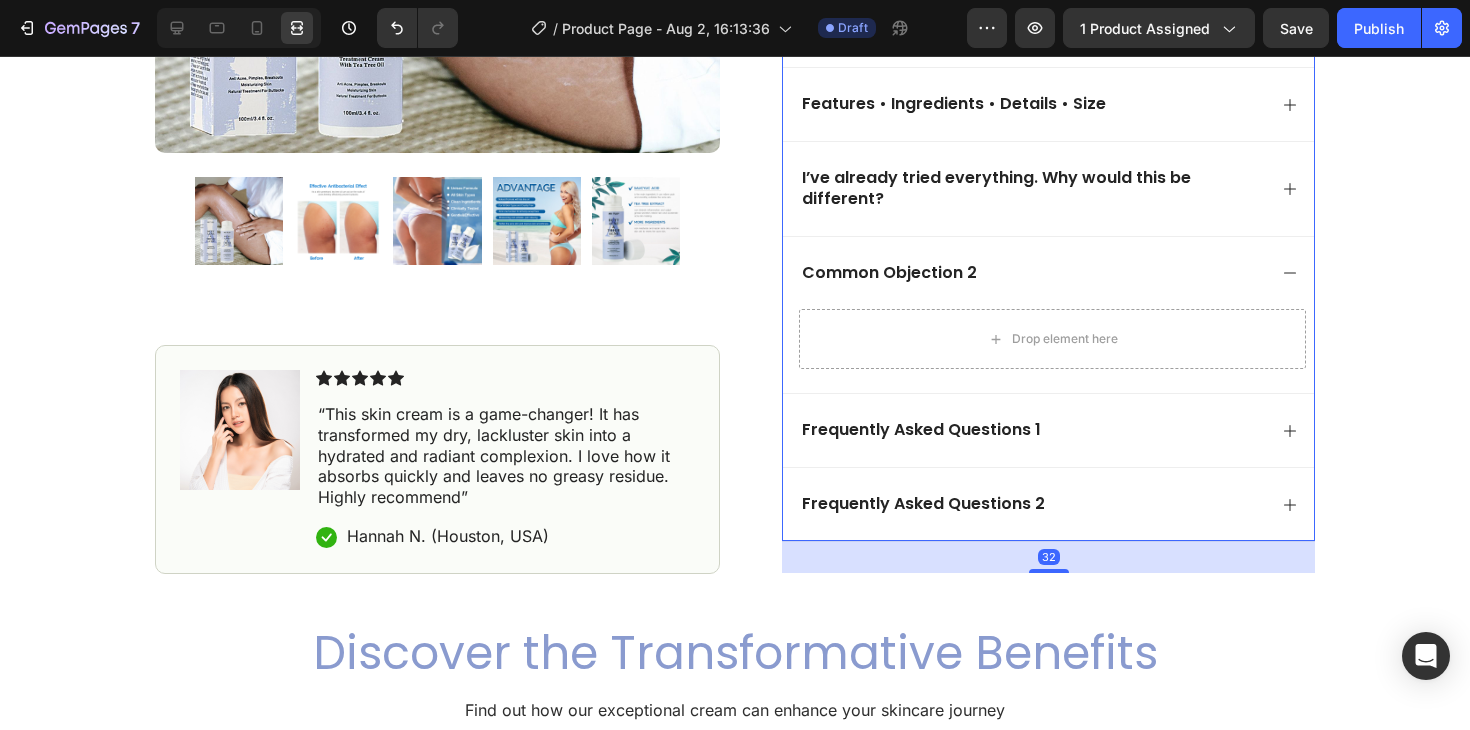 click on "Common Objection 2" at bounding box center (889, 273) 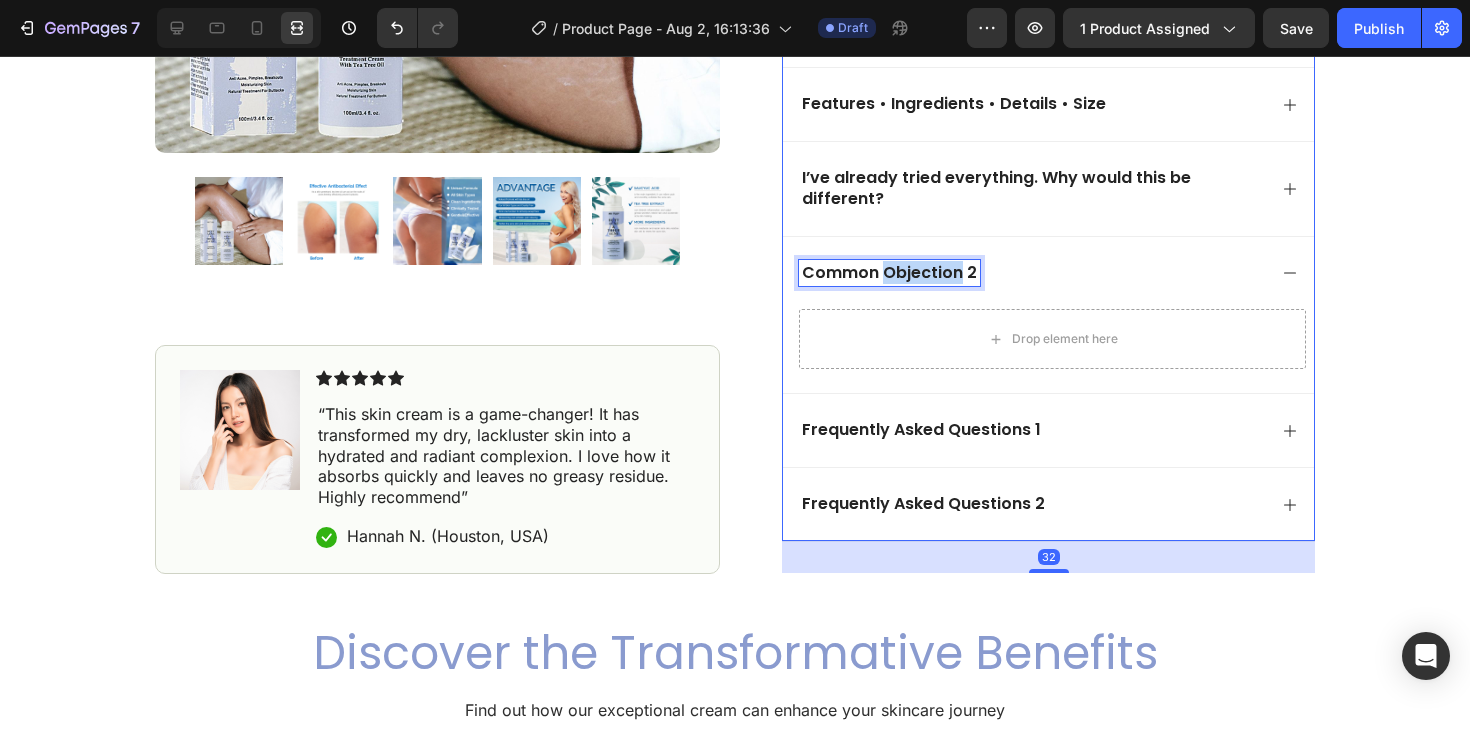click on "Common Objection 2" at bounding box center (889, 273) 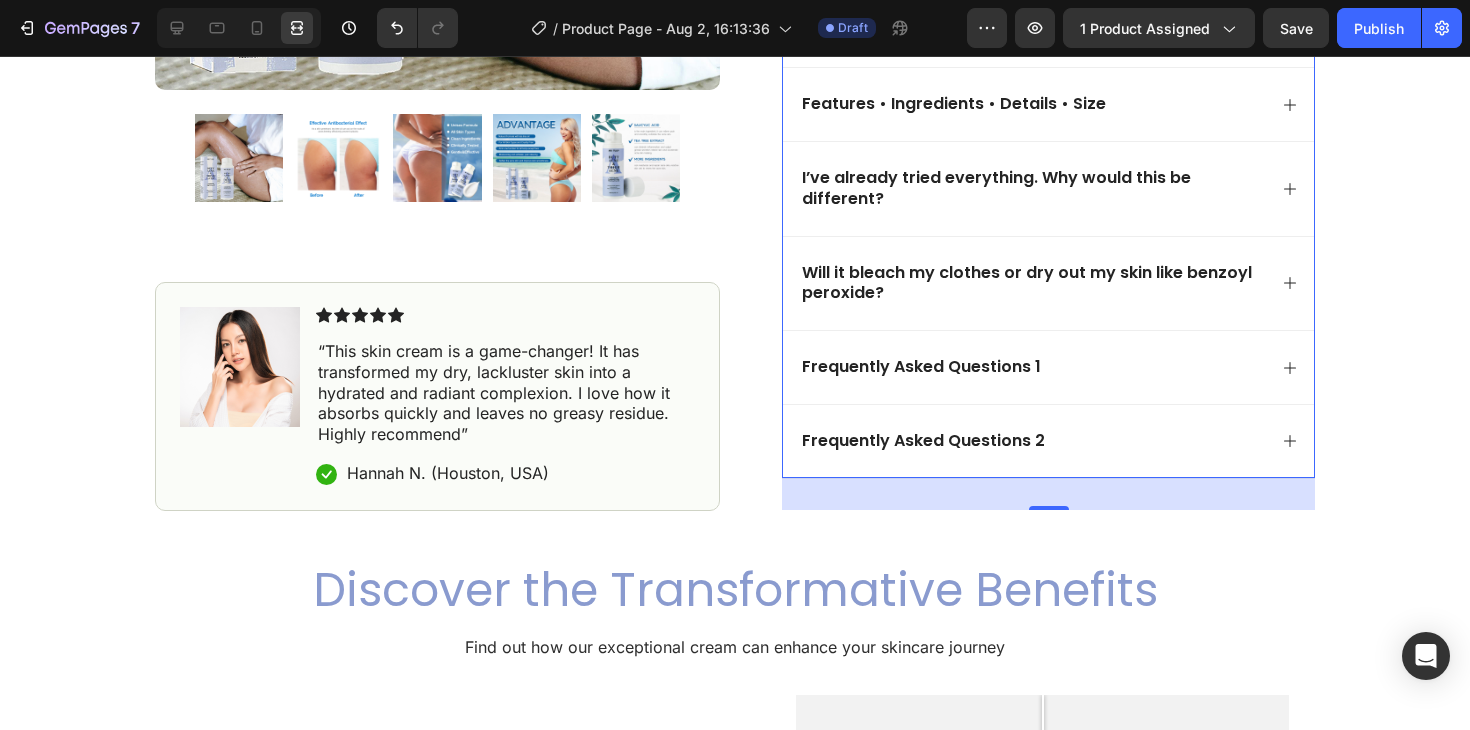 click on "Will it bleach my clothes or dry out my skin like benzoyl peroxide?" at bounding box center [1048, 283] 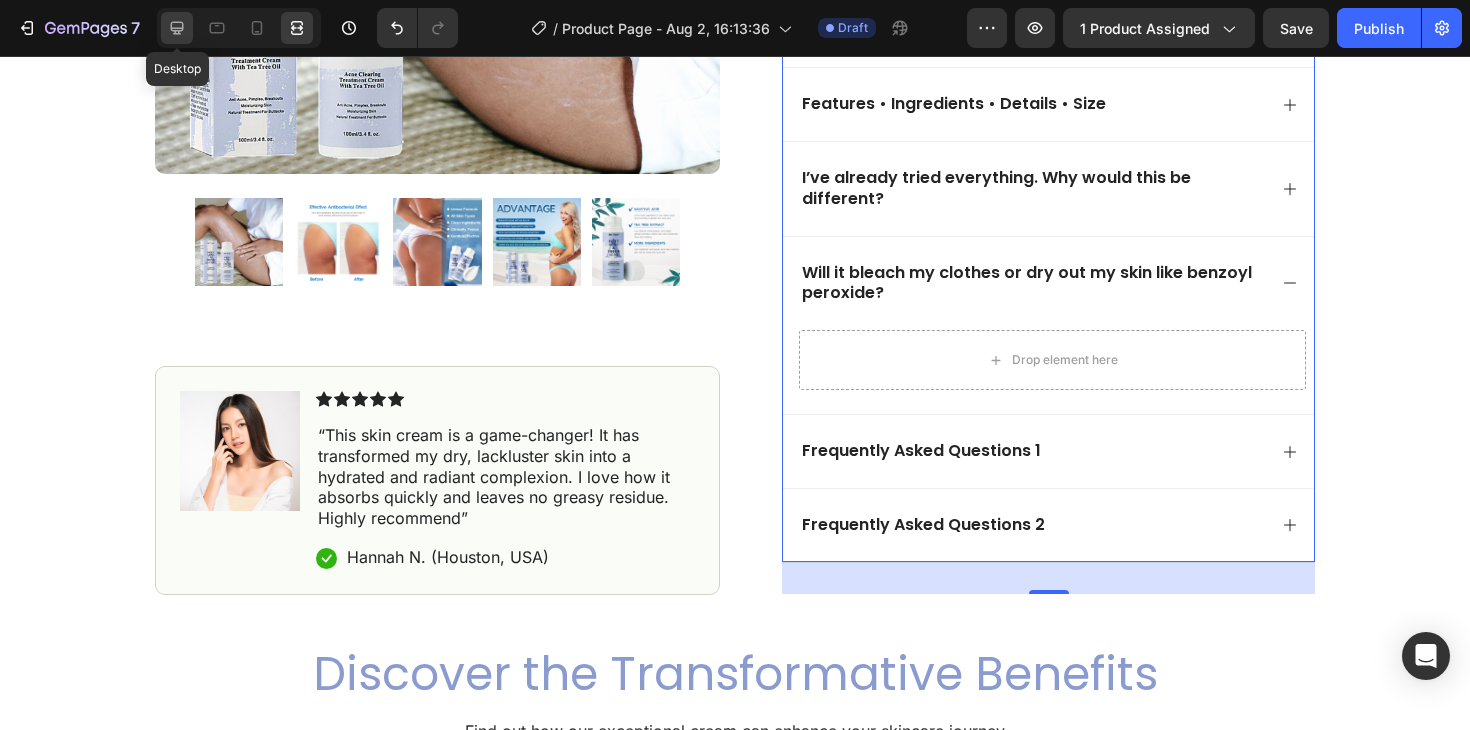 click 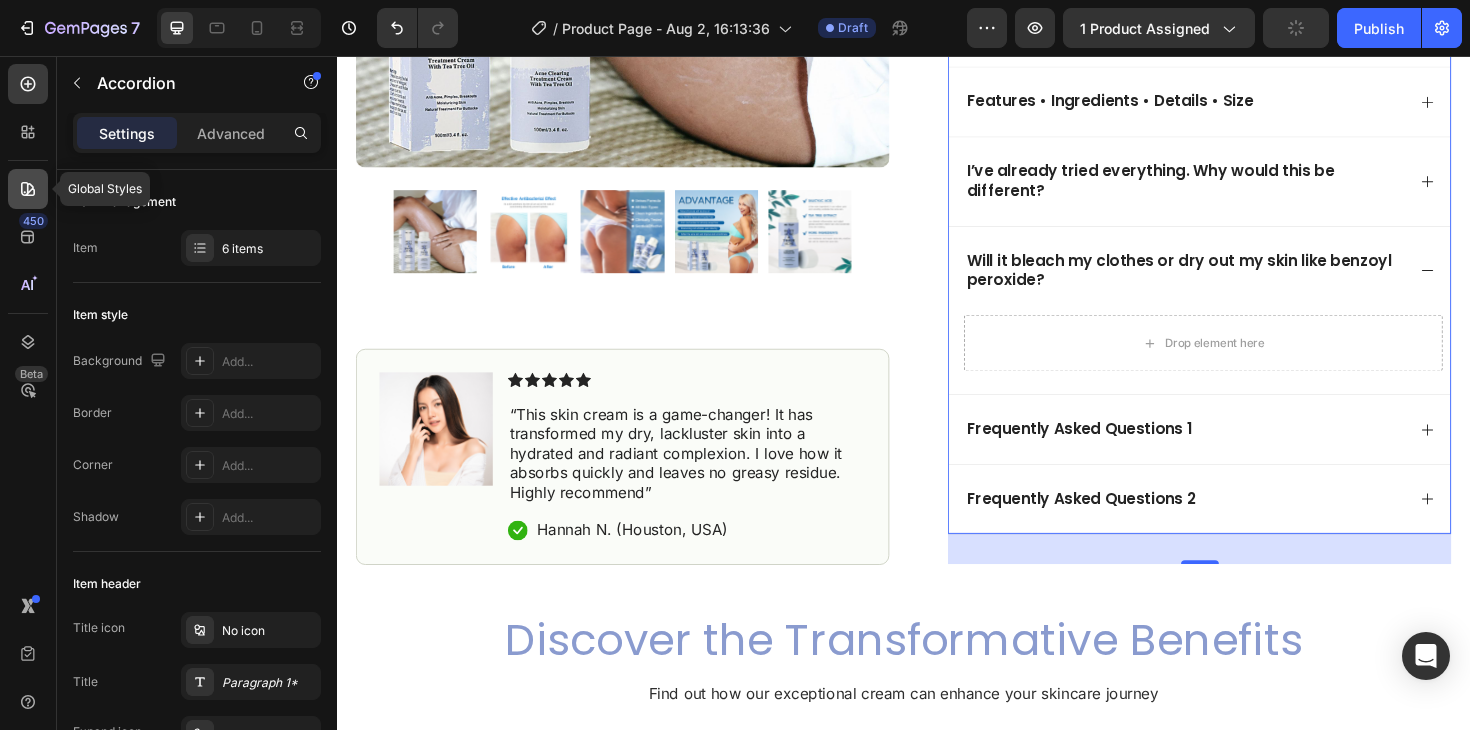 click 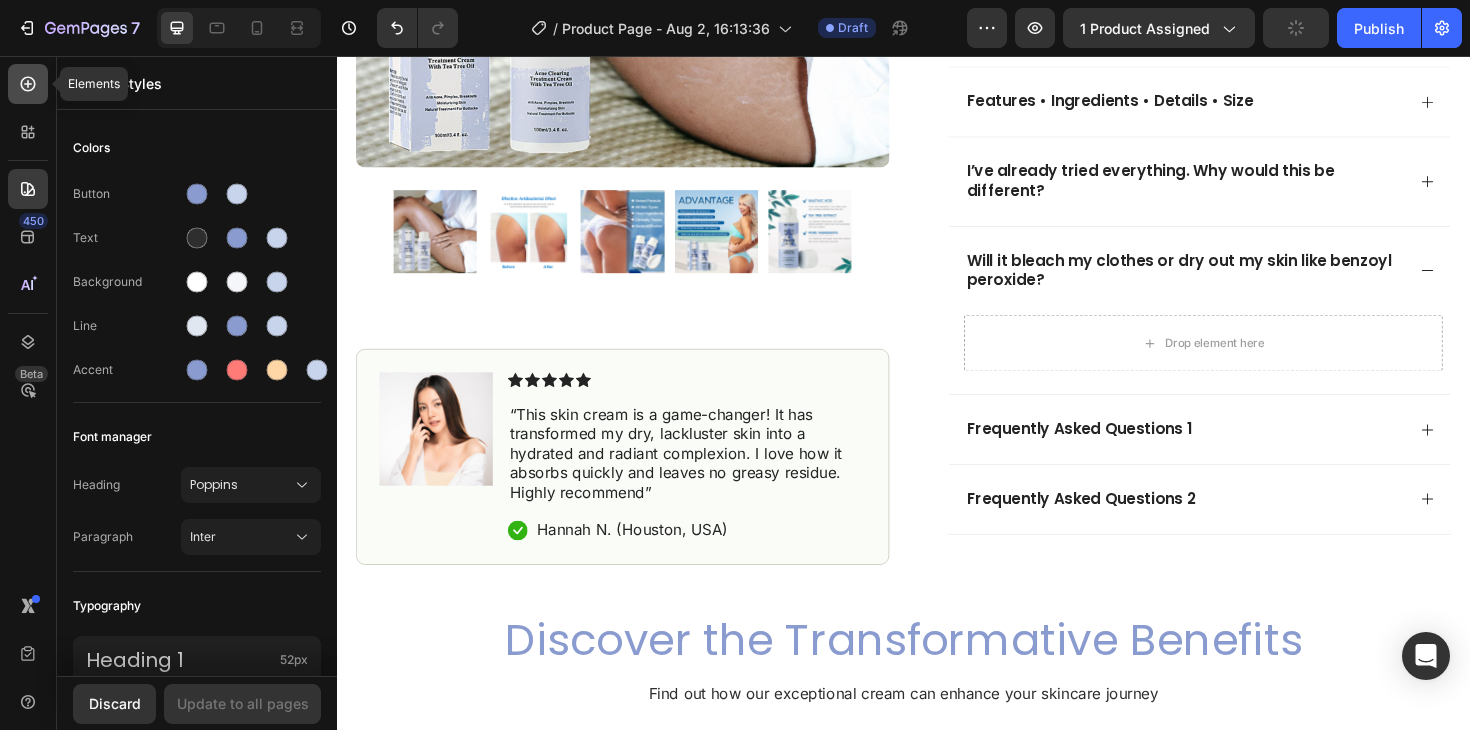 click 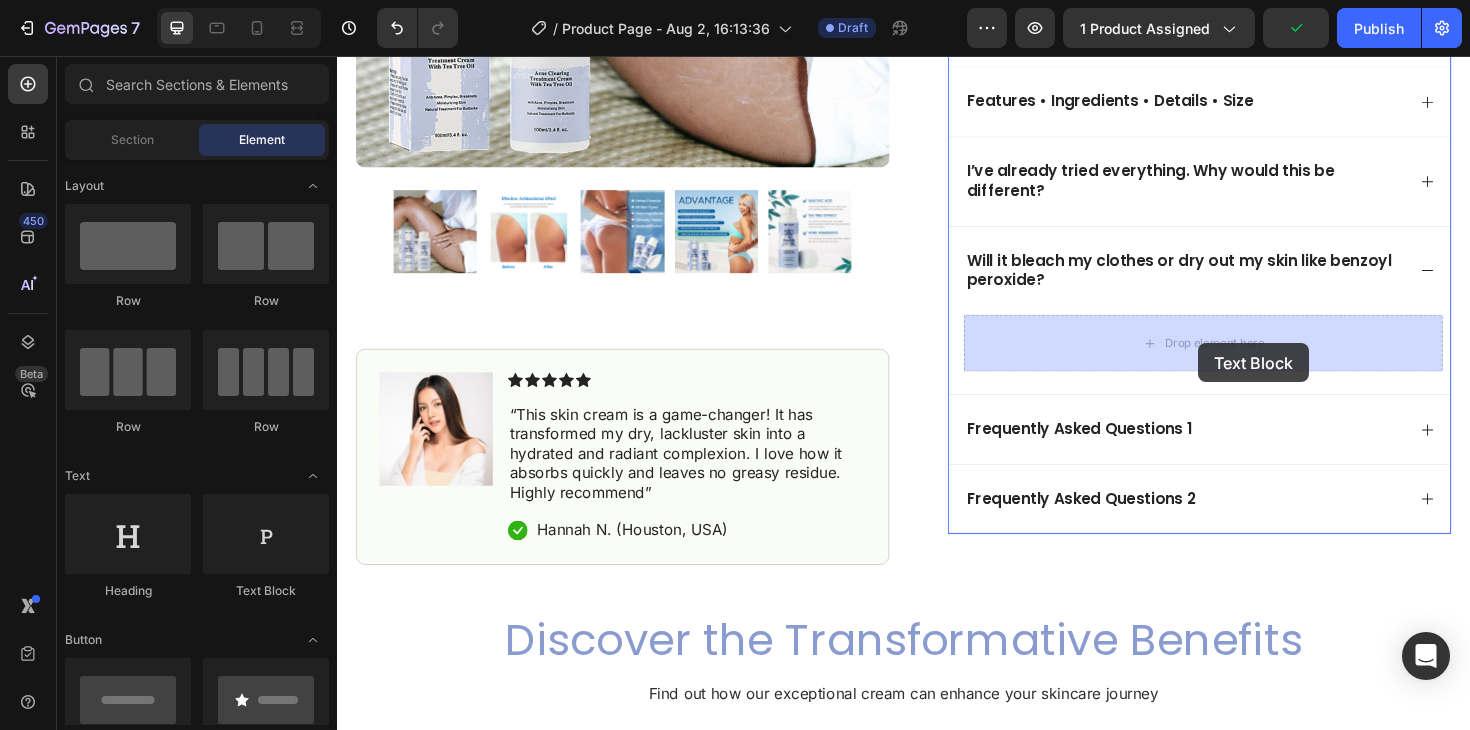 drag, startPoint x: 609, startPoint y: 590, endPoint x: 1246, endPoint y: 360, distance: 677.25104 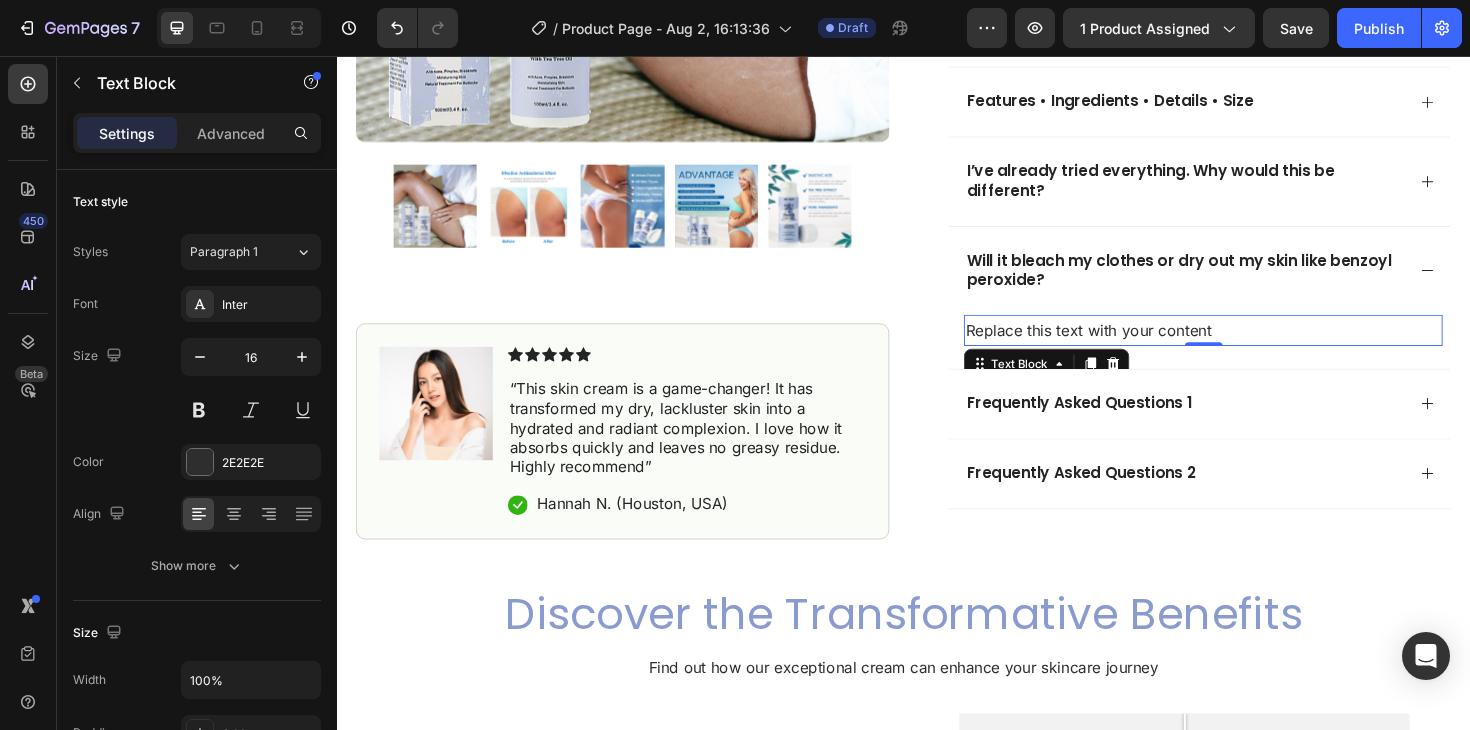 click on "Replace this text with your content" at bounding box center [1254, 346] 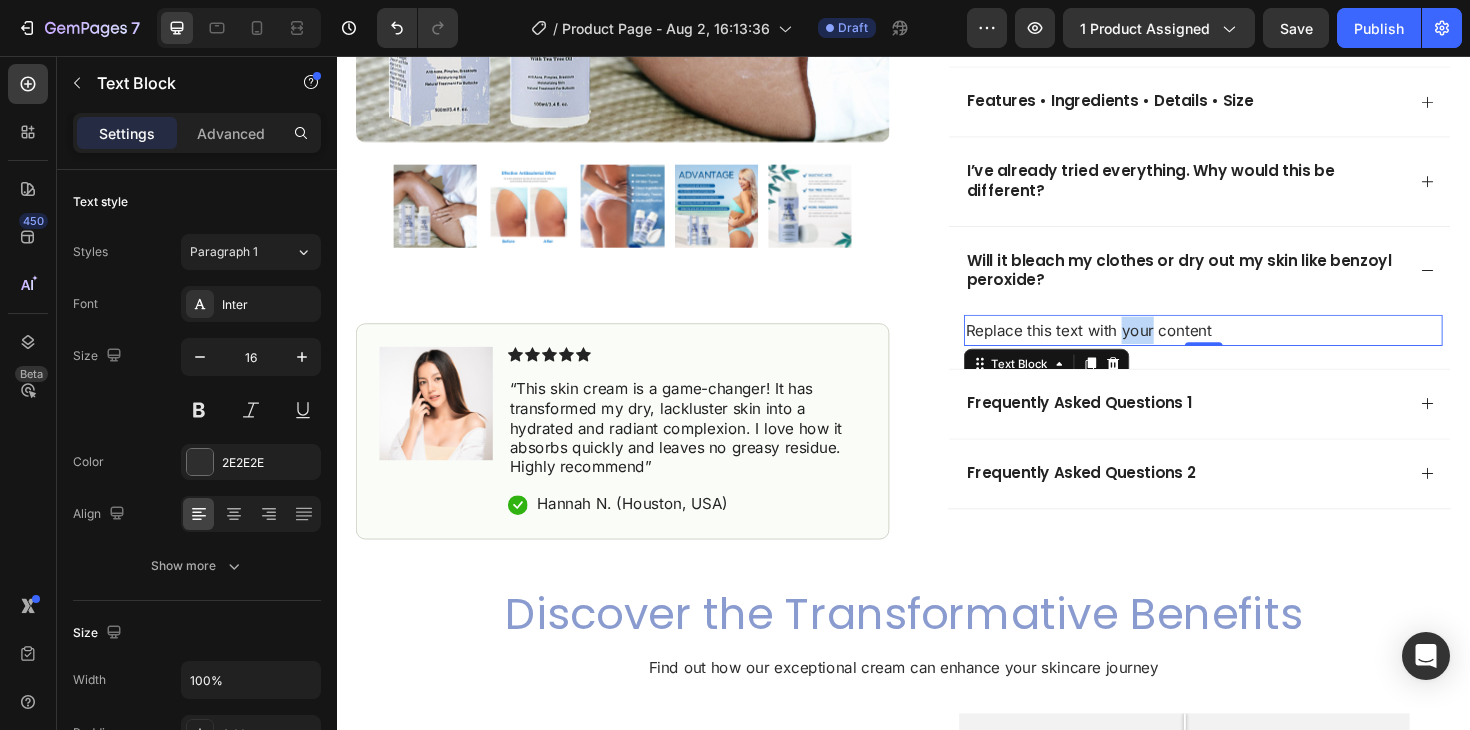 click on "Replace this text with your content" at bounding box center [1254, 346] 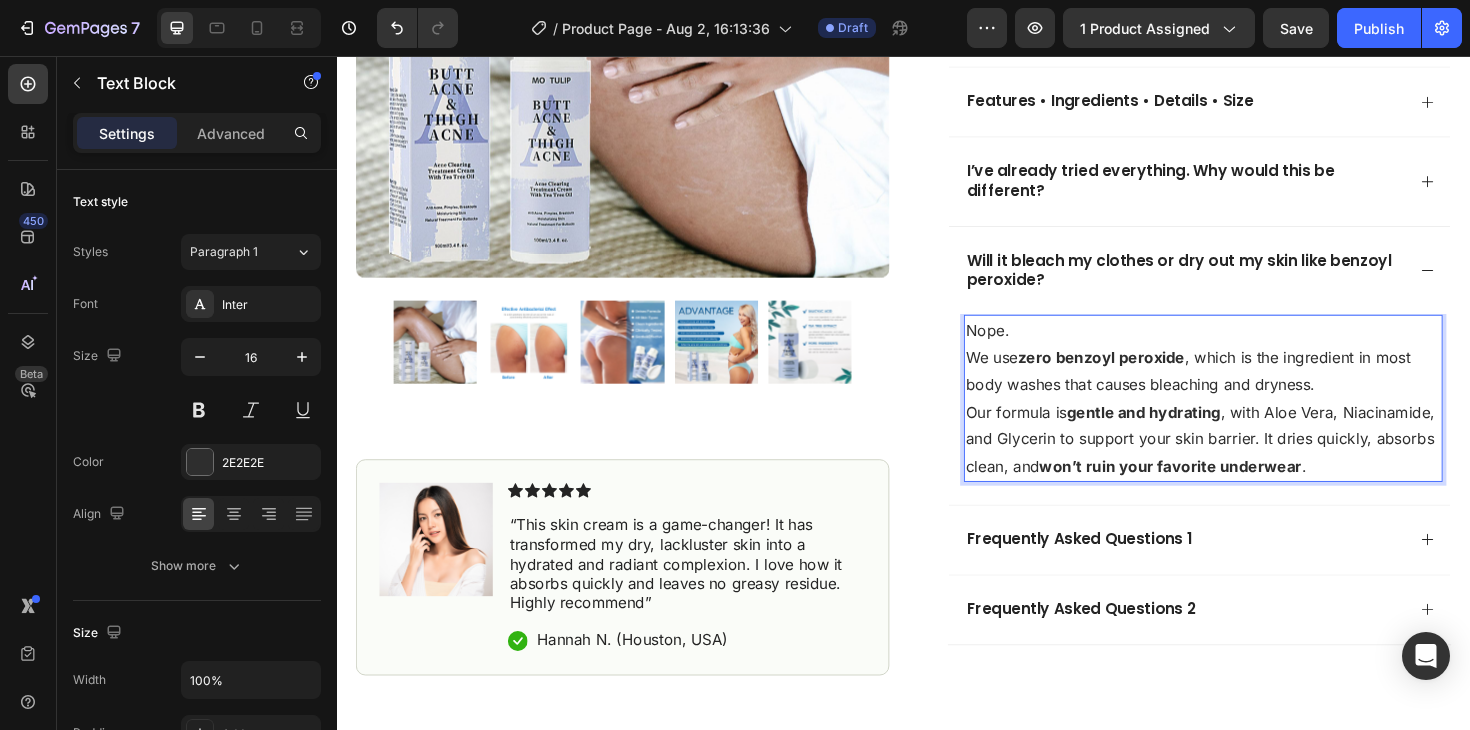 click on "Nope. We use  zero benzoyl peroxide , which is the ingredient in most body washes that causes bleaching and dryness." at bounding box center [1254, 375] 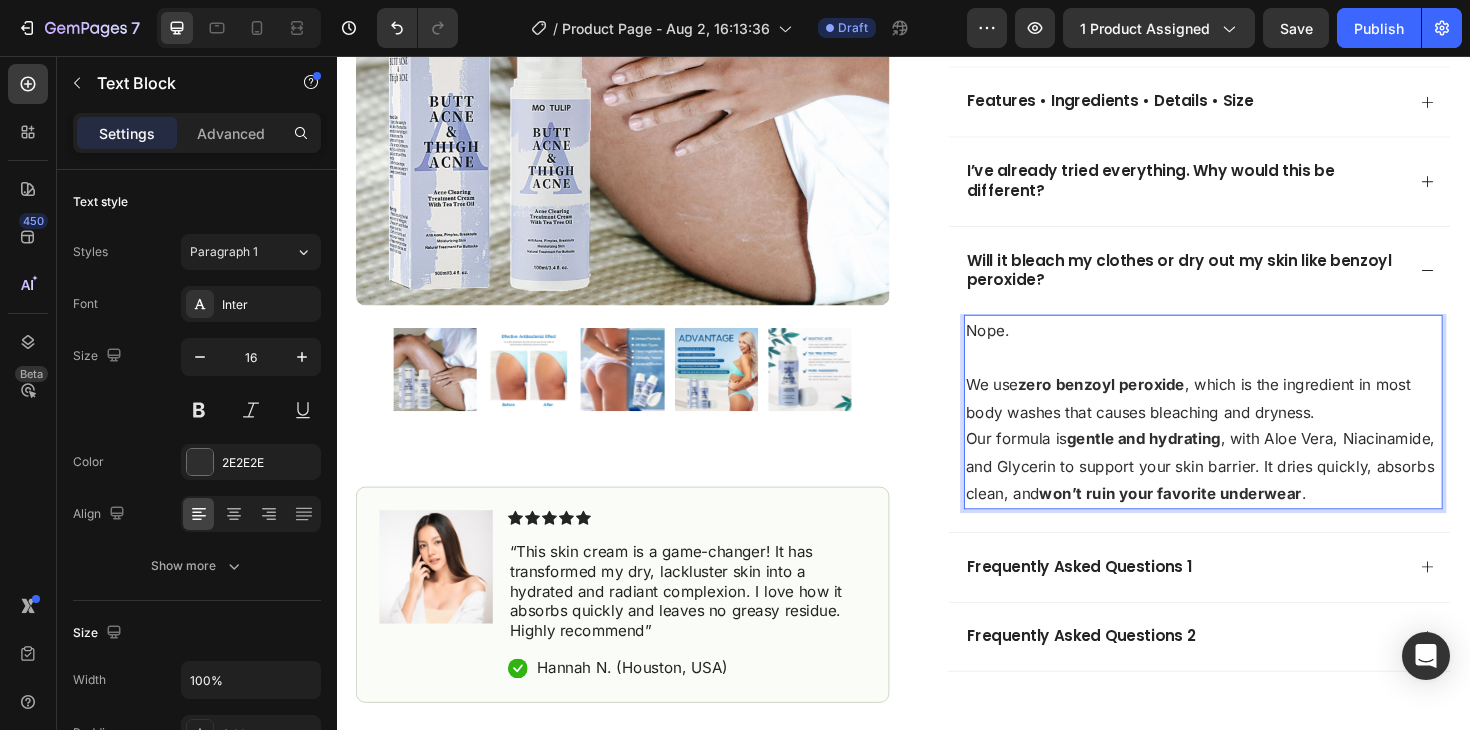 click on "Nope. ⁠⁠⁠⁠⁠⁠⁠ We use  zero benzoyl peroxide , which is the ingredient in most body washes that causes bleaching and dryness." at bounding box center (1254, 389) 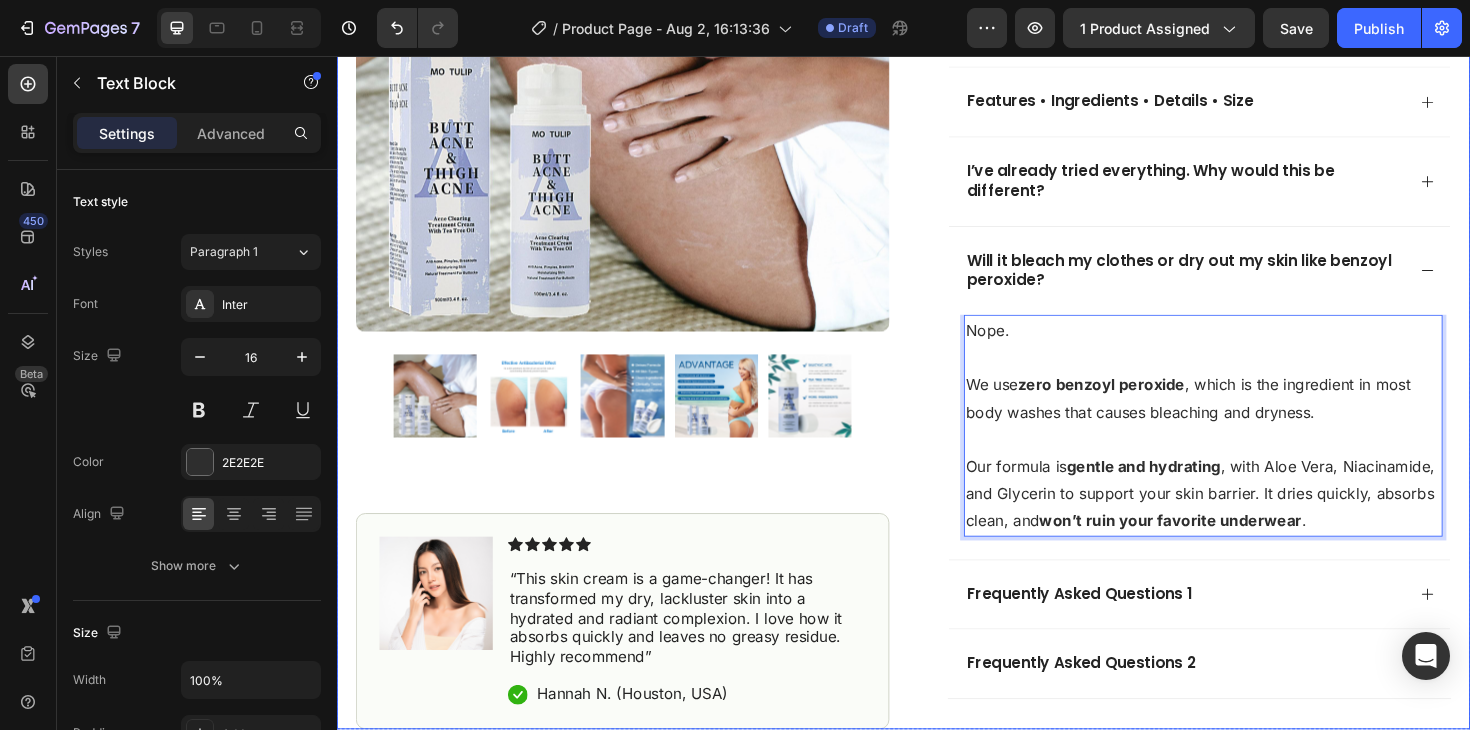 click on "Product Images Image Icon Icon Icon Icon Icon Icon List “This skin cream is a game-changer! It has transformed my dry, lackluster skin into a hydrated and radiant complexion. I love how it absorbs quickly and leaves no greasy residue. Highly recommend” Text Block
Icon [PERSON] ([LOCATION]) Text Block Row Row Row Judge.me - Preview Badge (Stars) Judge.me Helped X Customers solve their Y problems Text Block Wiyora ClearBooty™ Cream Product Title USP + value Prop subheadline Text Block USP Subheadline or Customer Review Address Pre purchase questions or objections  Text Block
Key Outcome/Feature/Benefit 1
Key Outcome/Feature/Benefit 2
Key Outcome/Feature/Benefit 3 Item List Pumper Bundles Volume Discount Pumper Bundles Volume Discount
Icon Sale Ends In 2 Hours | Limited Time Offer Text Block Row
Add to cart Add to Cart Value proposition 1 Text Block Value Proposition 2 Text Block ." at bounding box center (937, 11) 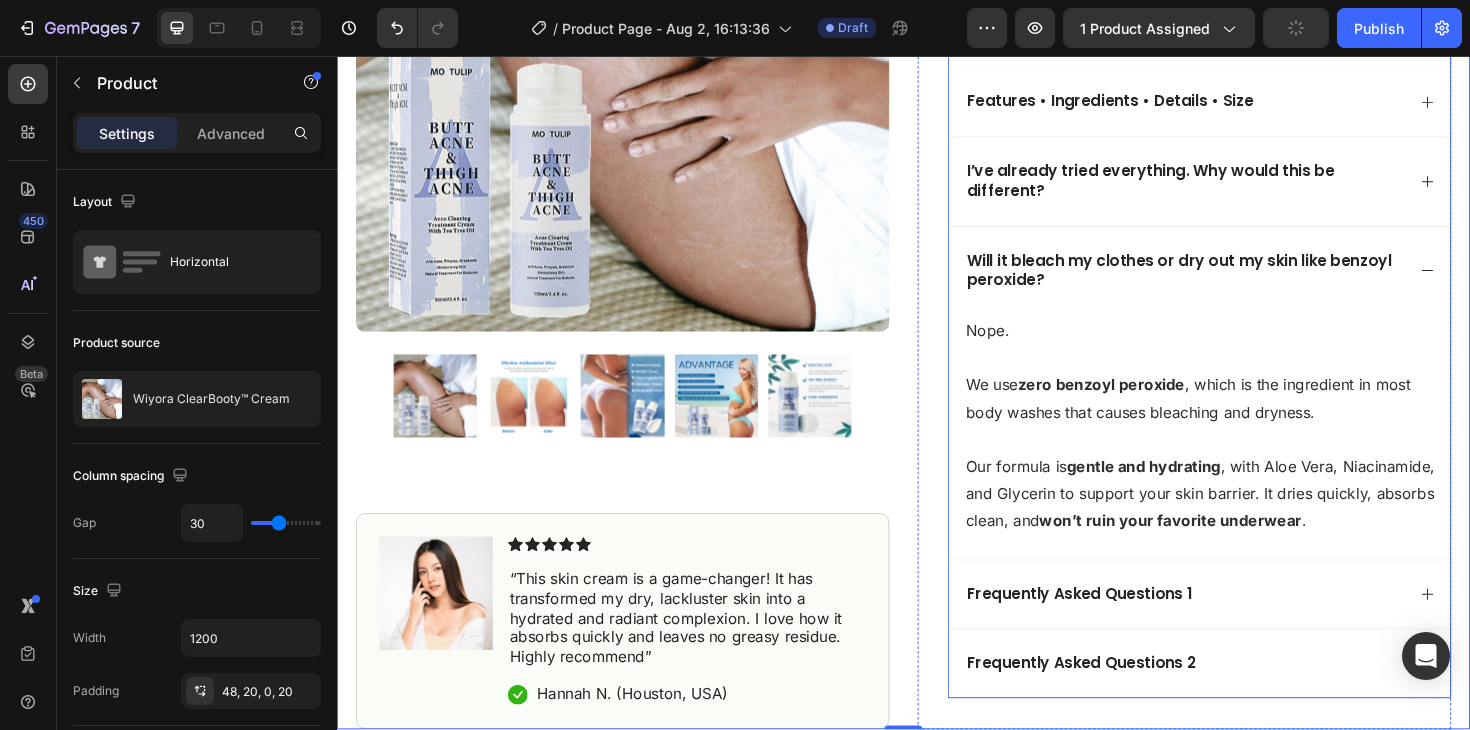 click on "Will it bleach my clothes or dry out my skin like benzoyl peroxide?" at bounding box center [1250, 283] 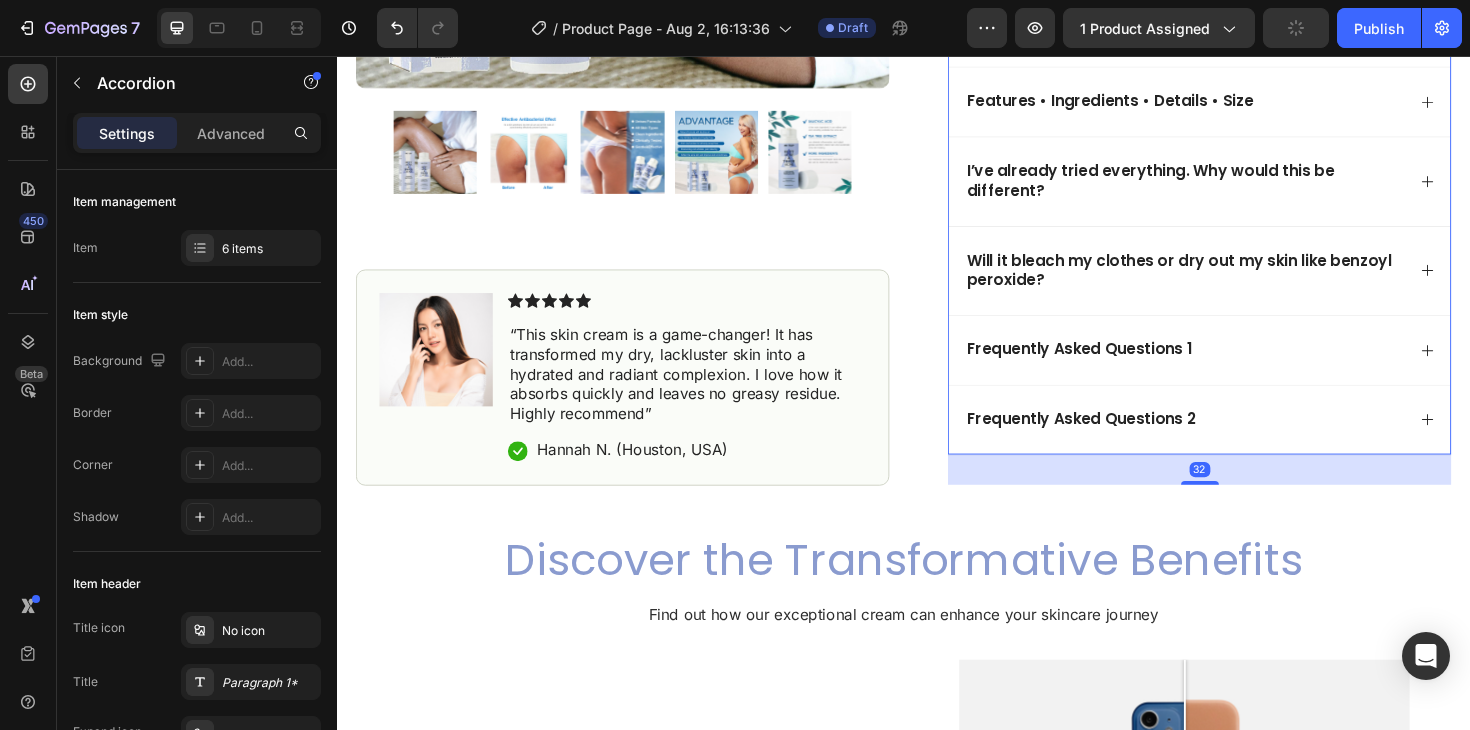 click on "Will it bleach my clothes or dry out my skin like benzoyl peroxide?" at bounding box center (1250, 283) 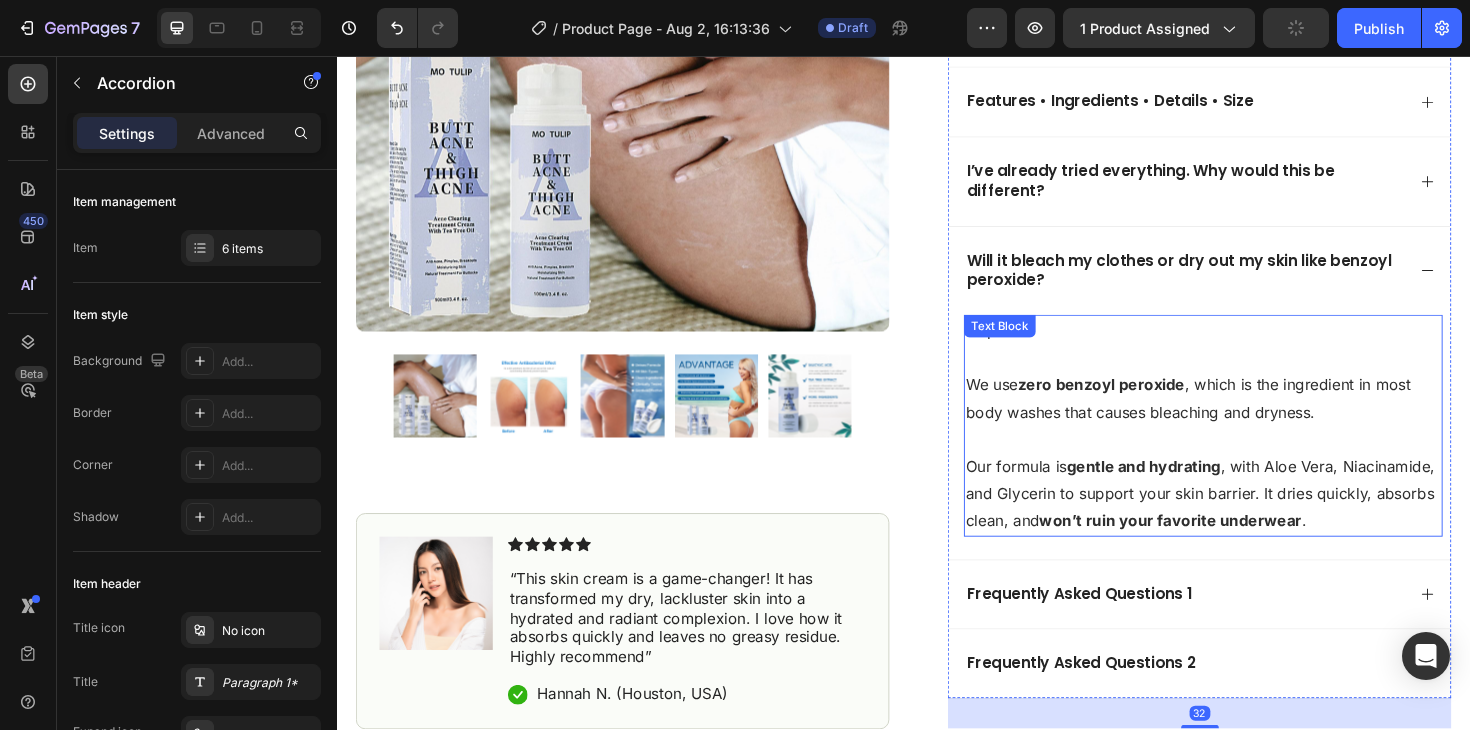click on "Nope. We use  zero benzoyl peroxide , which is the ingredient in most body washes that causes bleaching and dryness." at bounding box center [1254, 404] 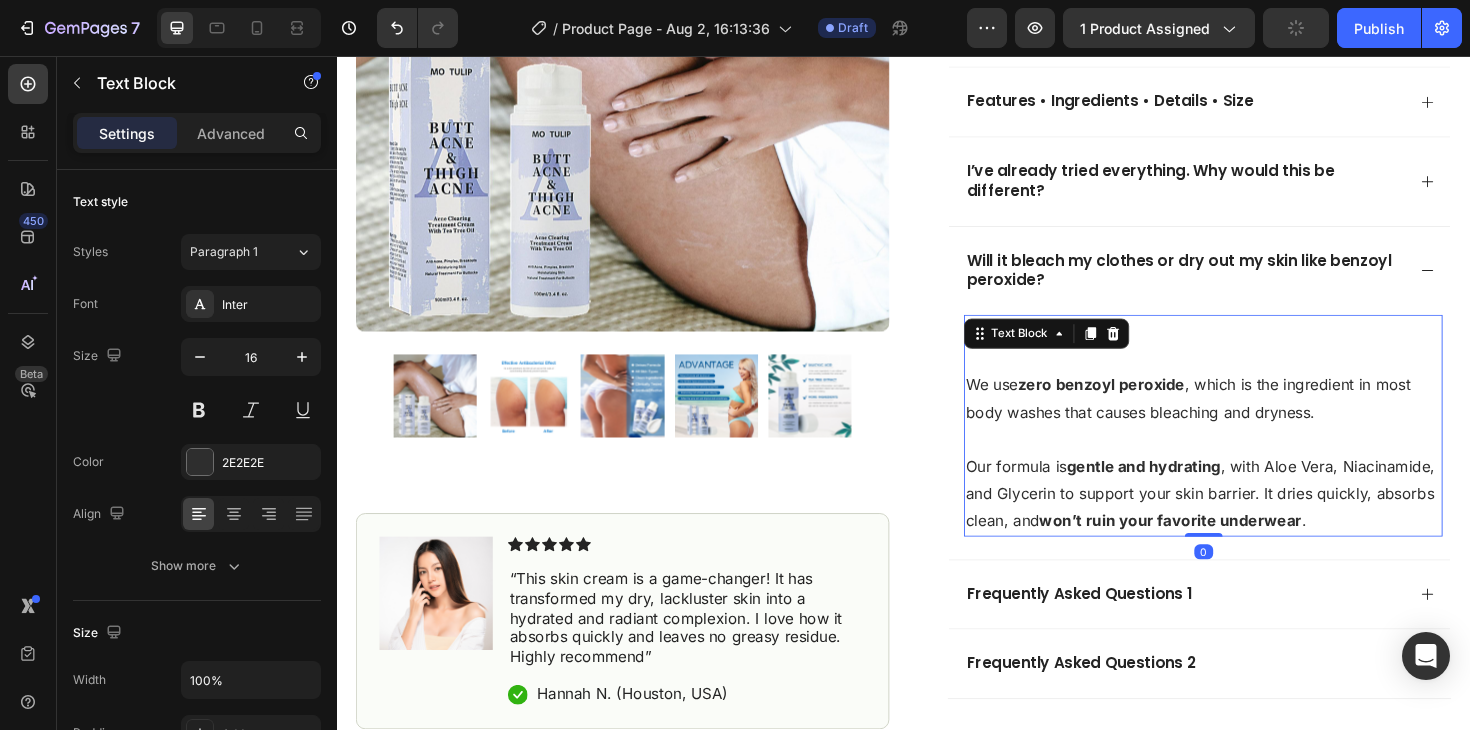 click on "Nope. We use  zero benzoyl peroxide , which is the ingredient in most body washes that causes bleaching and dryness." at bounding box center (1254, 404) 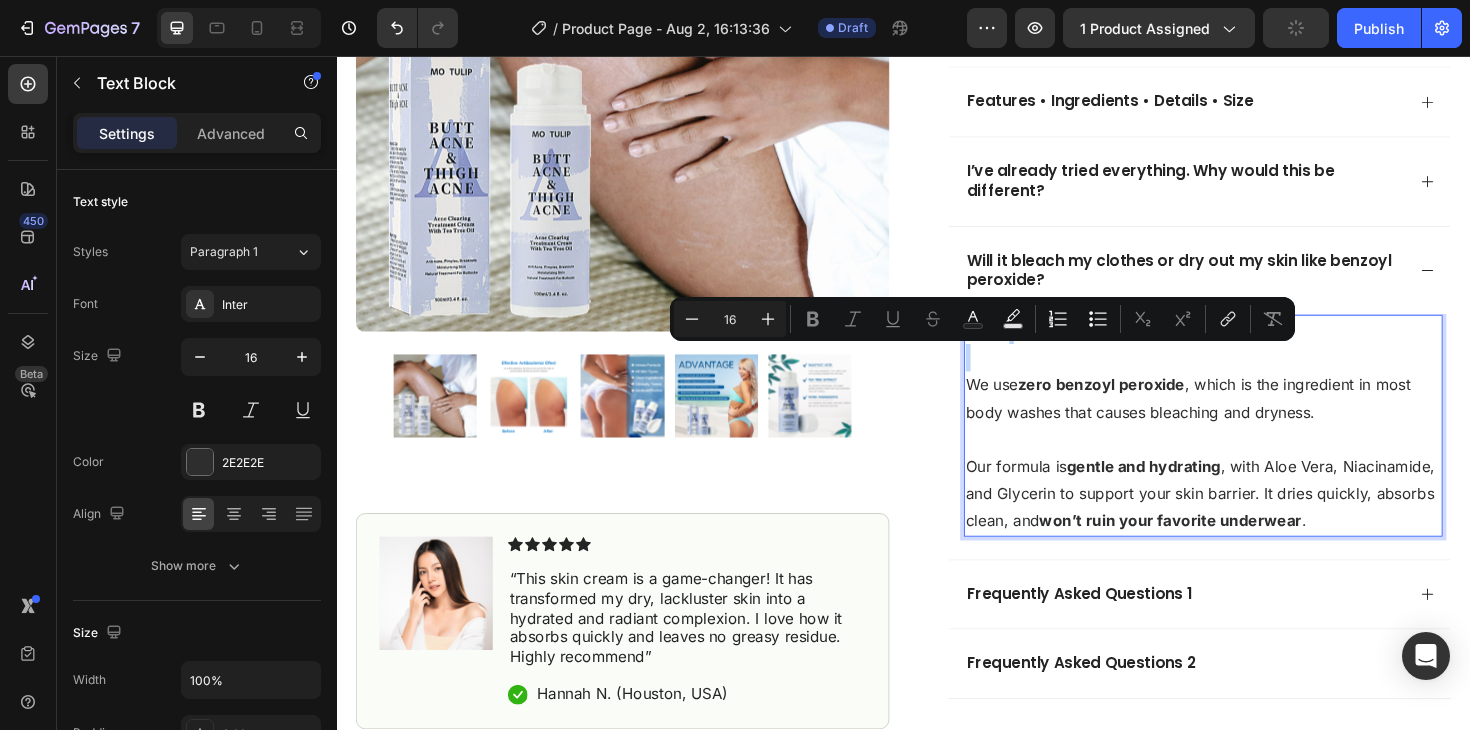 click on "Nope. We use  zero benzoyl peroxide , which is the ingredient in most body washes that causes bleaching and dryness." at bounding box center [1254, 404] 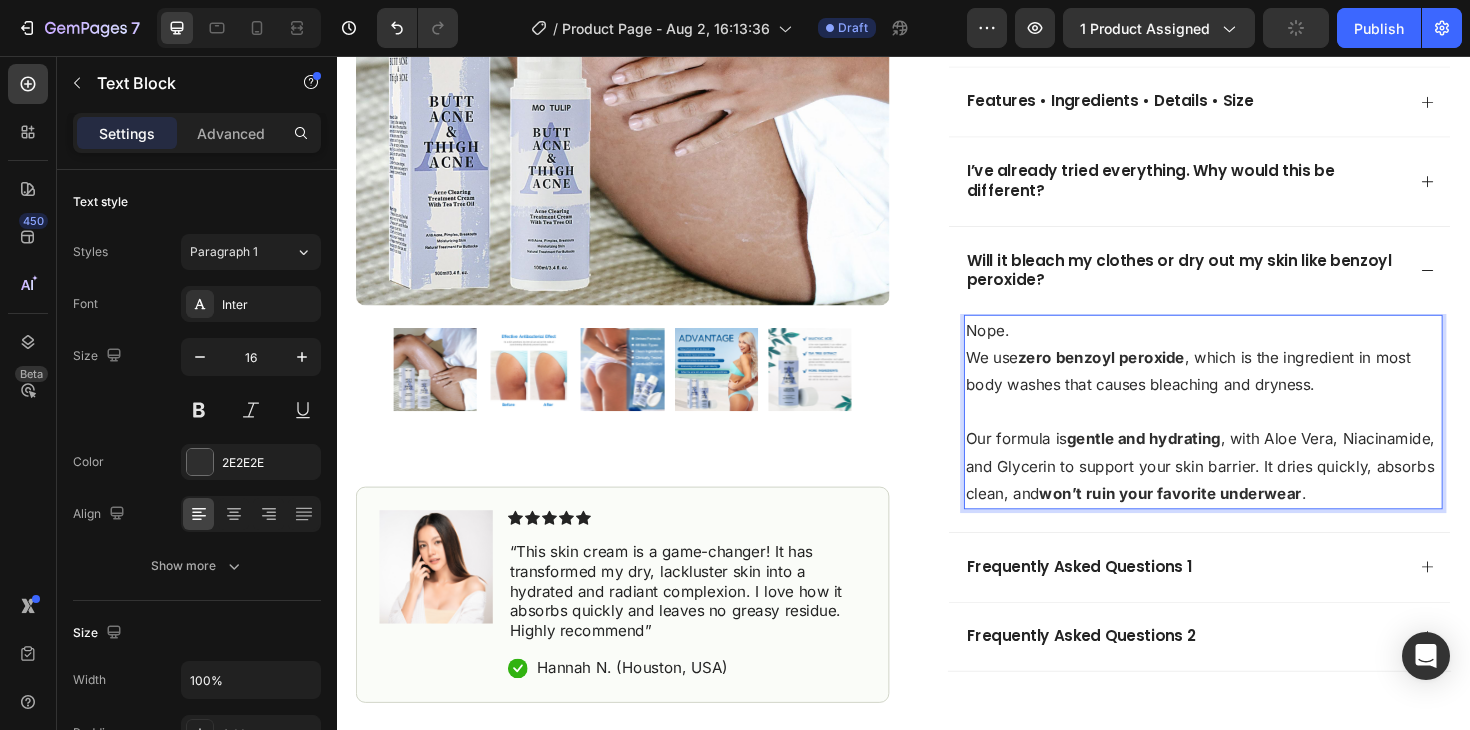 click on "Nope. We use  zero benzoyl peroxide , which is the ingredient in most body washes that causes bleaching and dryness." at bounding box center [1254, 389] 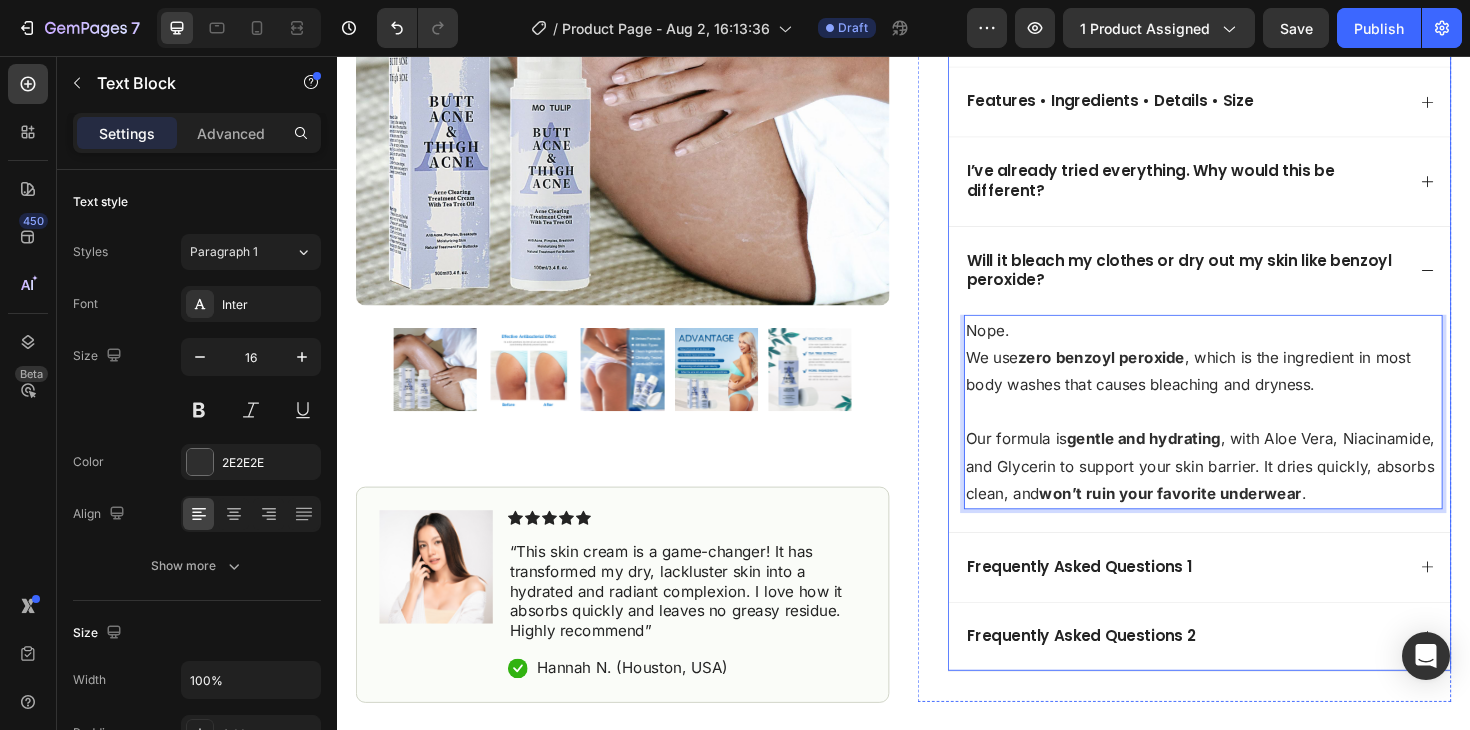 click on "Will it bleach my clothes or dry out my skin like benzoyl peroxide?" at bounding box center [1250, 283] 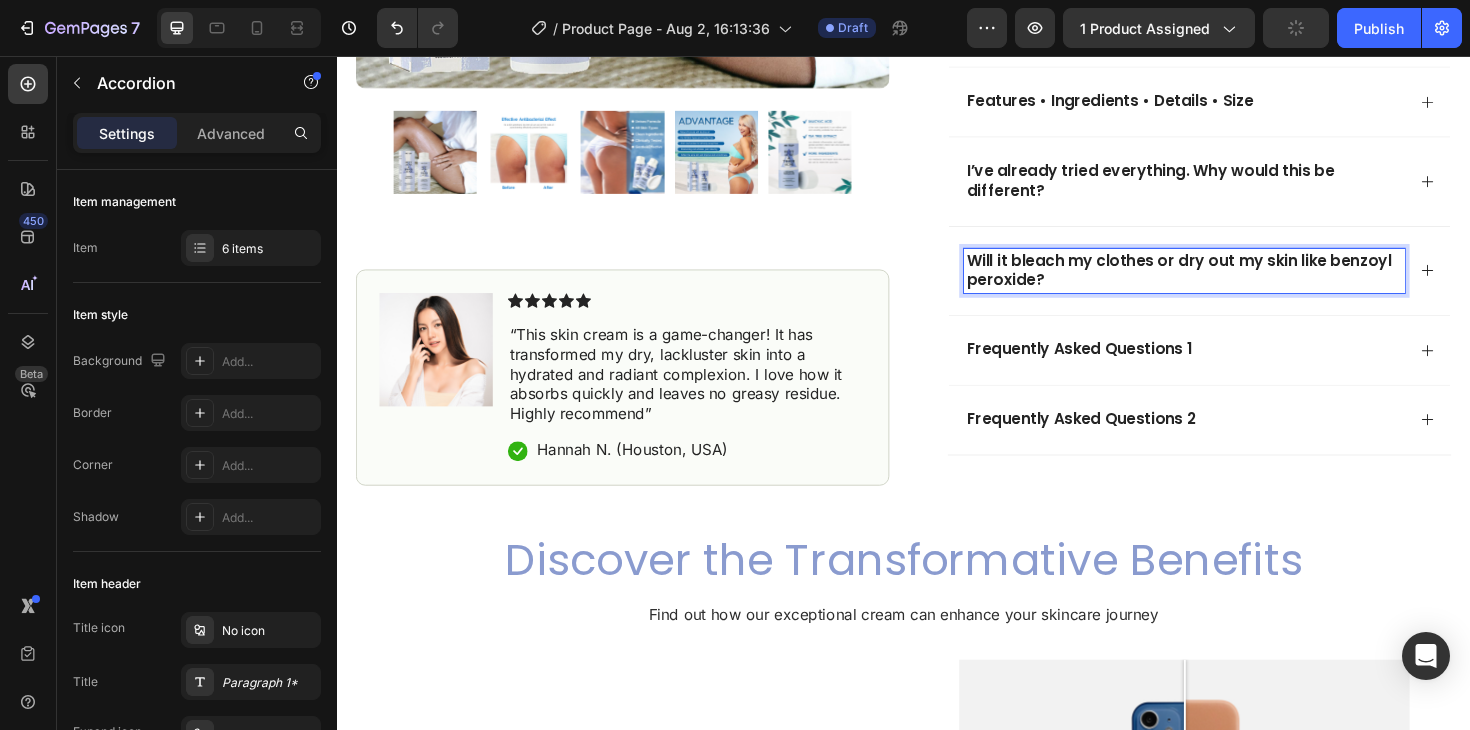 click 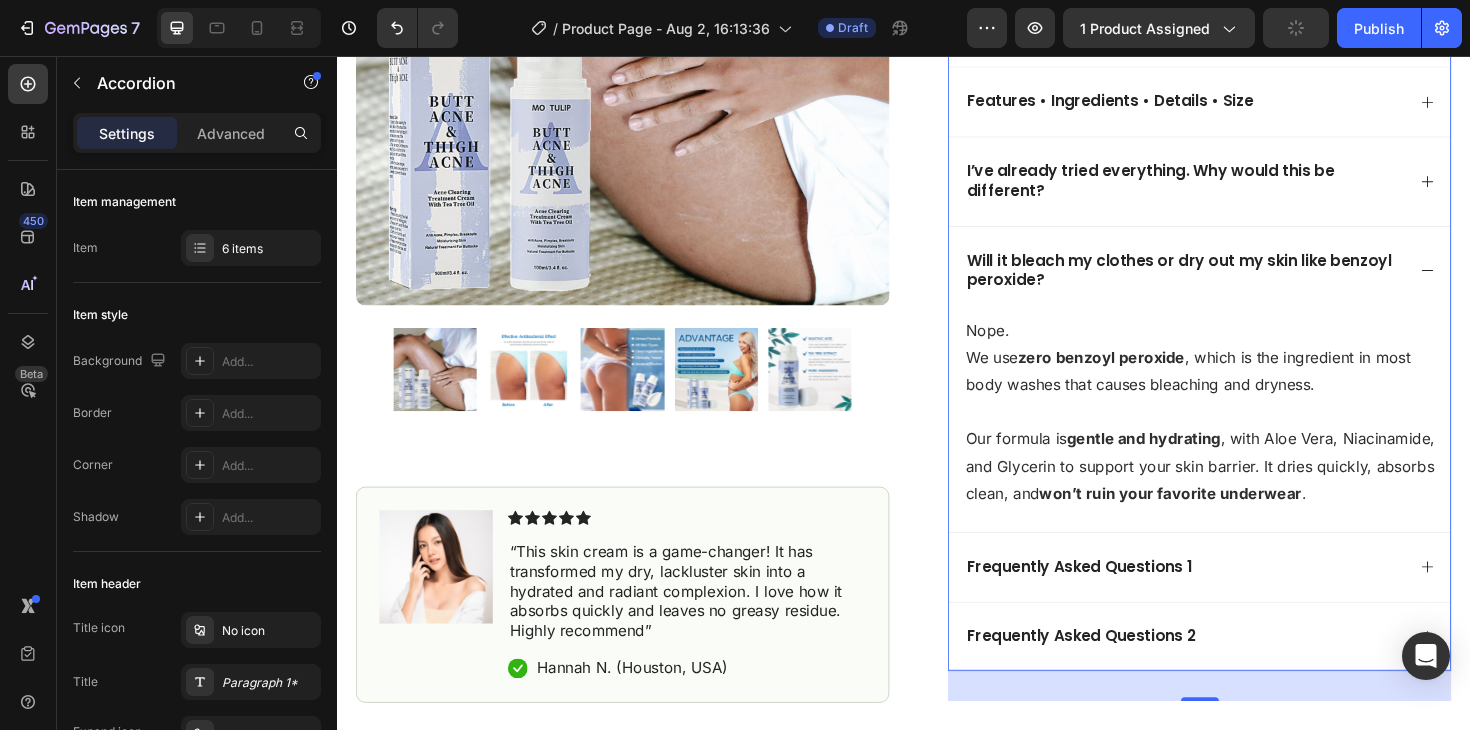 click on "Will it bleach my clothes or dry out my skin like benzoyl peroxide?" at bounding box center (1250, 283) 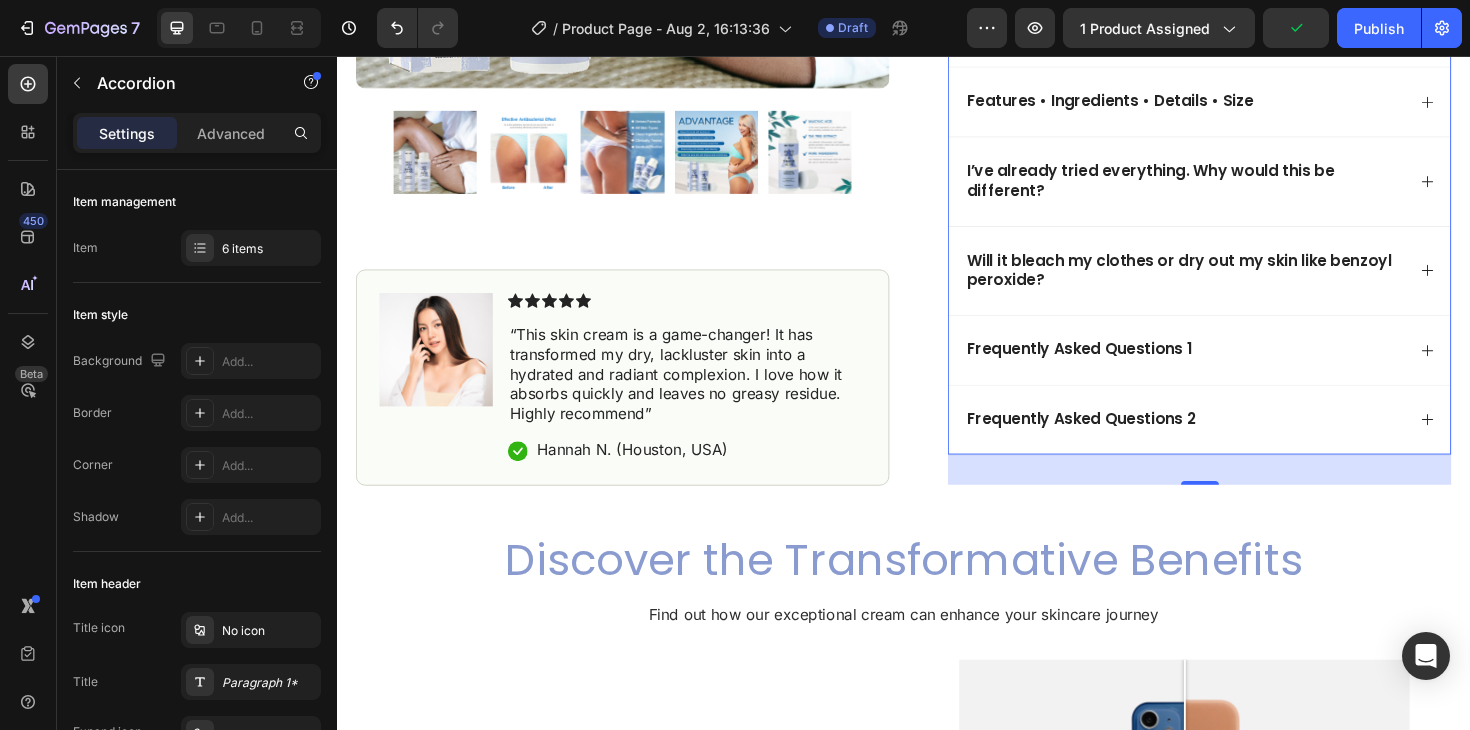 click on "Will it bleach my clothes or dry out my skin like benzoyl peroxide?" at bounding box center (1250, 283) 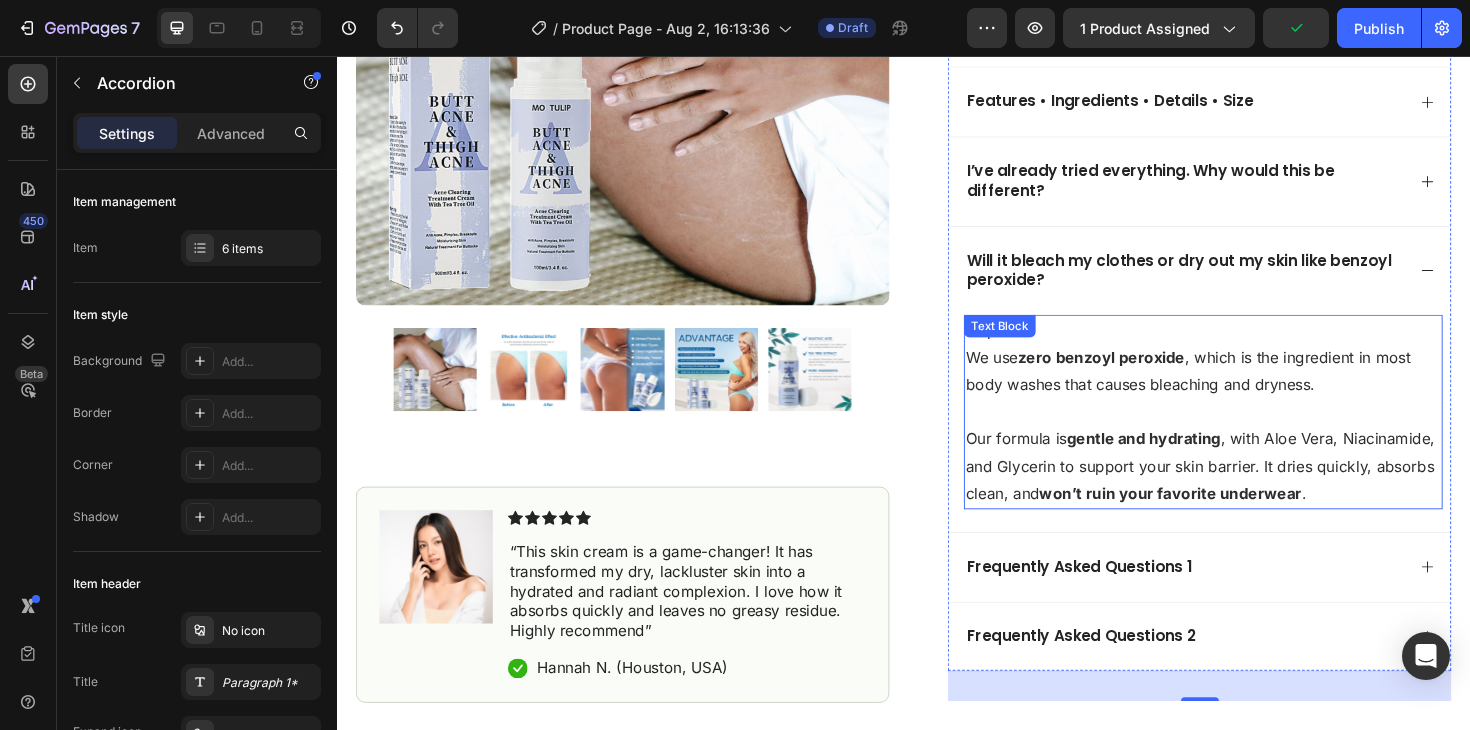 click on "Text Block" at bounding box center (1039, 342) 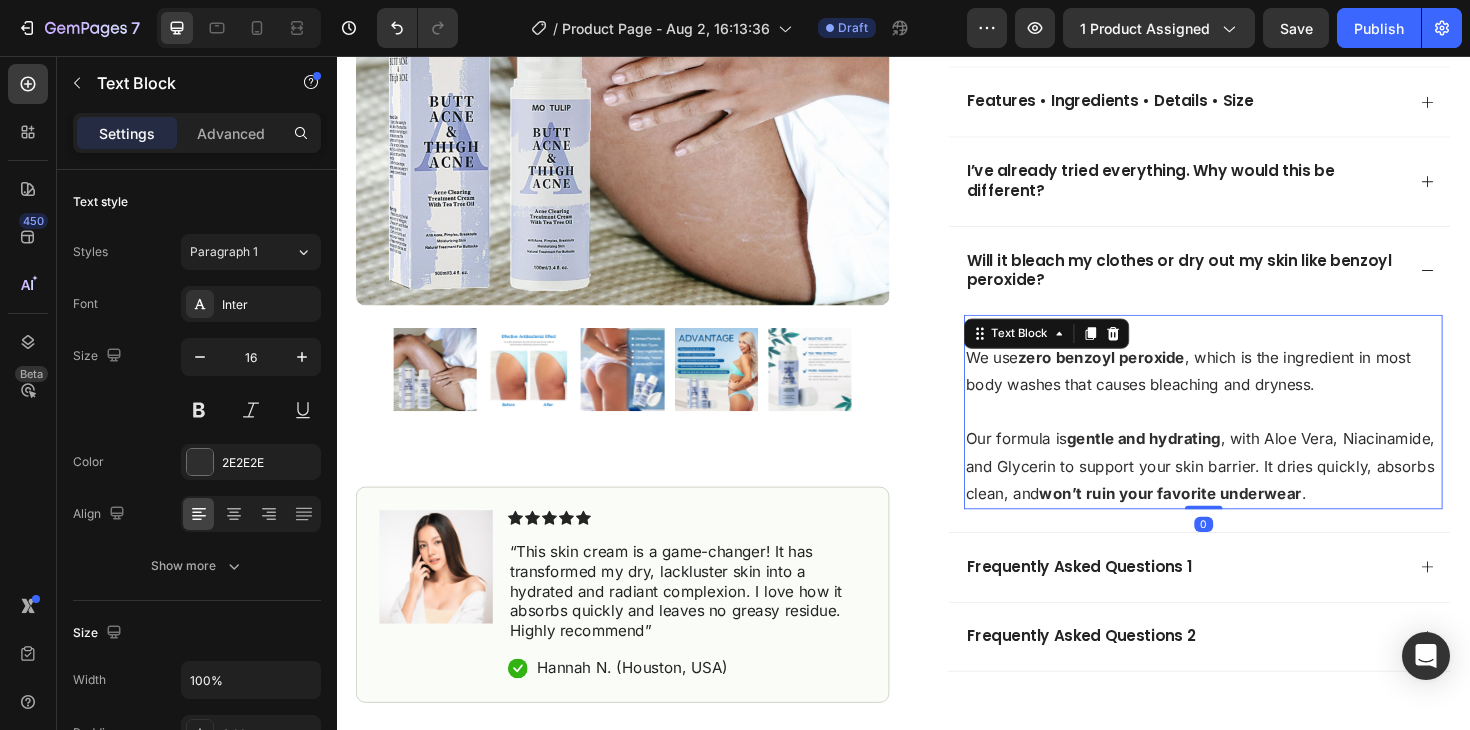 click on "Nope. We use  zero benzoyl peroxide , which is the ingredient in most body washes that causes bleaching and dryness." at bounding box center (1254, 389) 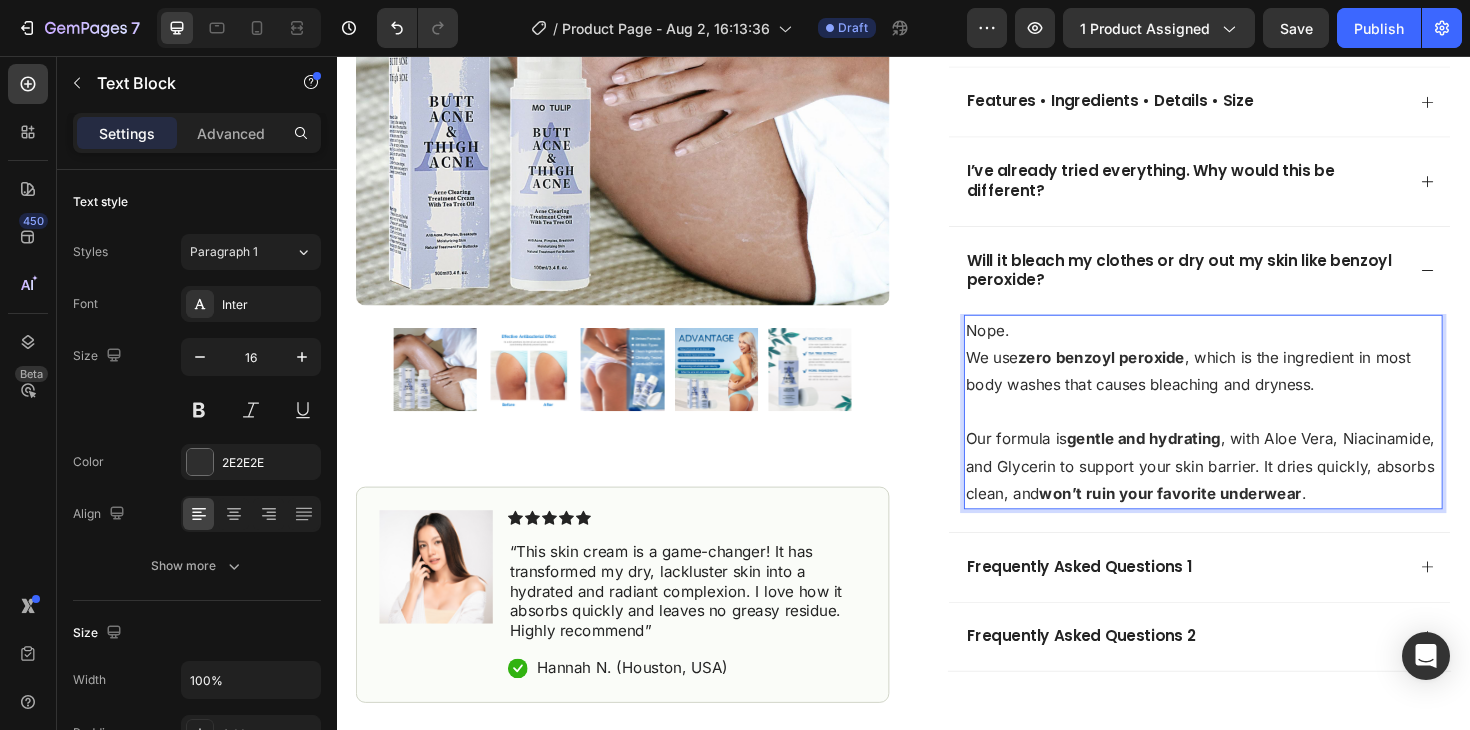 click on "Nope. We use  zero benzoyl peroxide , which is the ingredient in most body washes that causes bleaching and dryness." at bounding box center (1254, 389) 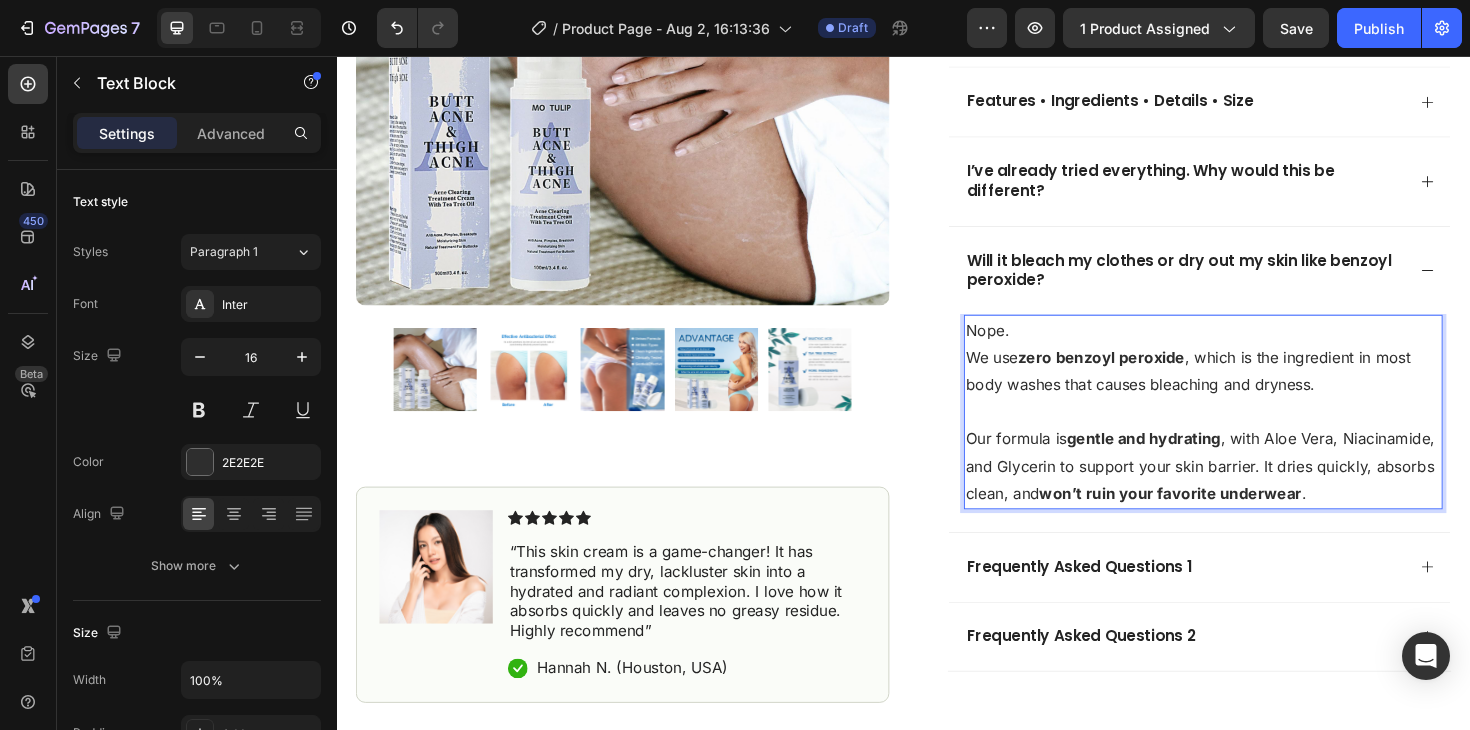 click on "Nope. We use  zero benzoyl peroxide , which is the ingredient in most body washes that causes bleaching and dryness." at bounding box center [1254, 389] 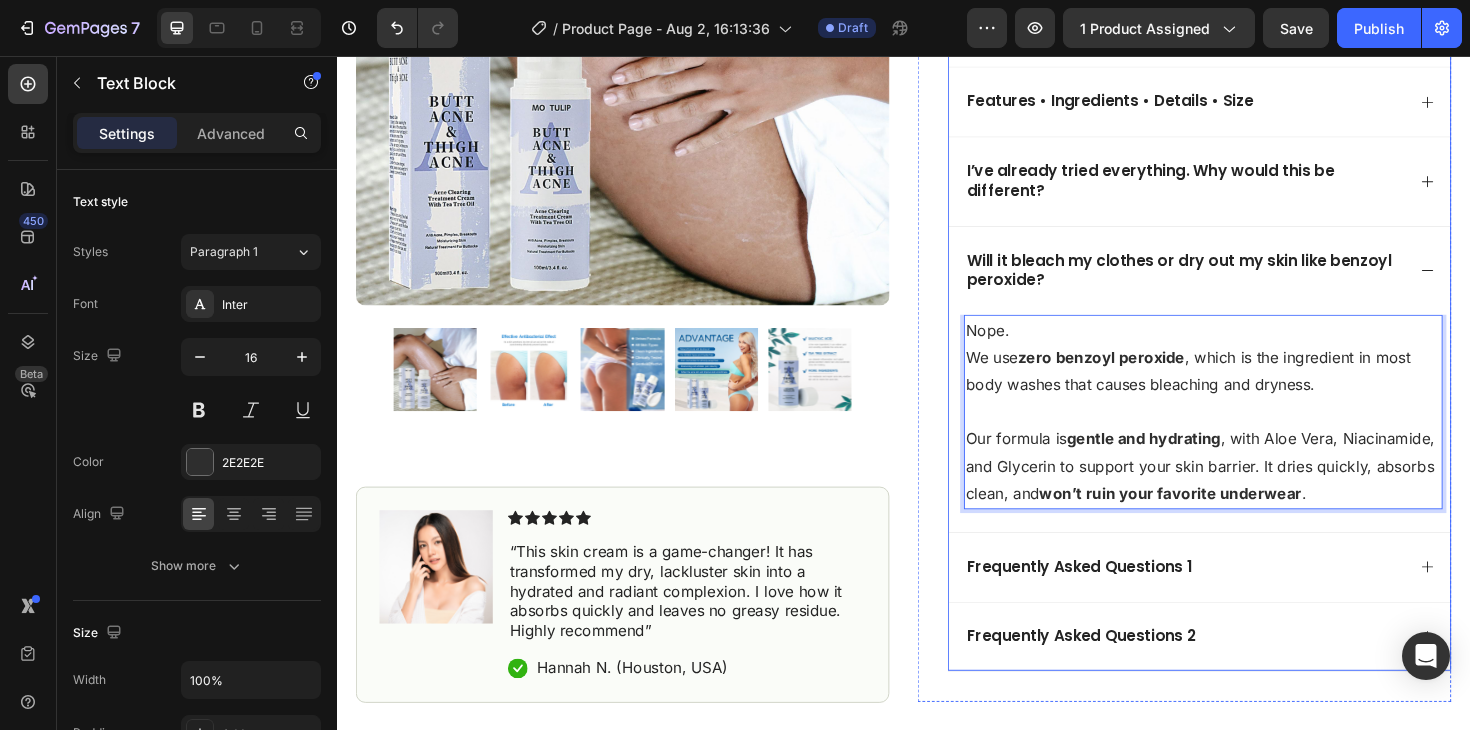 click 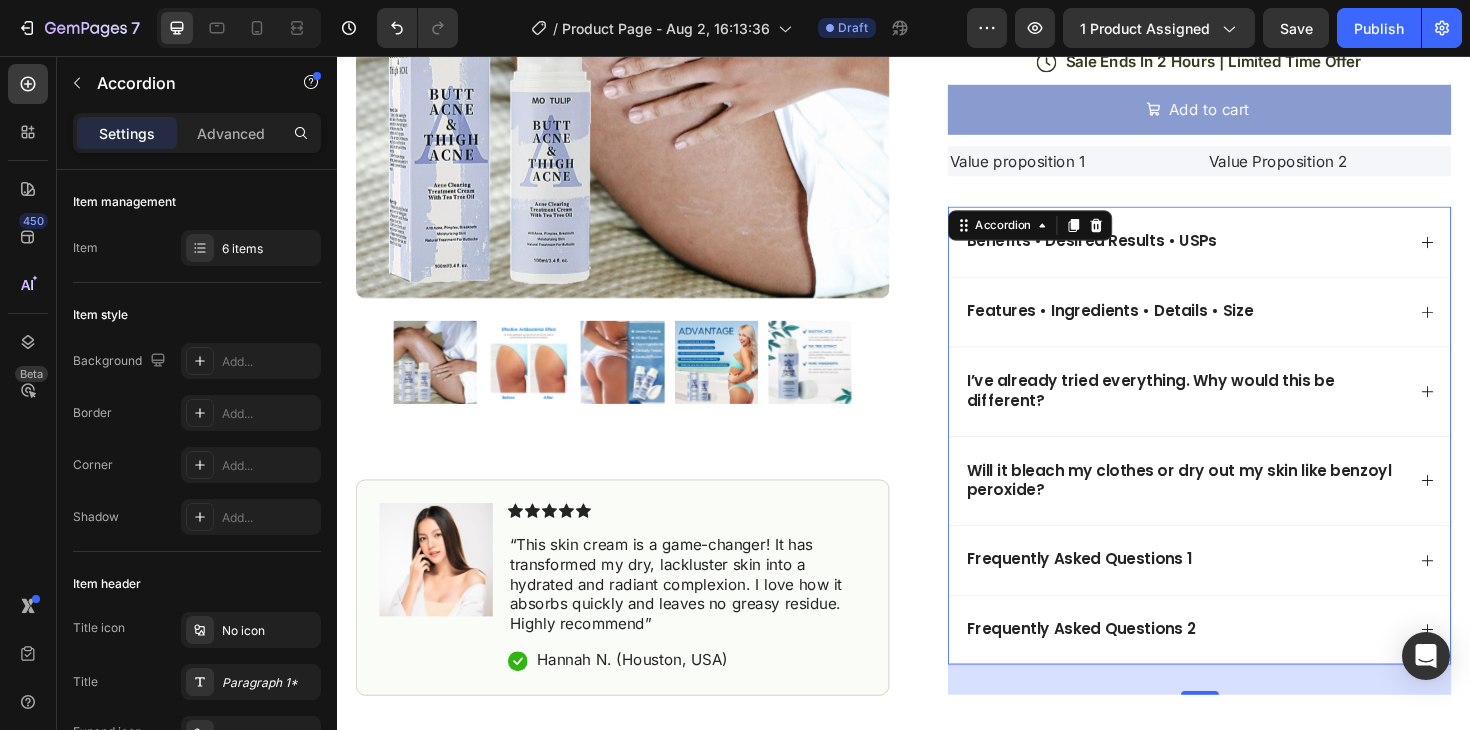 scroll, scrollTop: 645, scrollLeft: 0, axis: vertical 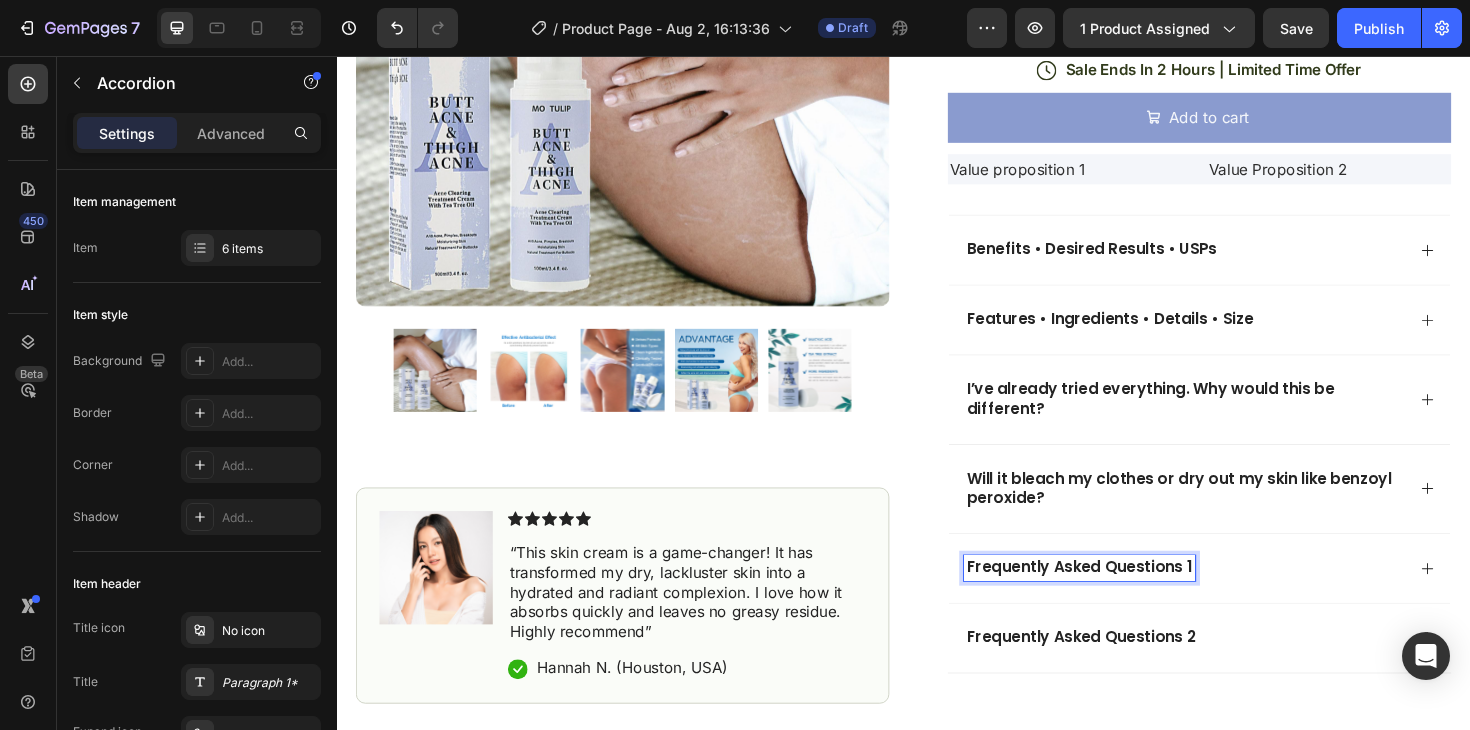 click on "Frequently Asked Questions 1" at bounding box center (1123, 598) 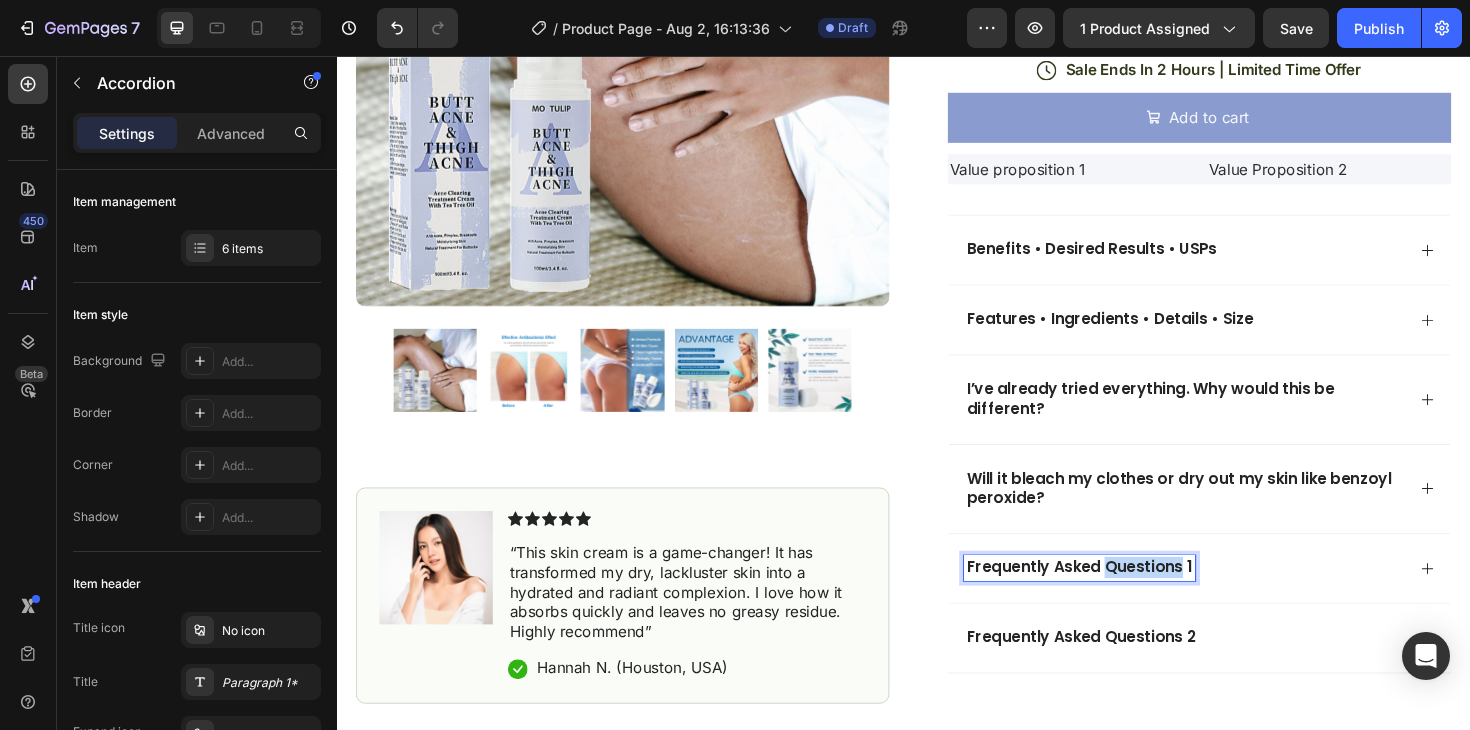 click on "Frequently Asked Questions 1" at bounding box center (1123, 598) 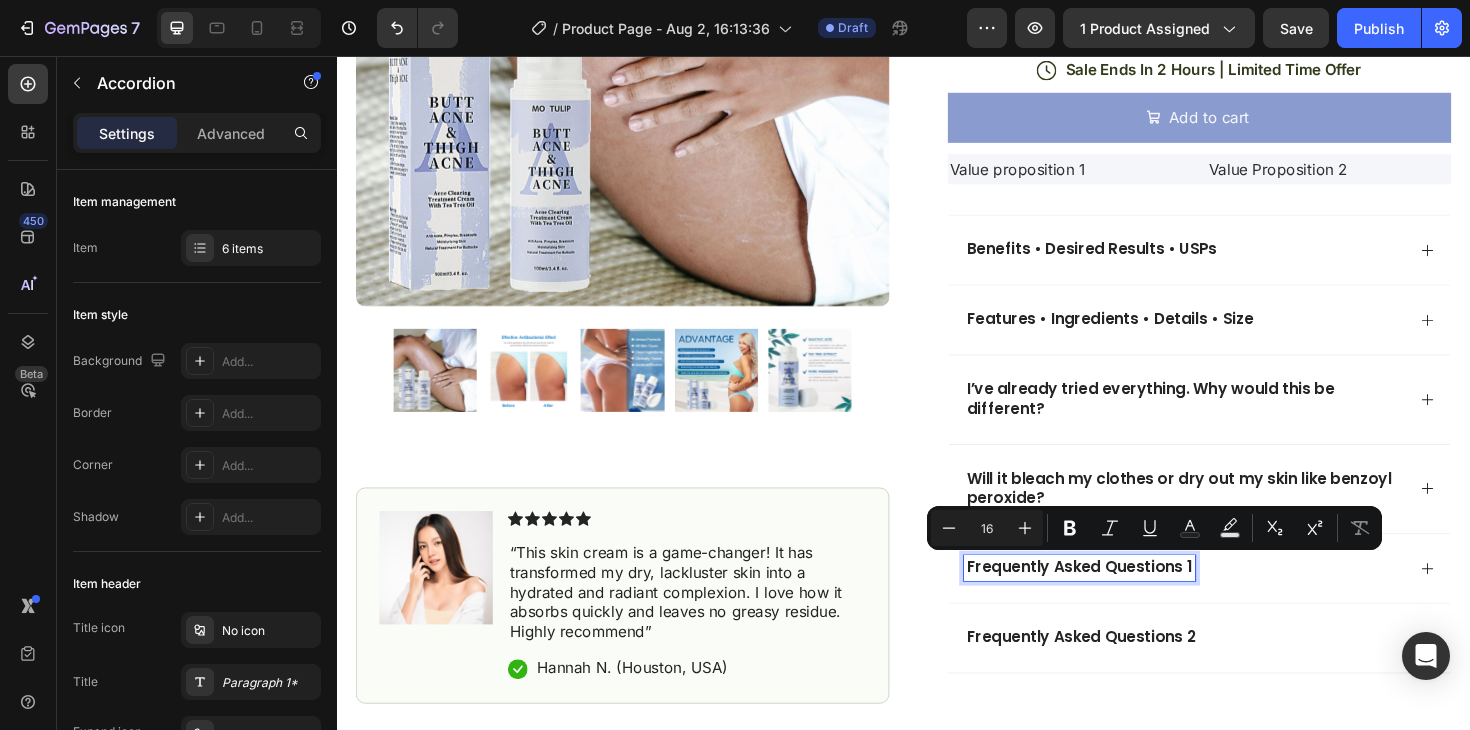 click on "Frequently Asked Questions 1" at bounding box center (1123, 598) 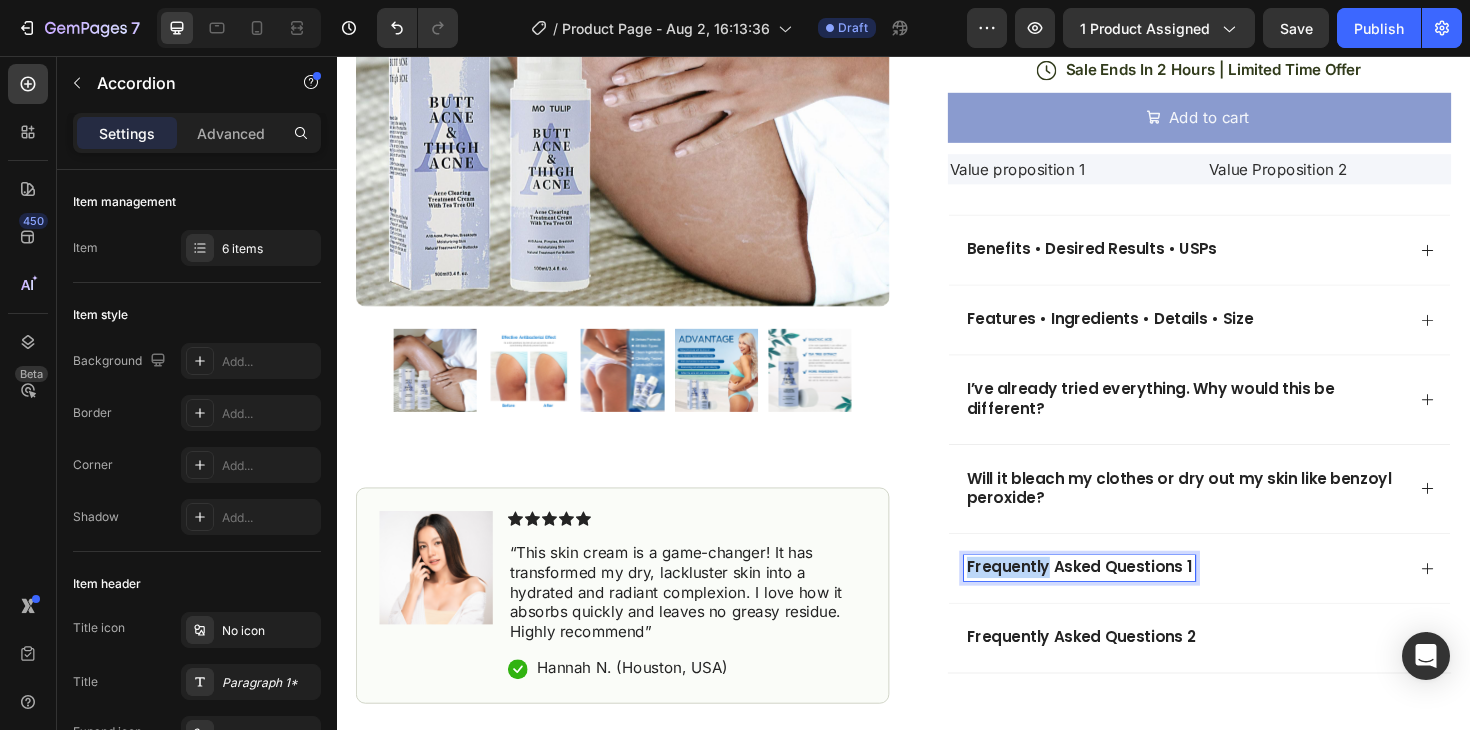 click on "Frequently Asked Questions 1" at bounding box center [1123, 598] 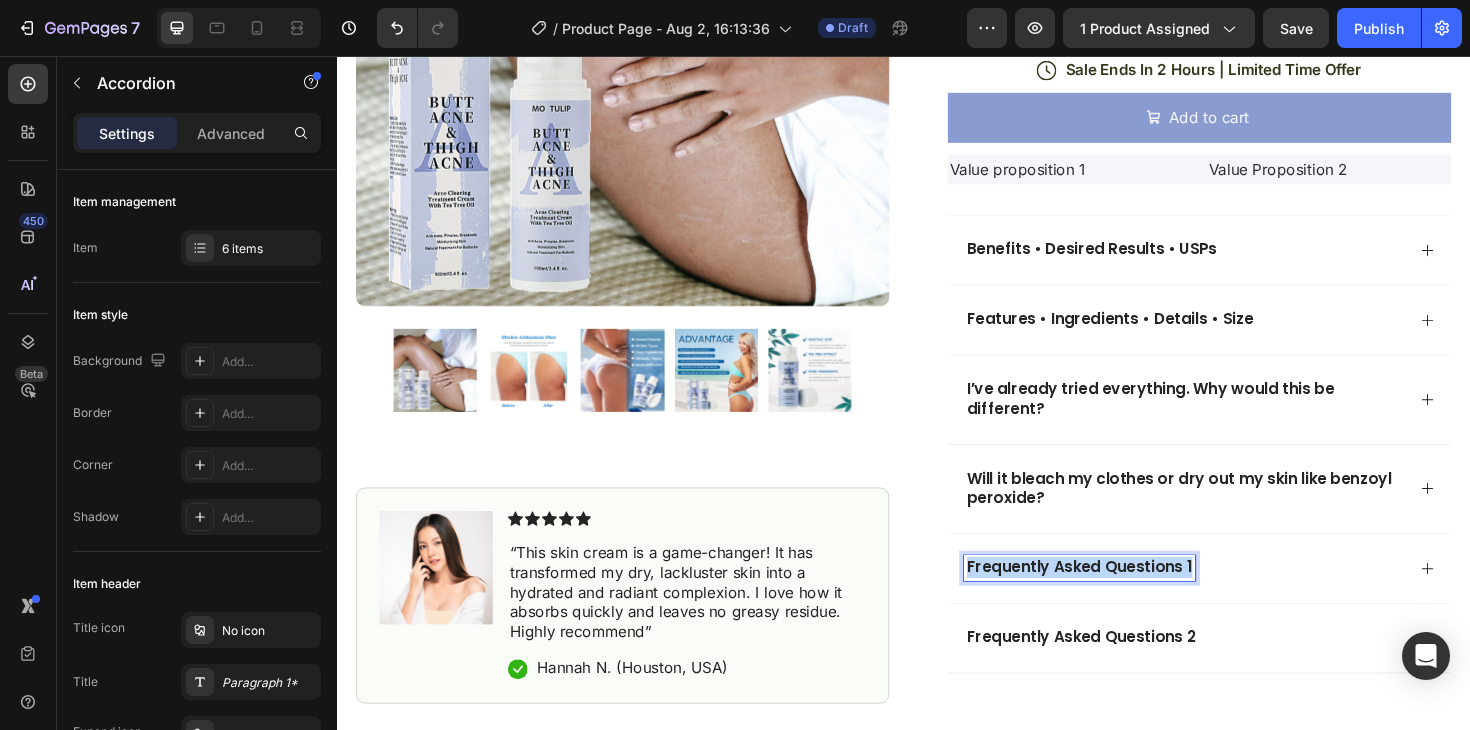 click on "Frequently Asked Questions 1" at bounding box center (1123, 598) 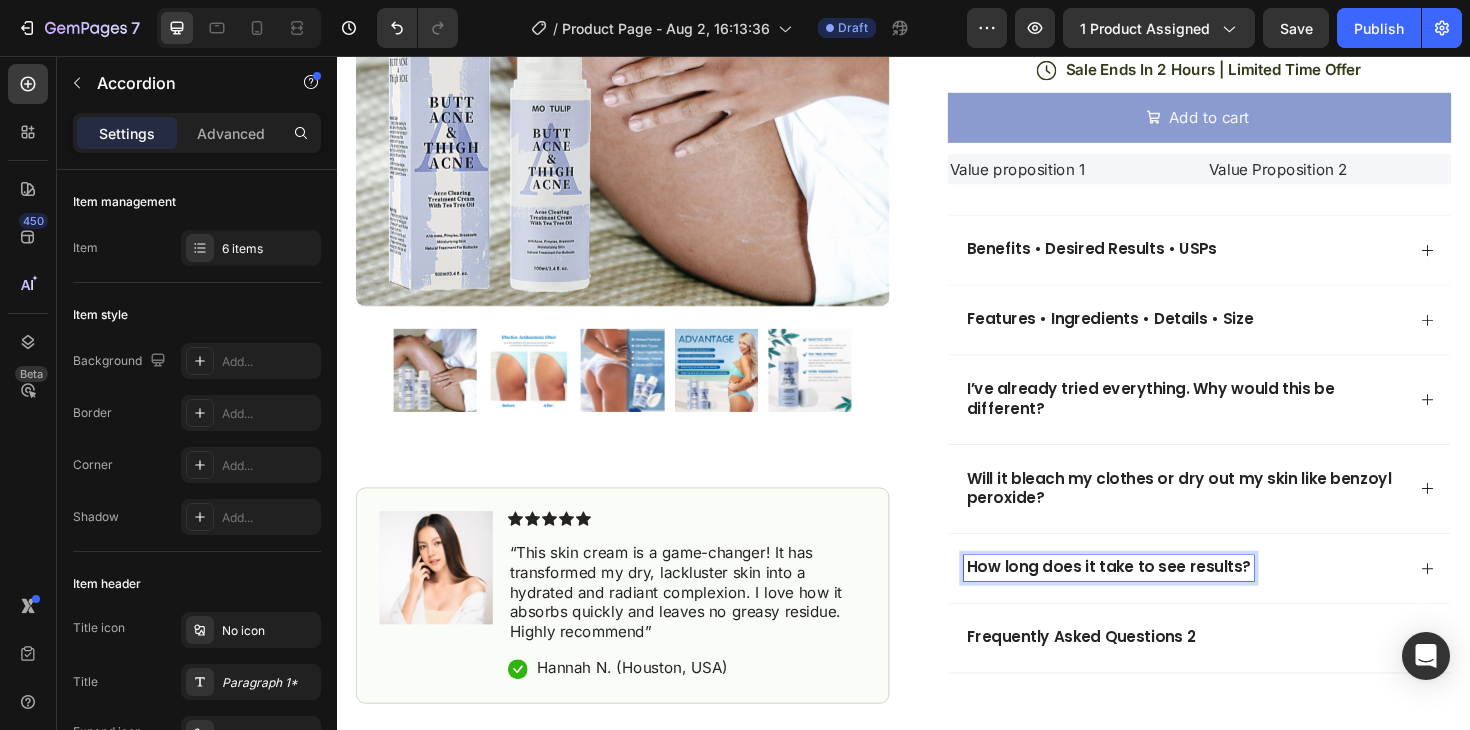 click on "How long does it take to see results?" at bounding box center [1234, 598] 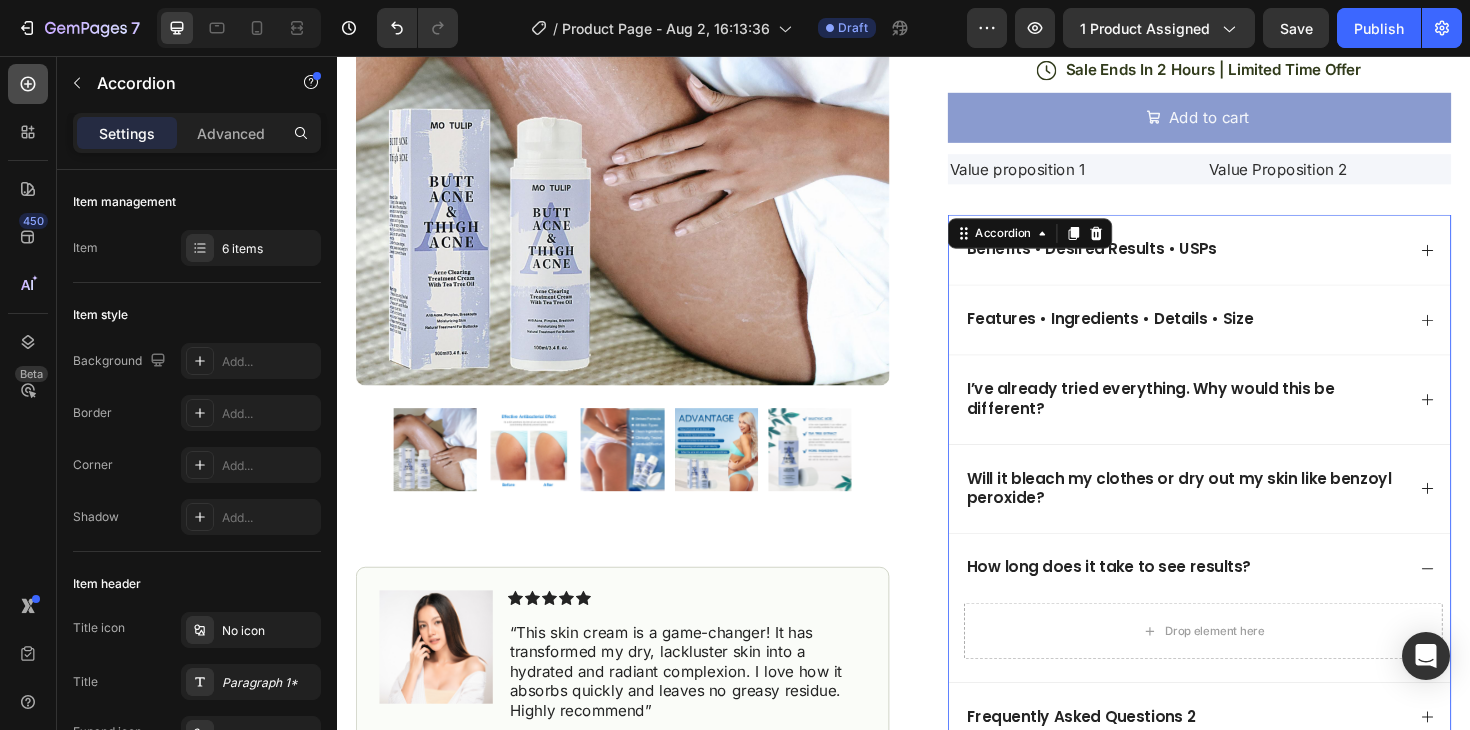 click 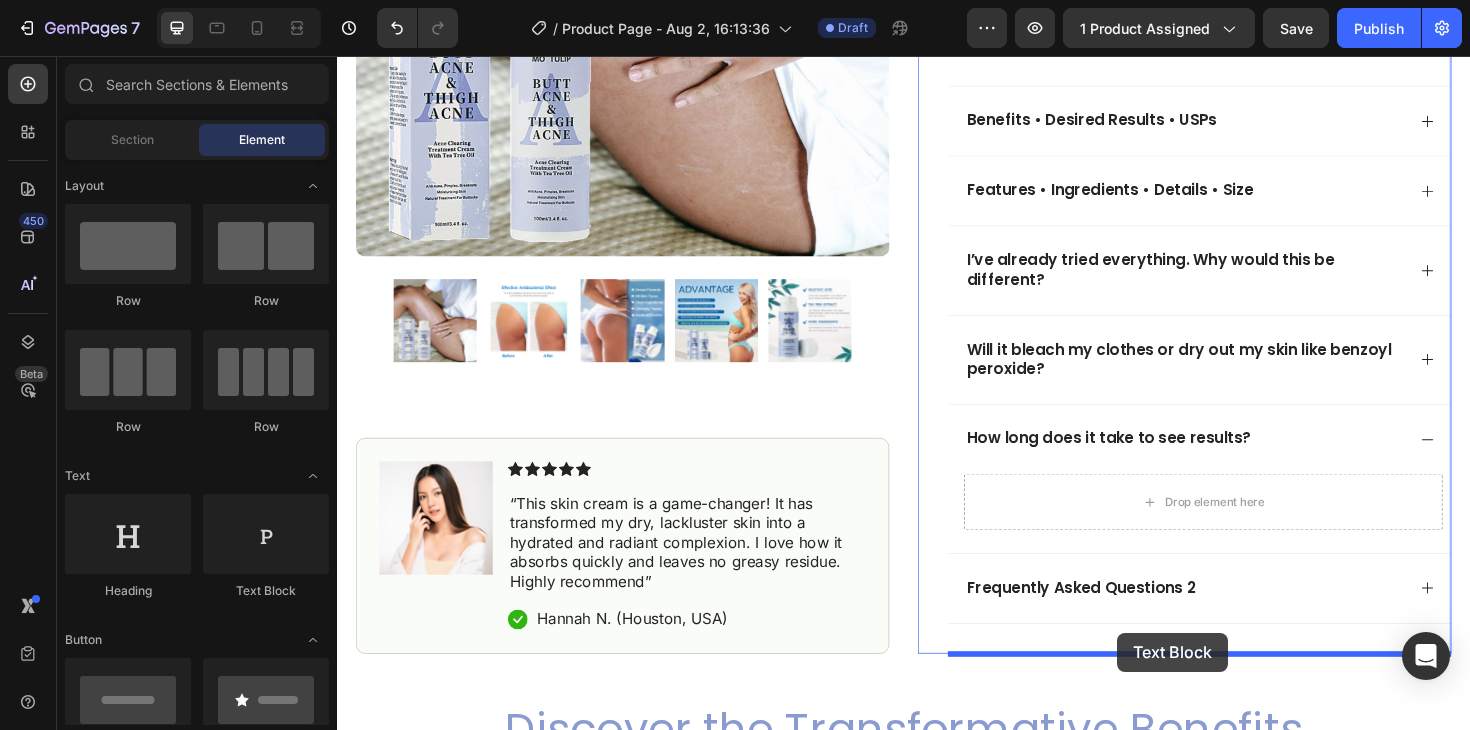 scroll, scrollTop: 811, scrollLeft: 0, axis: vertical 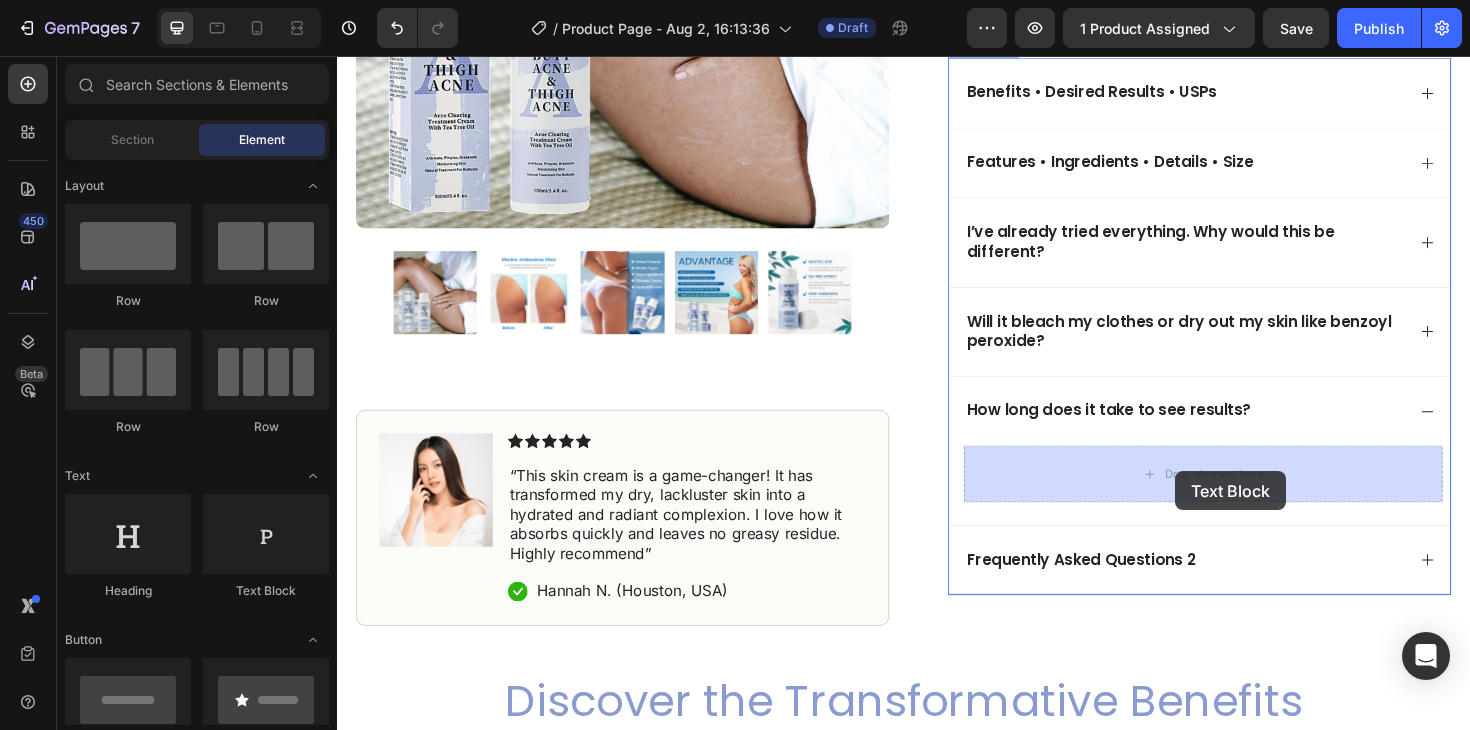 drag, startPoint x: 597, startPoint y: 597, endPoint x: 1225, endPoint y: 496, distance: 636.06995 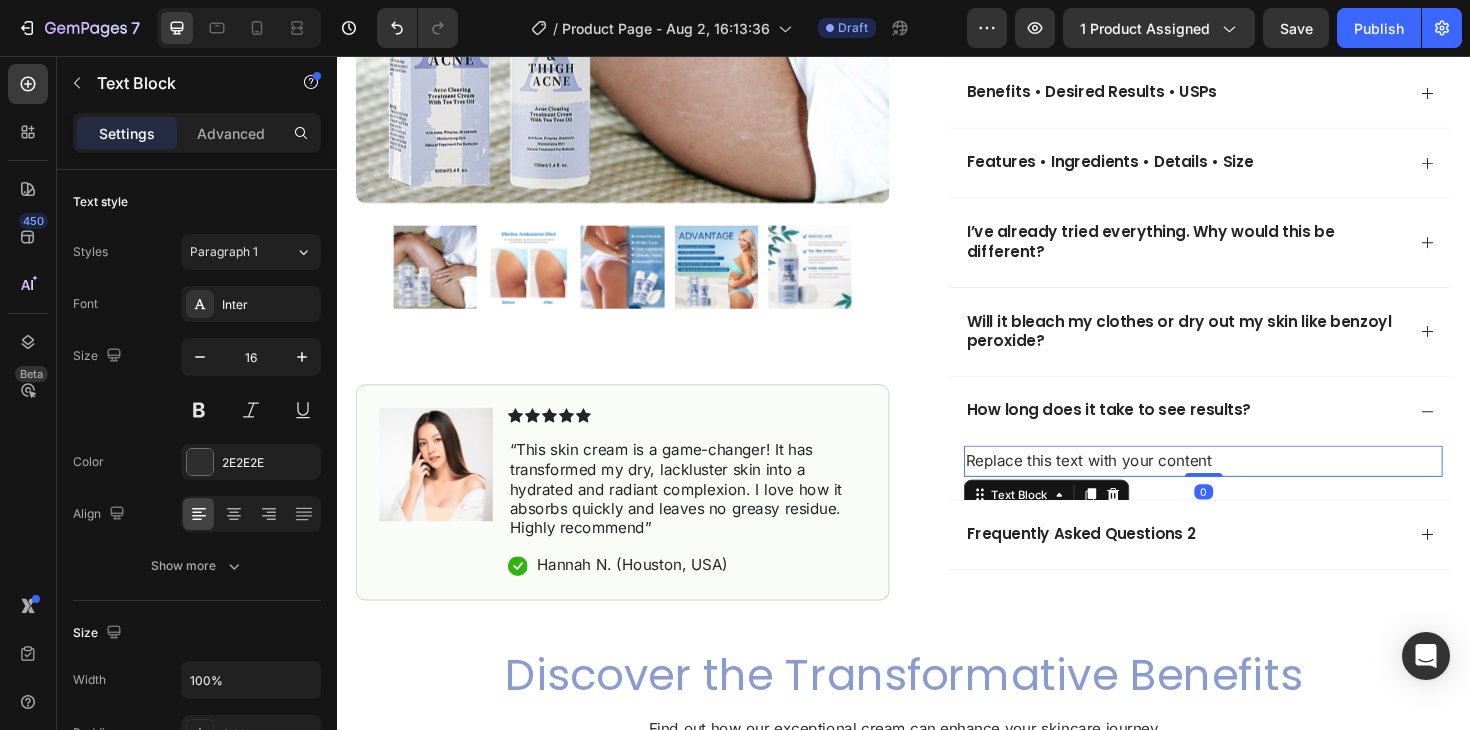 click on "Replace this text with your content" at bounding box center (1254, 485) 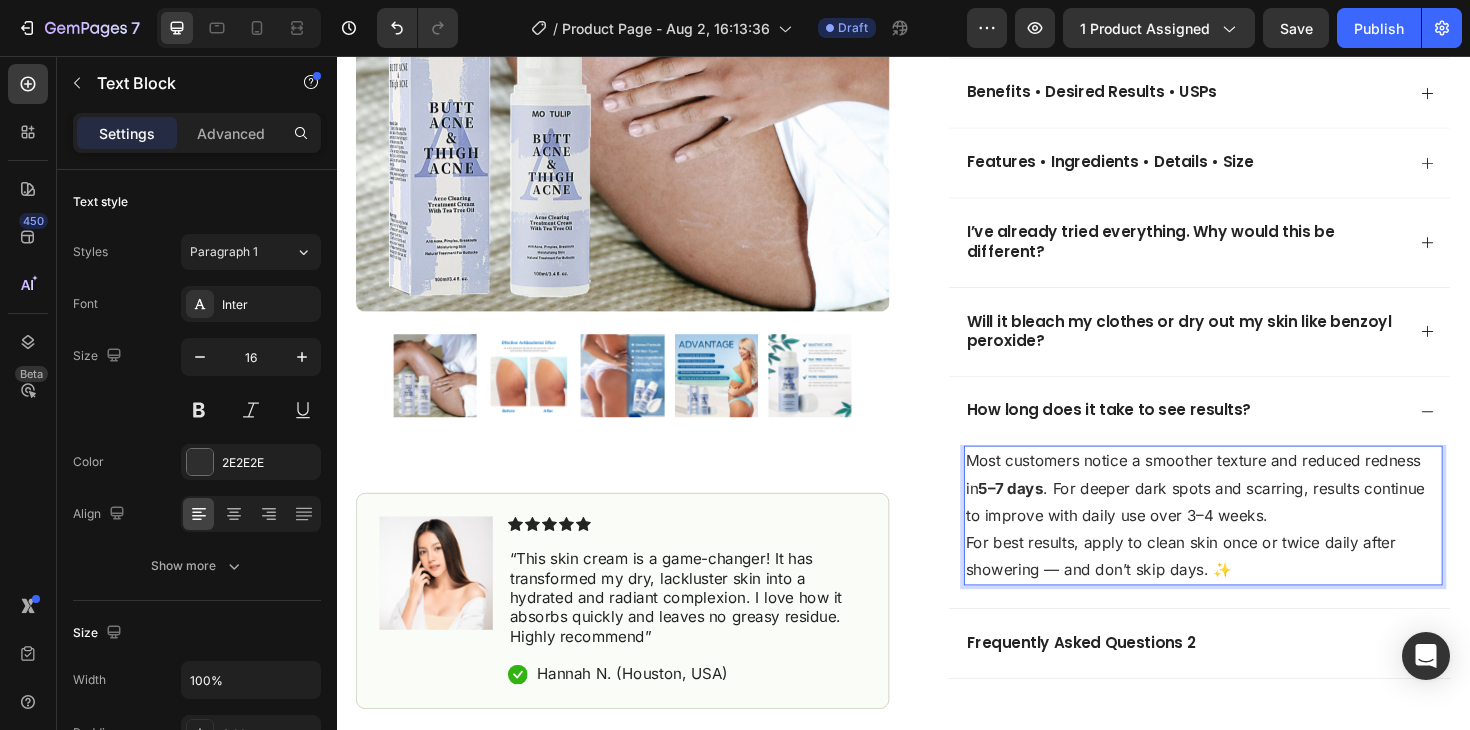 click on "Most customers notice a smoother texture and reduced redness in  5–7 days . For deeper dark spots and scarring, results continue to improve with daily use over 3–4 weeks. For best results, apply to clean skin once or twice daily after showering — and don’t skip days. ✨" at bounding box center (1254, 543) 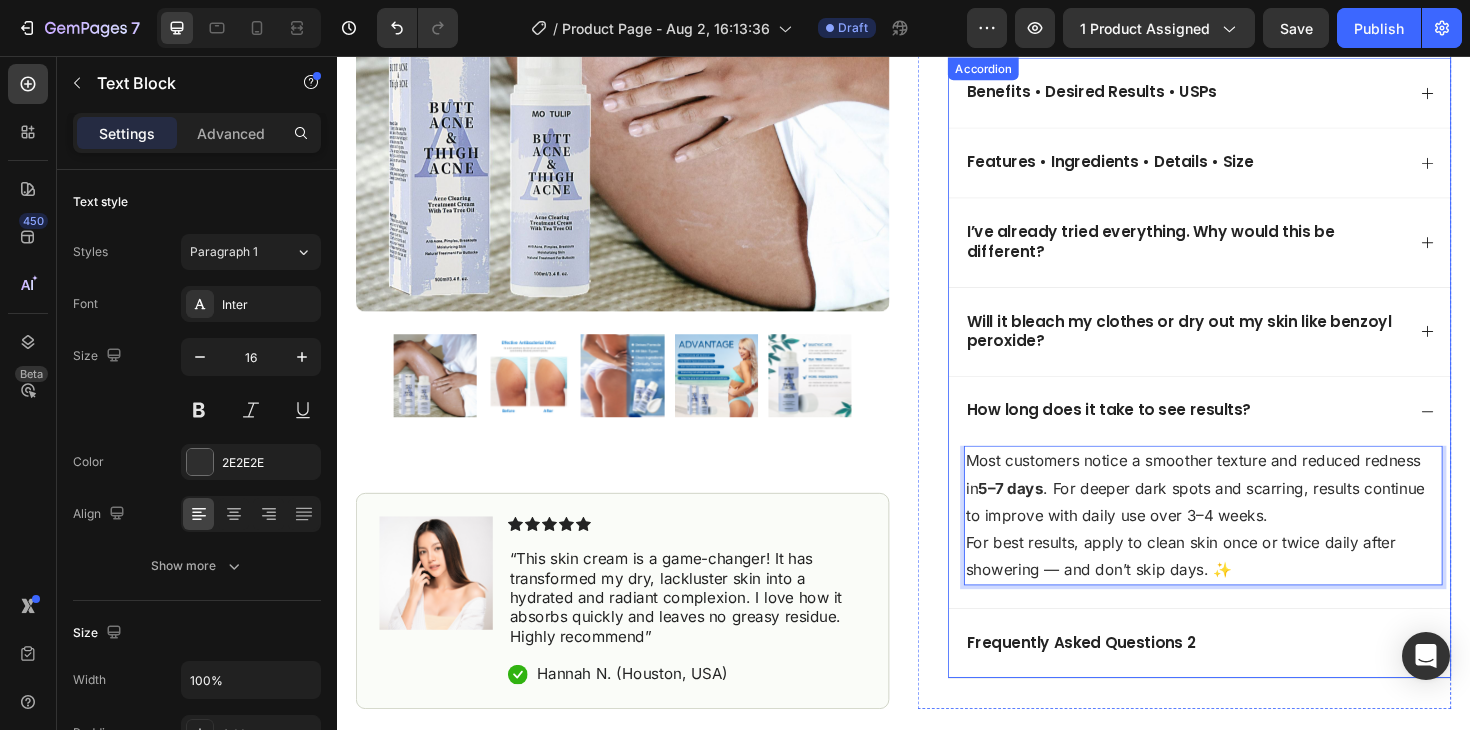 click on "Frequently Asked Questions 2" at bounding box center [1250, 678] 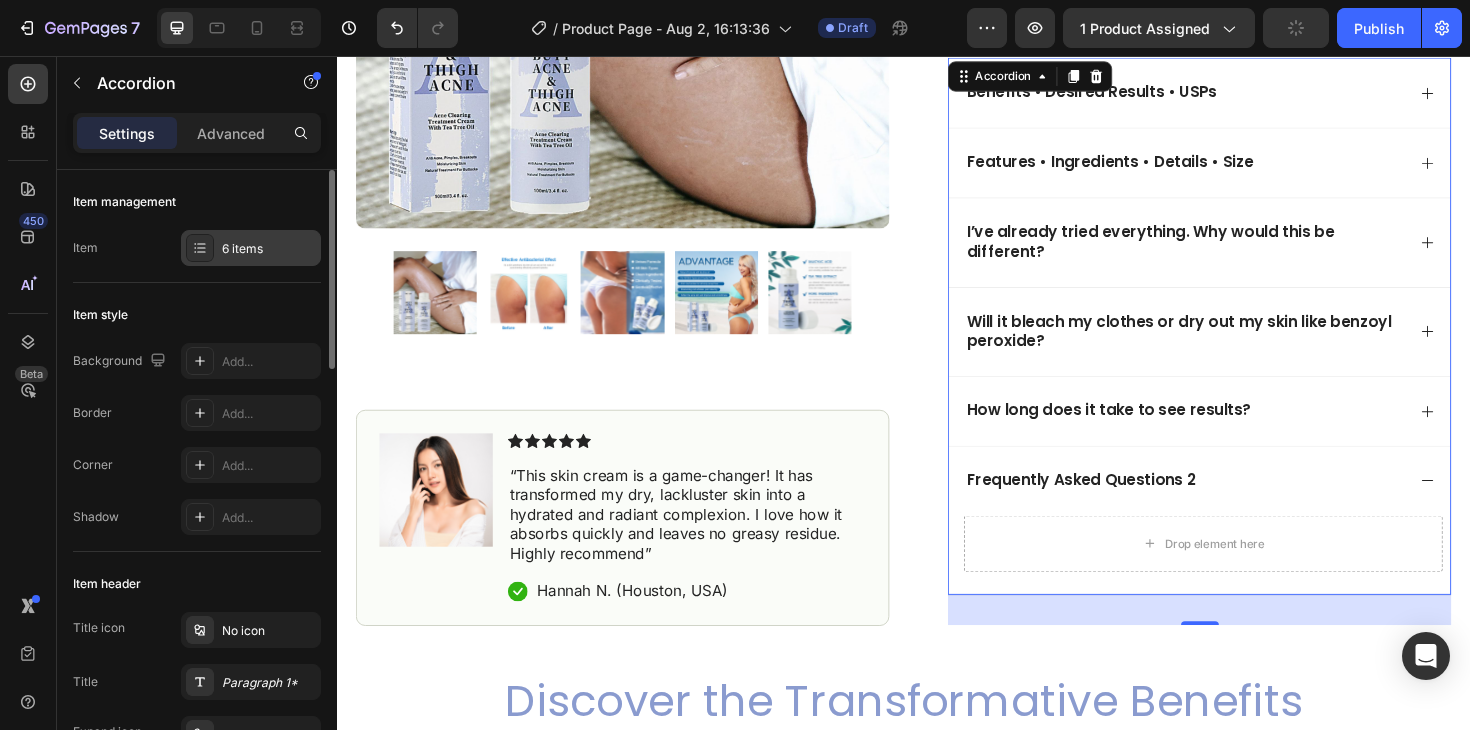 click on "6 items" at bounding box center (269, 249) 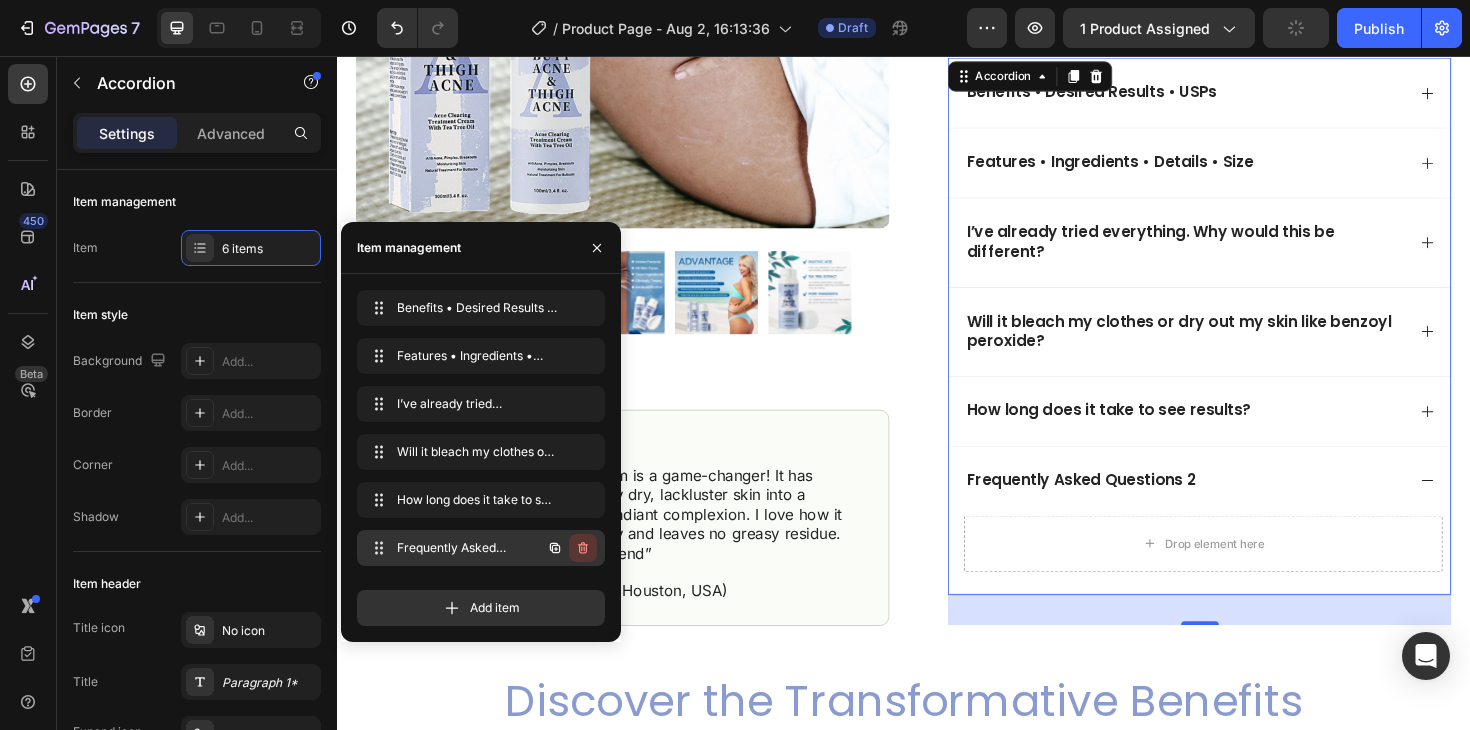 click 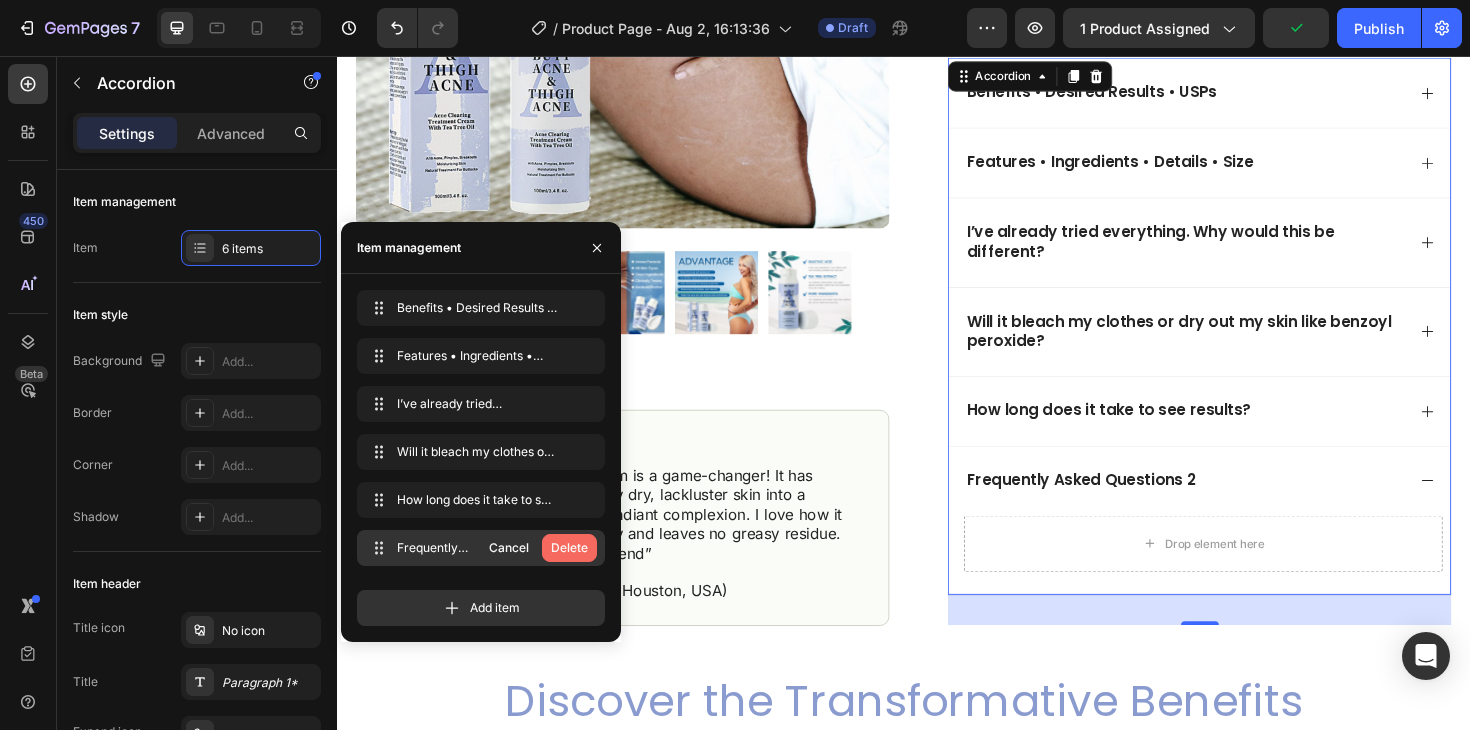 click on "Delete" at bounding box center [569, 548] 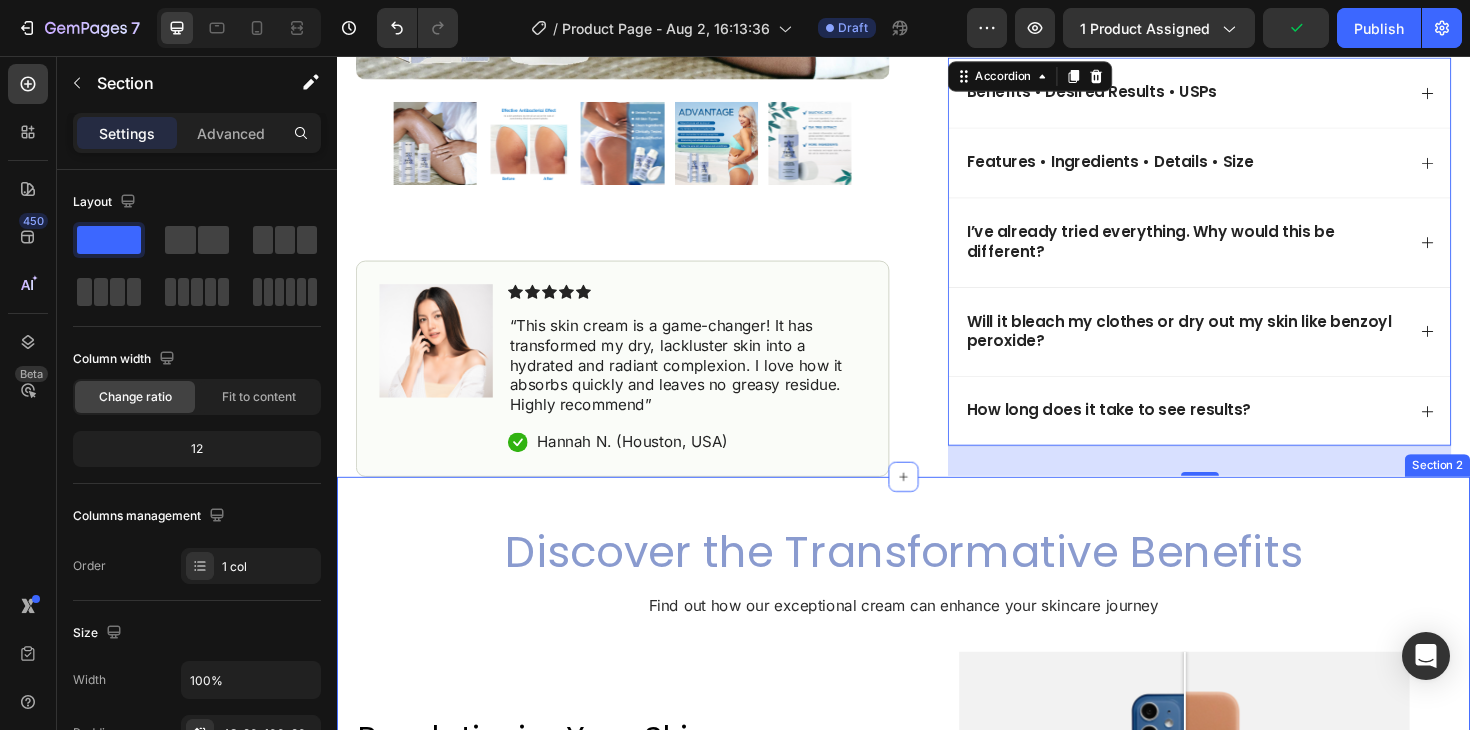 click on "Discover the Transformative Benefits Heading Find out how our exceptional cream can enhance your skincare journey Text Block Revolutionize Your Skincare Routine Heading Unveil the ultimate skincare secret with our innovative cream. Crafted to enhance simplicity, this revolutionary product offers astounding results with minimal effort. Text Block Row Image Comparison Row ...confidently embrace the world with luminous and perfect skin Heading Imagine the exhilarating sensation of stepping out with unmatched confidence and a glowing appearance. Our cream is designed to turn this vision into reality. With its potent formula, it diligently revitalizes your skin, tackling issues such as dryness, dullness, and uneven texture. Text Block Row Image Row Section 2" at bounding box center [937, 925] 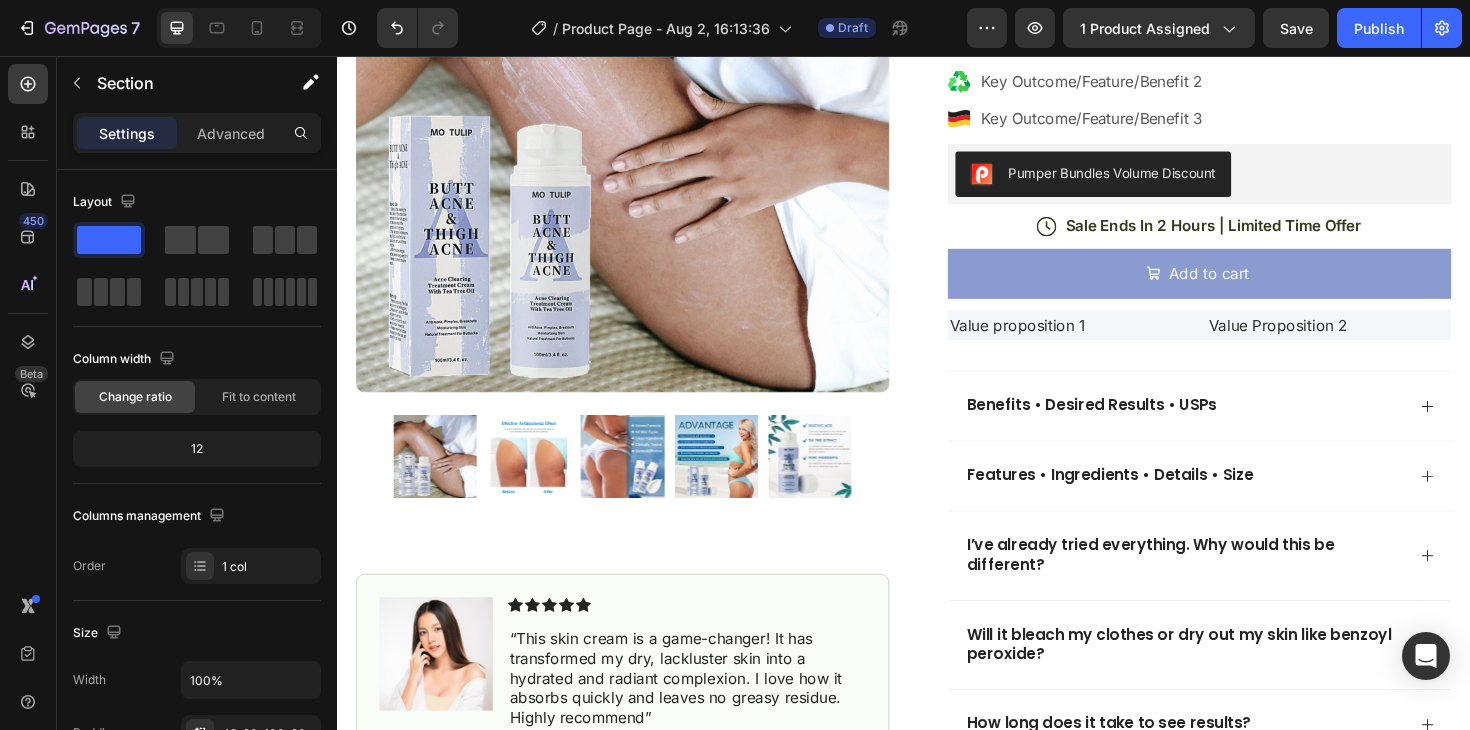 scroll, scrollTop: 467, scrollLeft: 0, axis: vertical 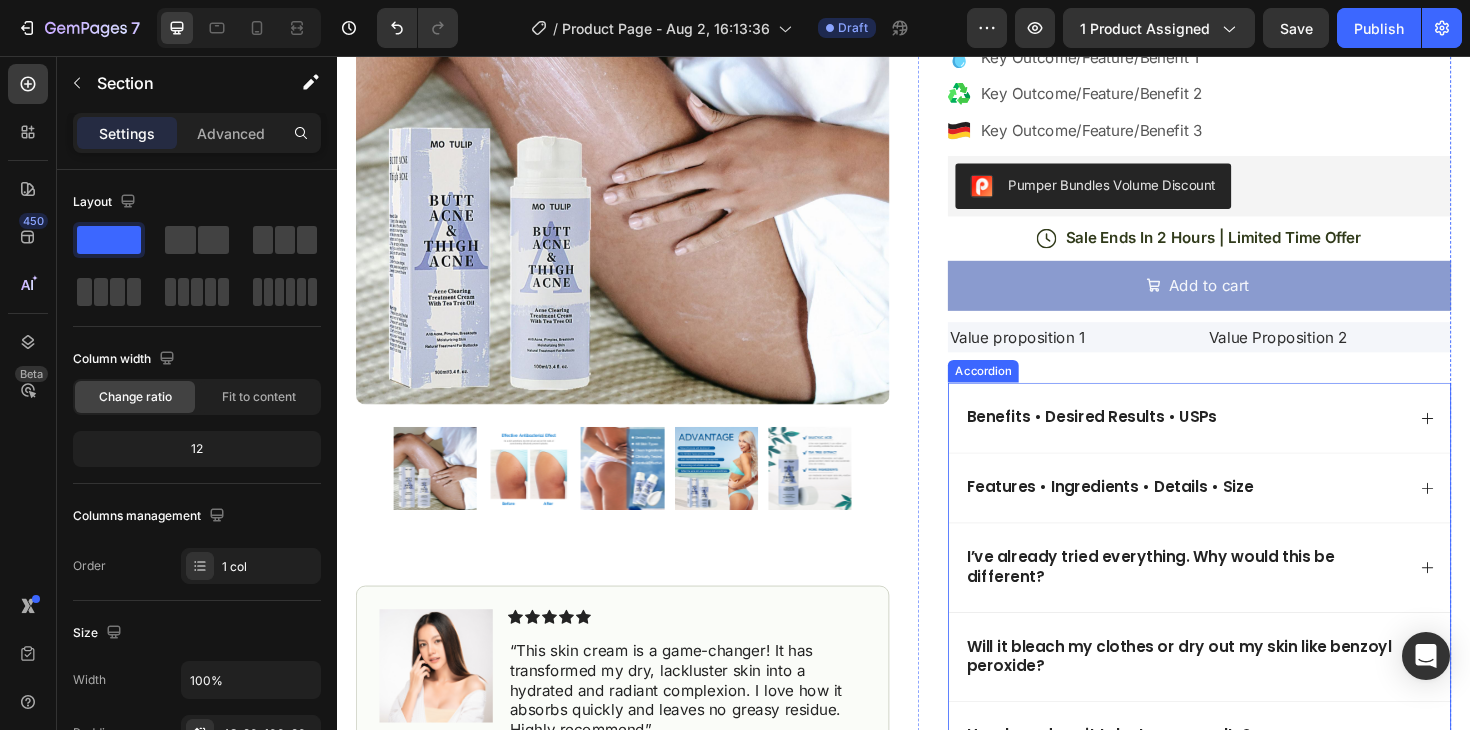 click on "Benefits • Desired Results • USPs" at bounding box center (1234, 439) 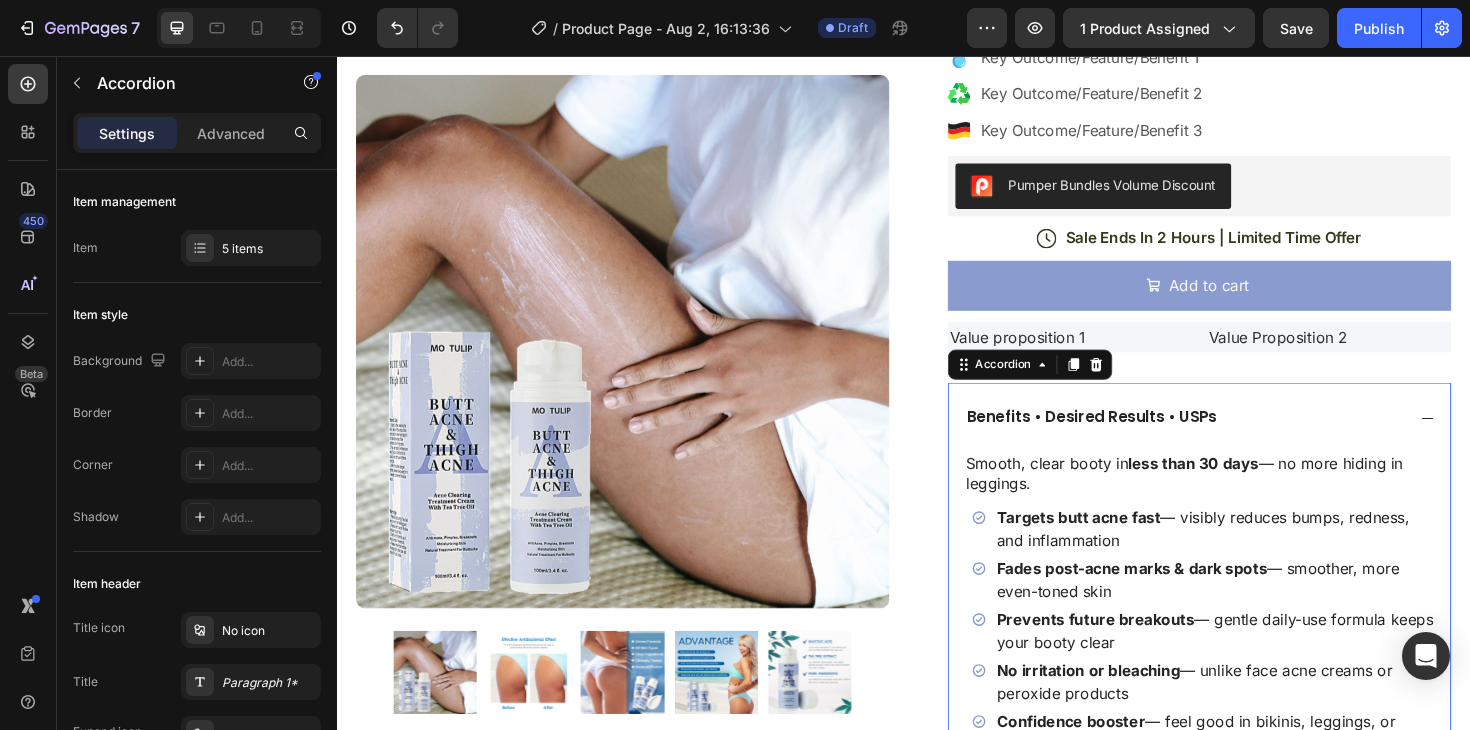 click on "Benefits • Desired Results • USPs" at bounding box center [1234, 439] 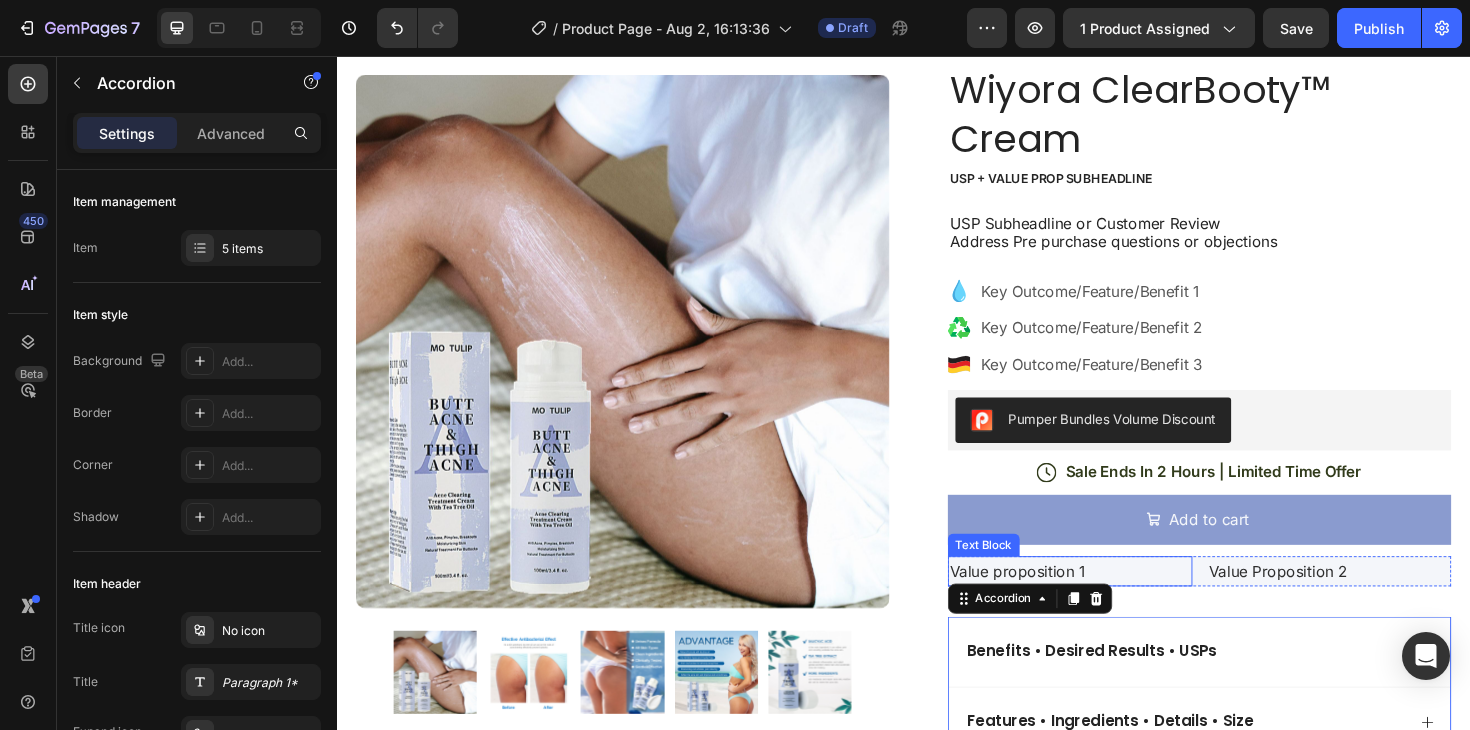 scroll, scrollTop: 209, scrollLeft: 0, axis: vertical 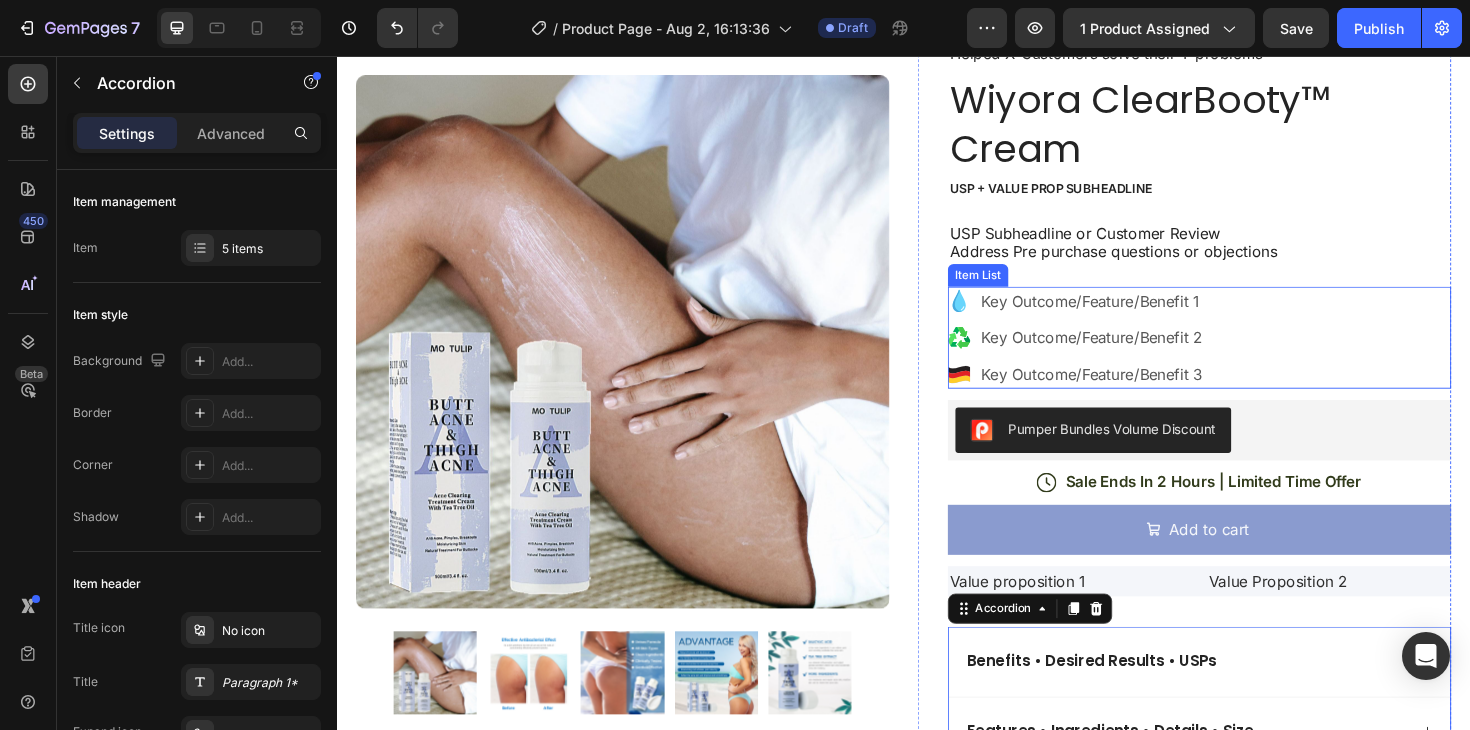click on "Key Outcome/Feature/Benefit 1" at bounding box center (1136, 315) 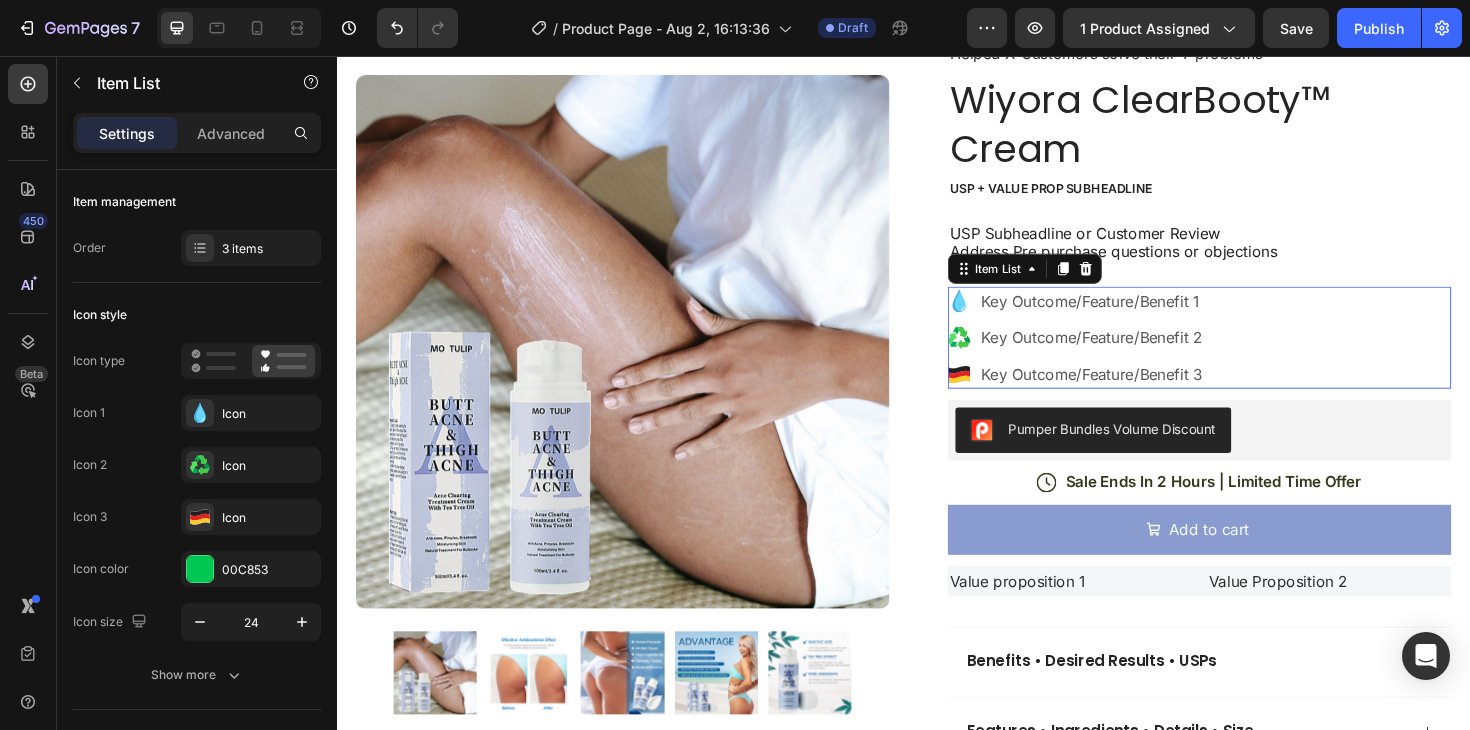 click on "Key Outcome/Feature/Benefit 1" at bounding box center [1136, 315] 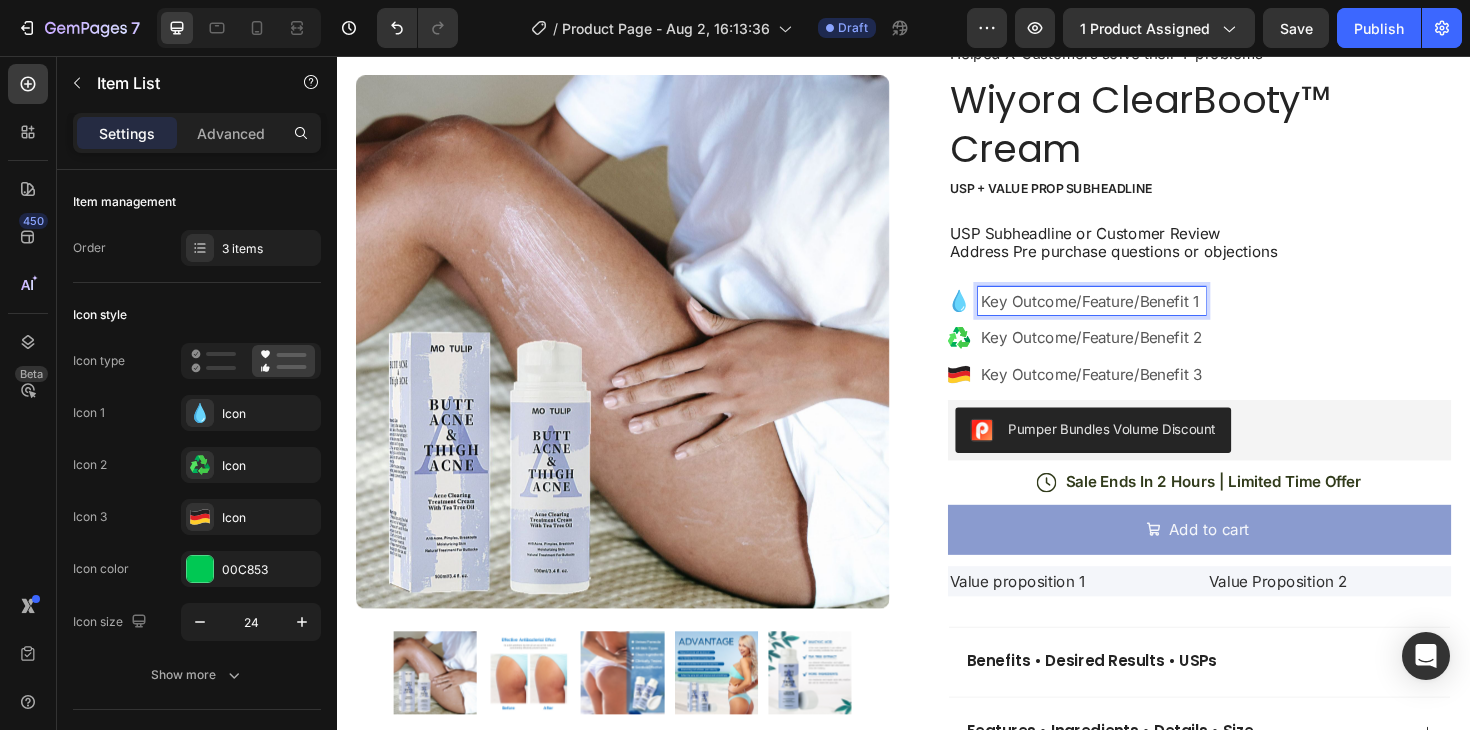 click on "Key Outcome/Feature/Benefit 1" at bounding box center (1136, 315) 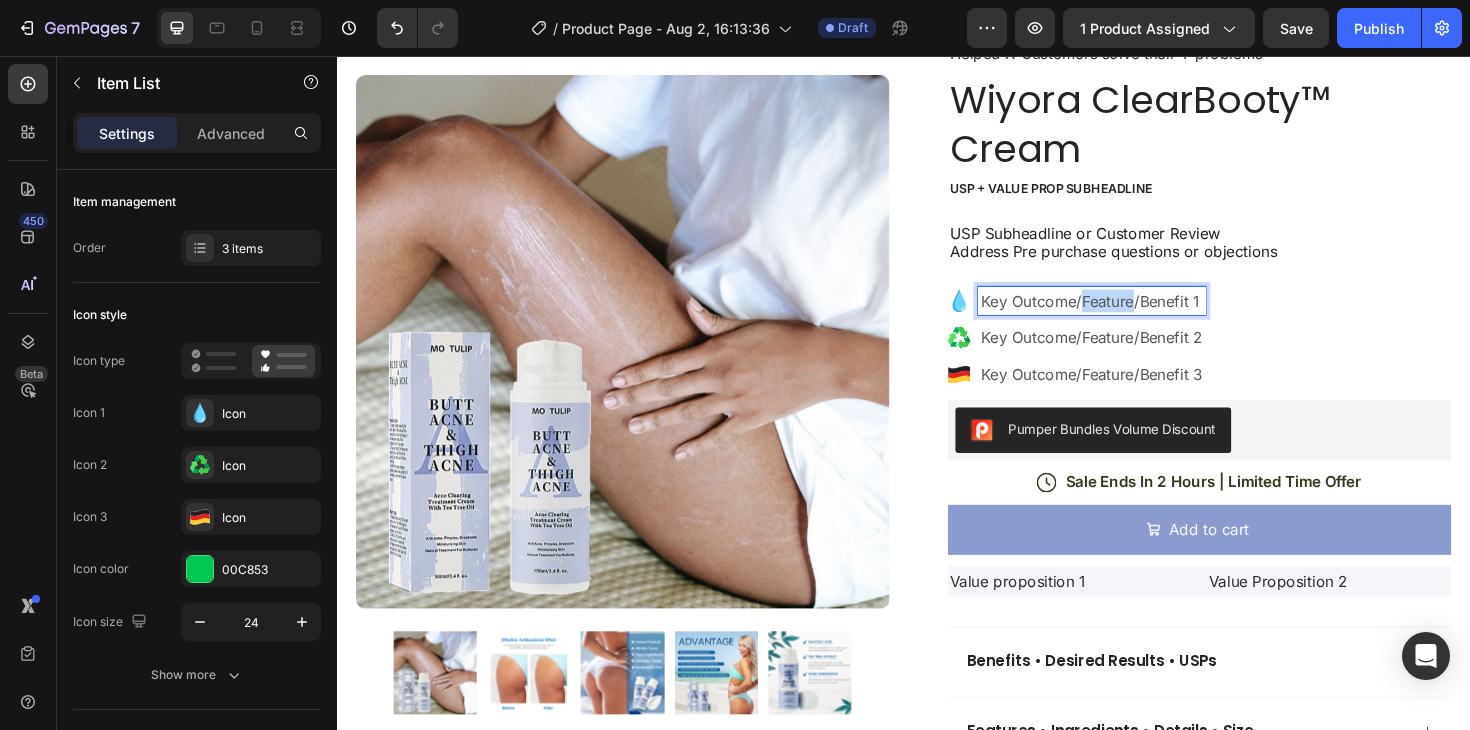 click on "Key Outcome/Feature/Benefit 1" at bounding box center (1136, 315) 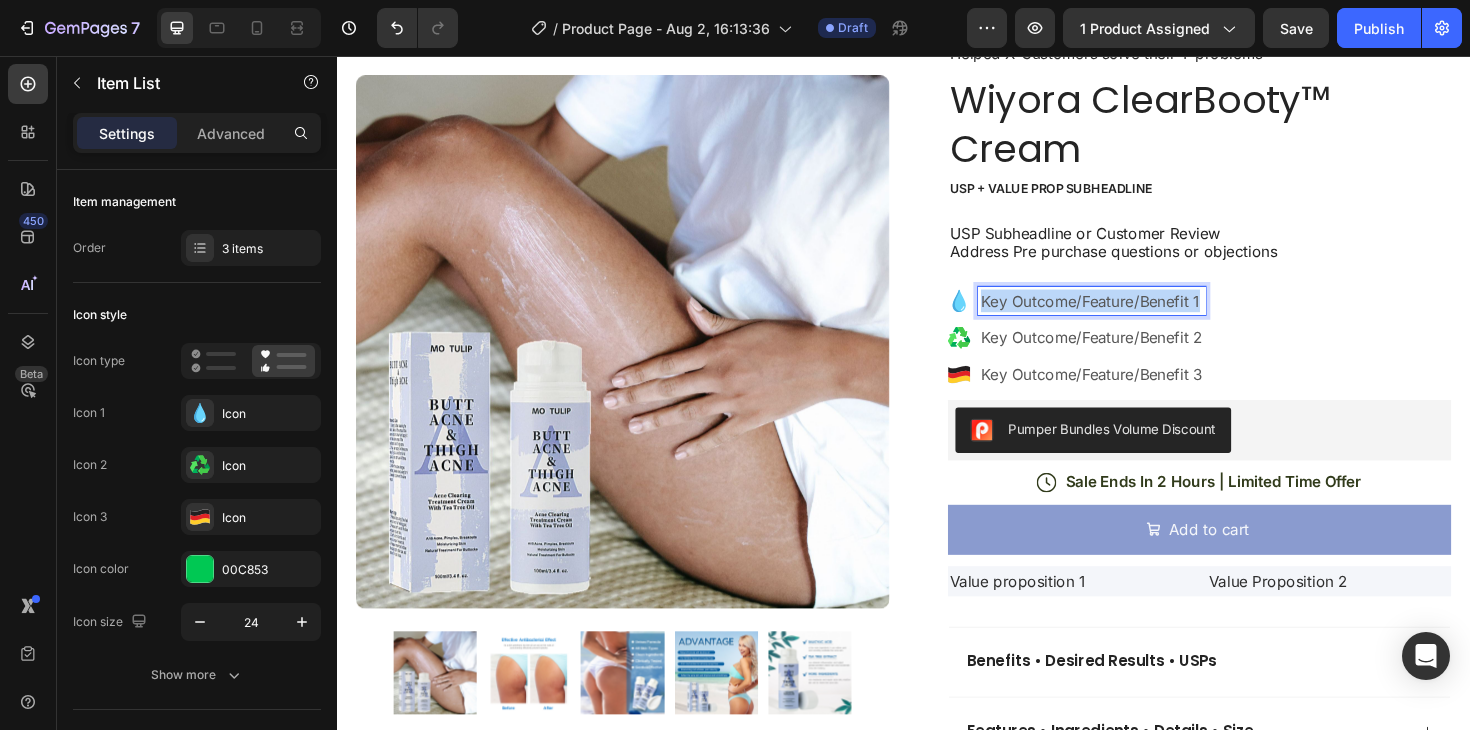 click on "Key Outcome/Feature/Benefit 1" at bounding box center [1136, 315] 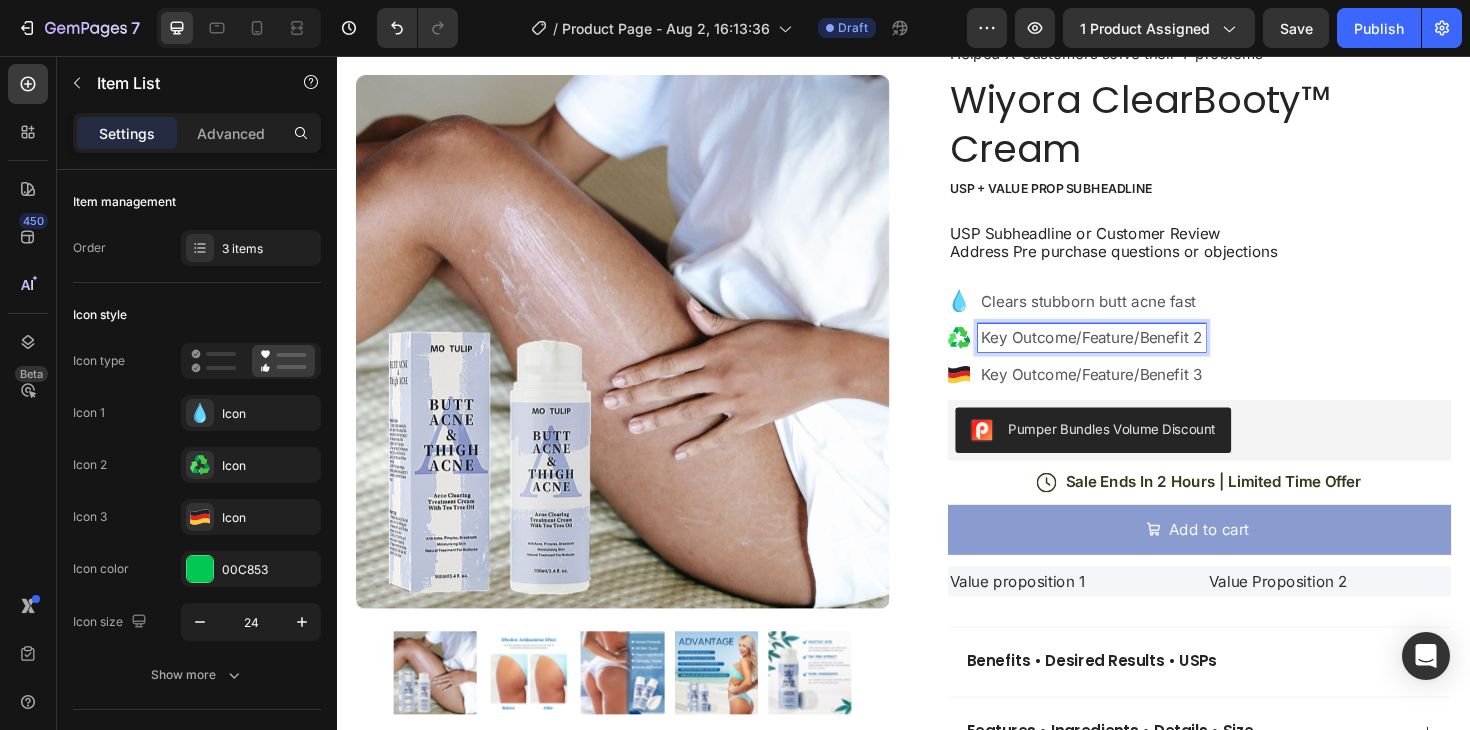 click on "Key Outcome/Feature/Benefit 2" at bounding box center (1136, 354) 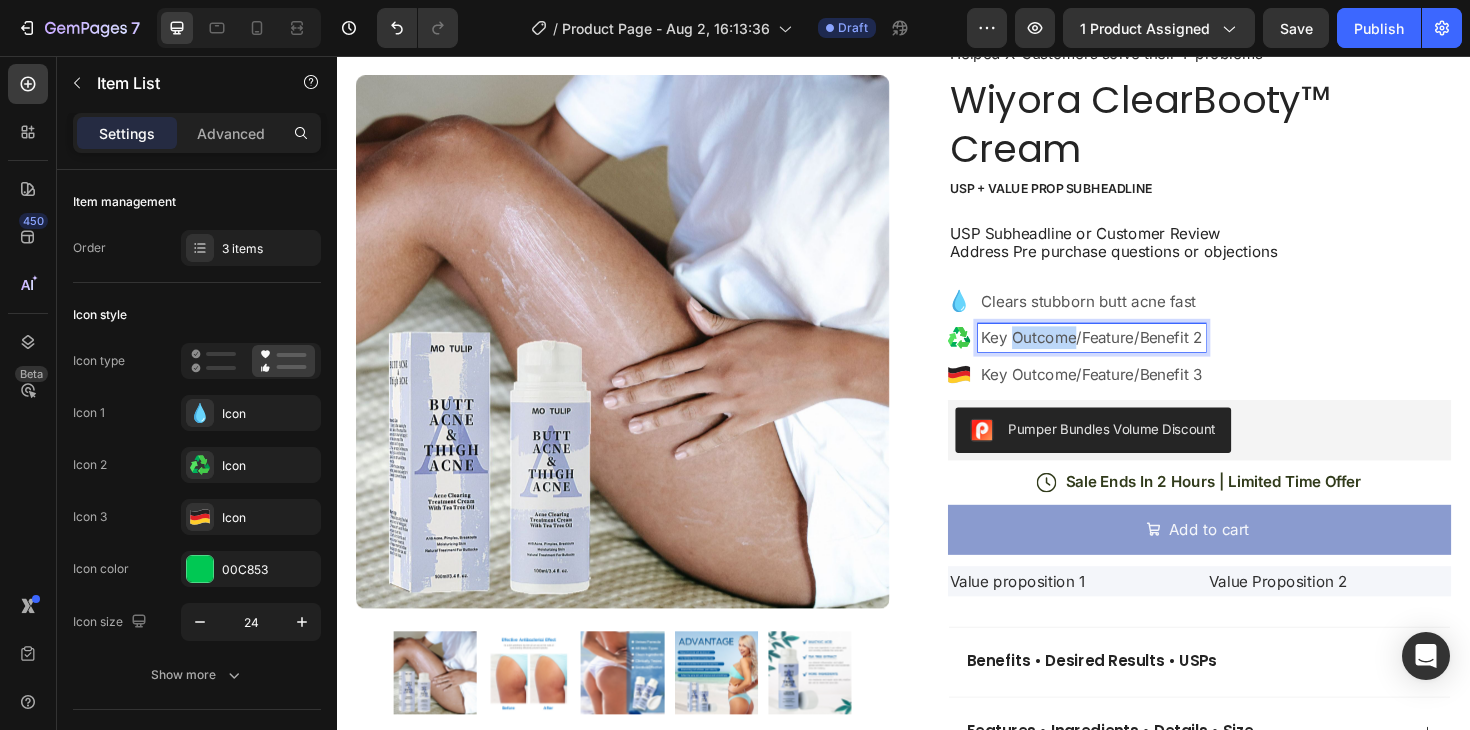 click on "Key Outcome/Feature/Benefit 2" at bounding box center [1136, 354] 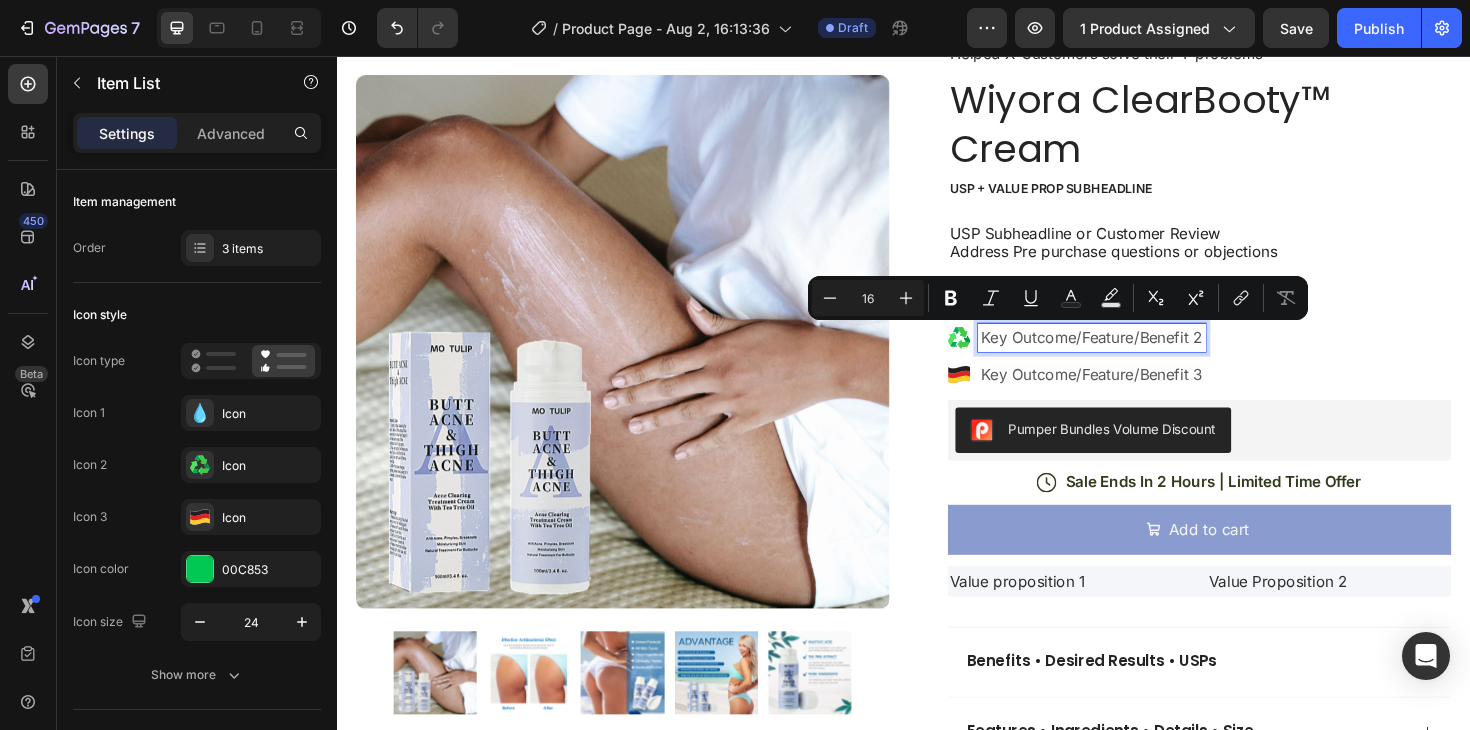 click on "Key Outcome/Feature/Benefit 2" at bounding box center [1136, 354] 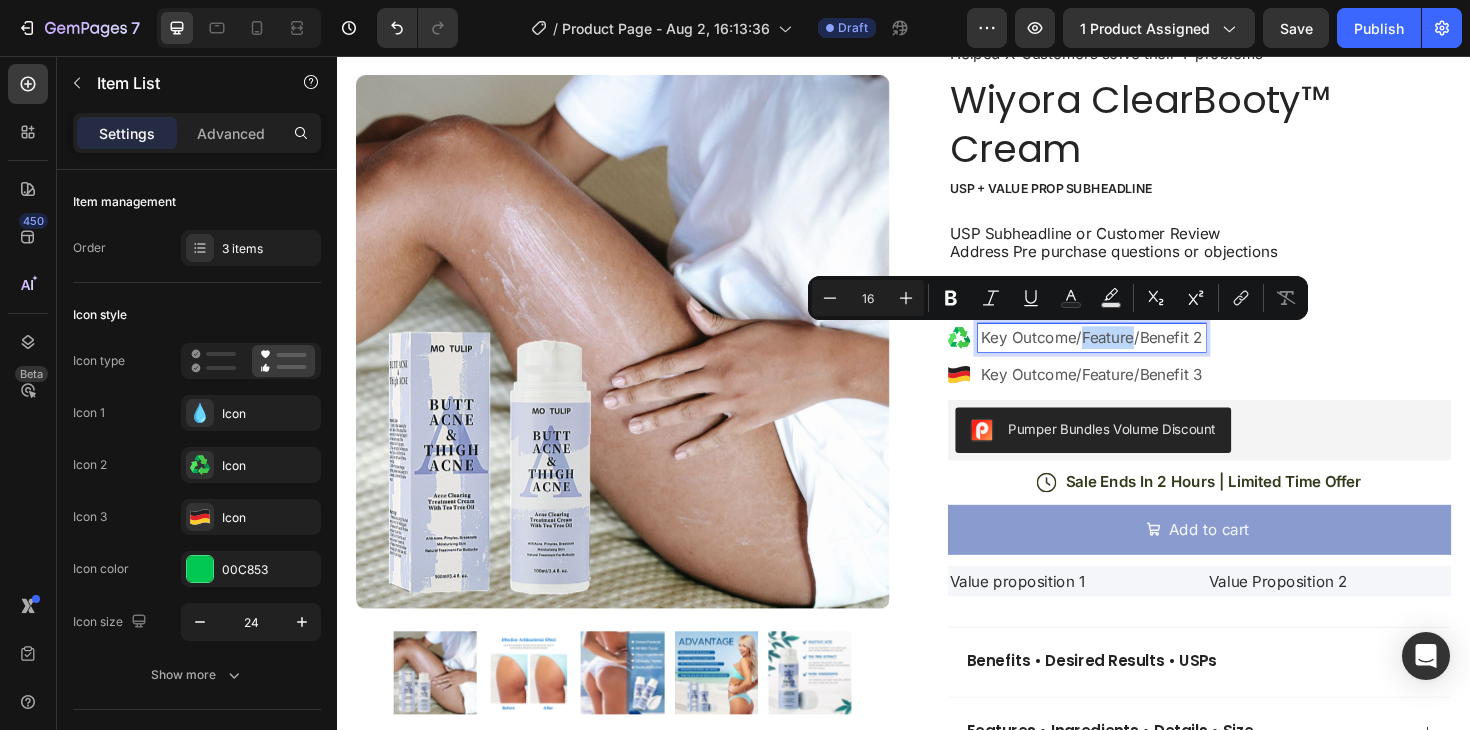 click on "Key Outcome/Feature/Benefit 2" at bounding box center [1136, 354] 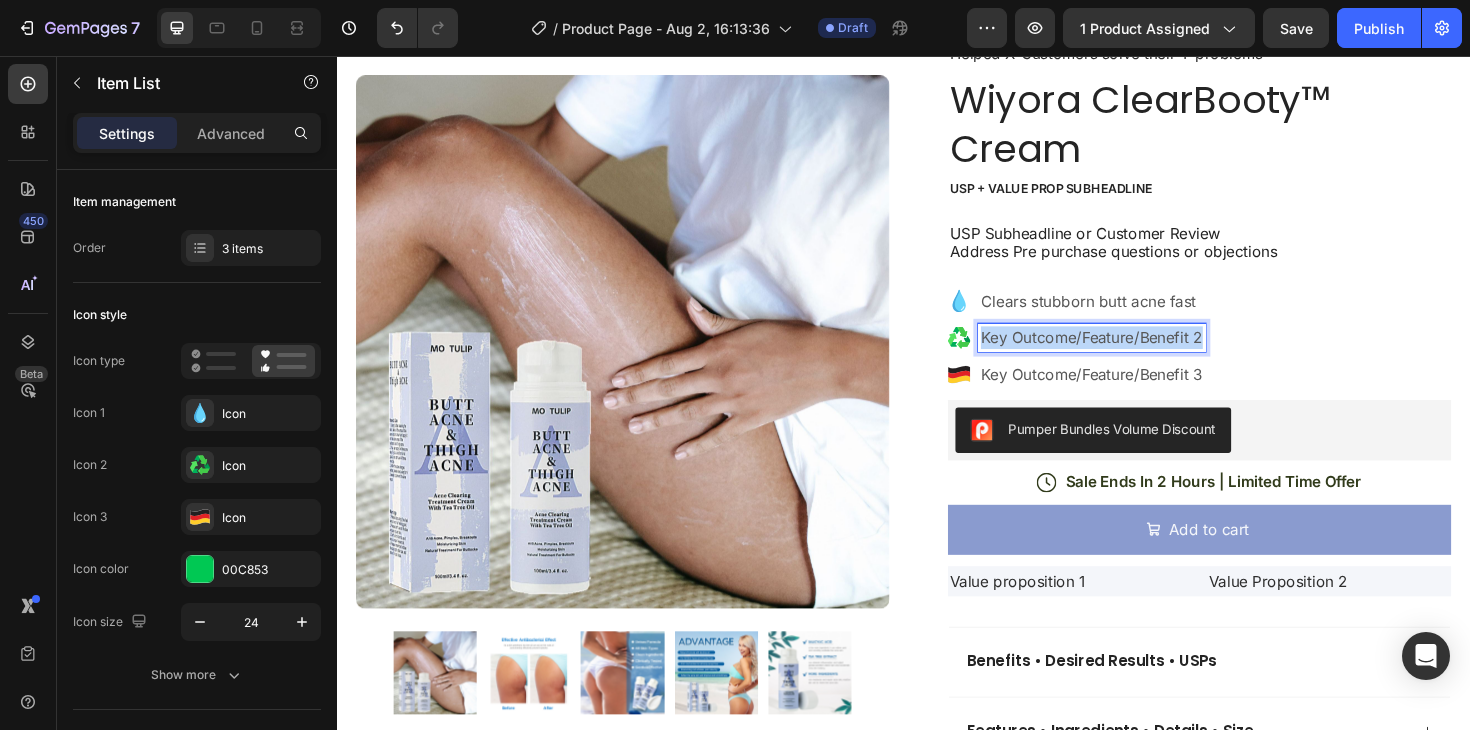 click on "Key Outcome/Feature/Benefit 2" at bounding box center (1136, 354) 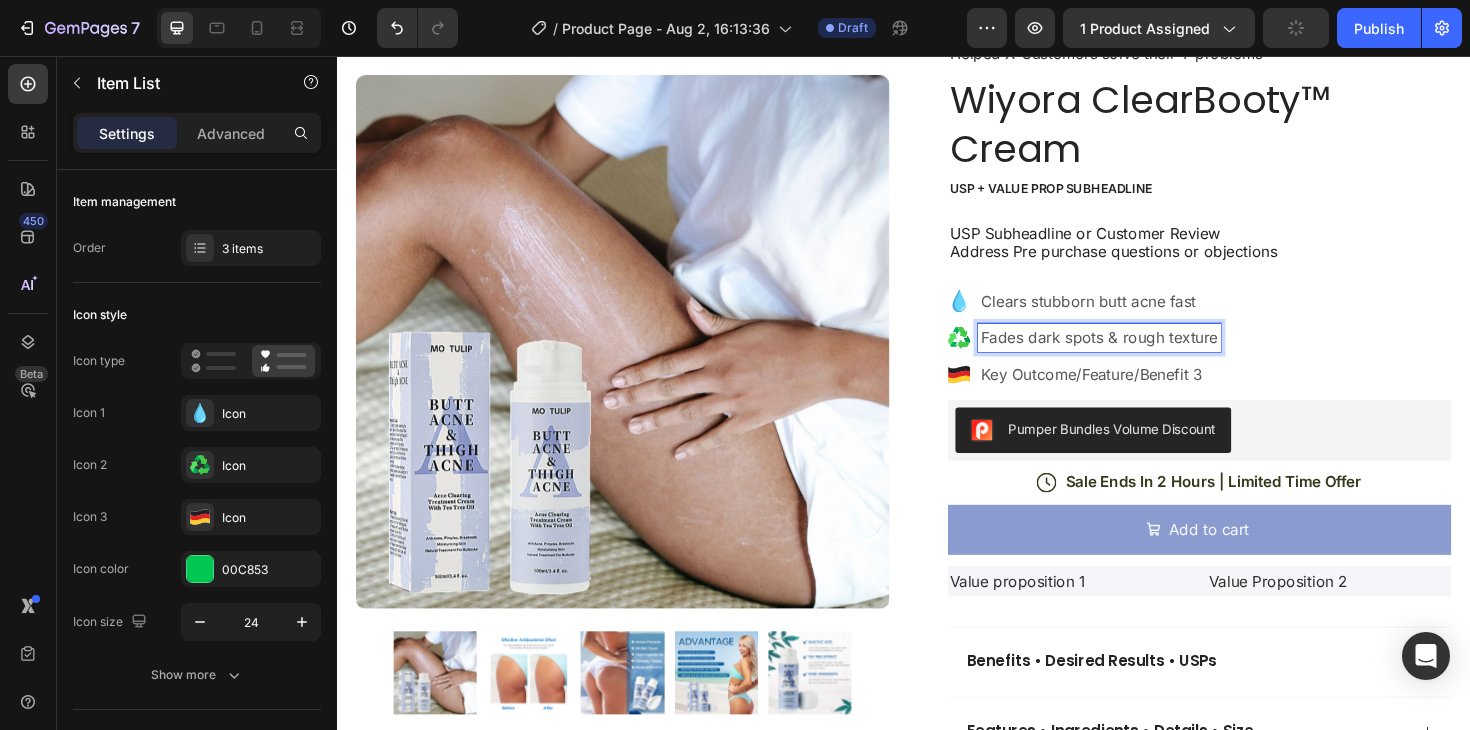 click on "Key Outcome/Feature/Benefit 3" at bounding box center (1144, 393) 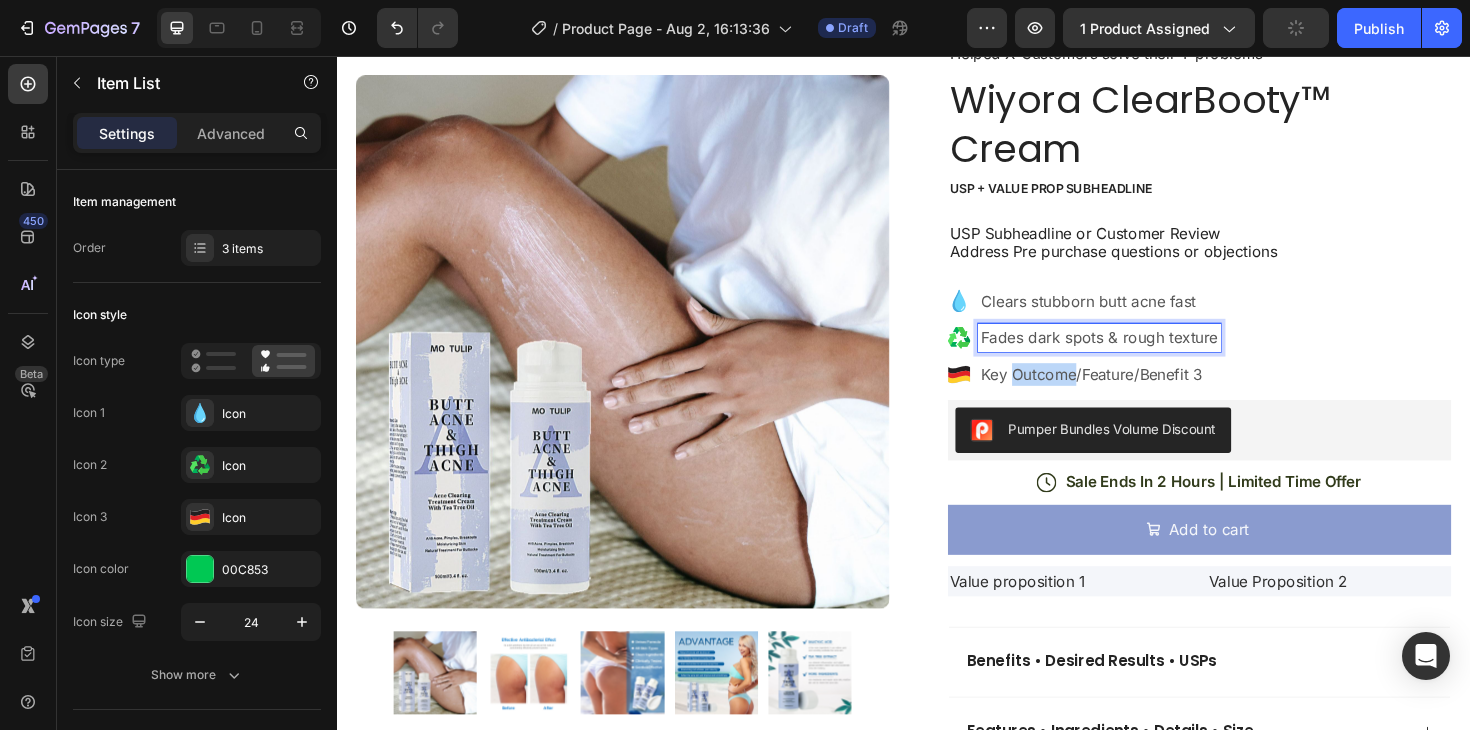 click on "Key Outcome/Feature/Benefit 3" at bounding box center [1144, 393] 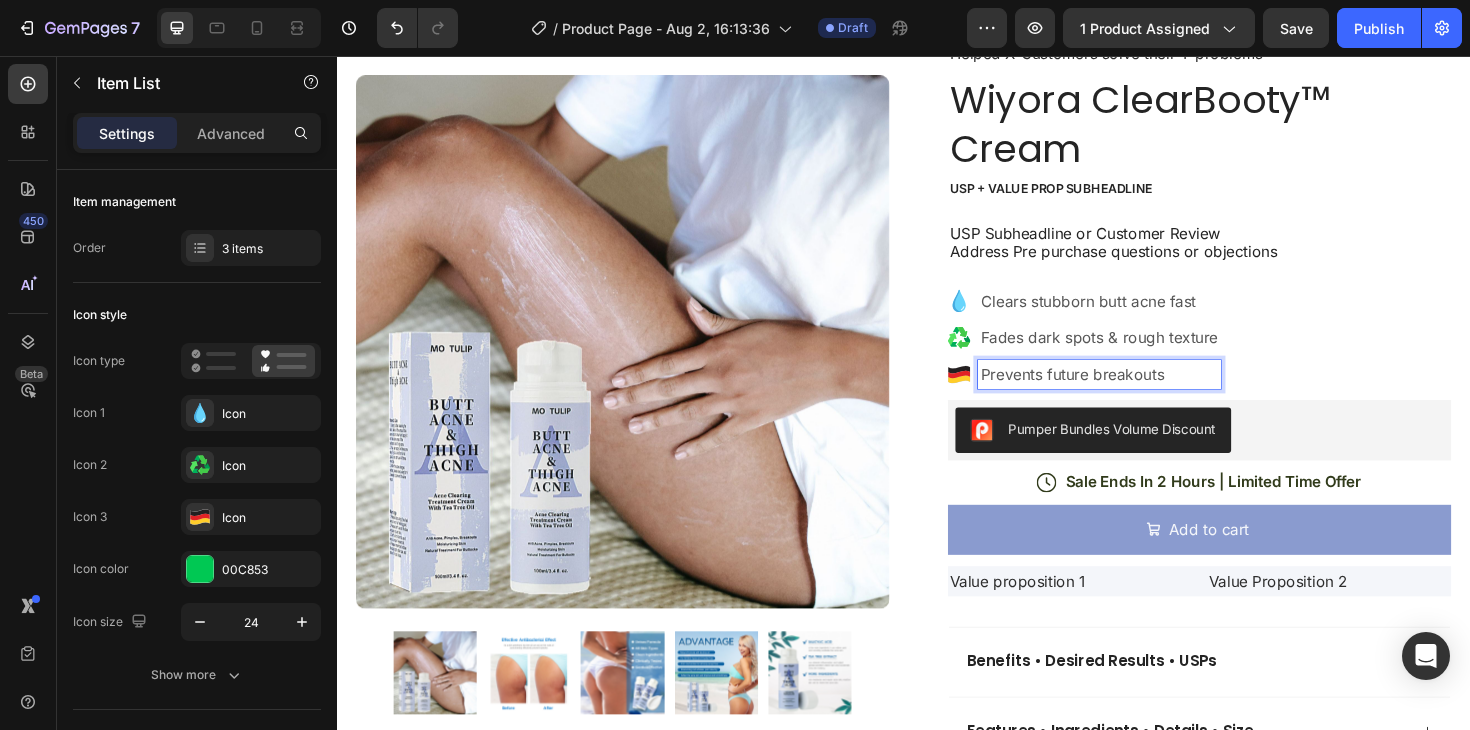 click on "Clears stubborn butt acne fast
Fades dark spots & rough texture
Prevents future breakouts" at bounding box center (1250, 354) 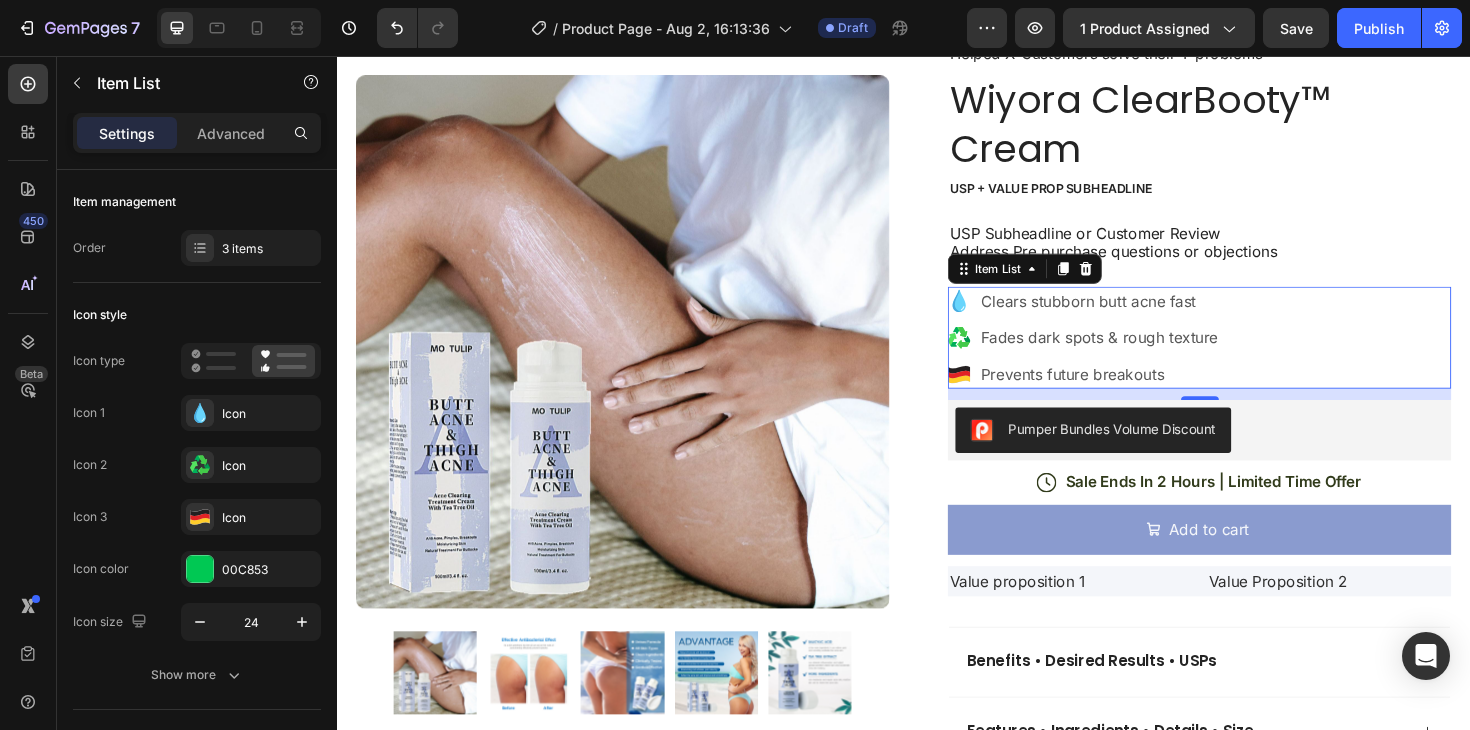 click 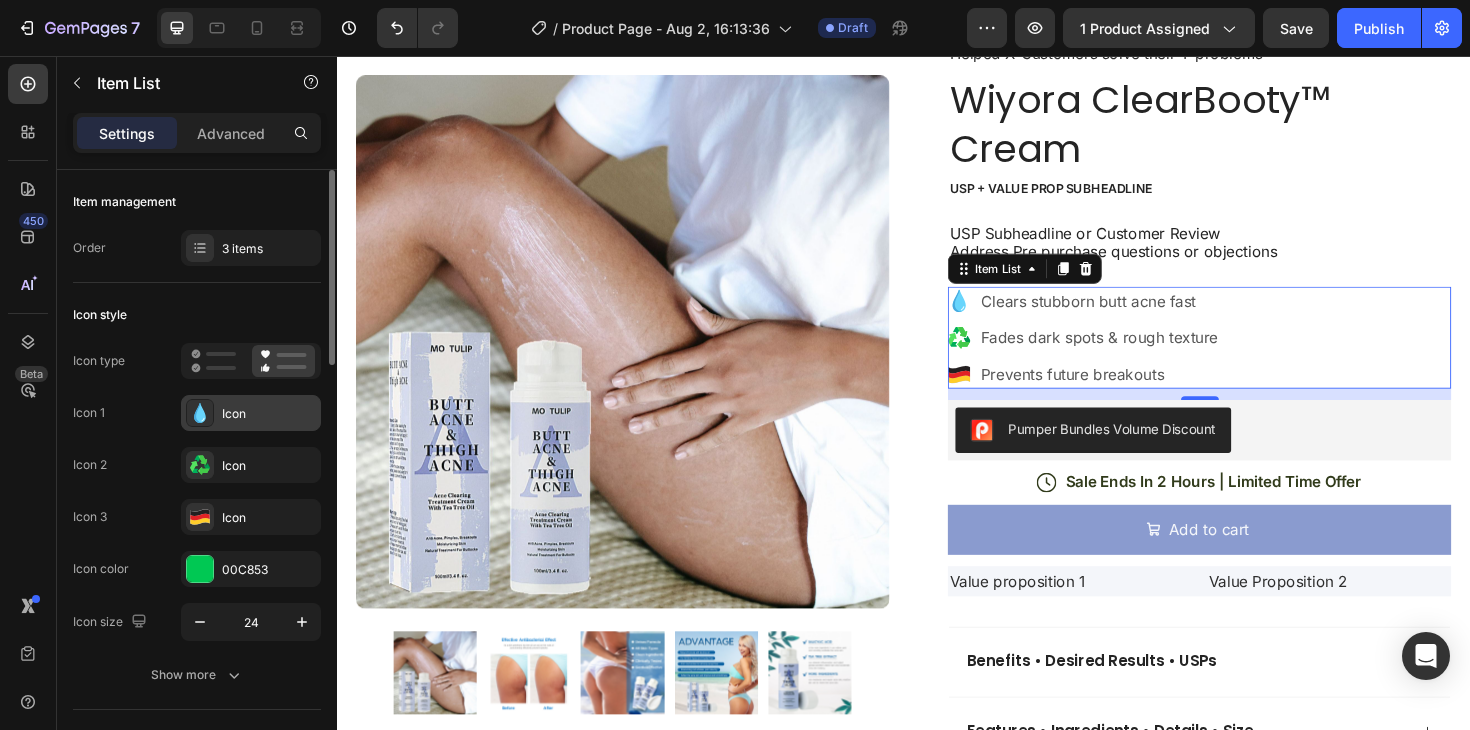 click on "Icon" at bounding box center [269, 414] 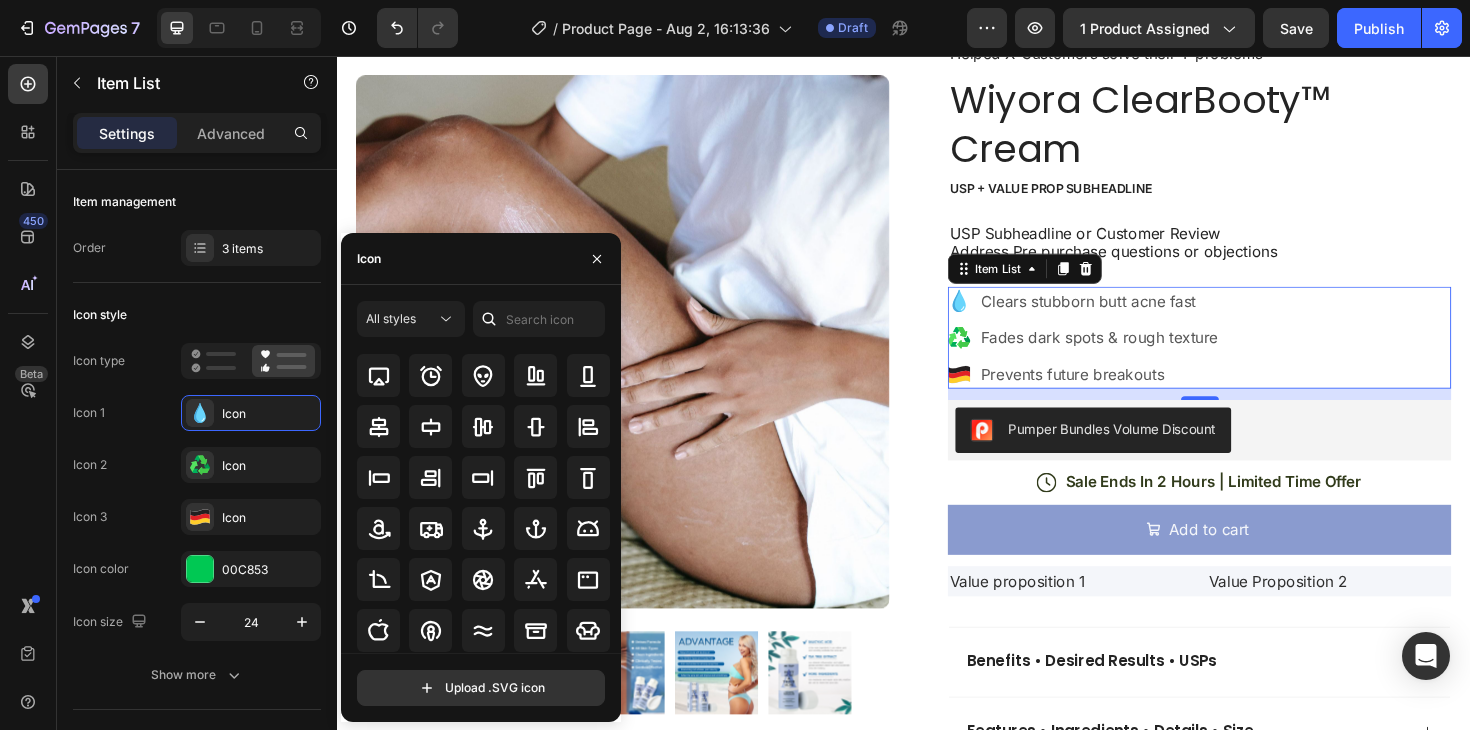 scroll, scrollTop: 220, scrollLeft: 0, axis: vertical 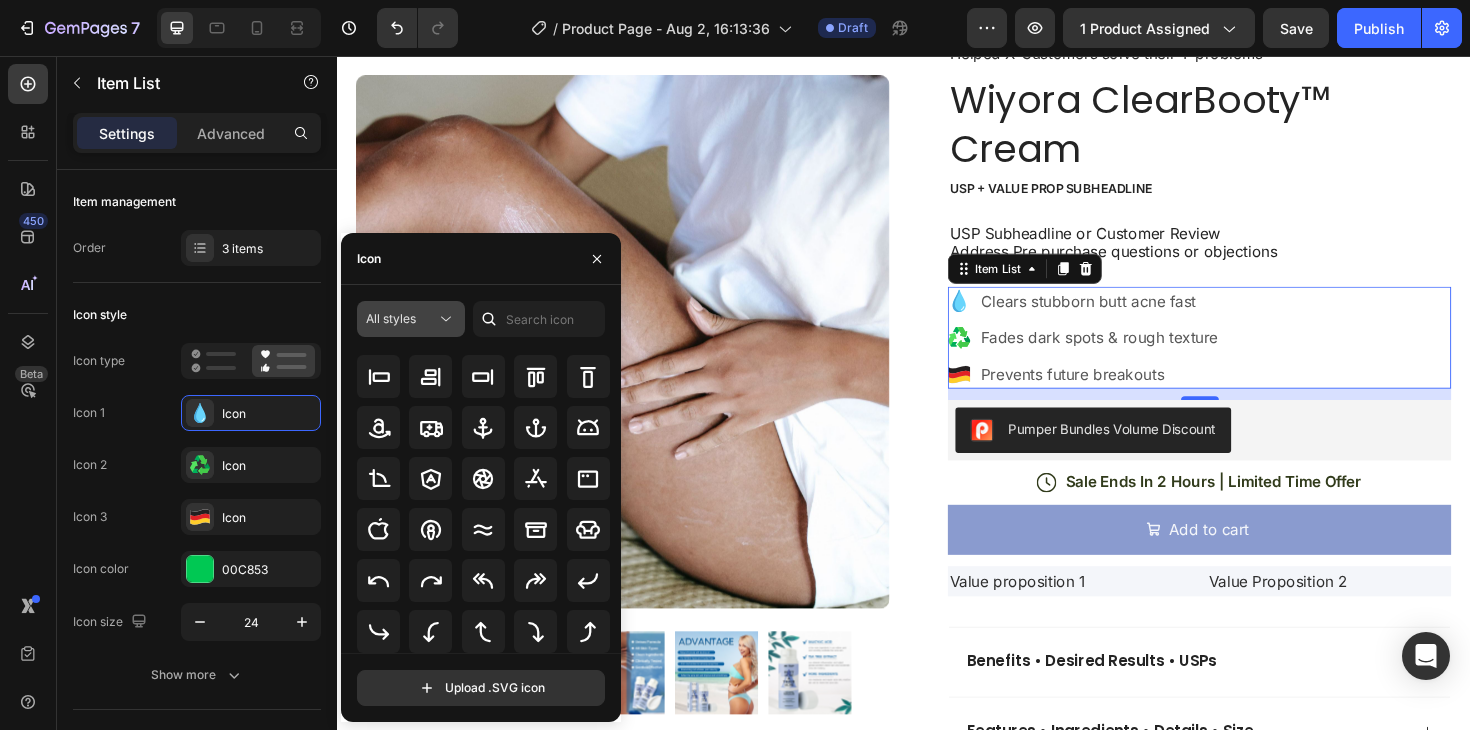 click 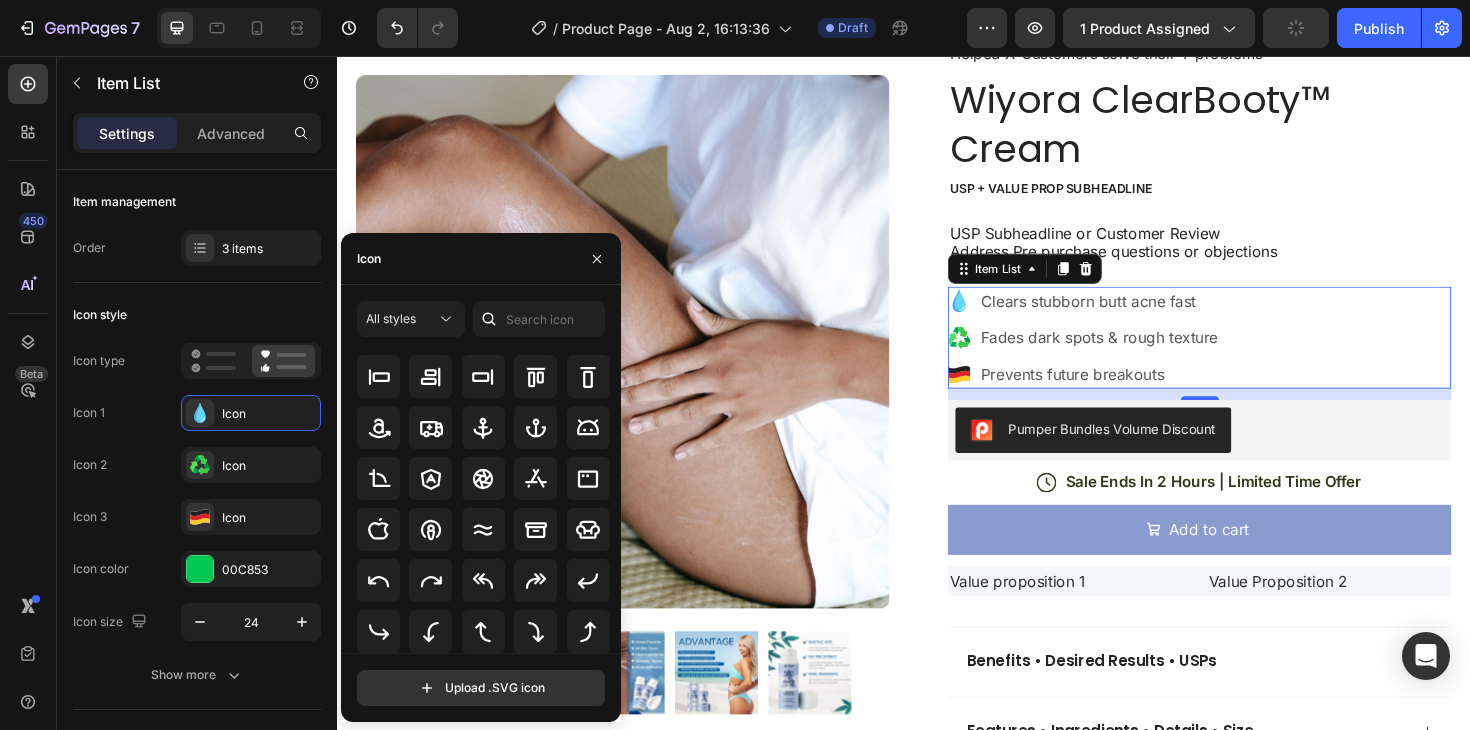 click on "Icon" at bounding box center [481, 259] 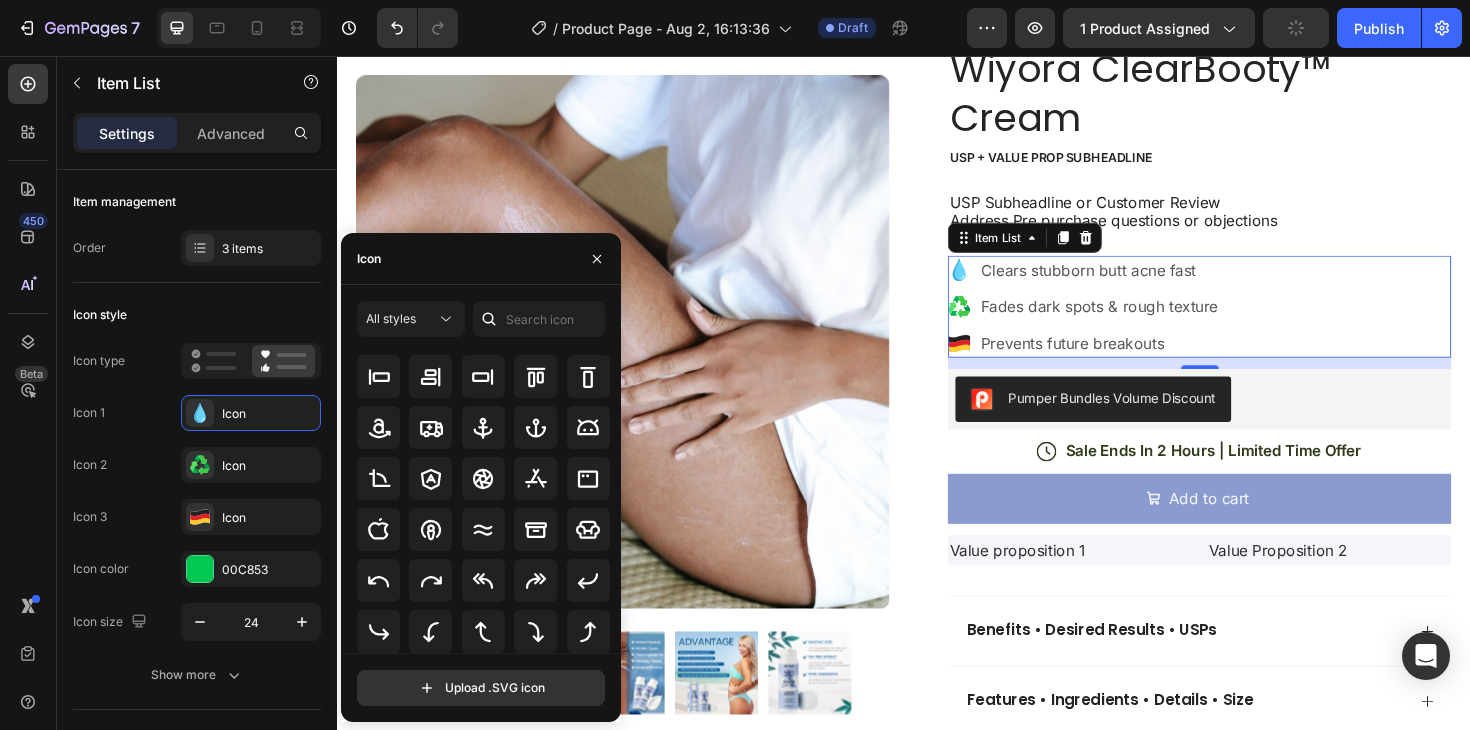 scroll, scrollTop: 243, scrollLeft: 0, axis: vertical 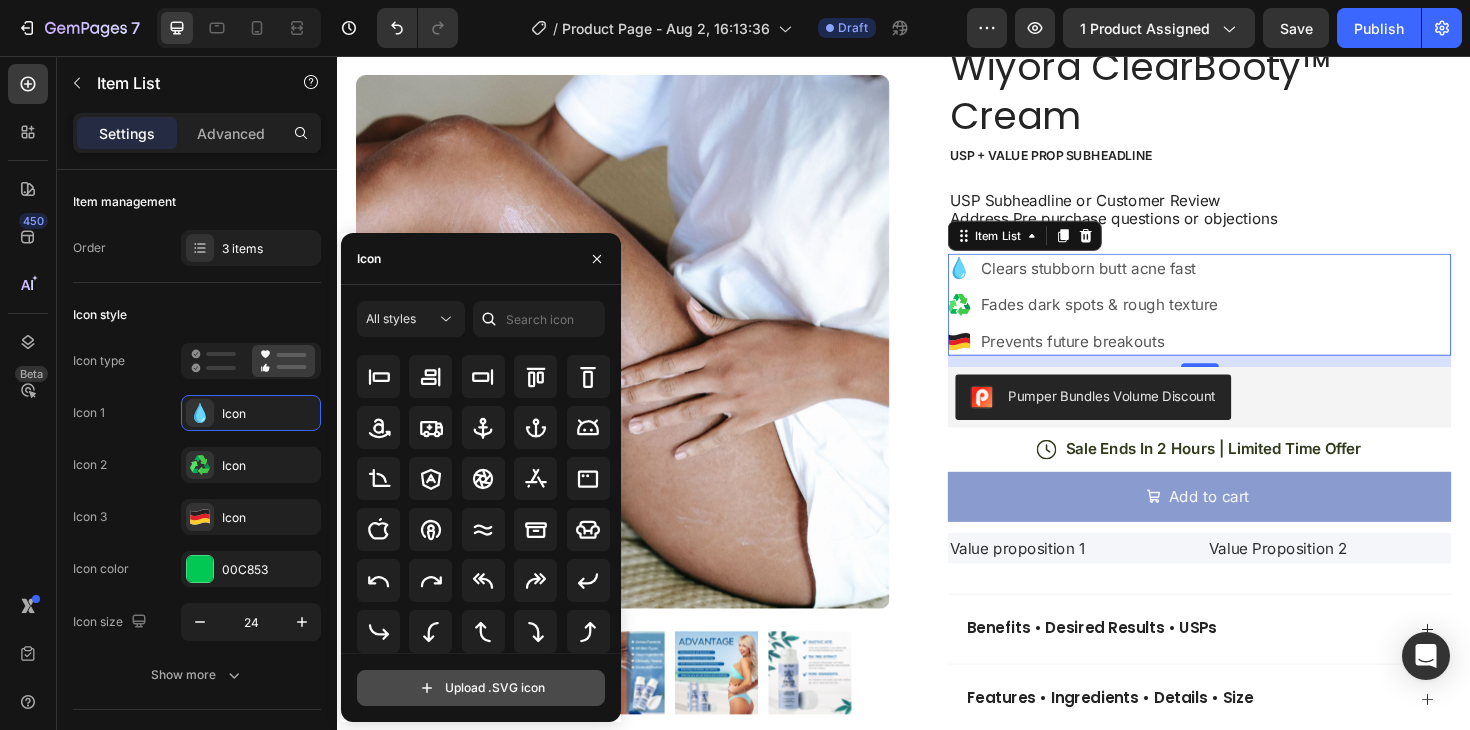 click 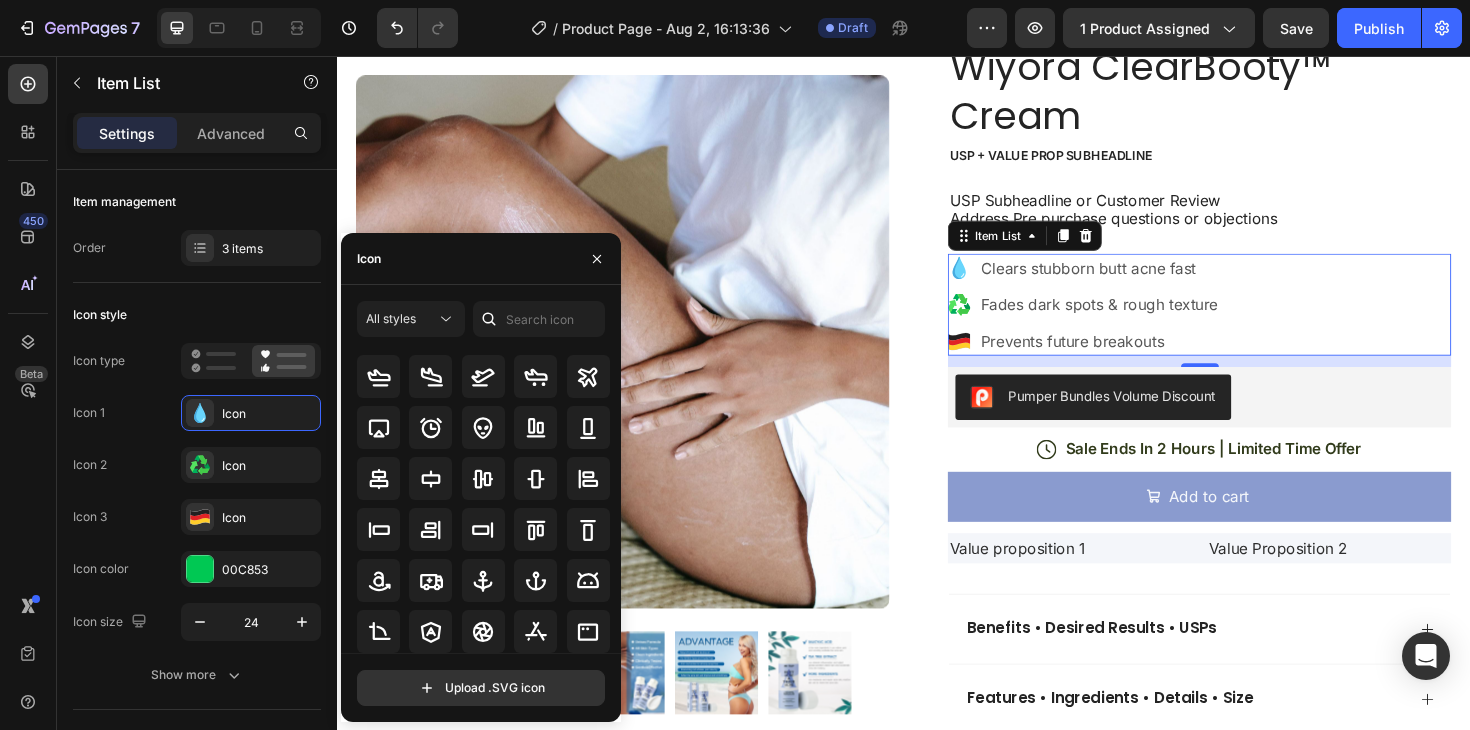 scroll, scrollTop: 0, scrollLeft: 0, axis: both 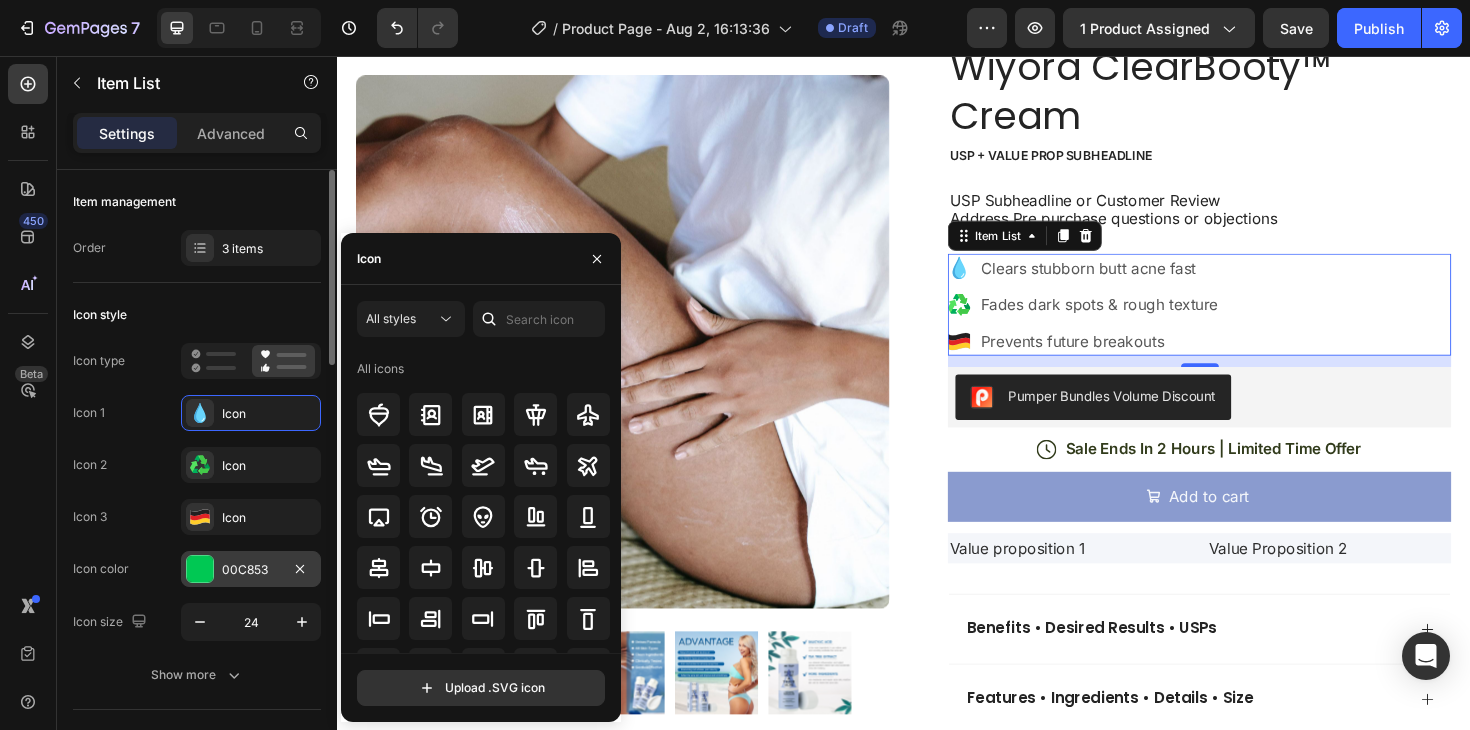 click at bounding box center [200, 569] 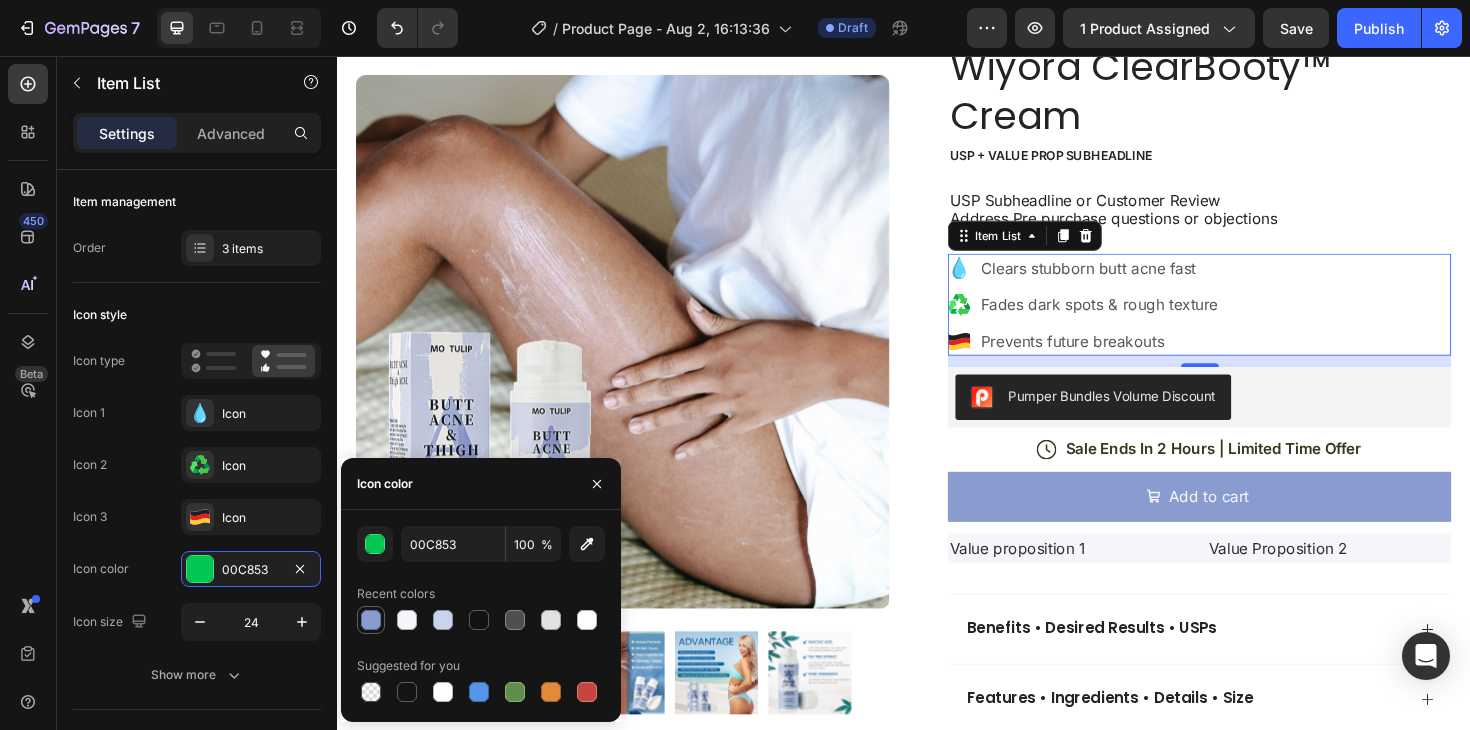 click at bounding box center (371, 620) 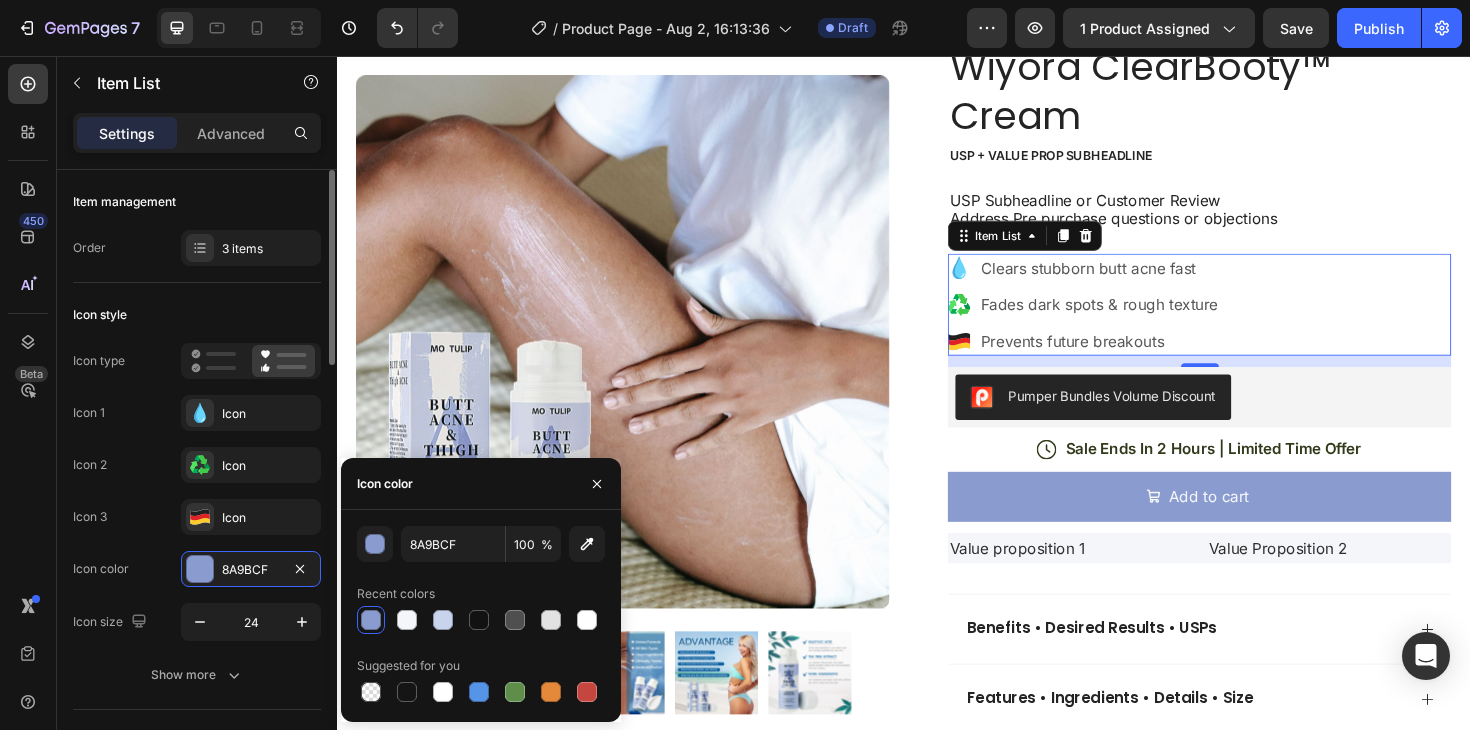 click on "Icon 3
Icon" 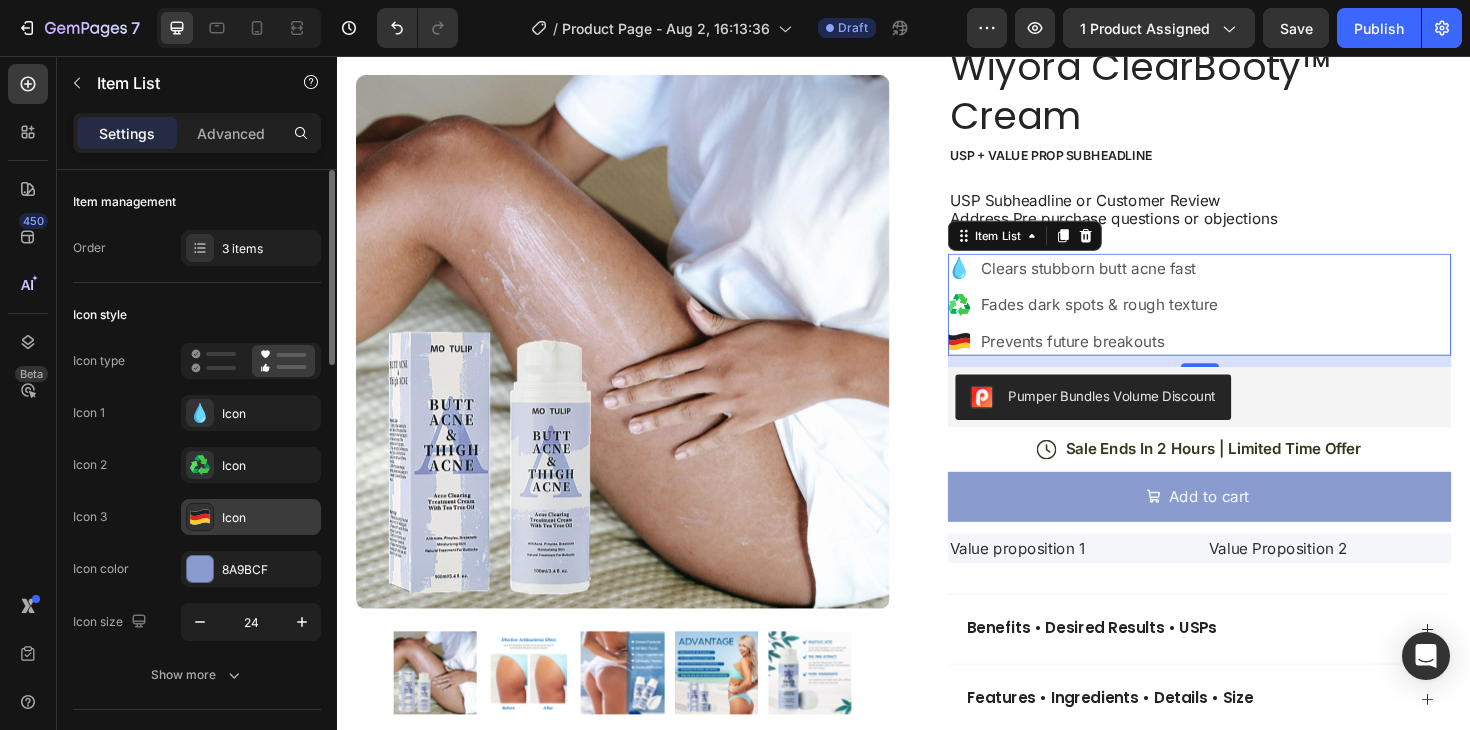 click 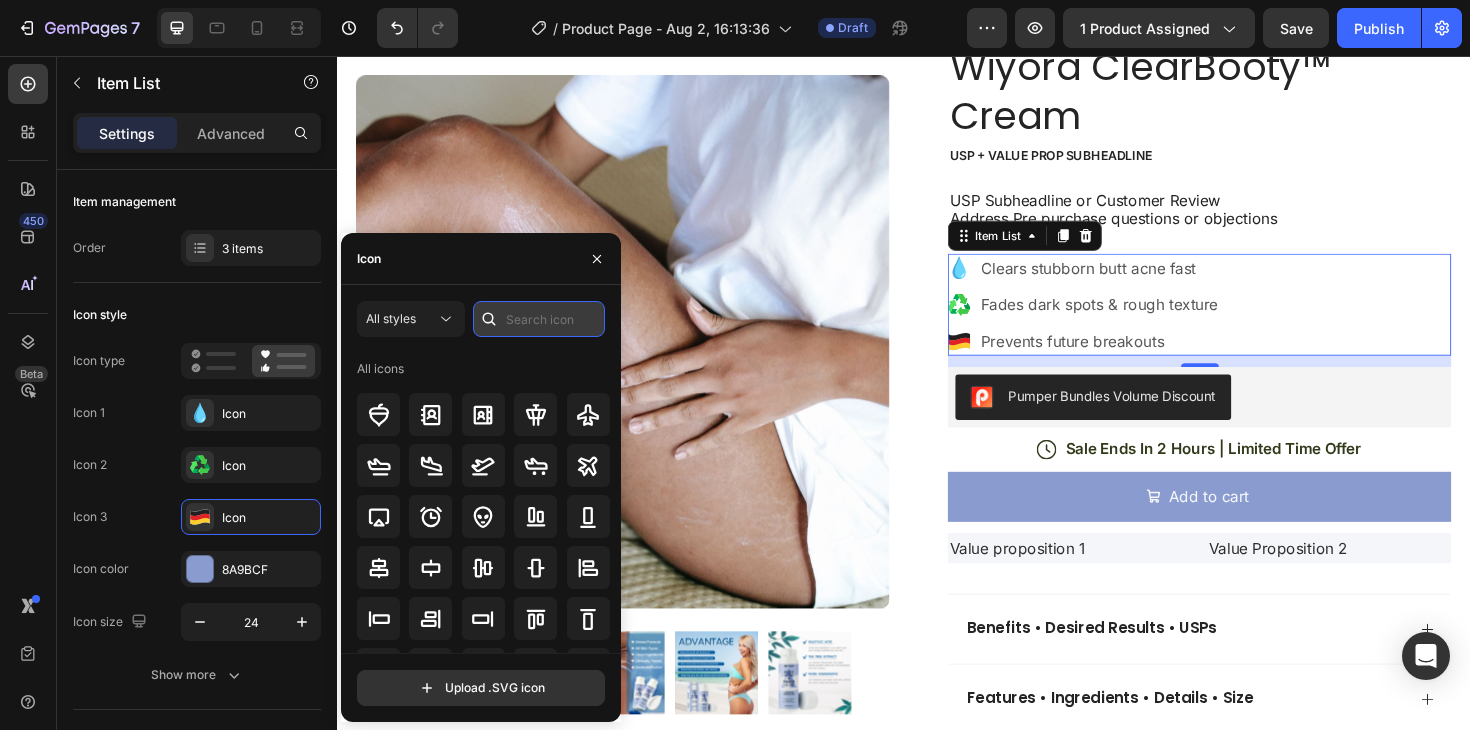 click at bounding box center (539, 319) 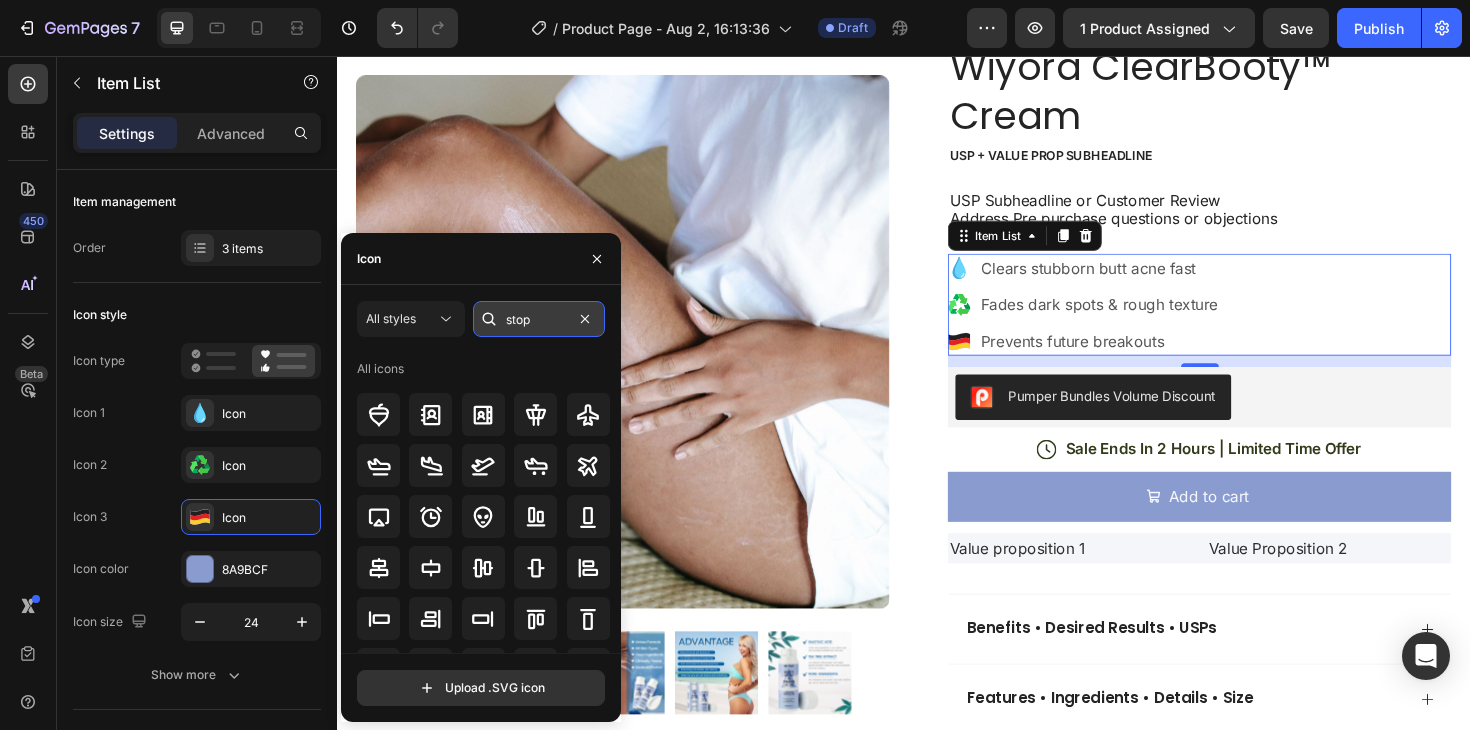 type on "stop" 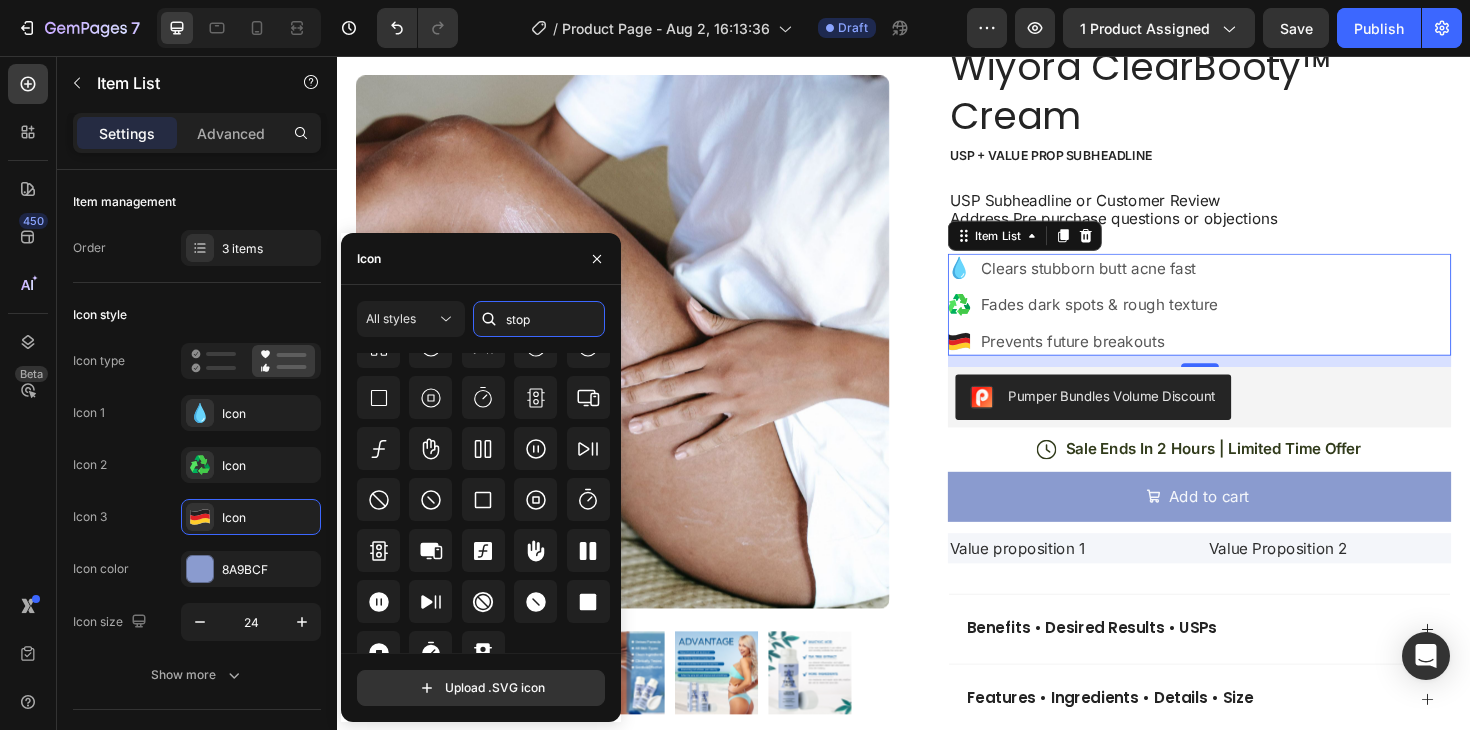 scroll, scrollTop: 220, scrollLeft: 0, axis: vertical 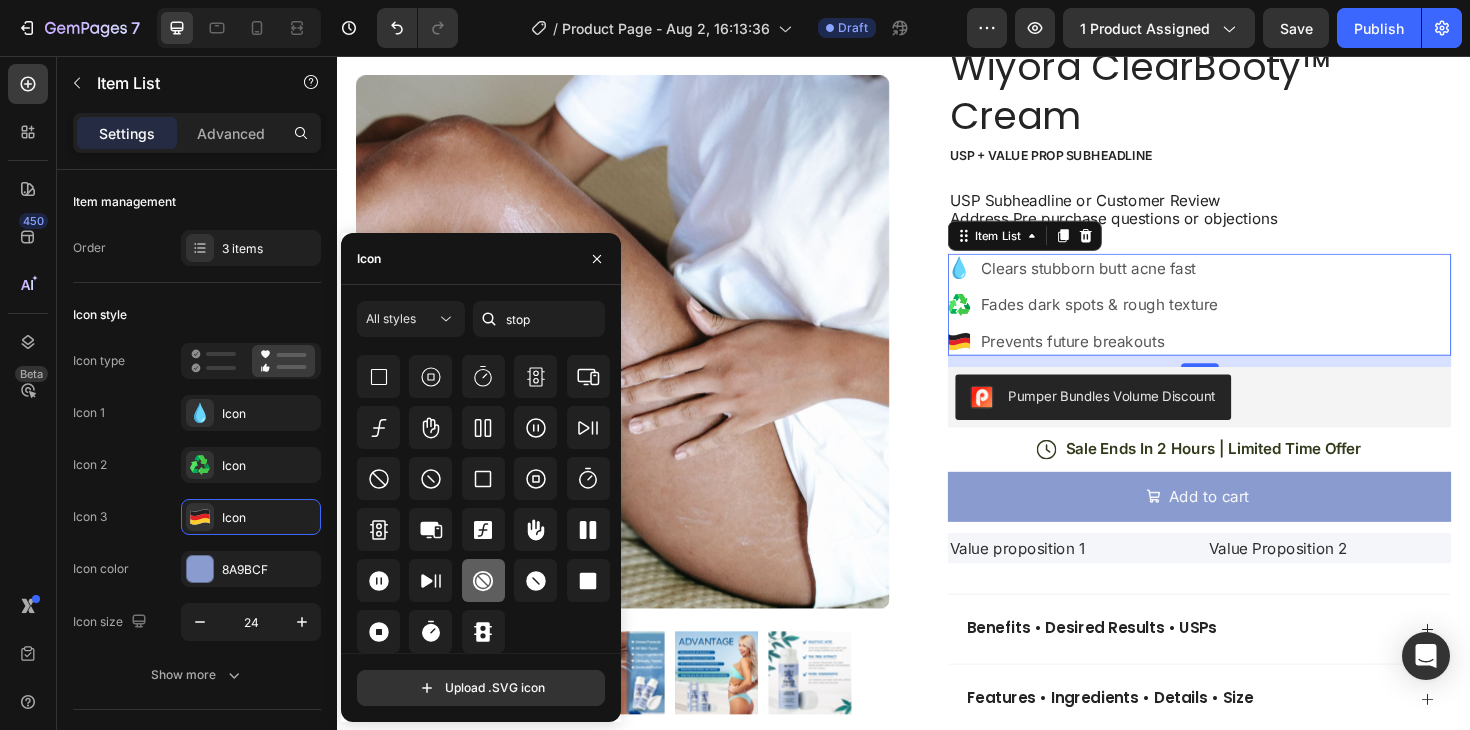 click 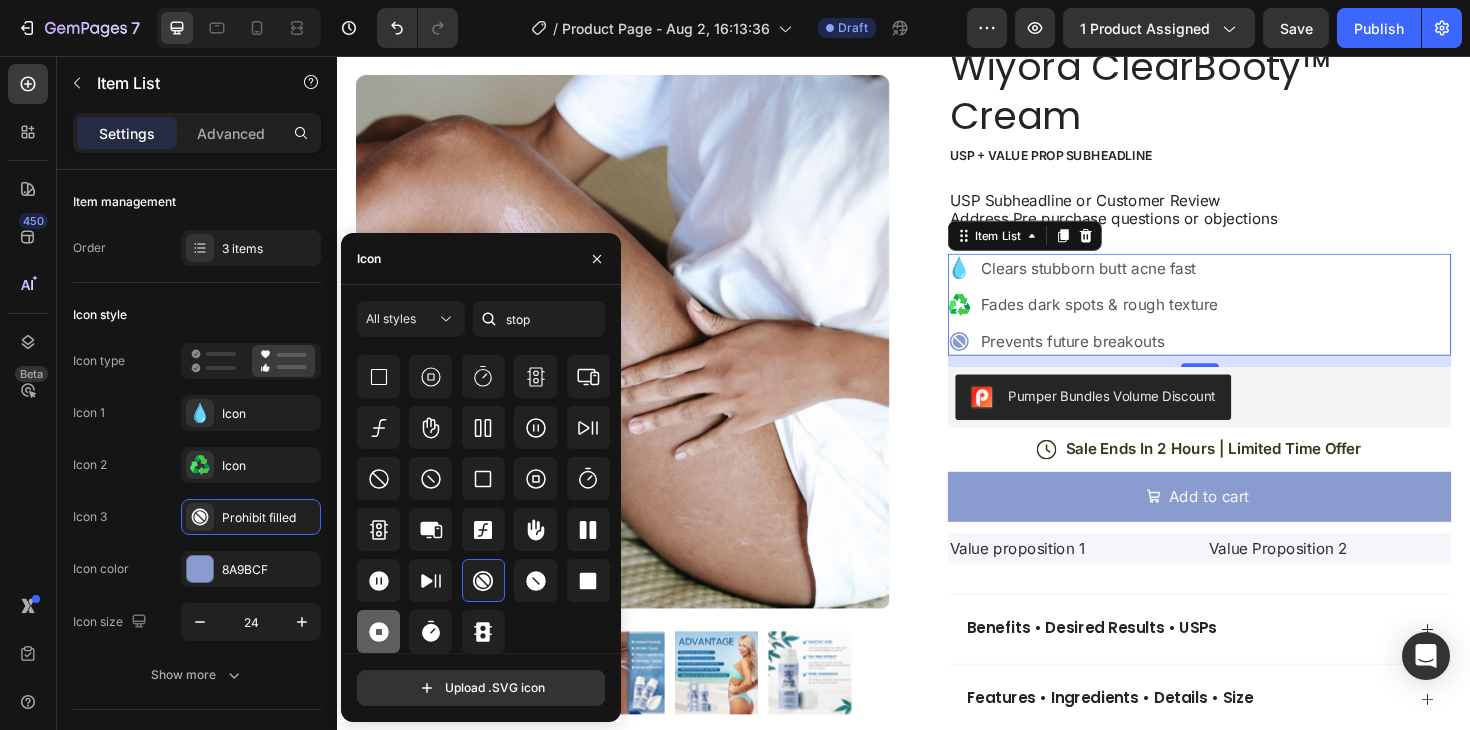 click 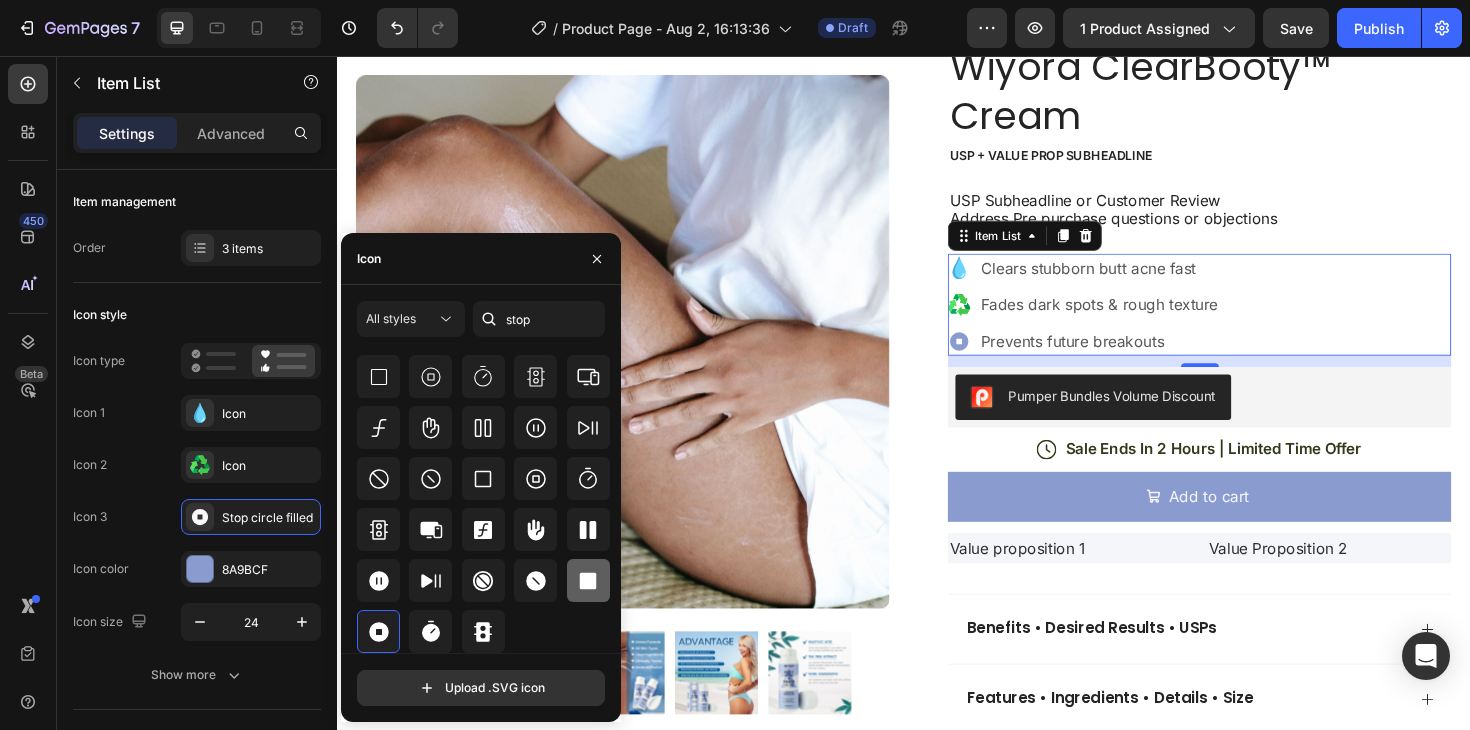 click 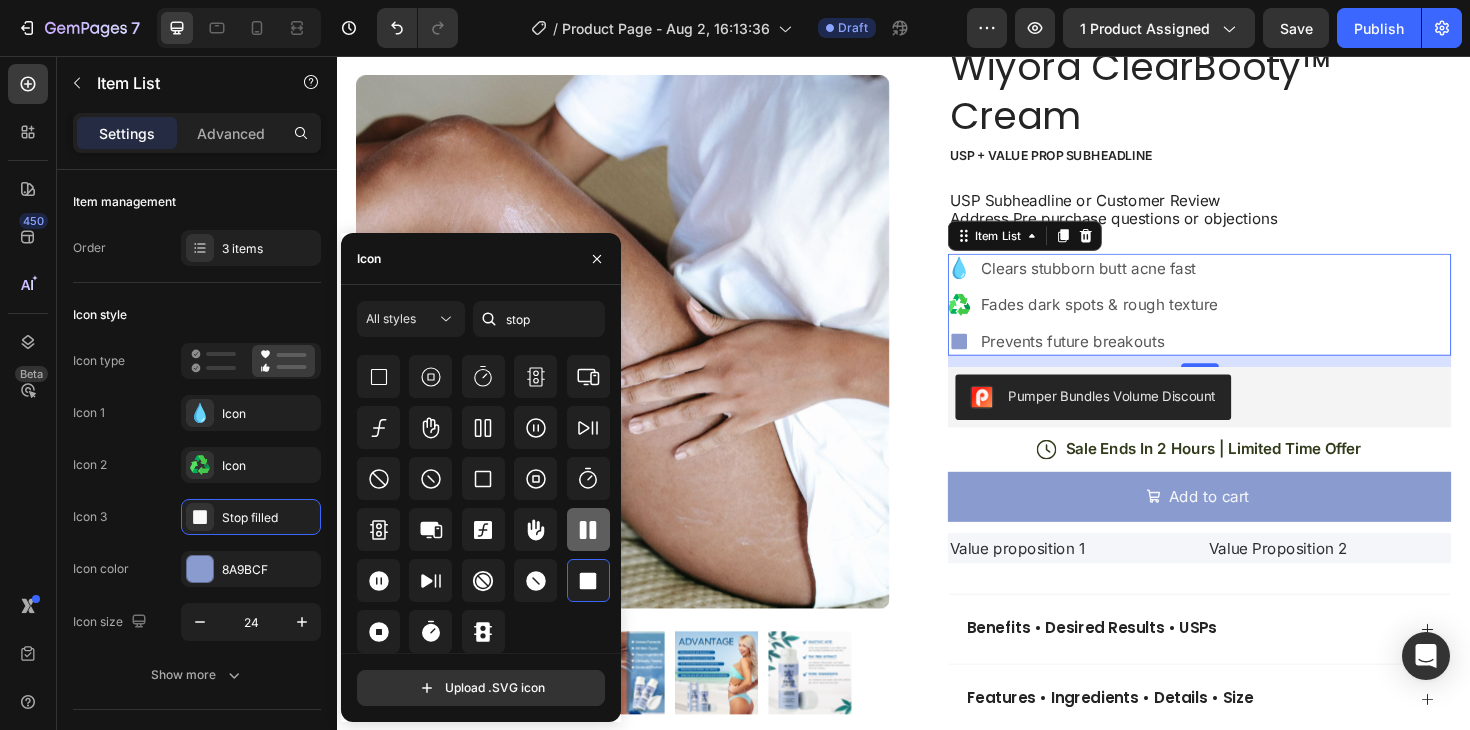 click 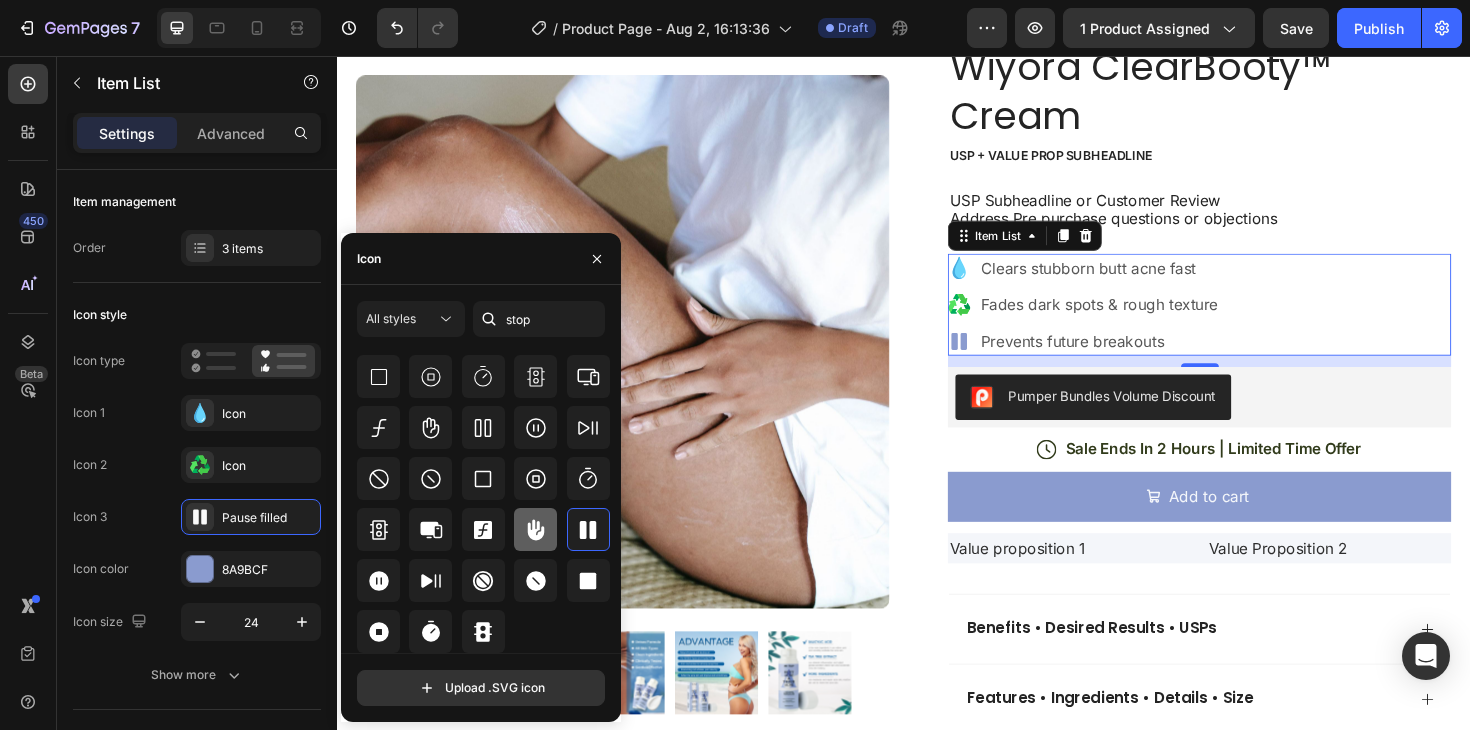 click 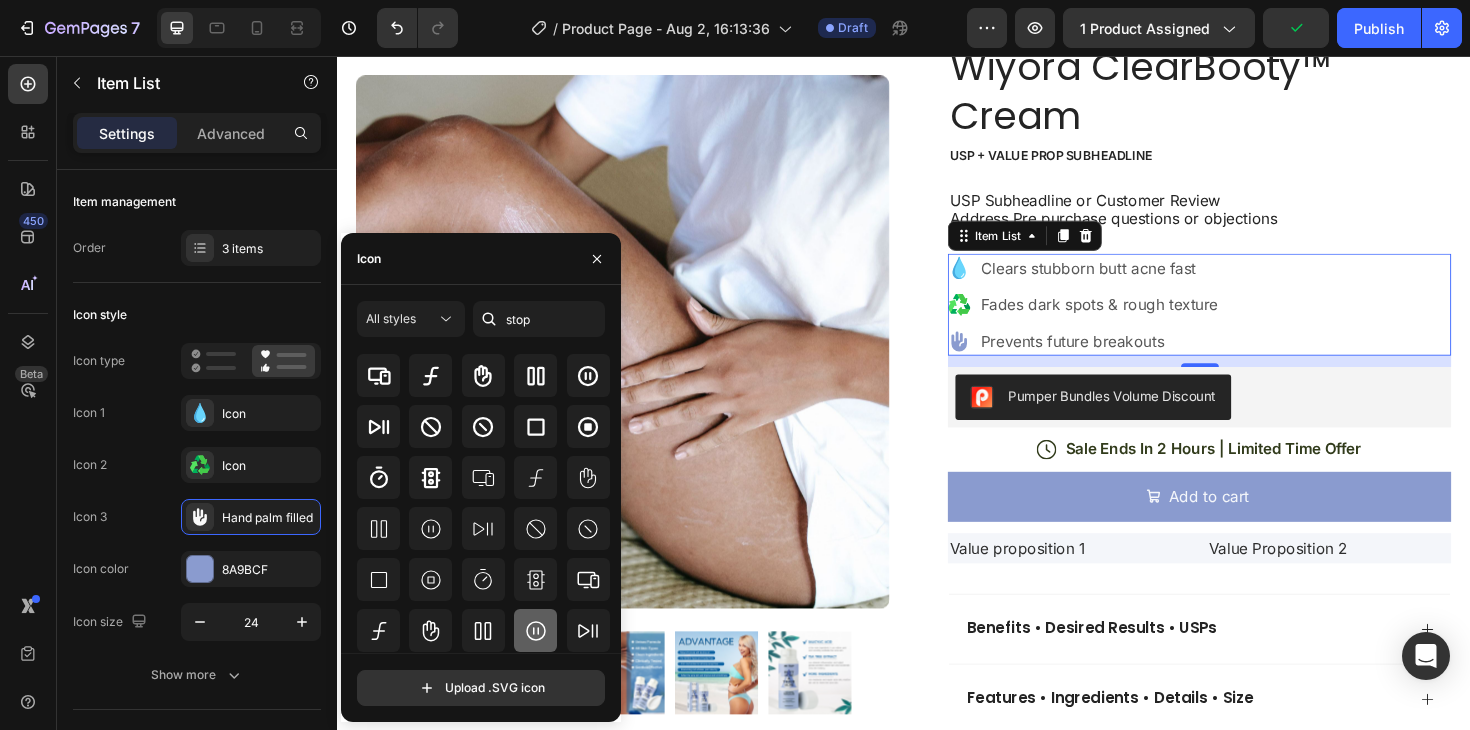 scroll, scrollTop: 13, scrollLeft: 0, axis: vertical 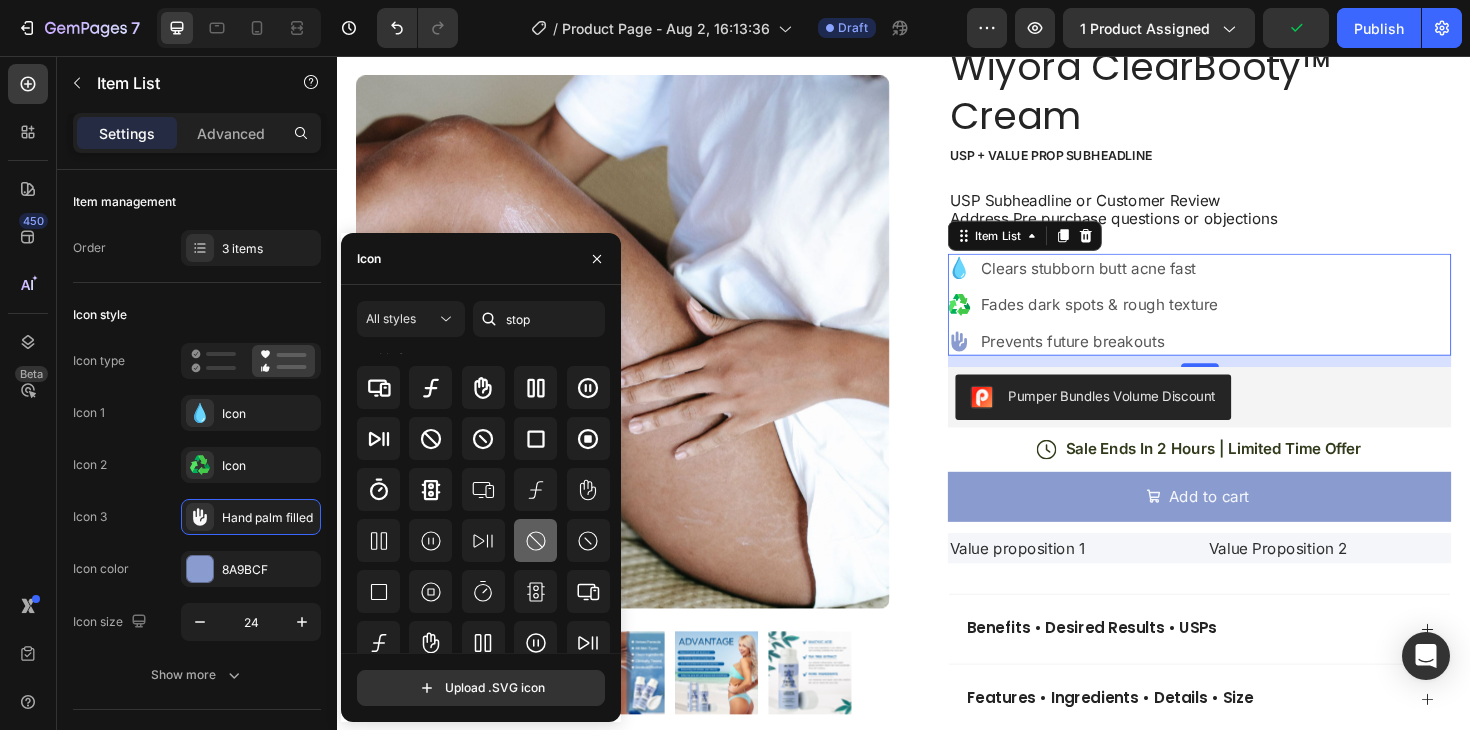 click 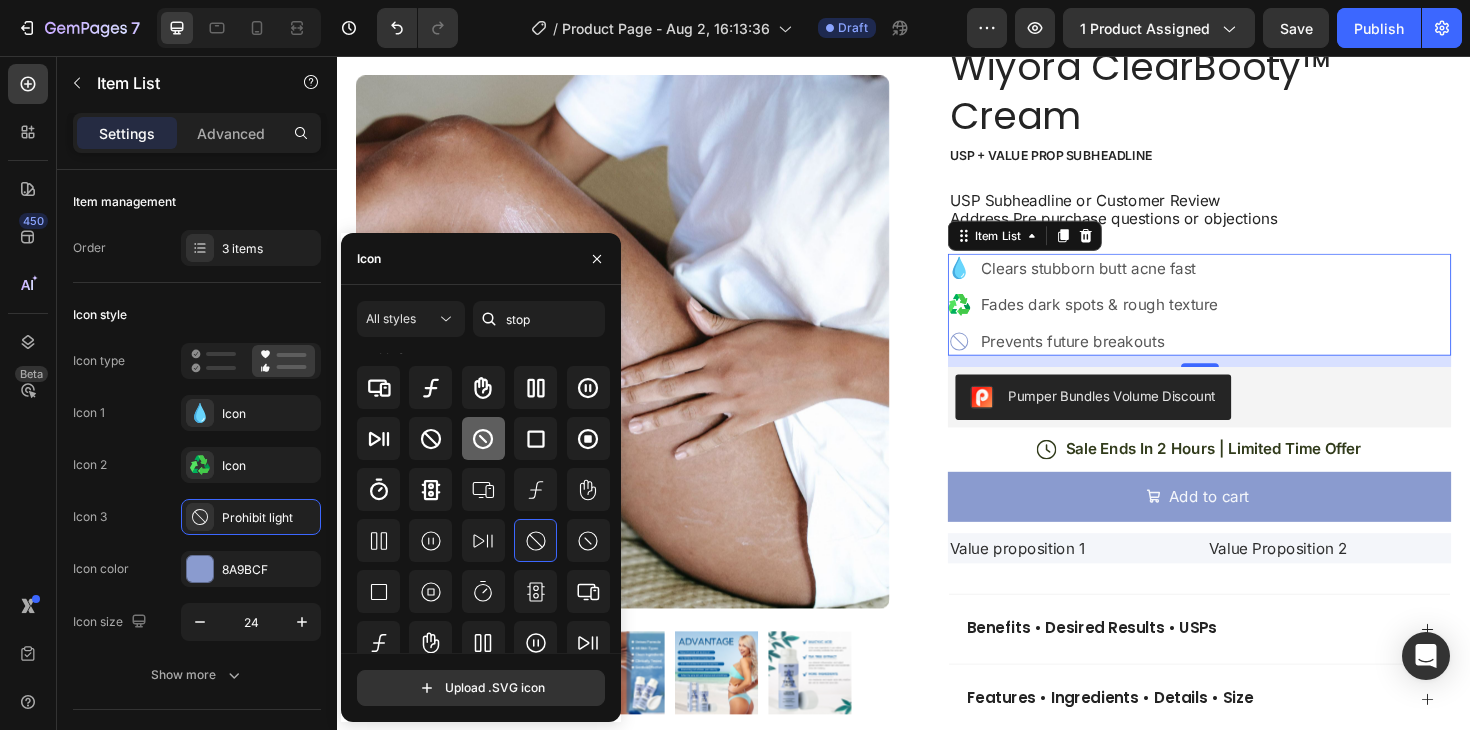 click 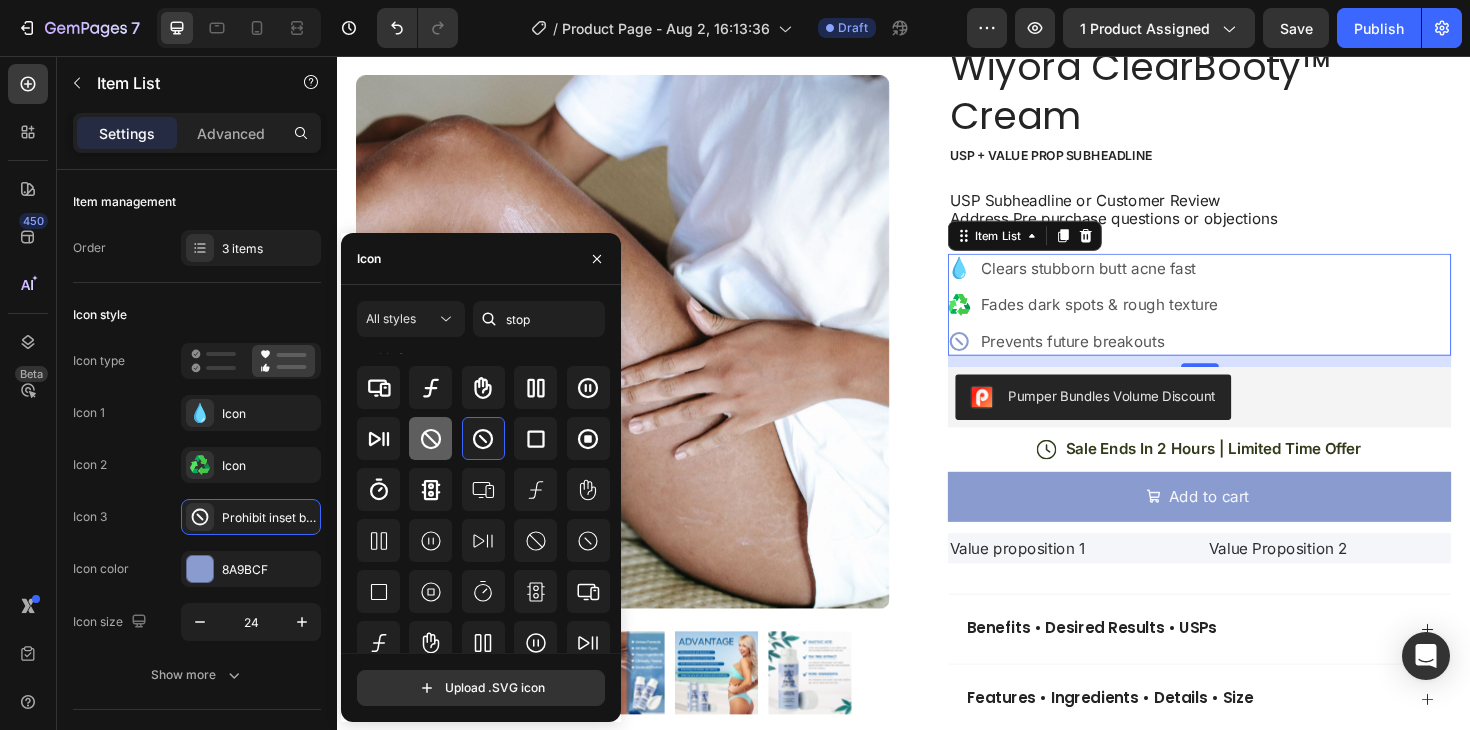 click 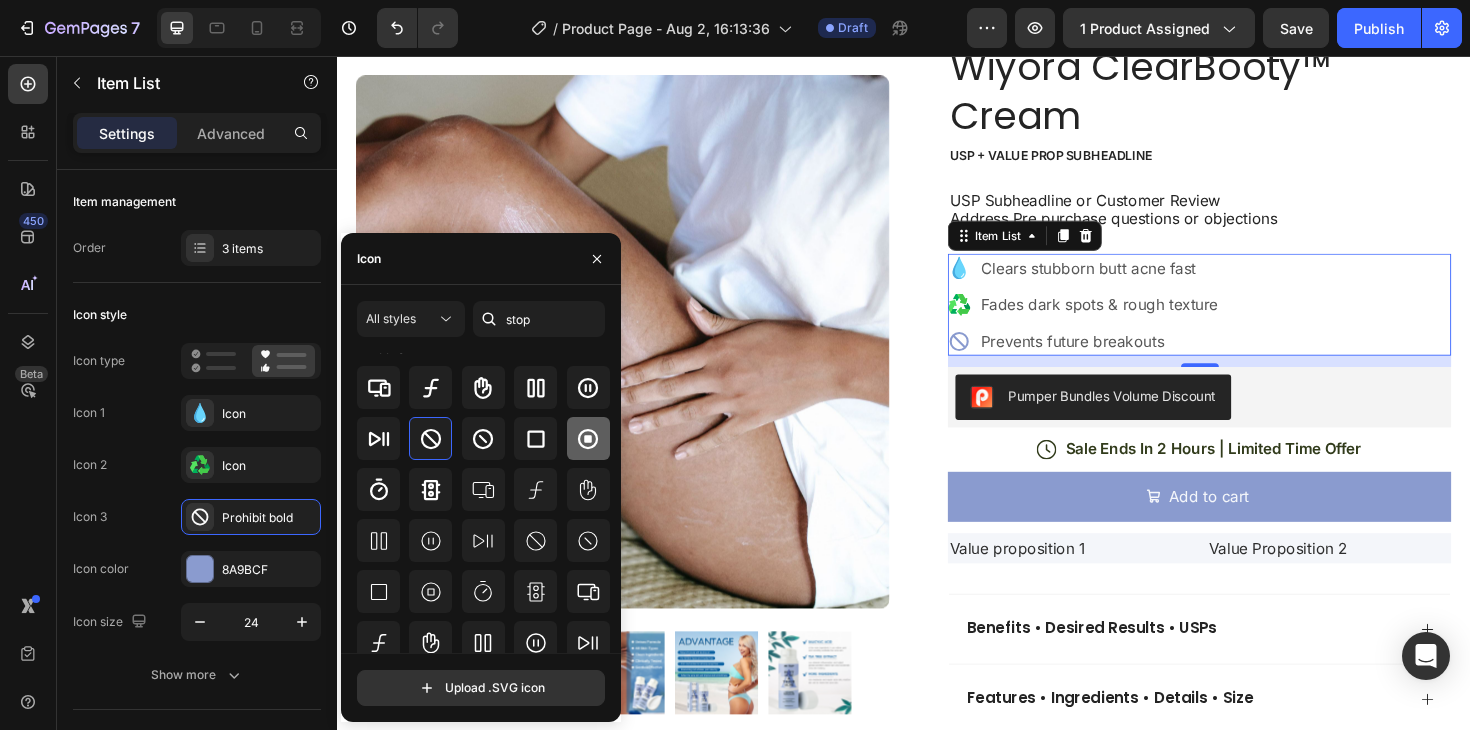 click 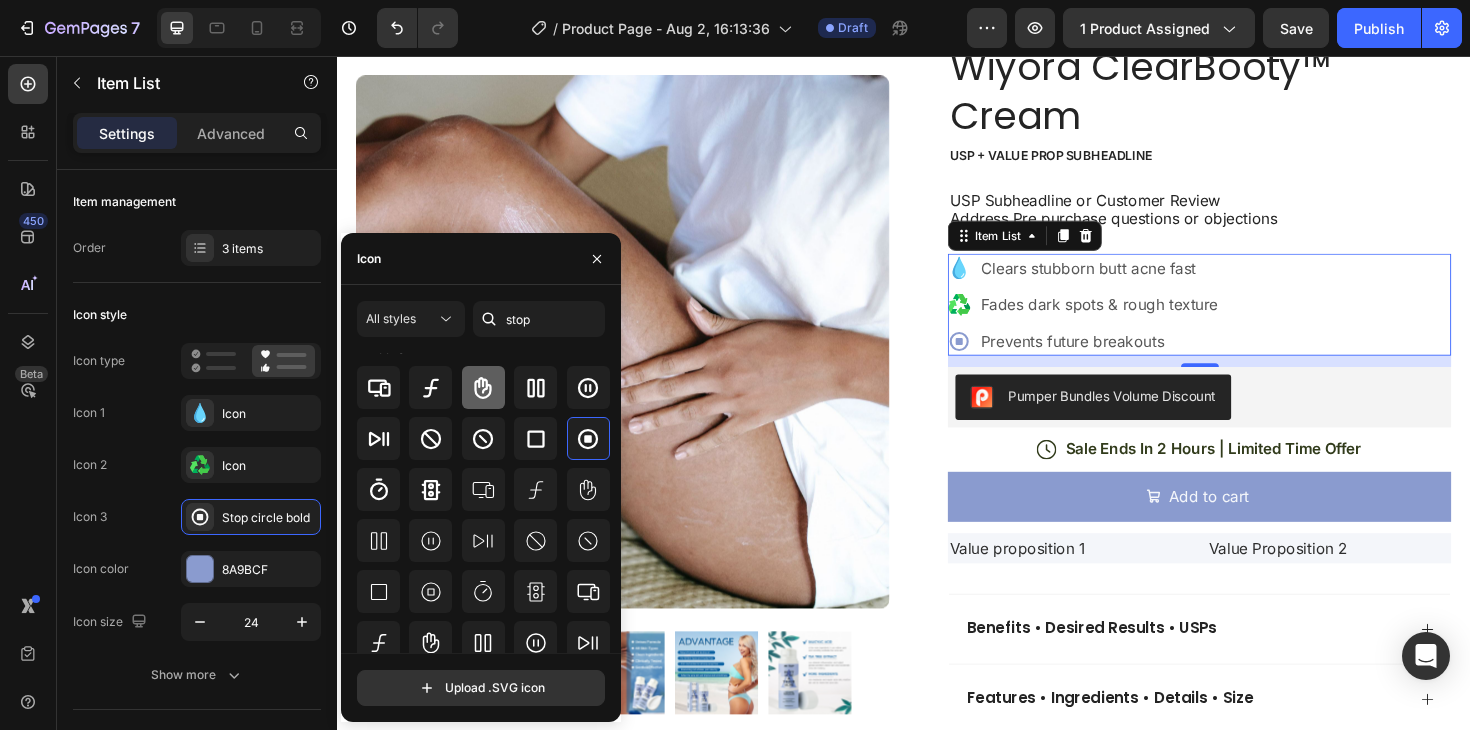 click 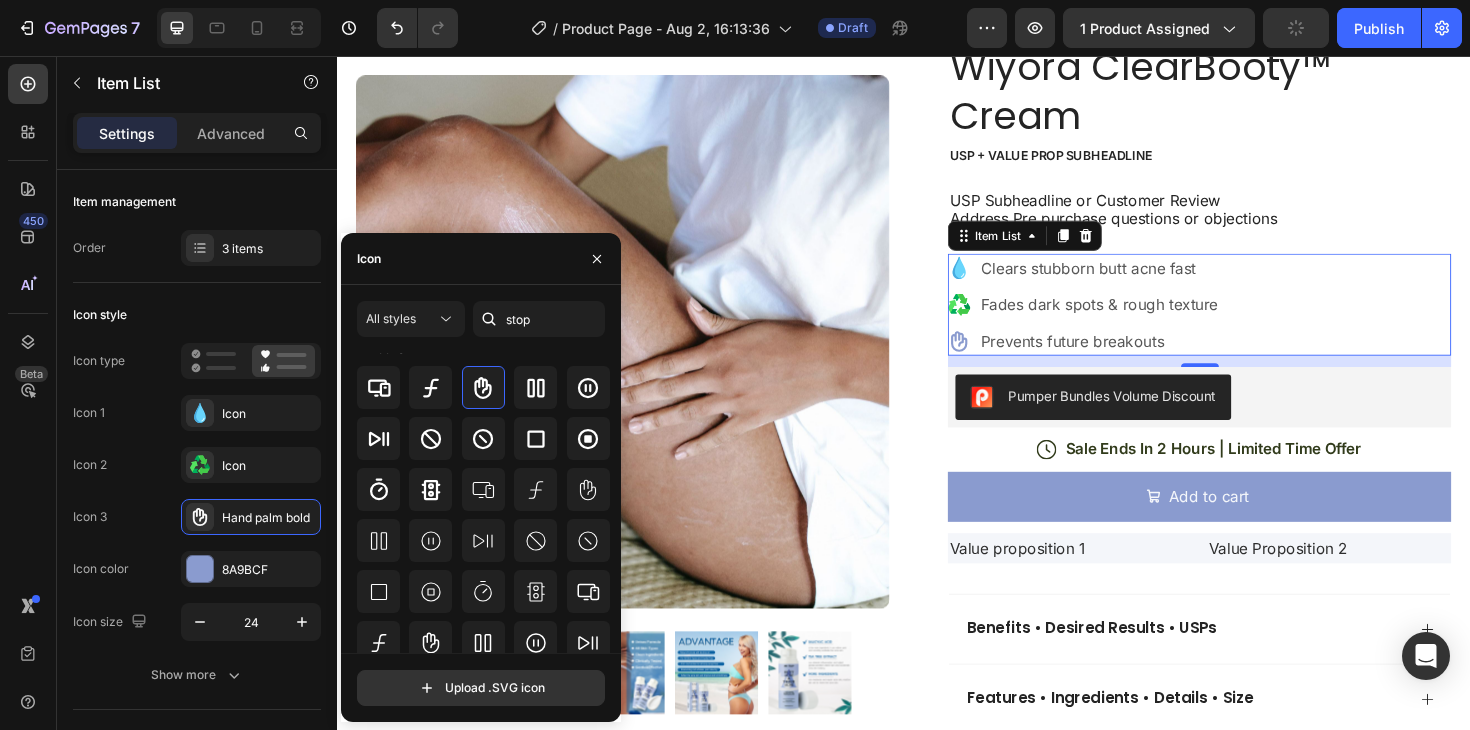 click 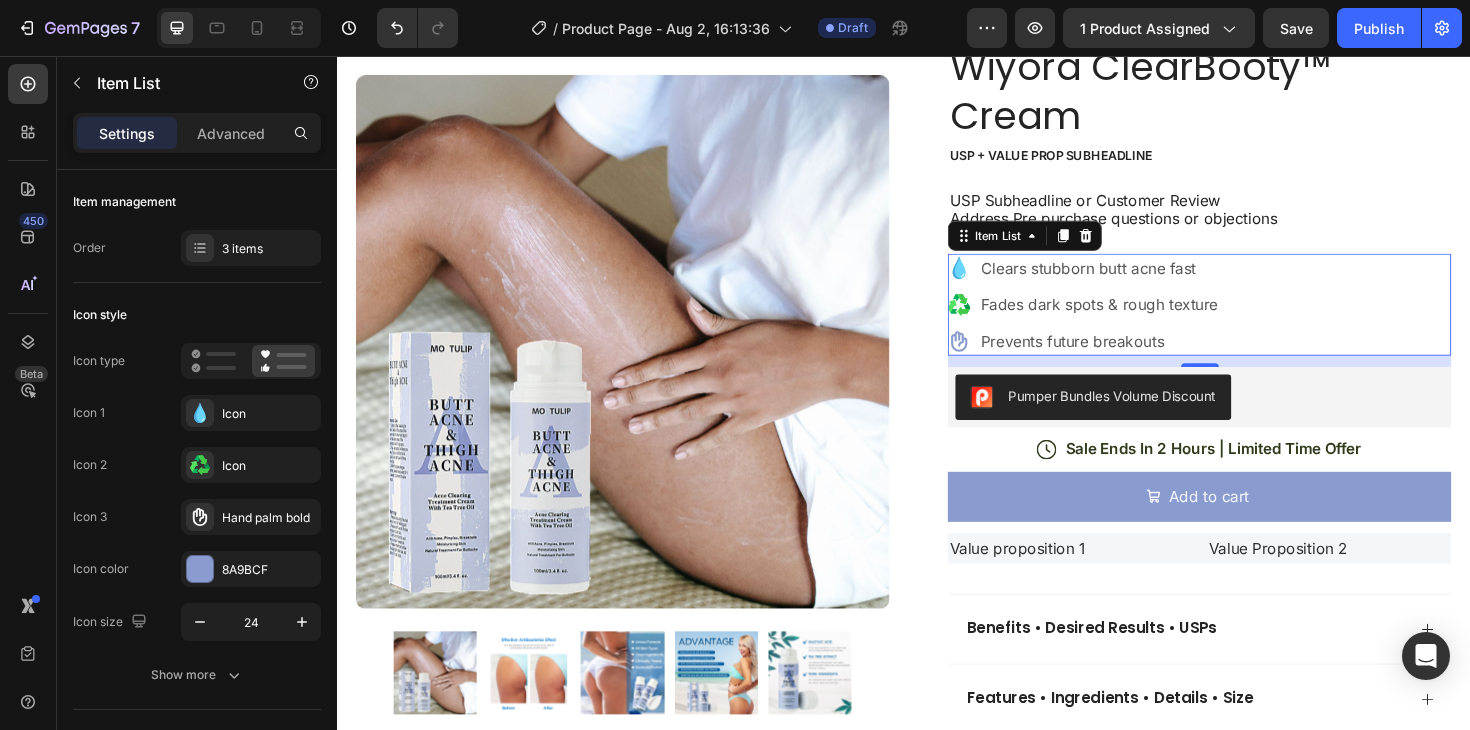 click 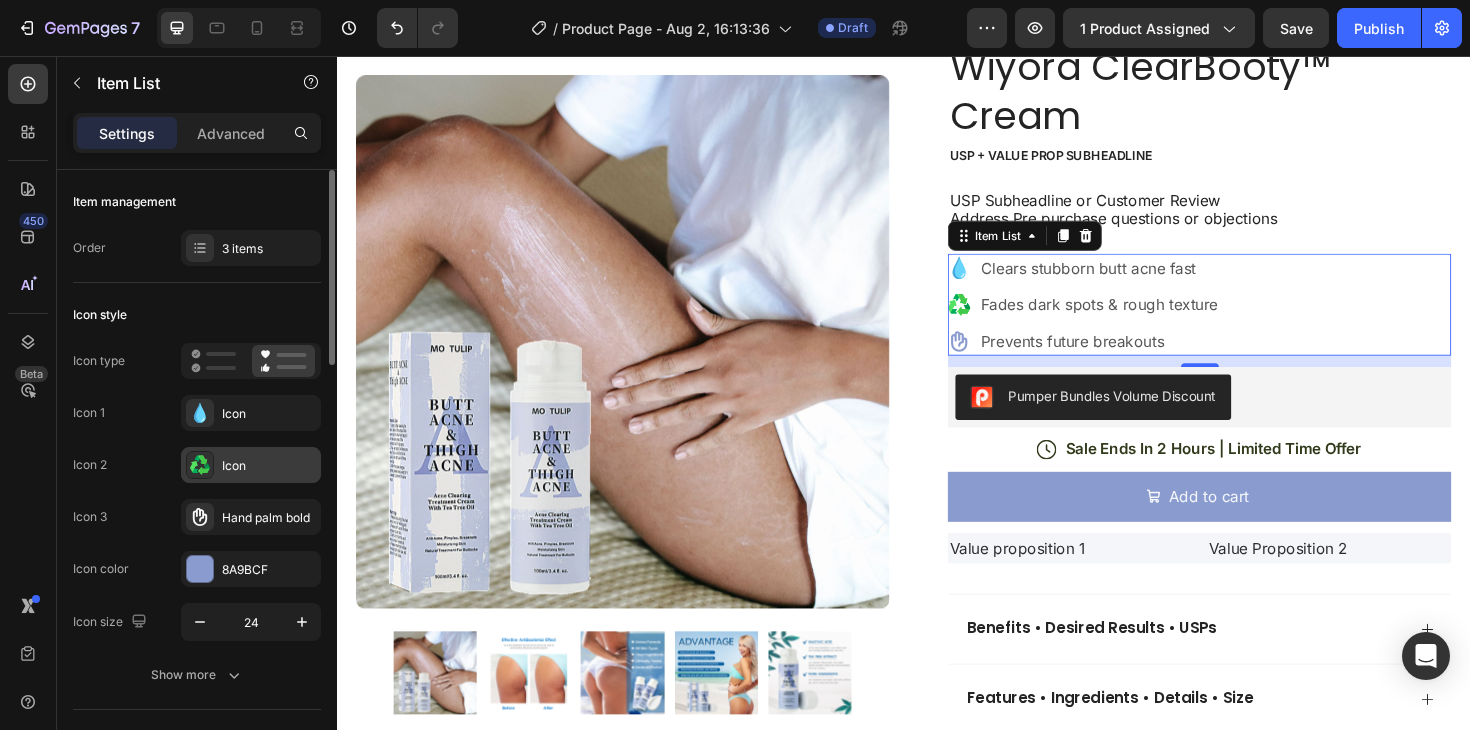 click on "Icon" at bounding box center [269, 466] 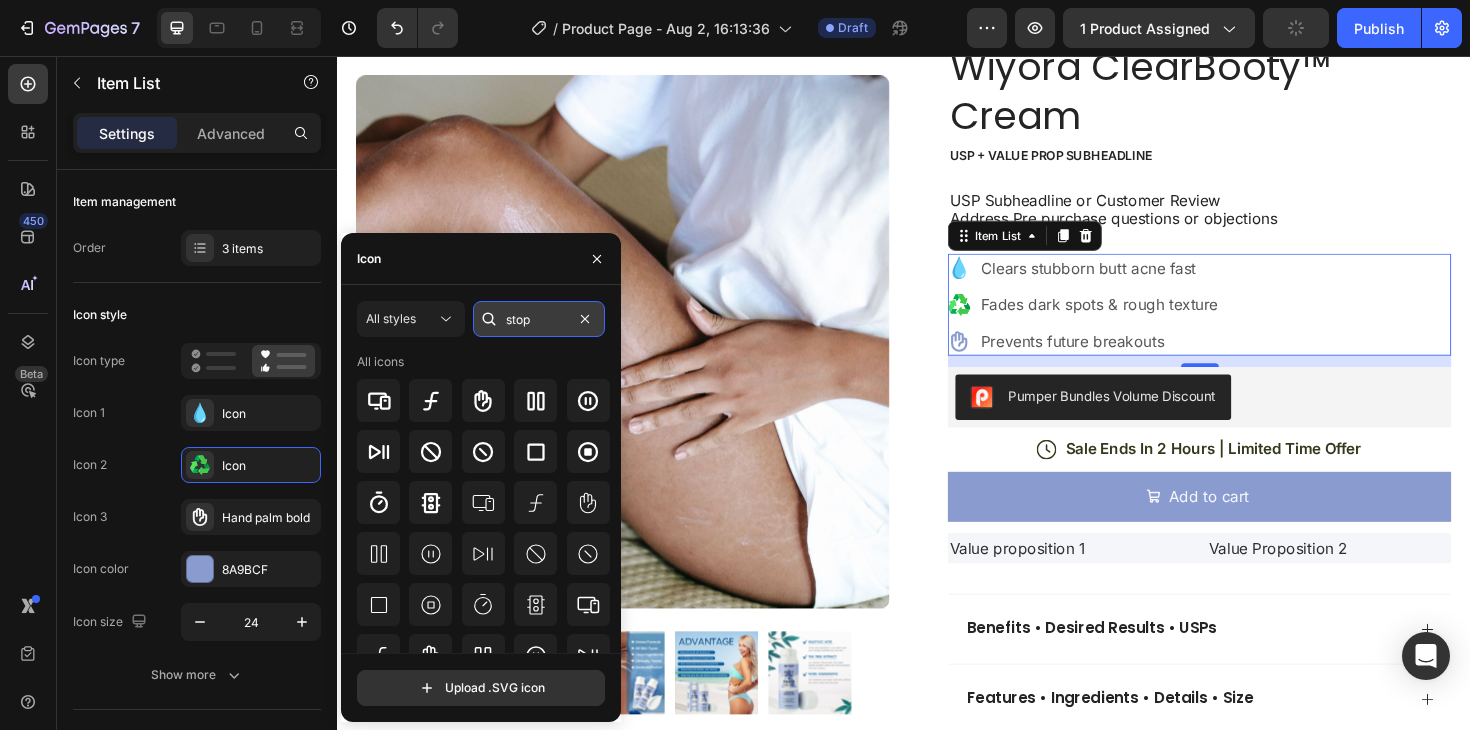 click on "stop" at bounding box center [539, 319] 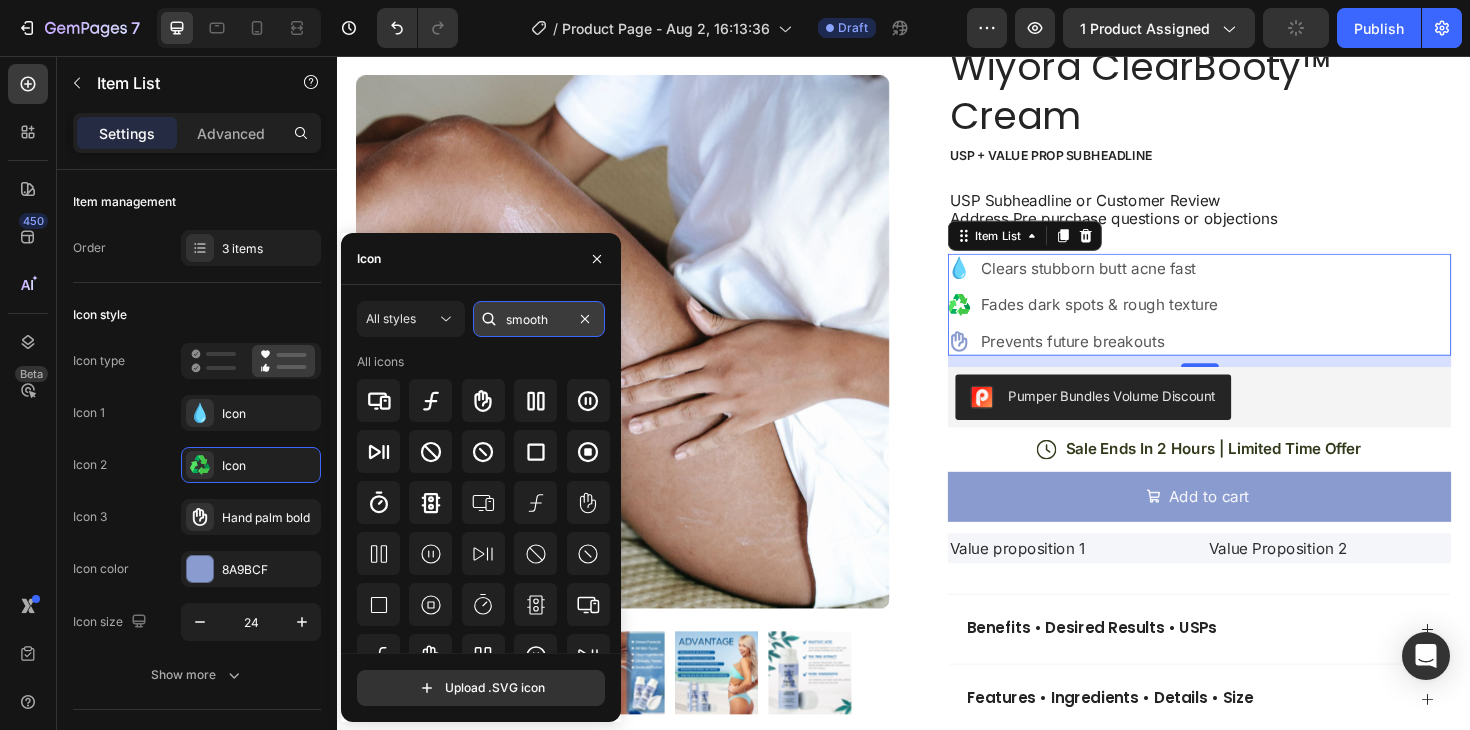type on "smooth" 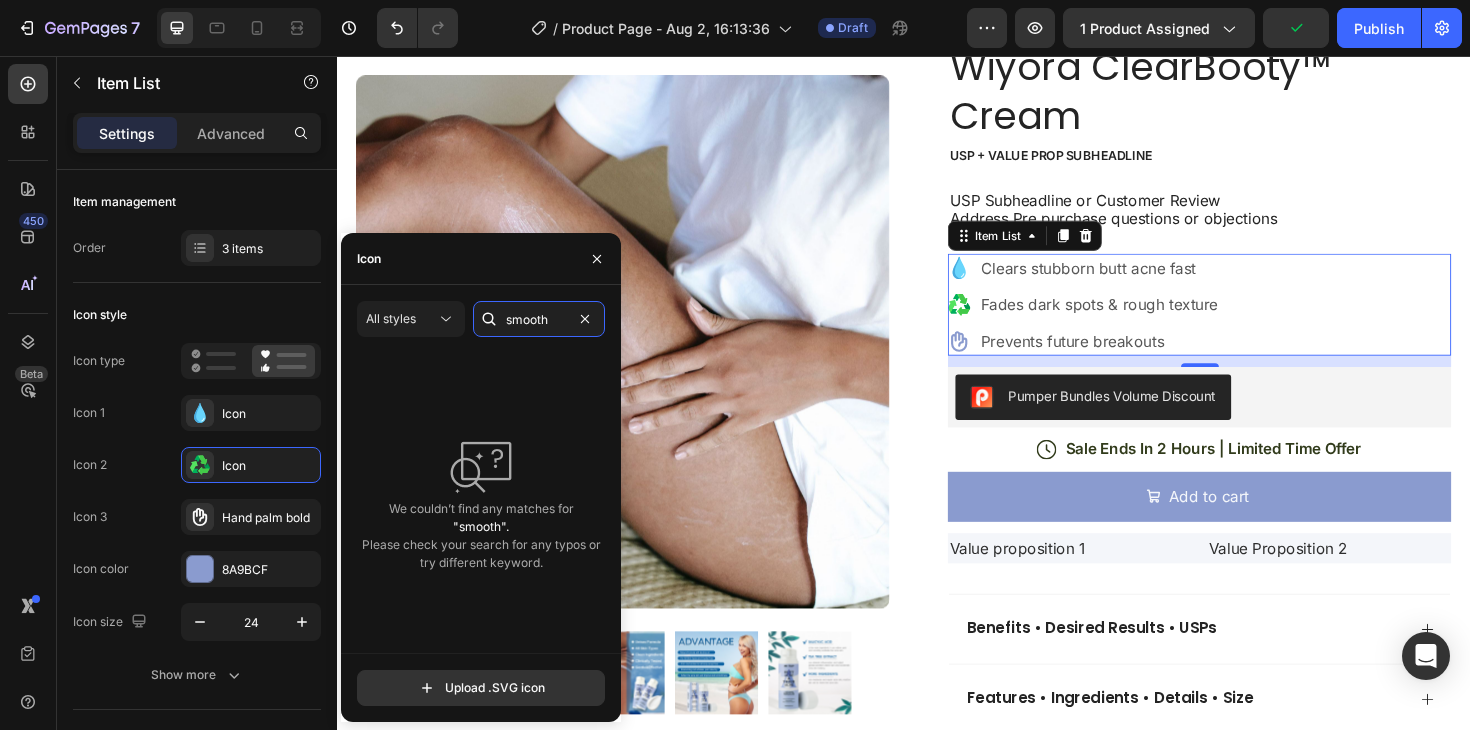 drag, startPoint x: 548, startPoint y: 323, endPoint x: 482, endPoint y: 323, distance: 66 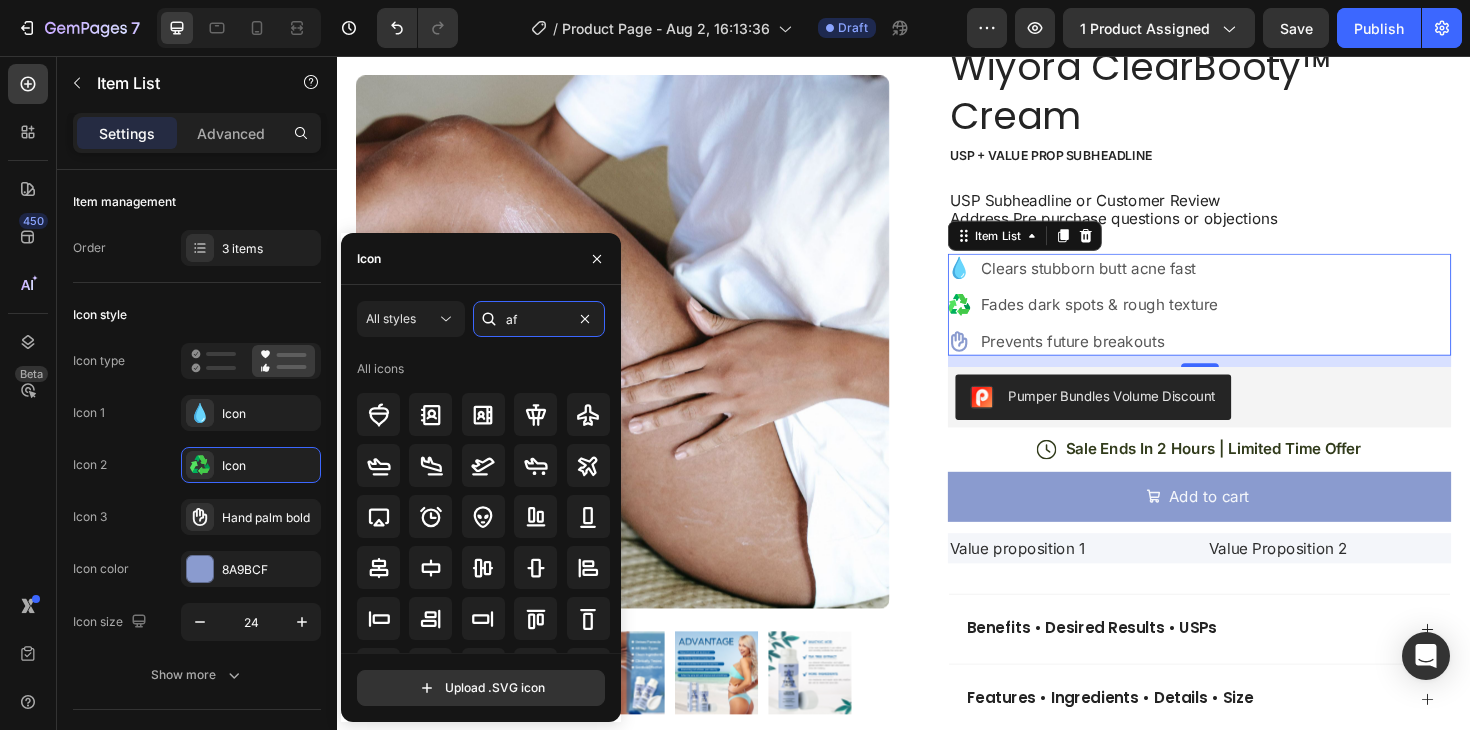 type on "a" 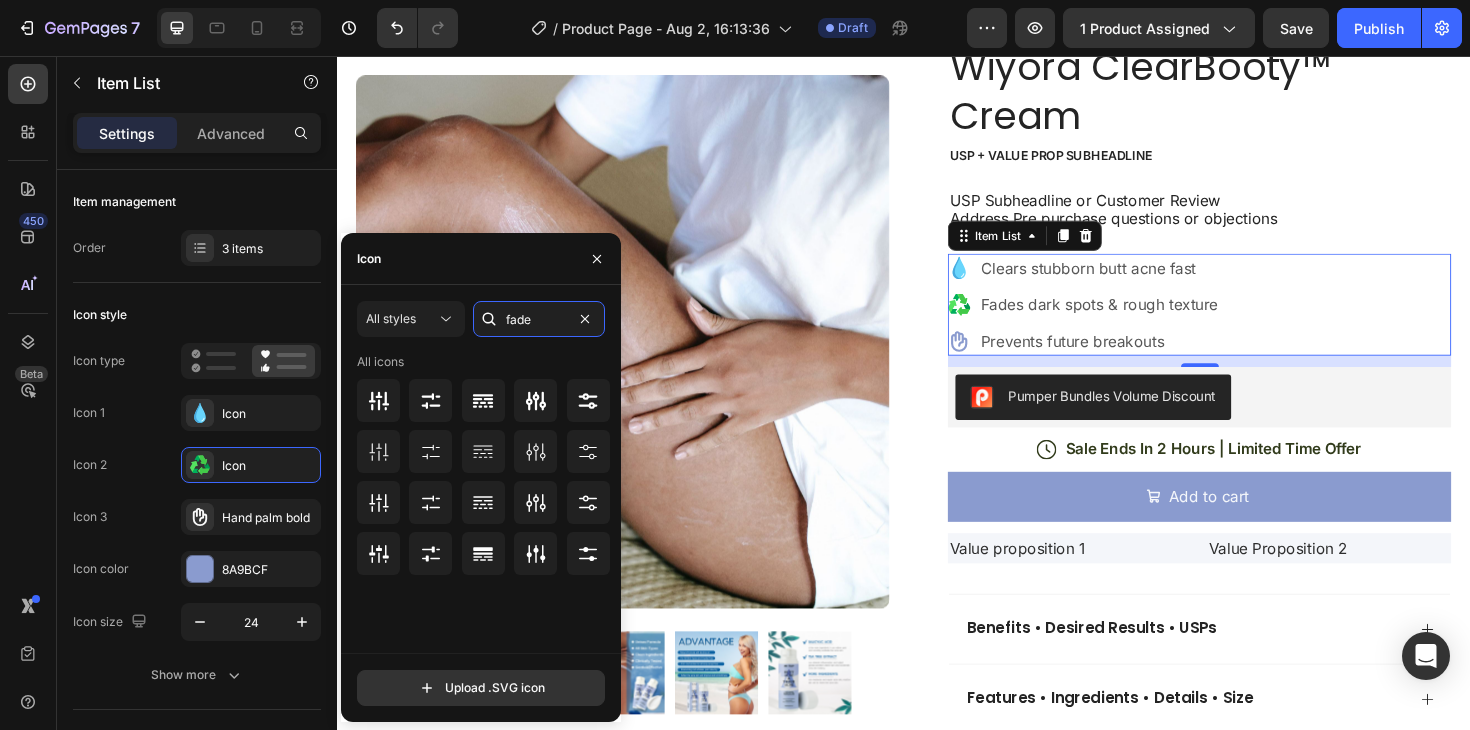 drag, startPoint x: 543, startPoint y: 323, endPoint x: 477, endPoint y: 328, distance: 66.189125 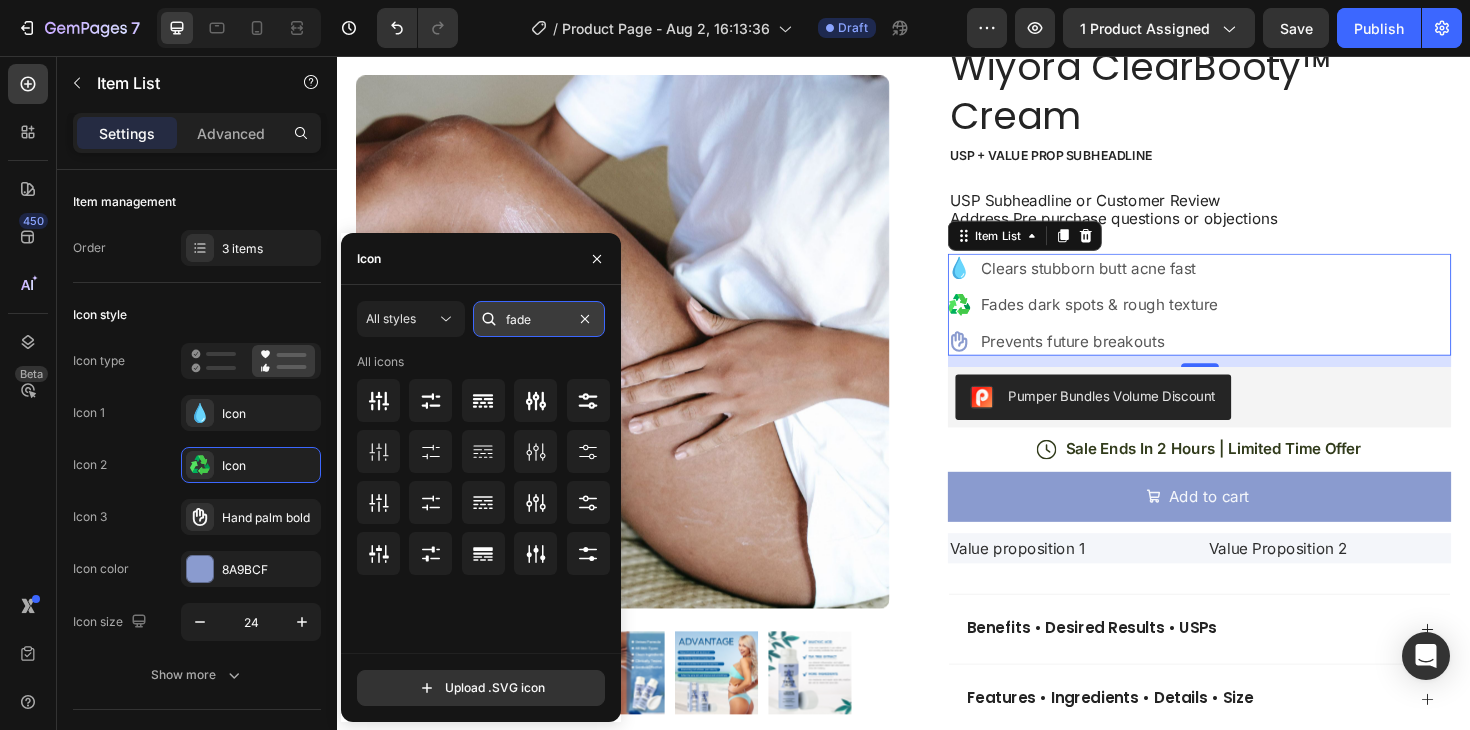 drag, startPoint x: 535, startPoint y: 321, endPoint x: 518, endPoint y: 321, distance: 17 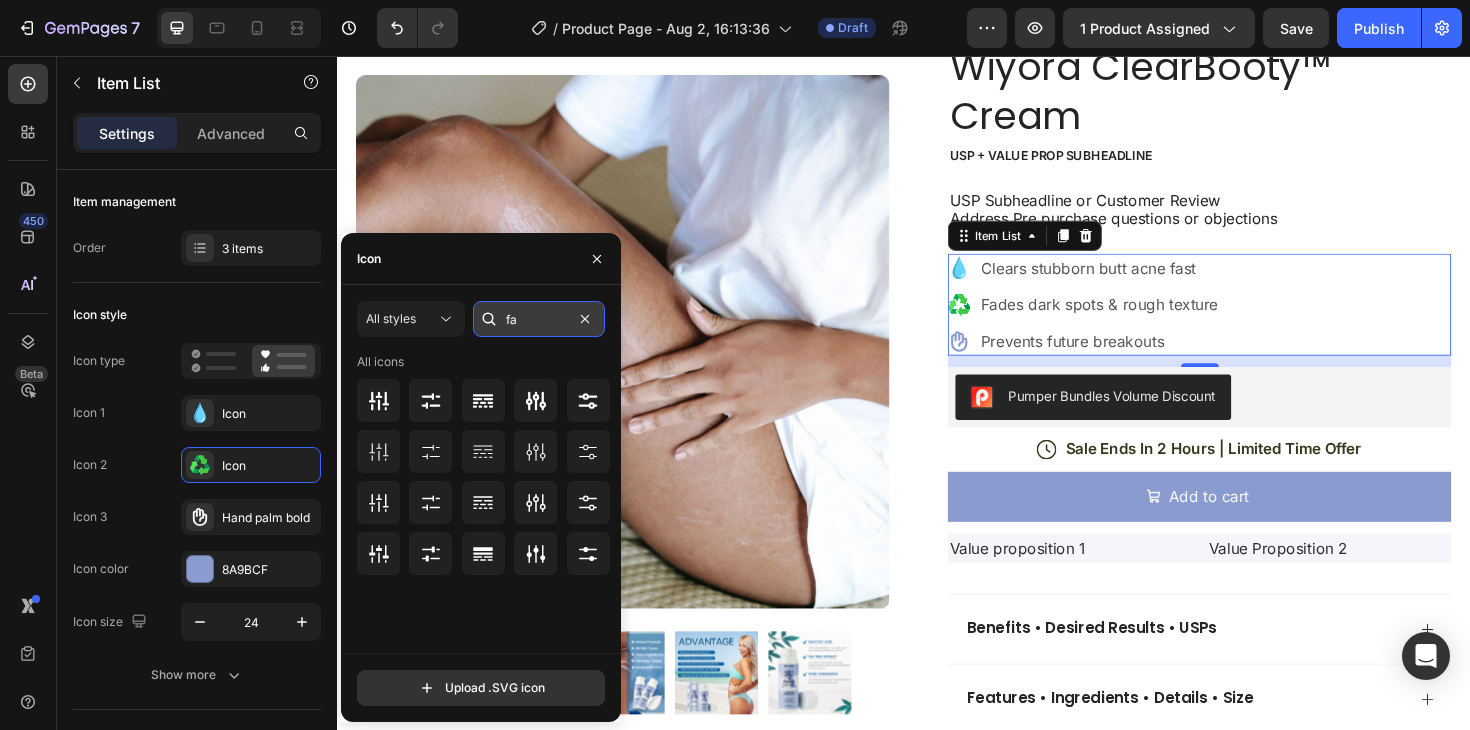 type on "f" 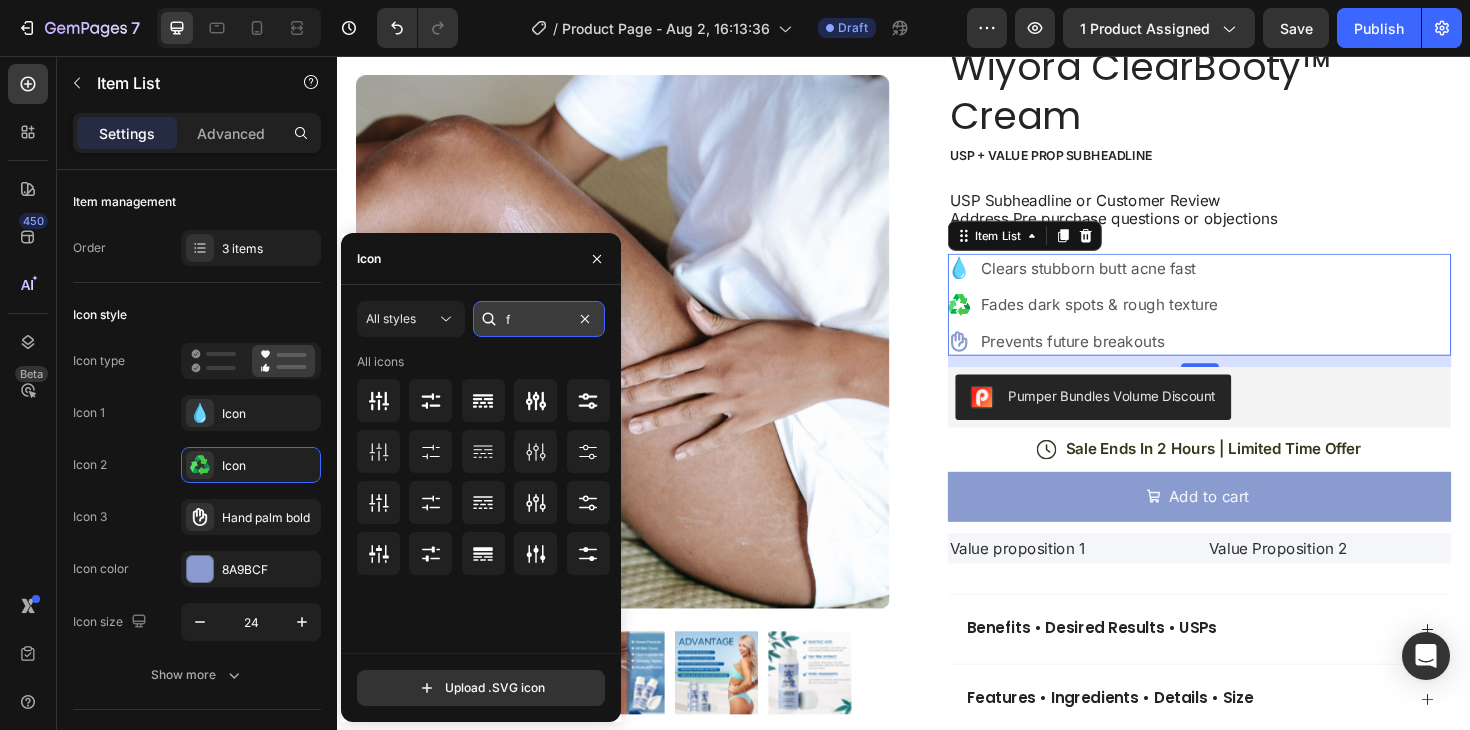 type 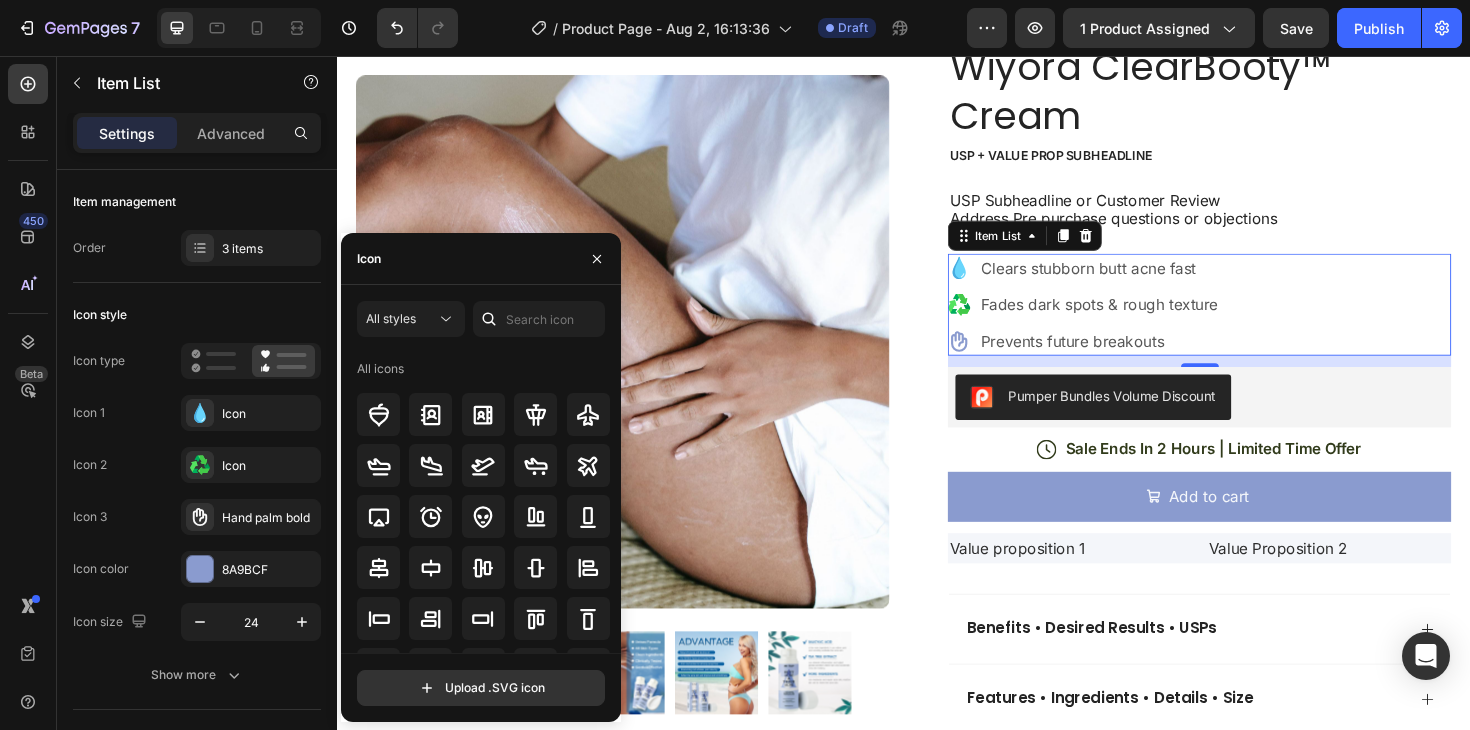 click 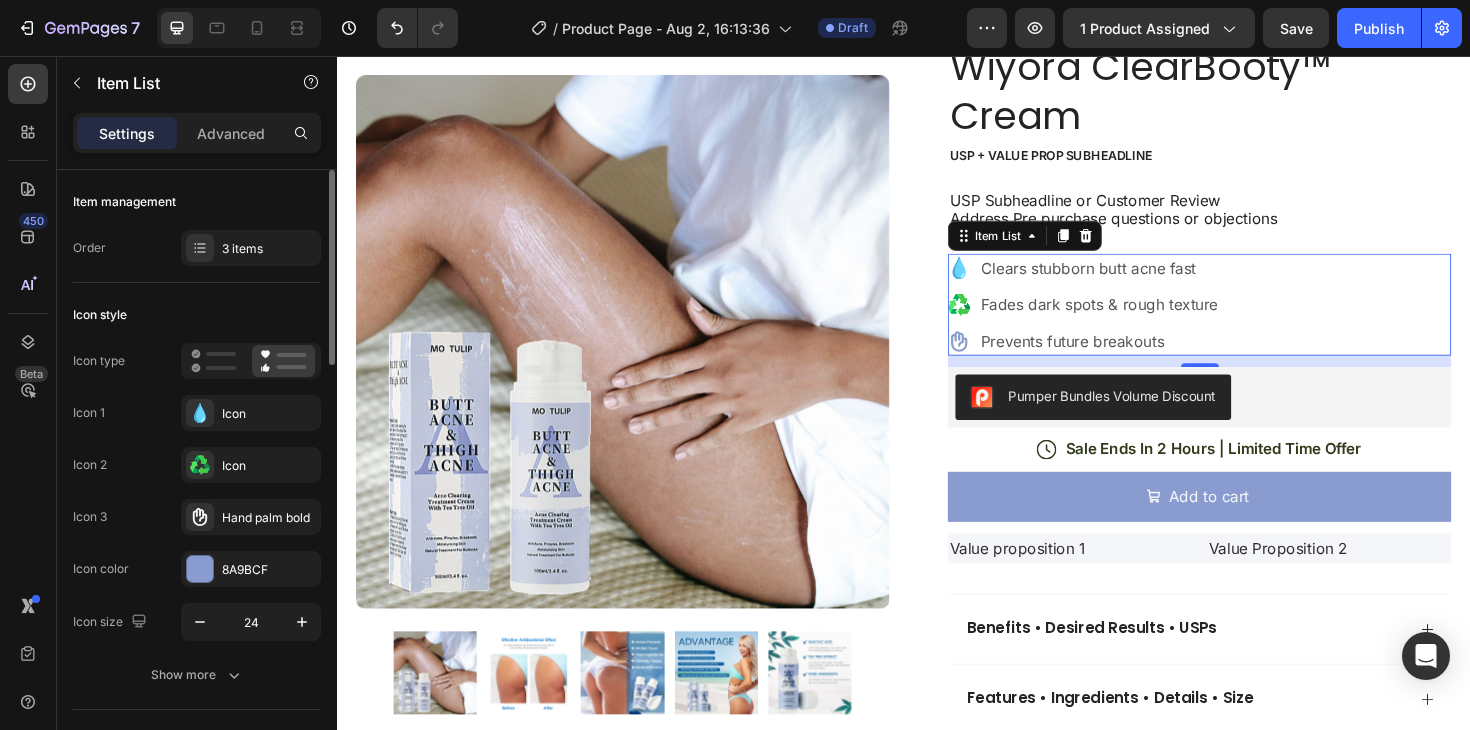 drag, startPoint x: 256, startPoint y: 419, endPoint x: 256, endPoint y: 483, distance: 64 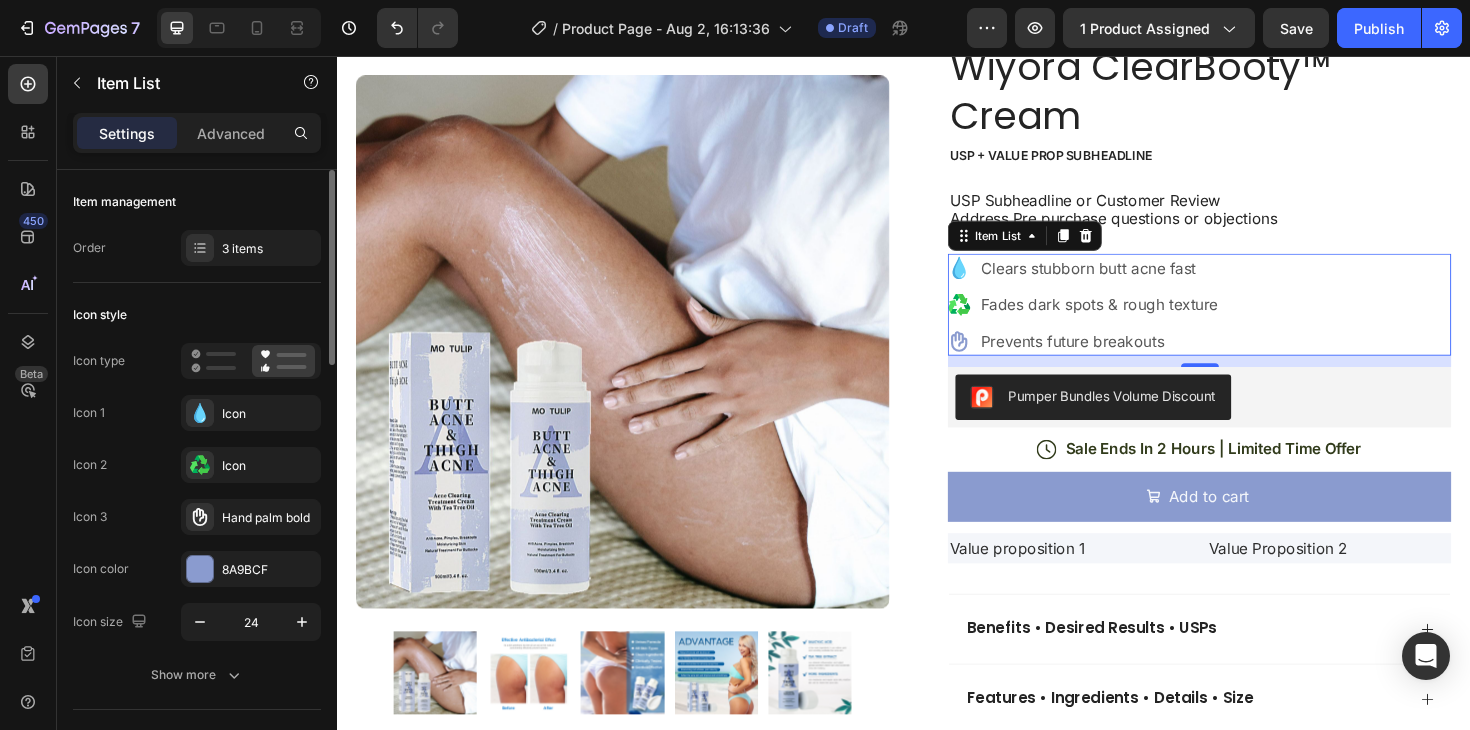 click on "Icon 2" at bounding box center (90, 465) 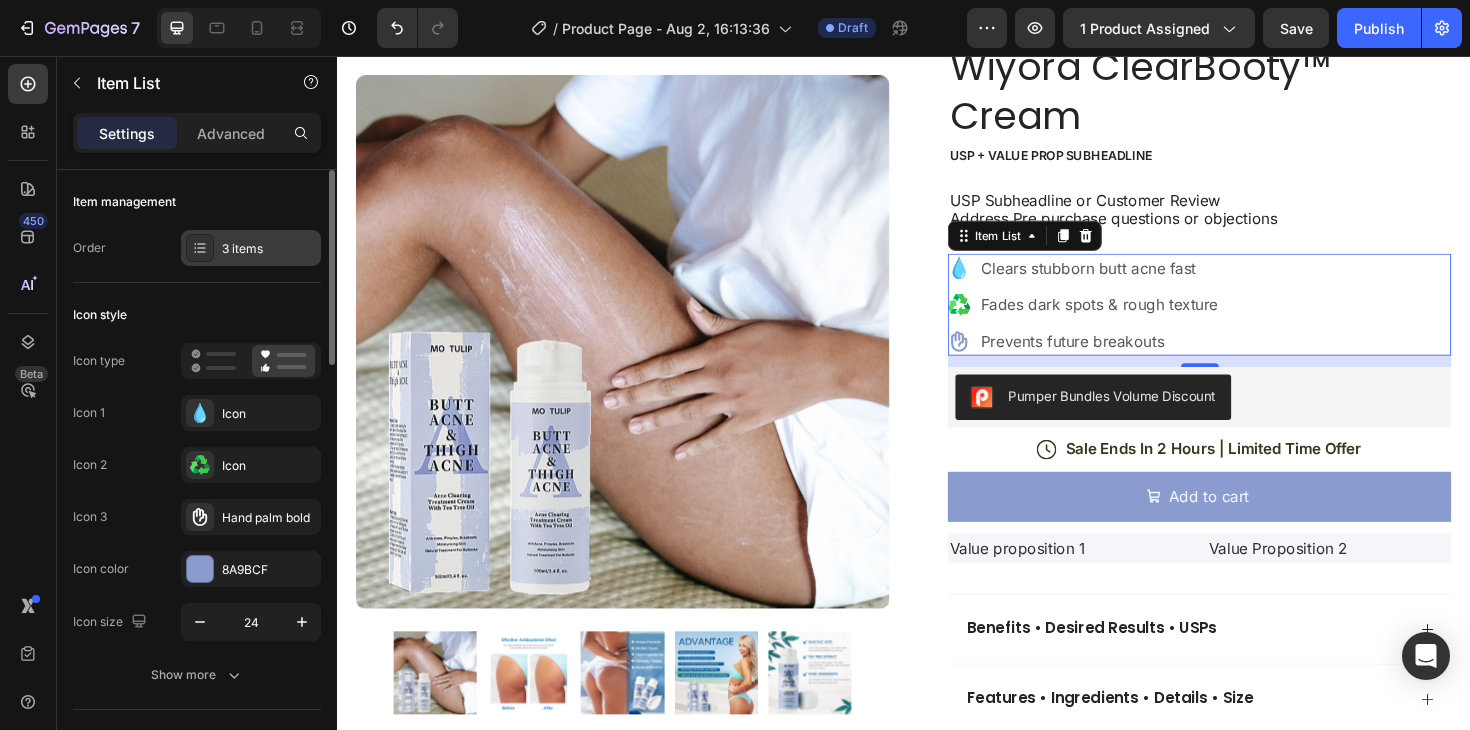 click on "3 items" at bounding box center [251, 248] 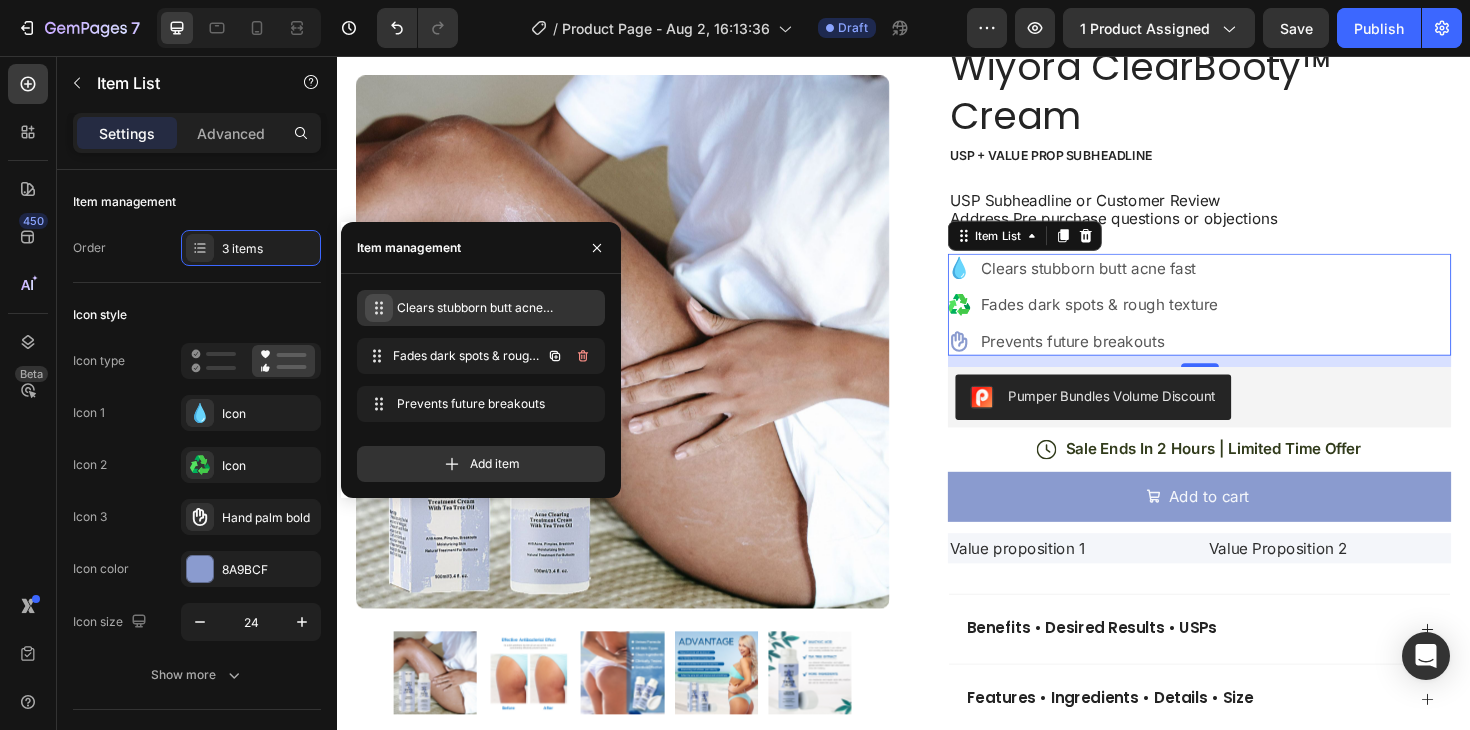 type 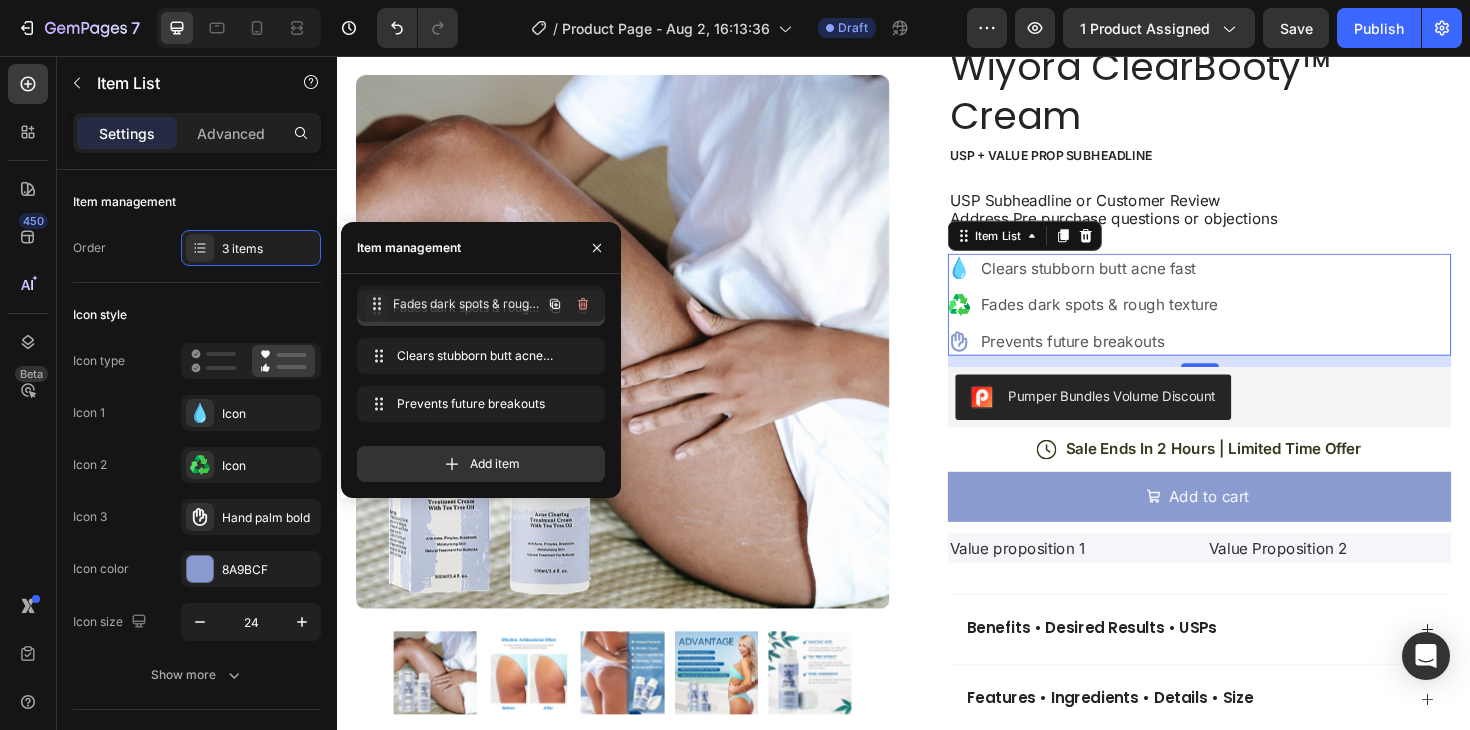 drag, startPoint x: 381, startPoint y: 362, endPoint x: 381, endPoint y: 310, distance: 52 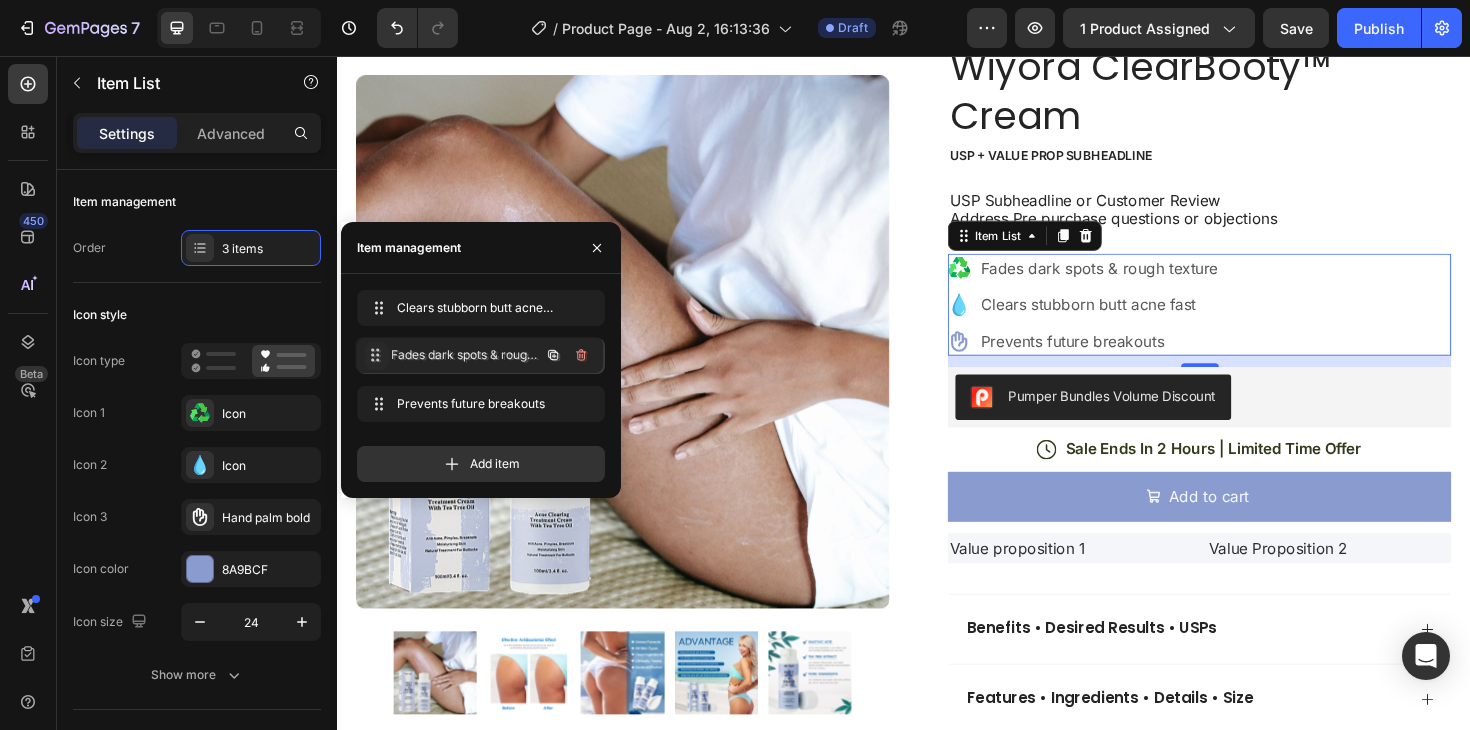 drag, startPoint x: 381, startPoint y: 310, endPoint x: 379, endPoint y: 360, distance: 50.039986 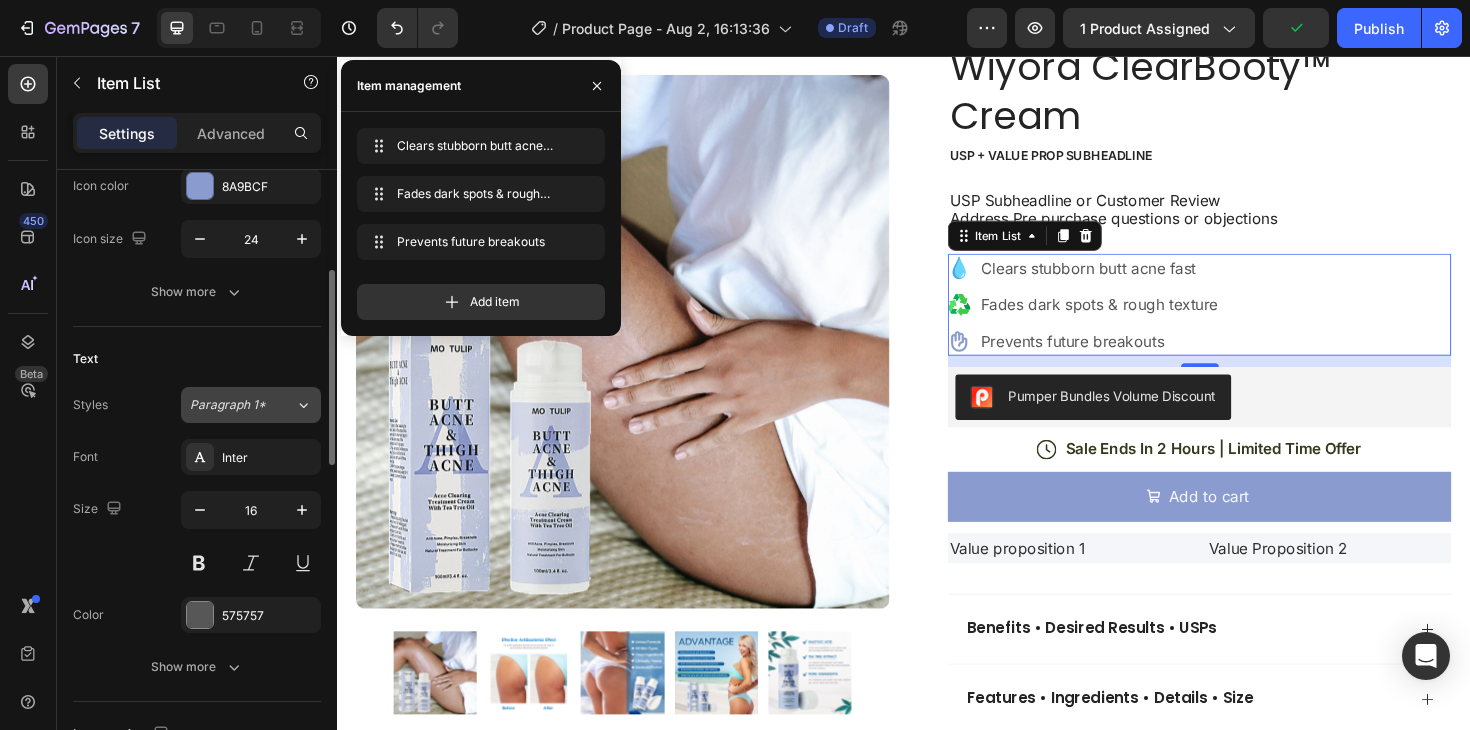 scroll, scrollTop: 395, scrollLeft: 0, axis: vertical 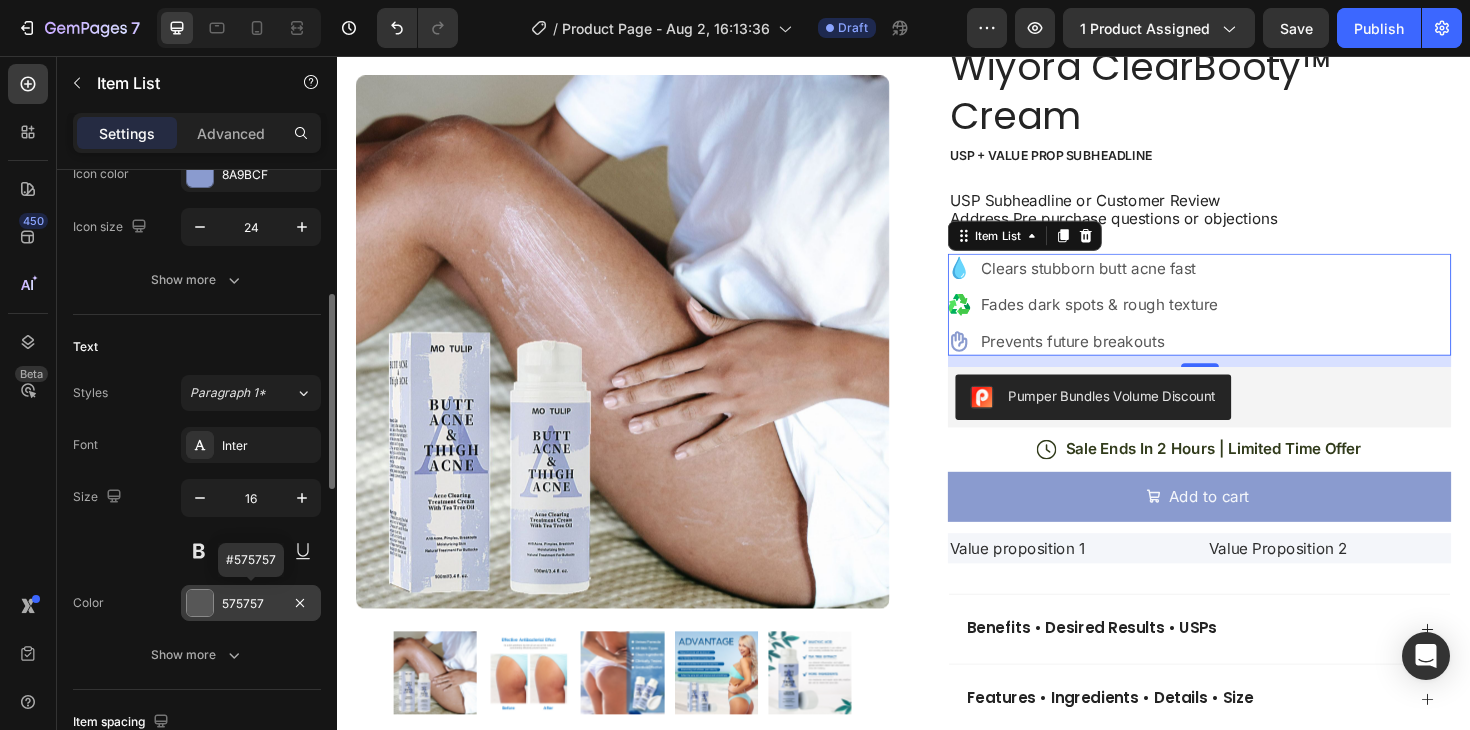 click on "575757" at bounding box center [251, 604] 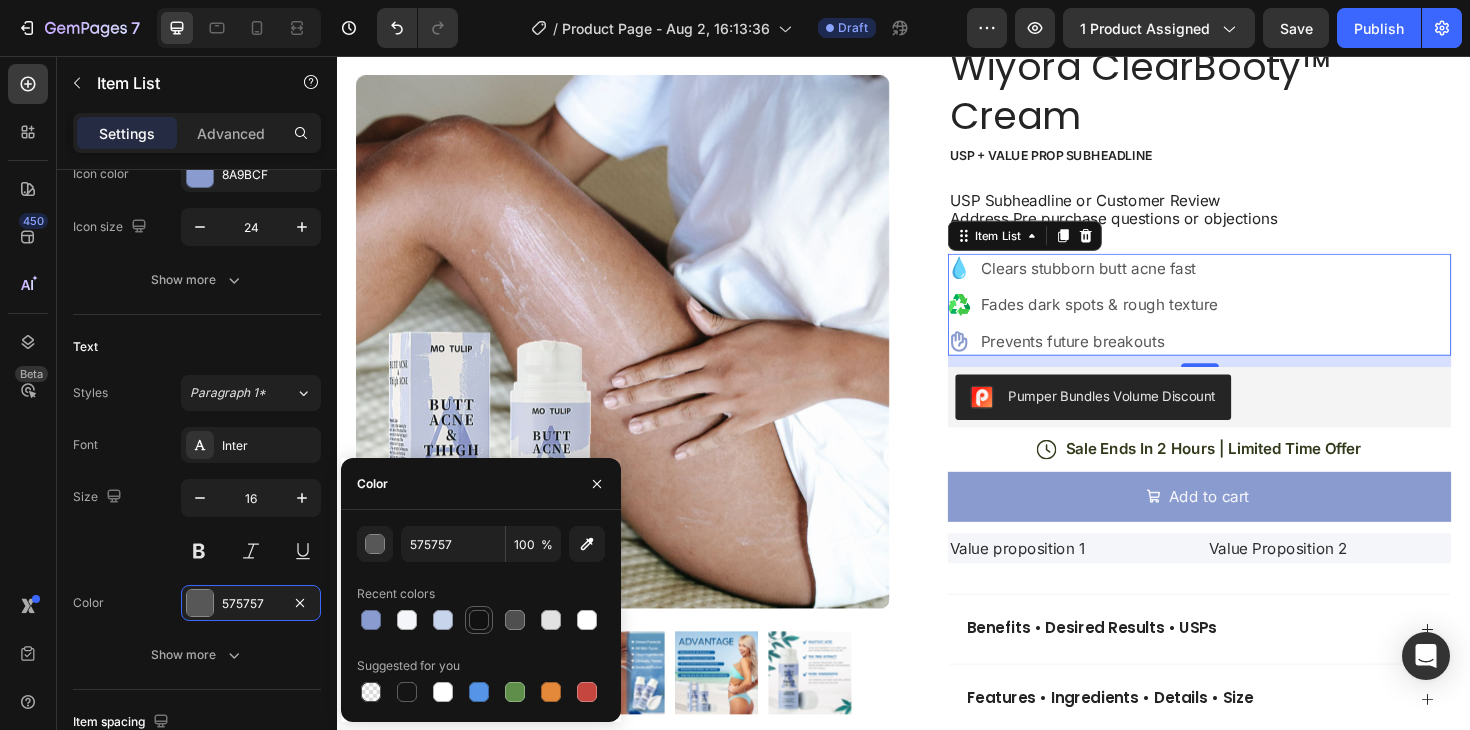 click at bounding box center (479, 620) 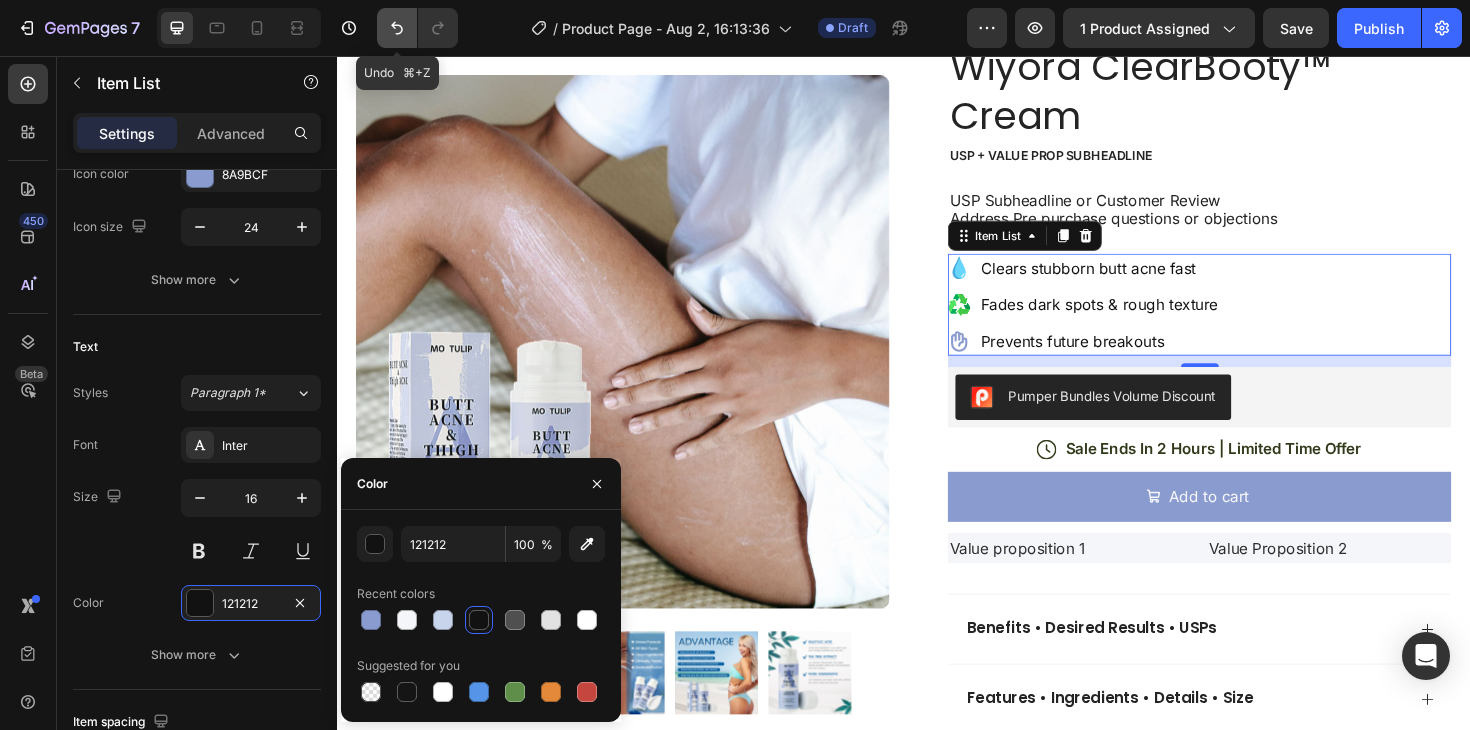 click 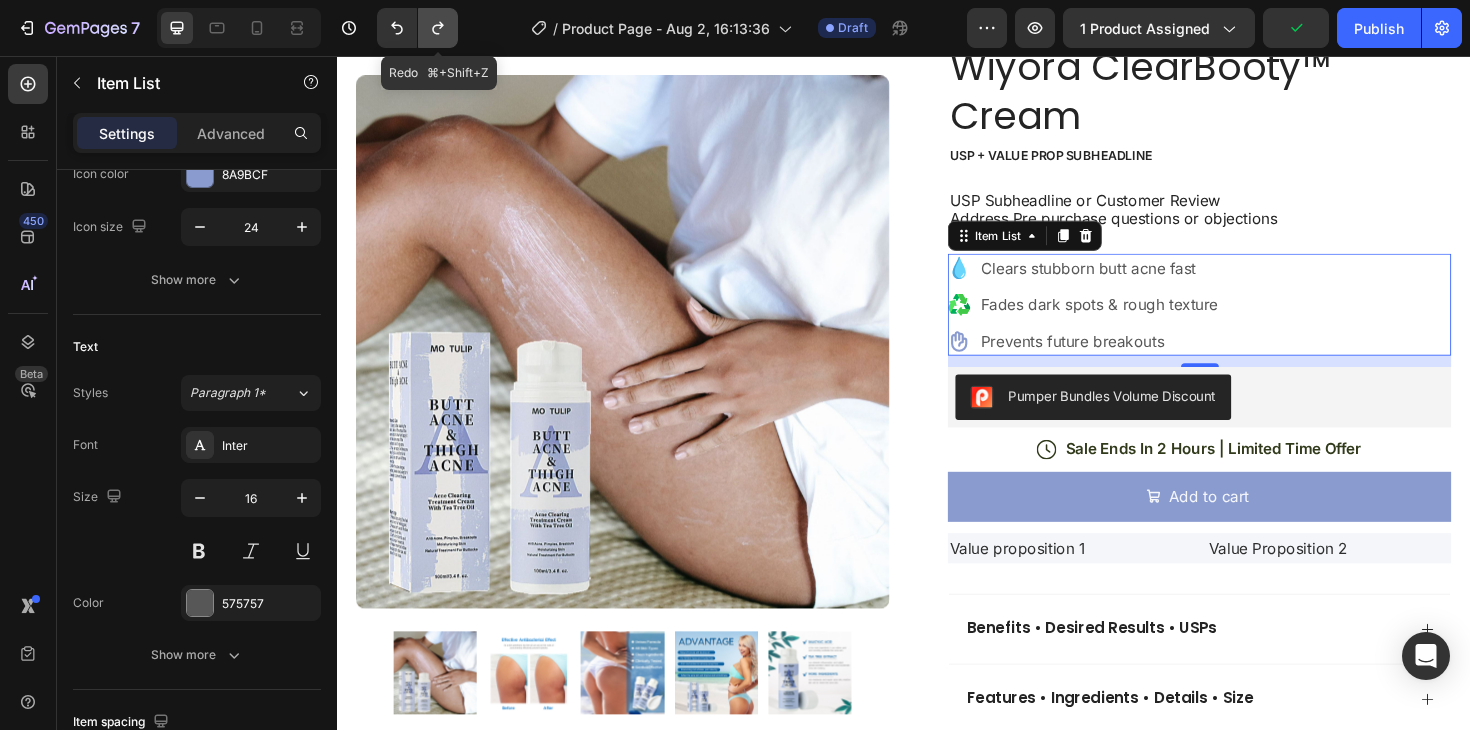 click 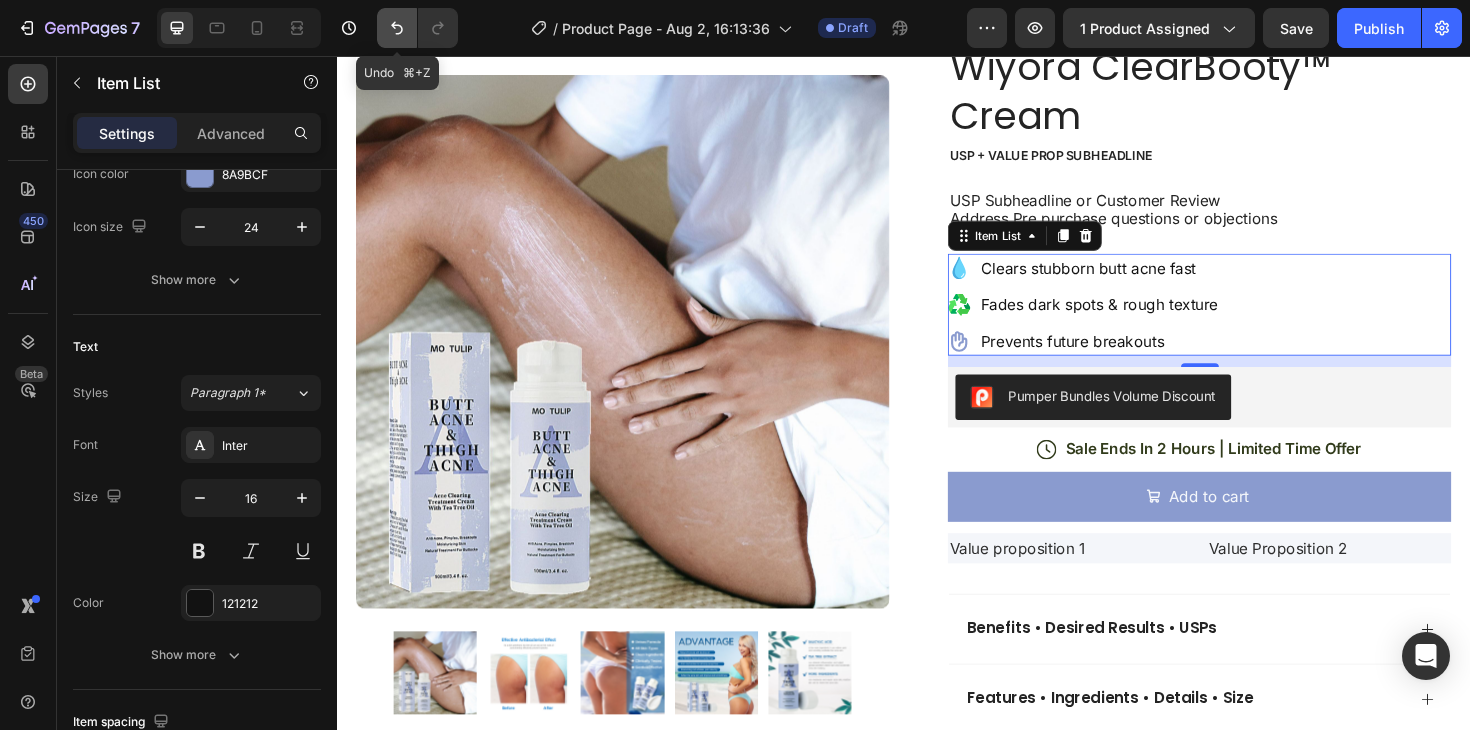 click 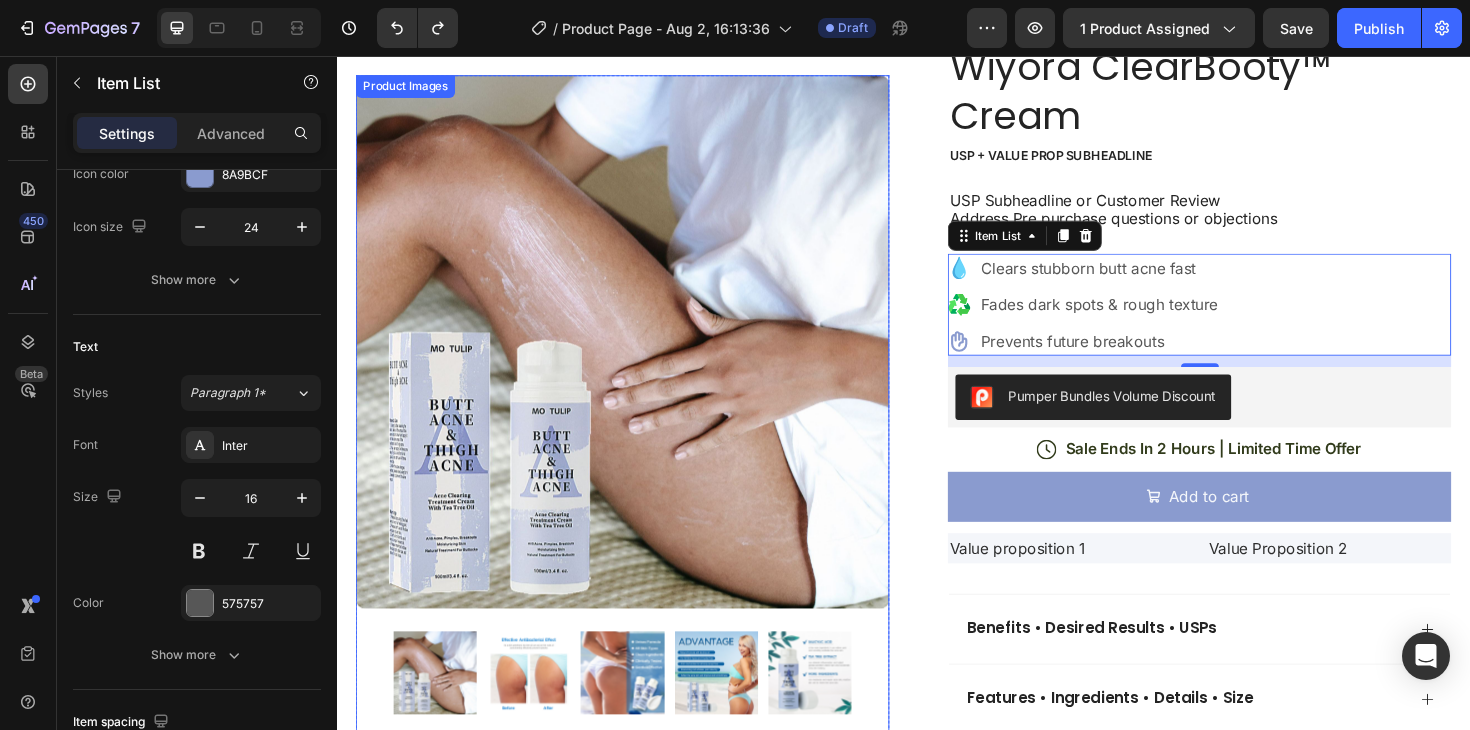 click at bounding box center (739, 709) 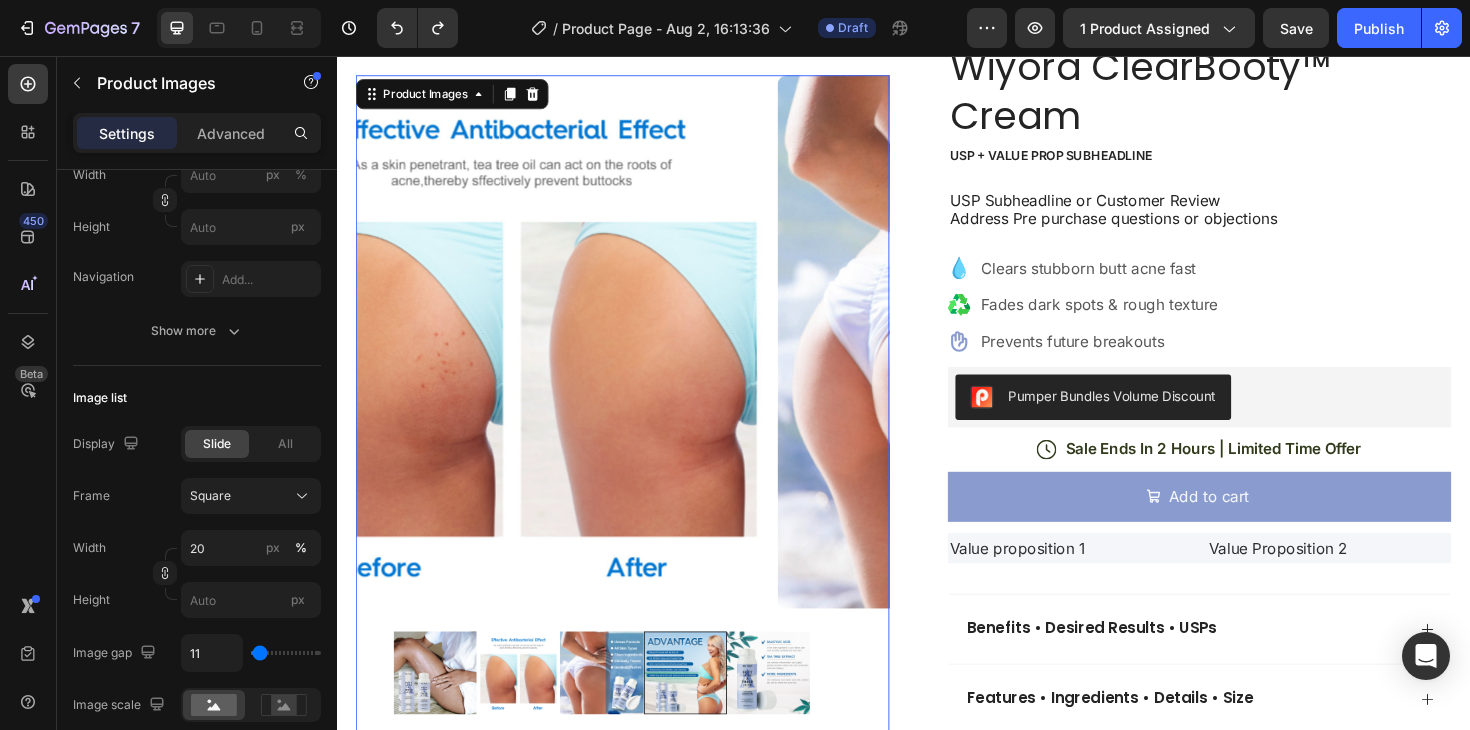 scroll, scrollTop: 0, scrollLeft: 0, axis: both 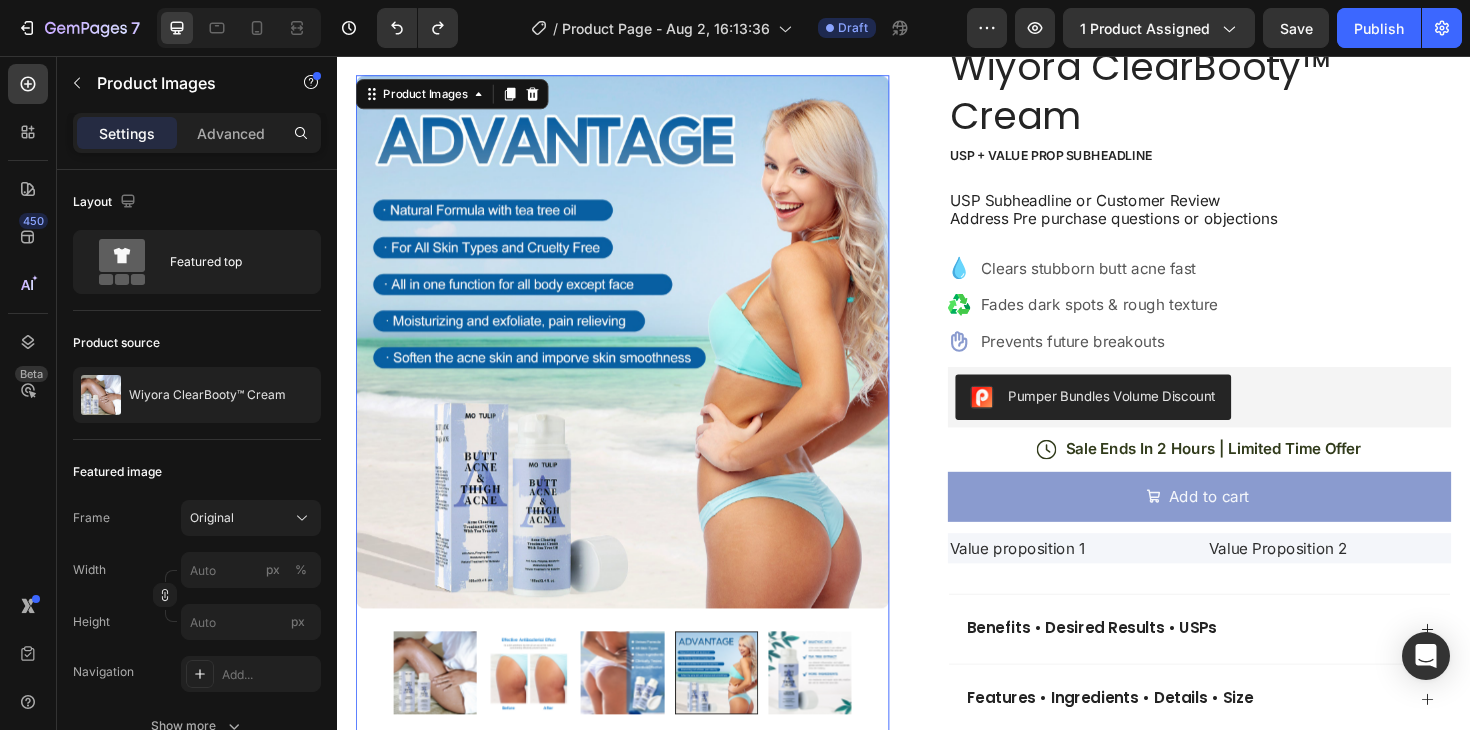 click at bounding box center (639, 709) 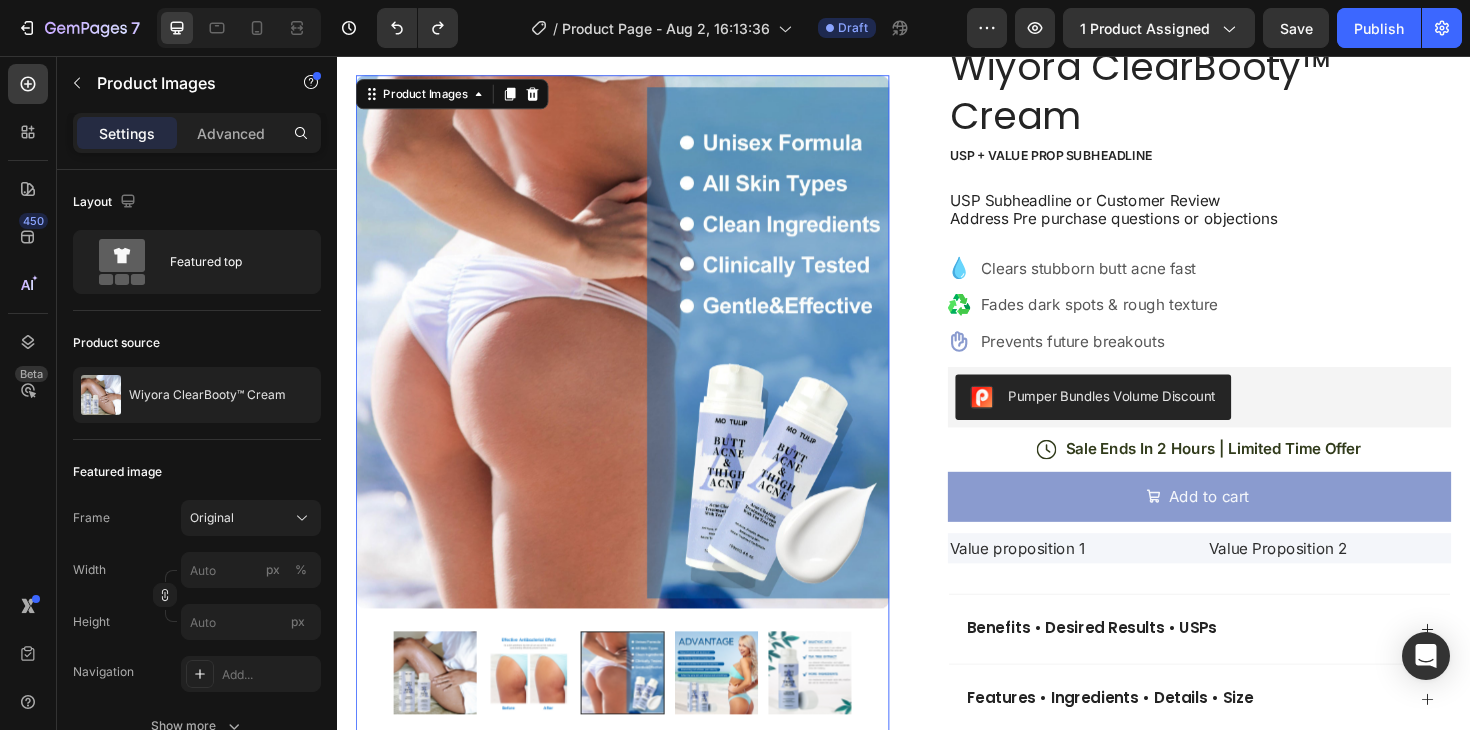 click at bounding box center [540, 709] 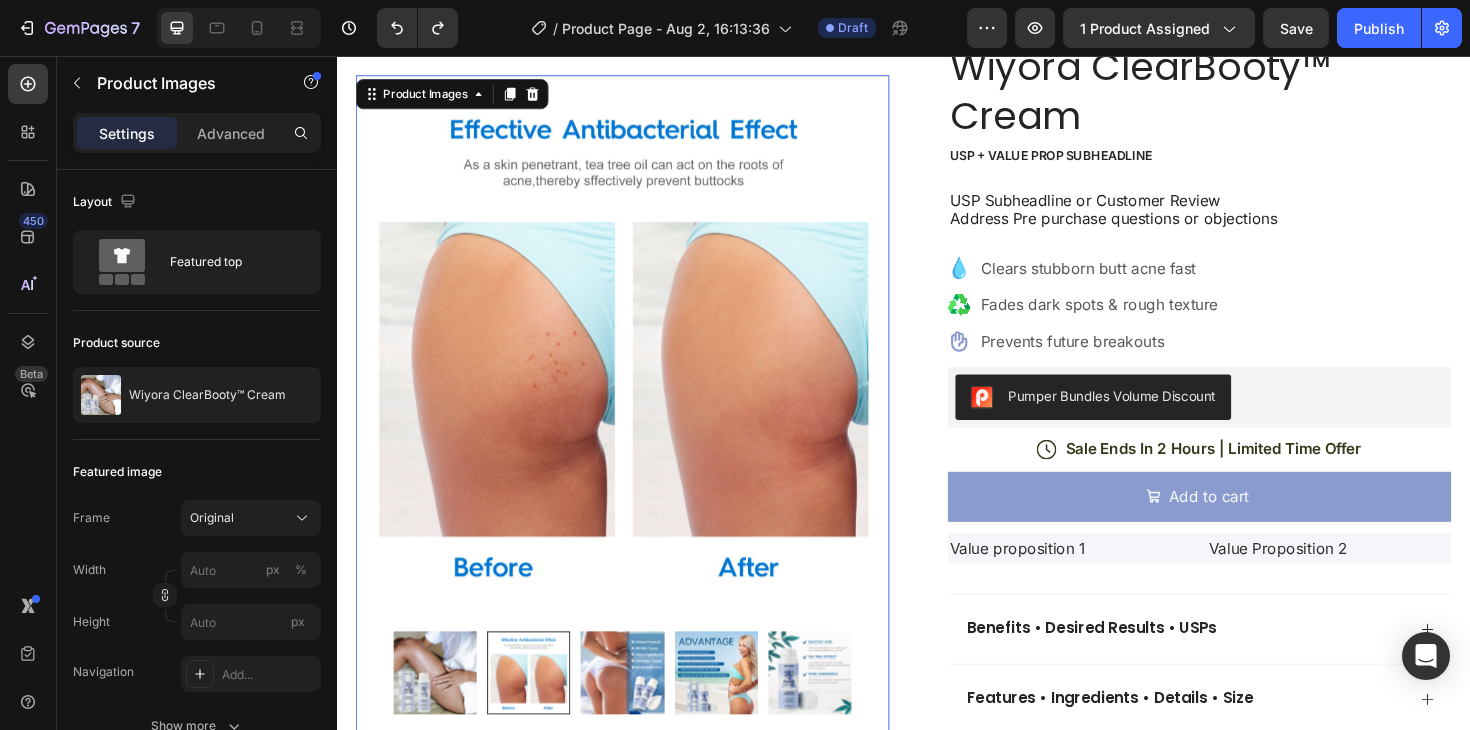 click at bounding box center [441, 709] 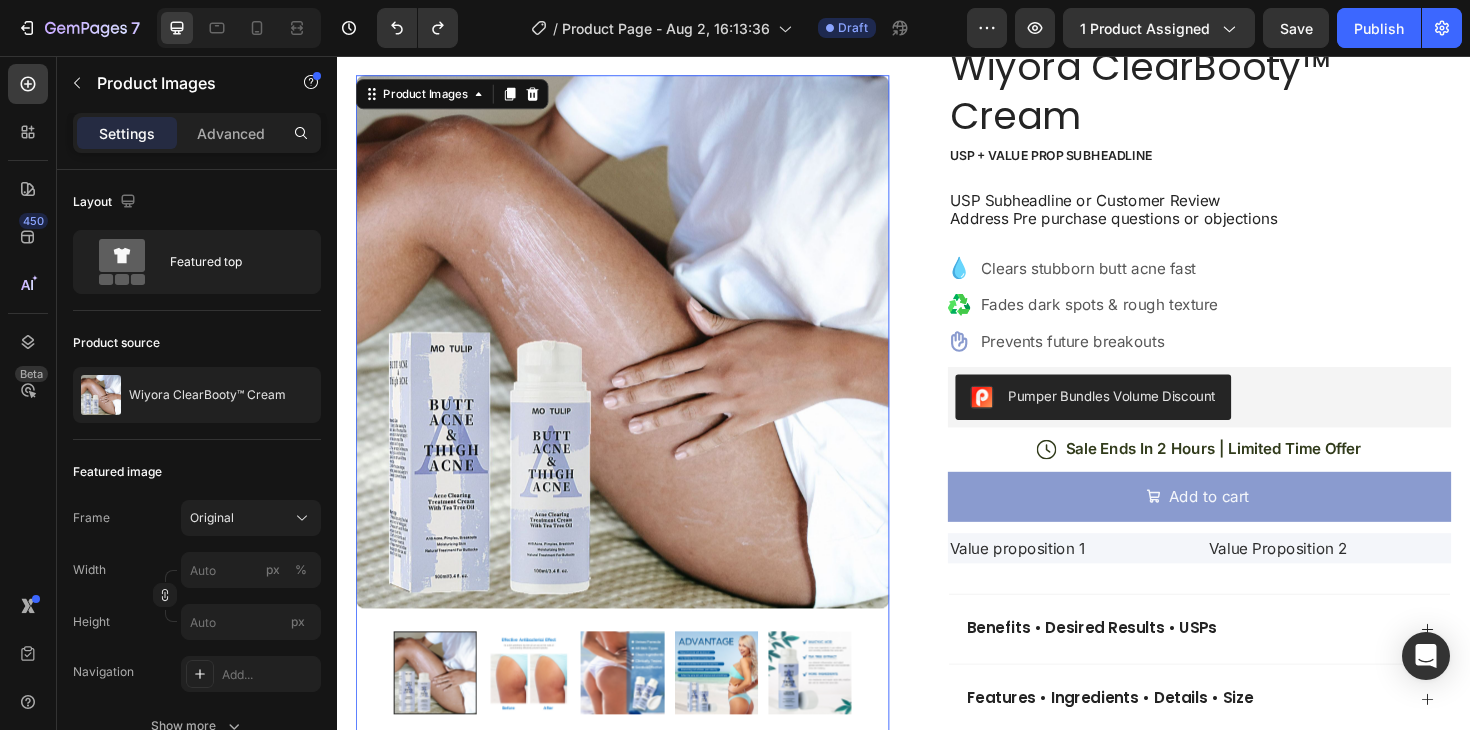 click at bounding box center (838, 709) 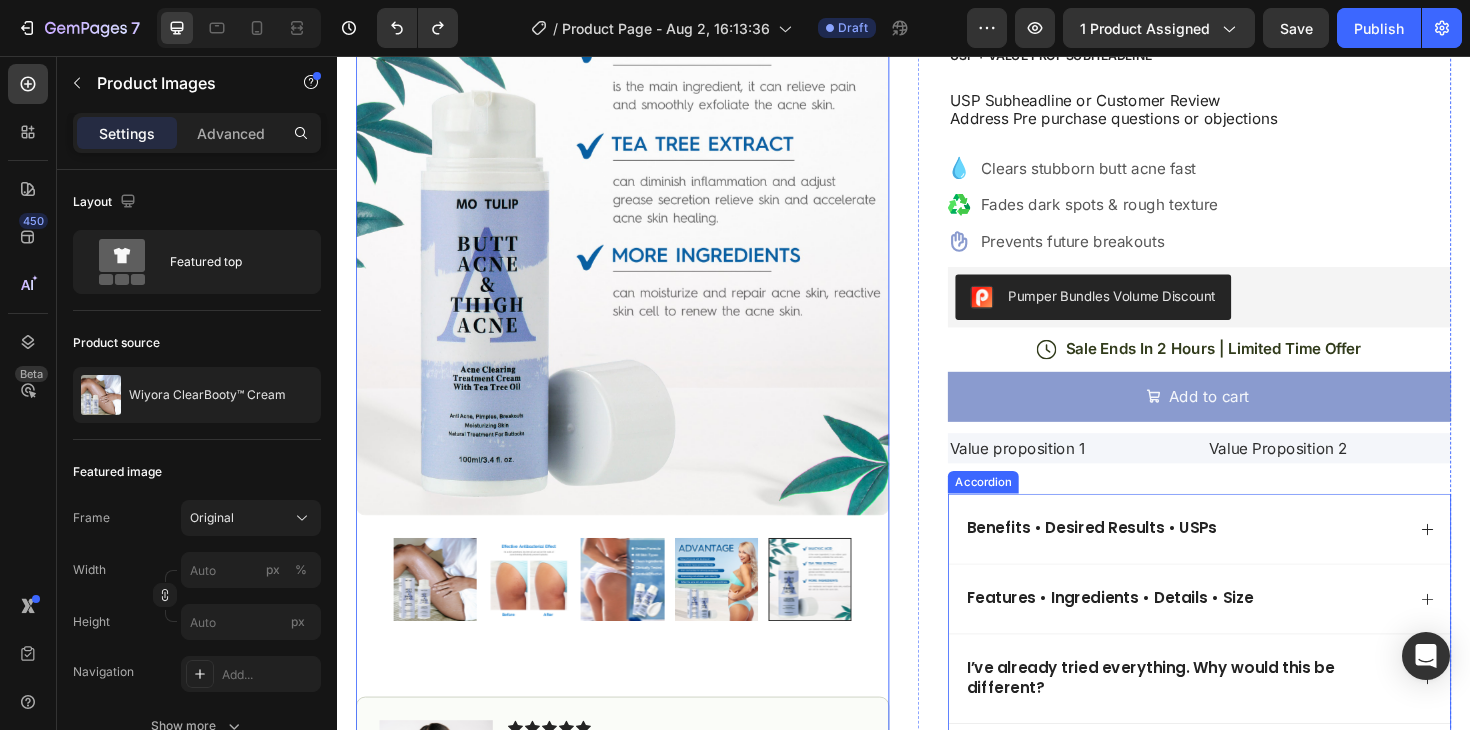 scroll, scrollTop: 384, scrollLeft: 0, axis: vertical 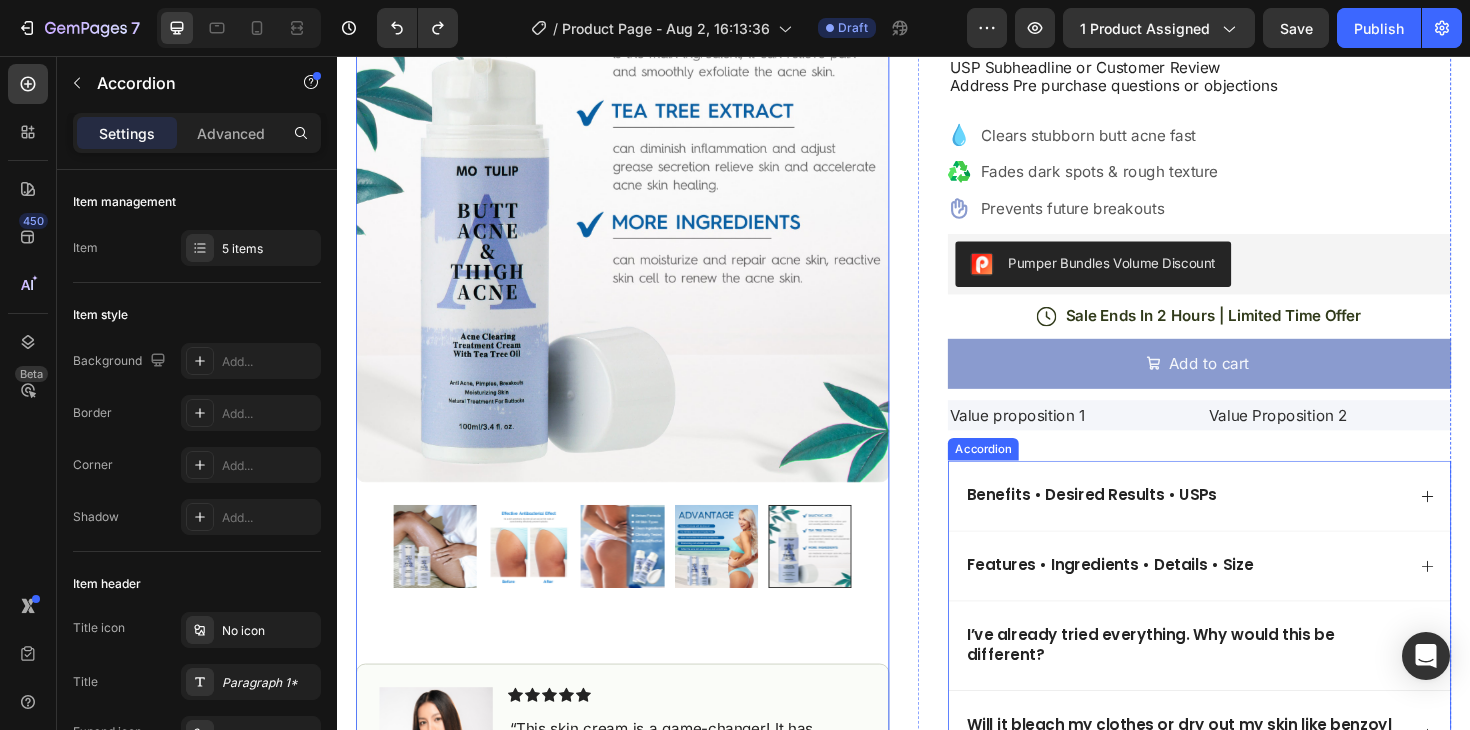 click on "Features • Ingredients • Details • Size" at bounding box center (1234, 596) 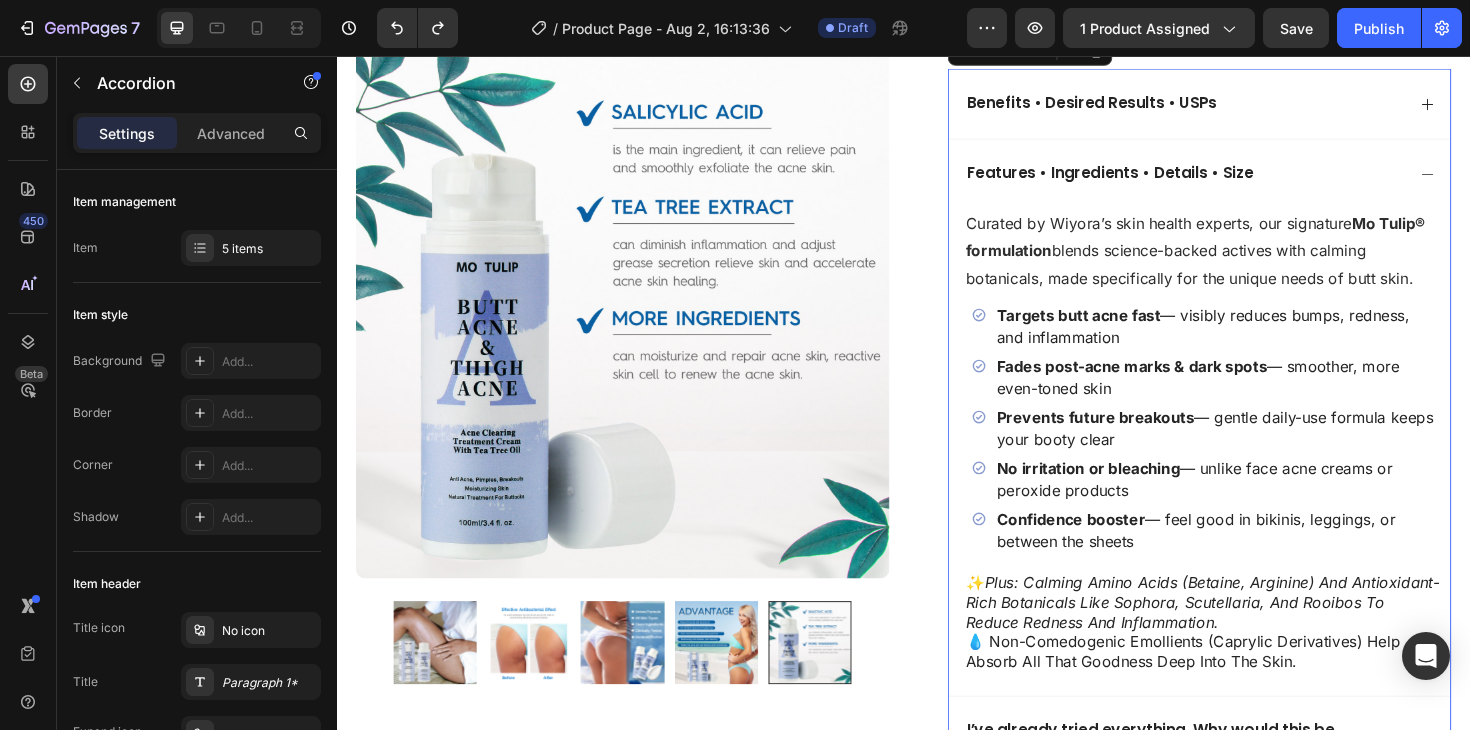scroll, scrollTop: 798, scrollLeft: 0, axis: vertical 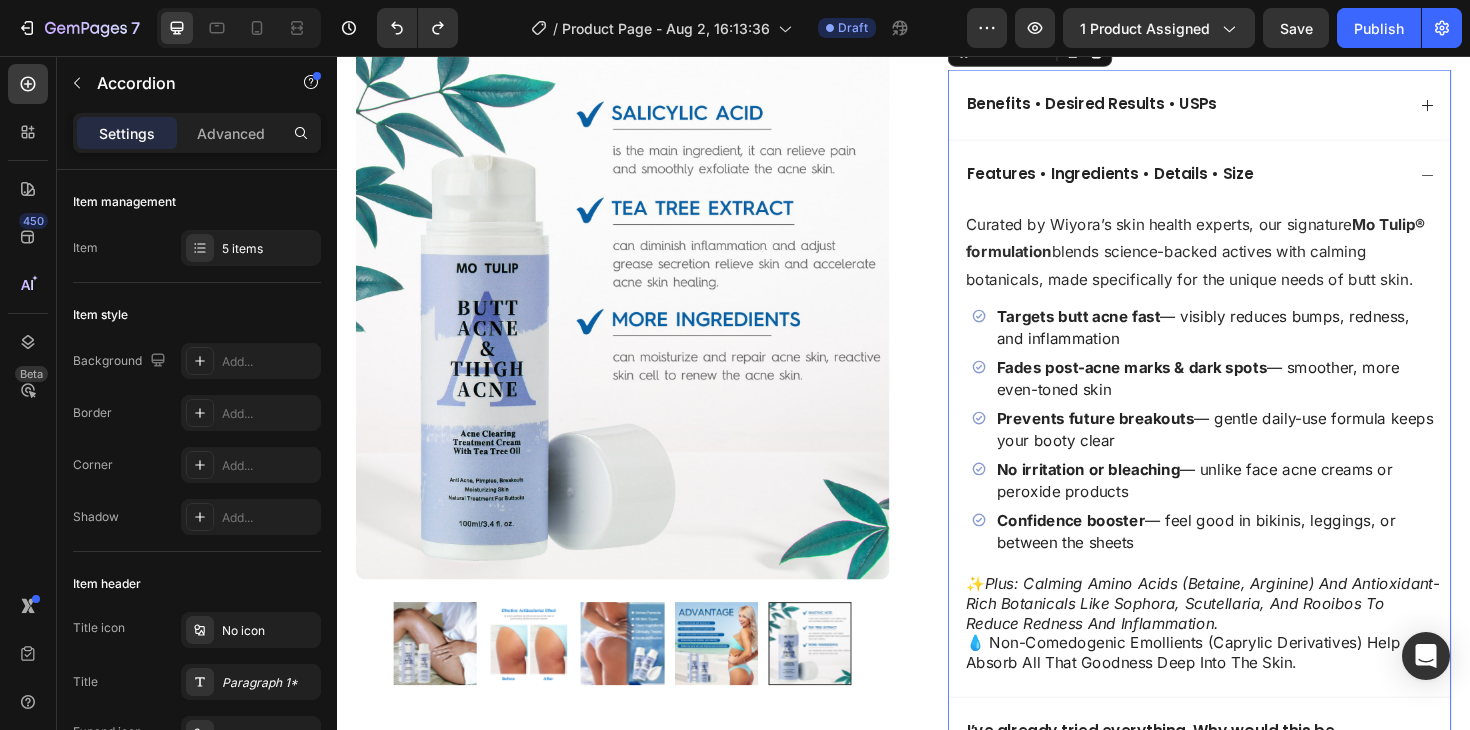 click on "Benefits • Desired Results • USPs" at bounding box center (1136, 108) 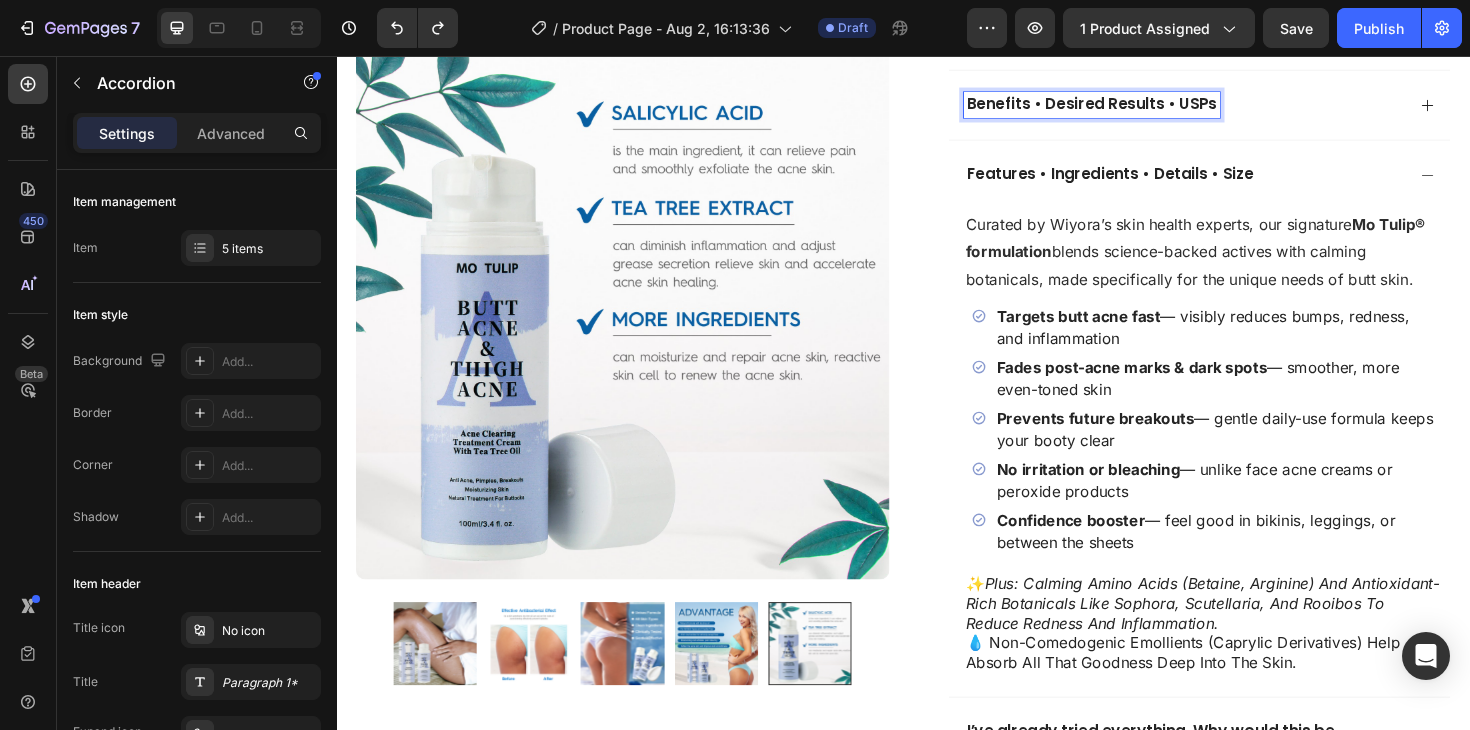 click on "Benefits • Desired Results • USPs" at bounding box center (1234, 108) 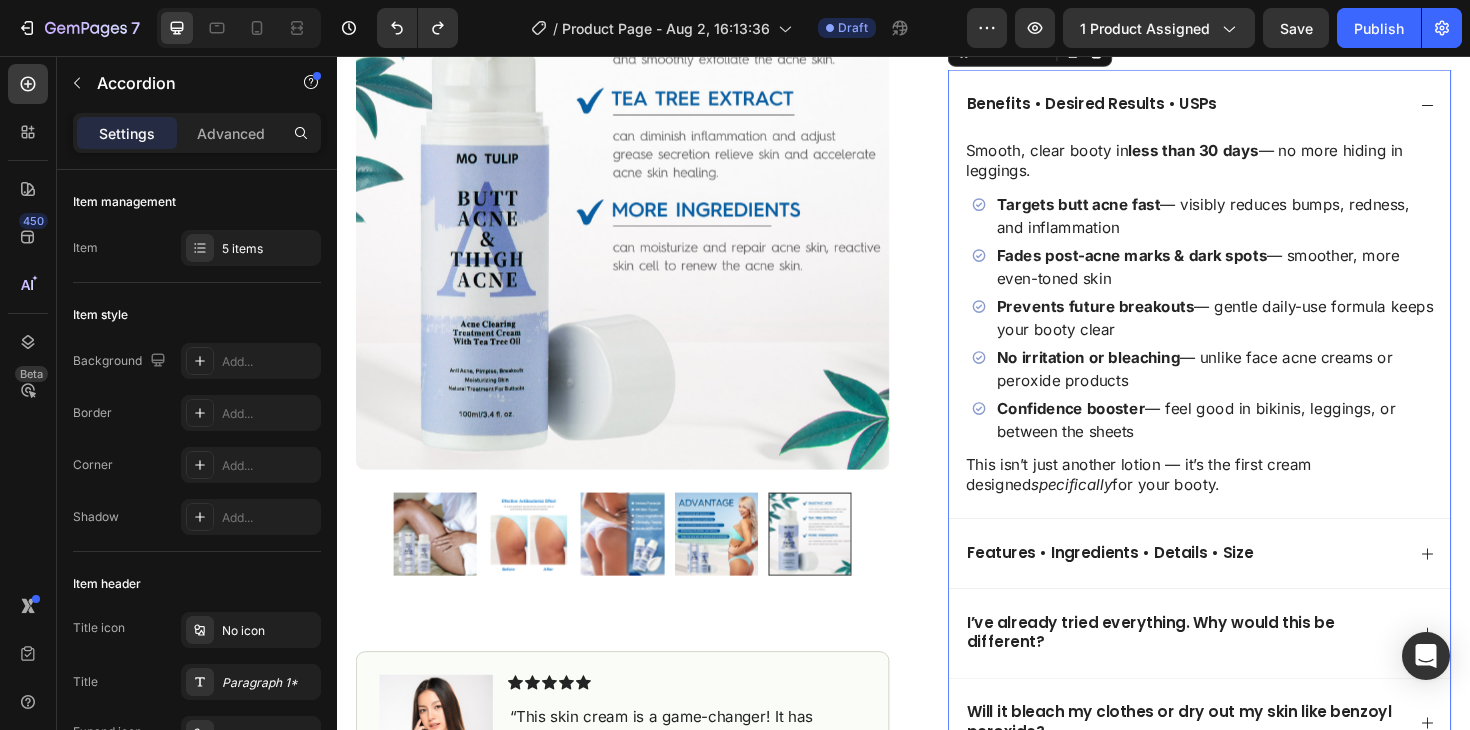 click on "Features • Ingredients • Details • Size" at bounding box center [1234, 583] 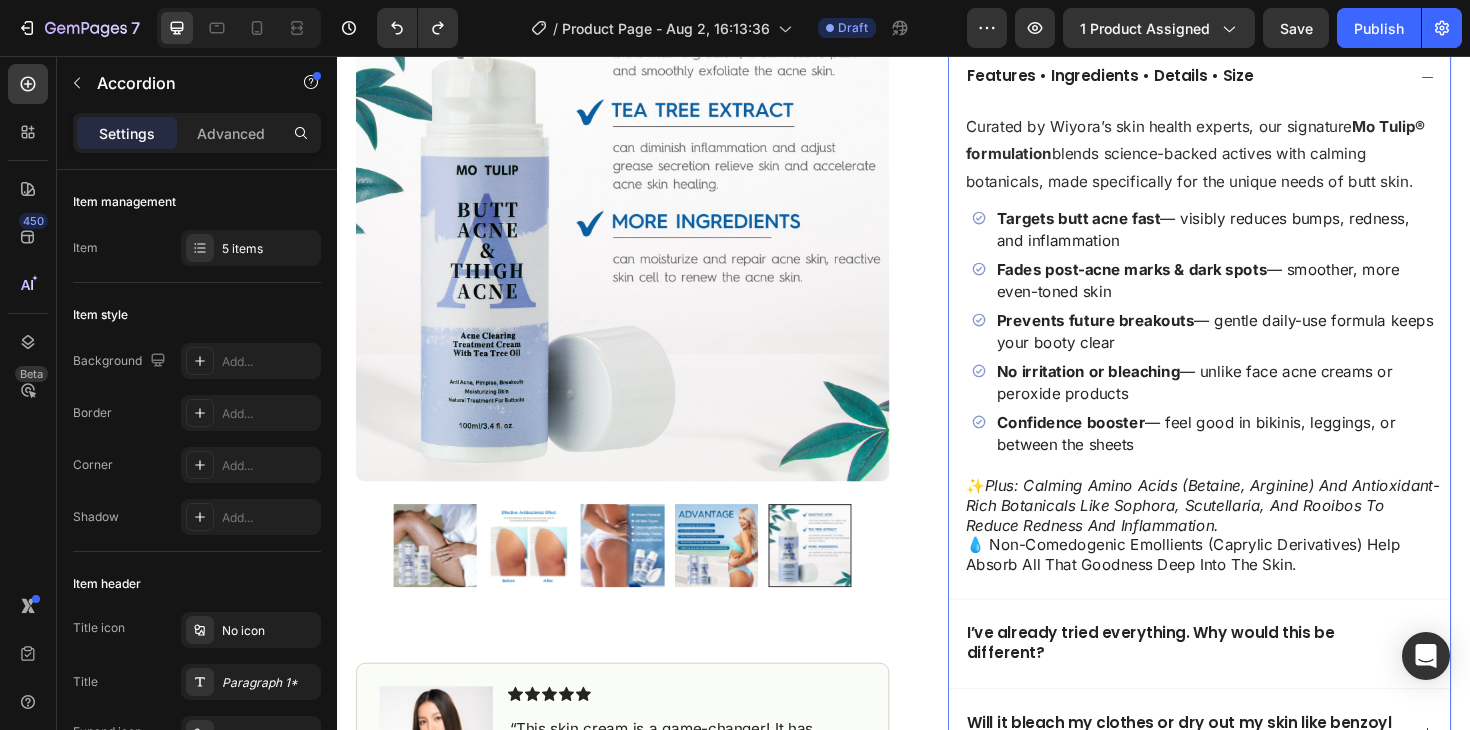 scroll, scrollTop: 901, scrollLeft: 0, axis: vertical 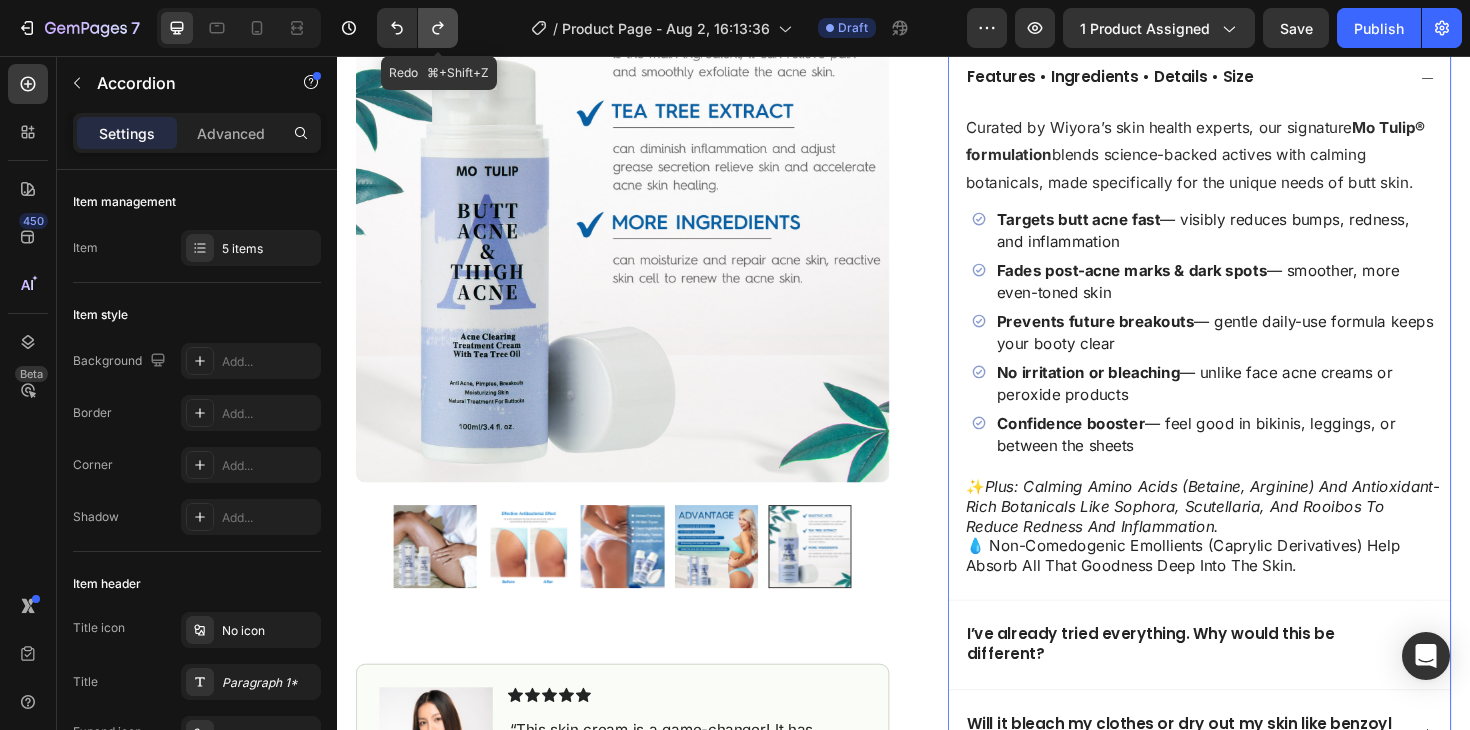 click 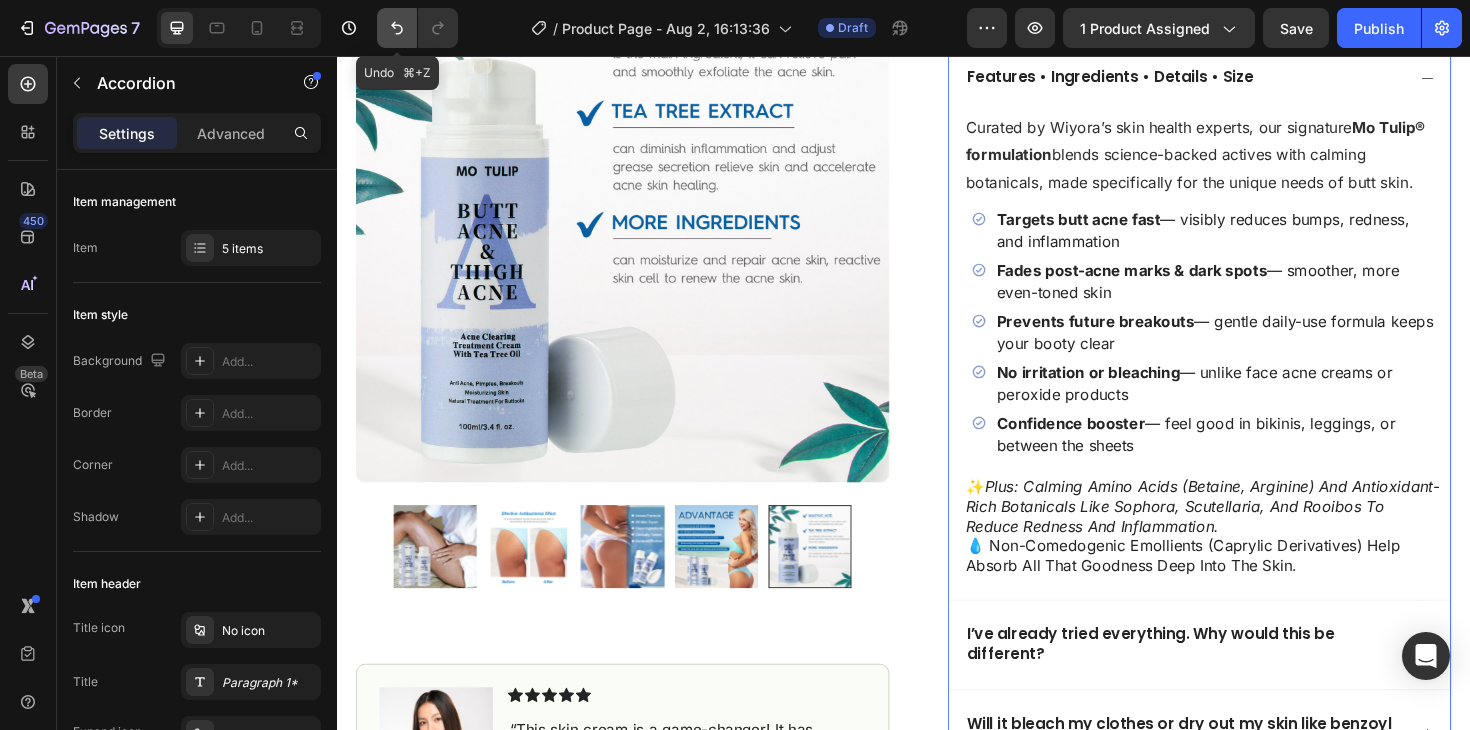 click 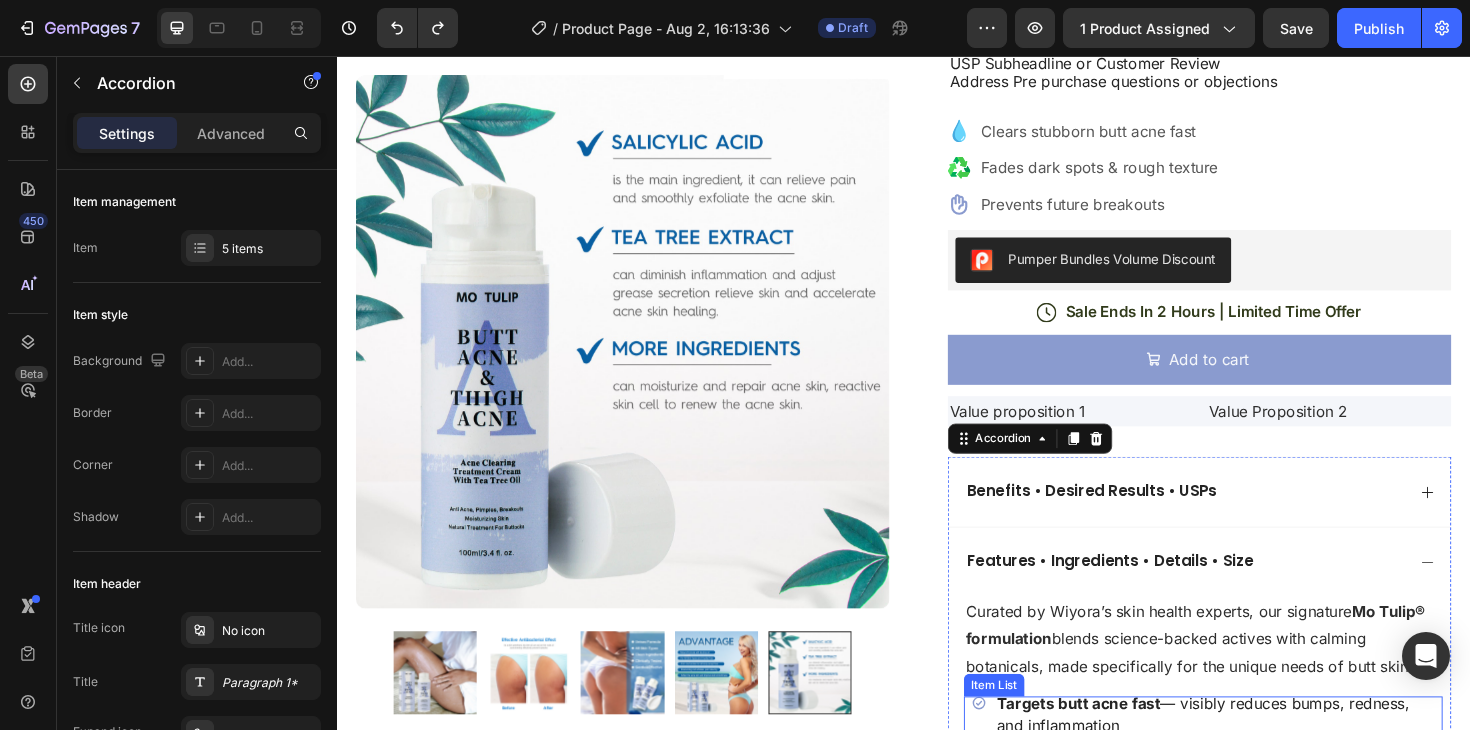 scroll, scrollTop: 632, scrollLeft: 0, axis: vertical 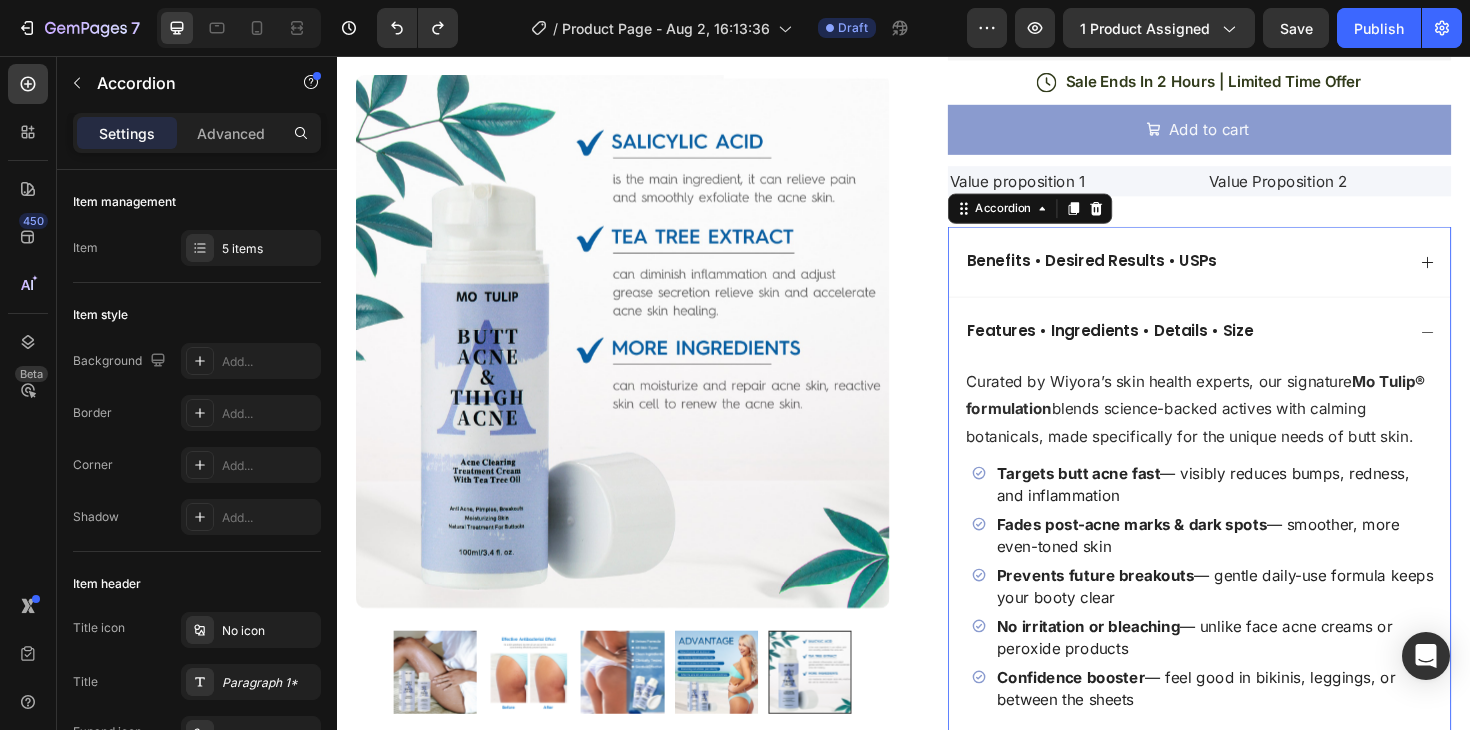 click on "Benefits • Desired Results • USPs" at bounding box center [1234, 274] 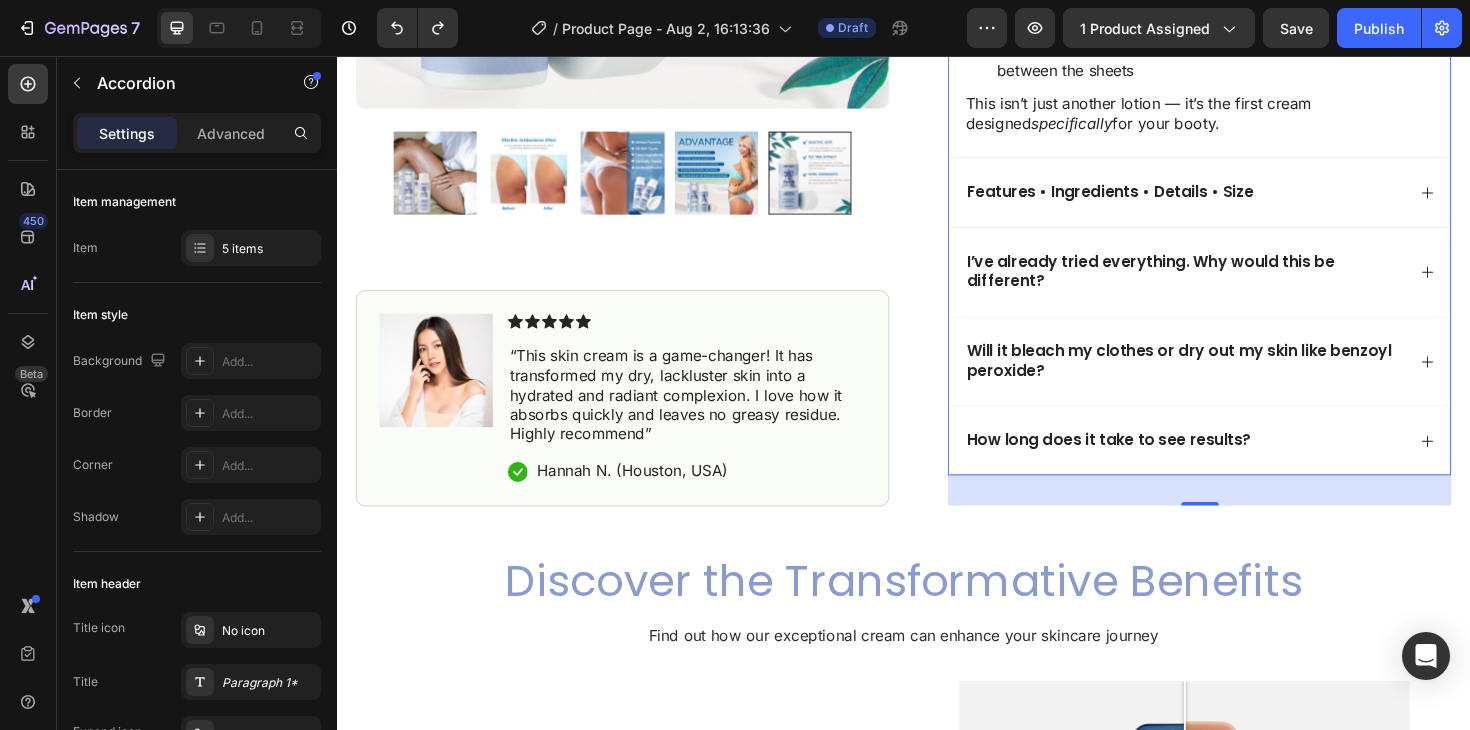 scroll, scrollTop: 1155, scrollLeft: 0, axis: vertical 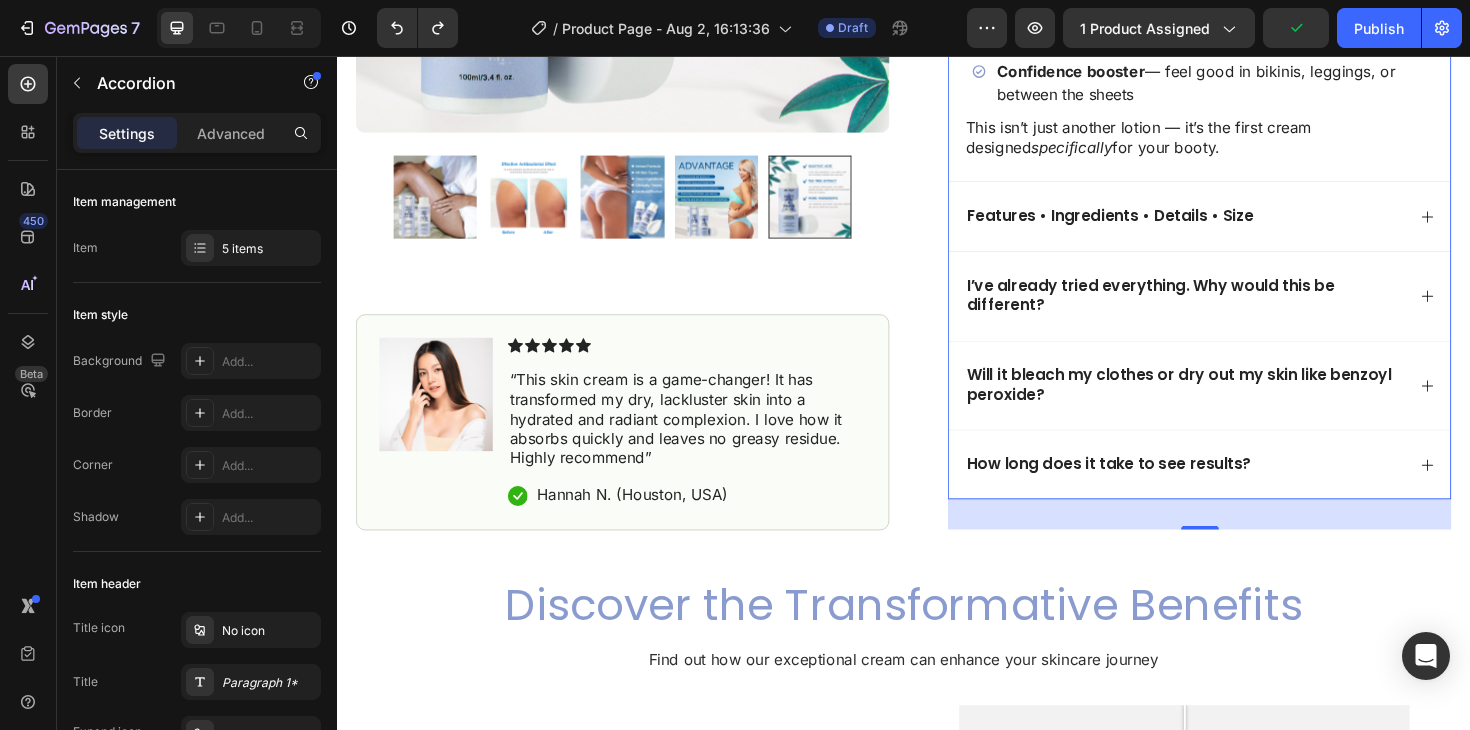 click on "Features • Ingredients • Details • Size" at bounding box center (1250, 226) 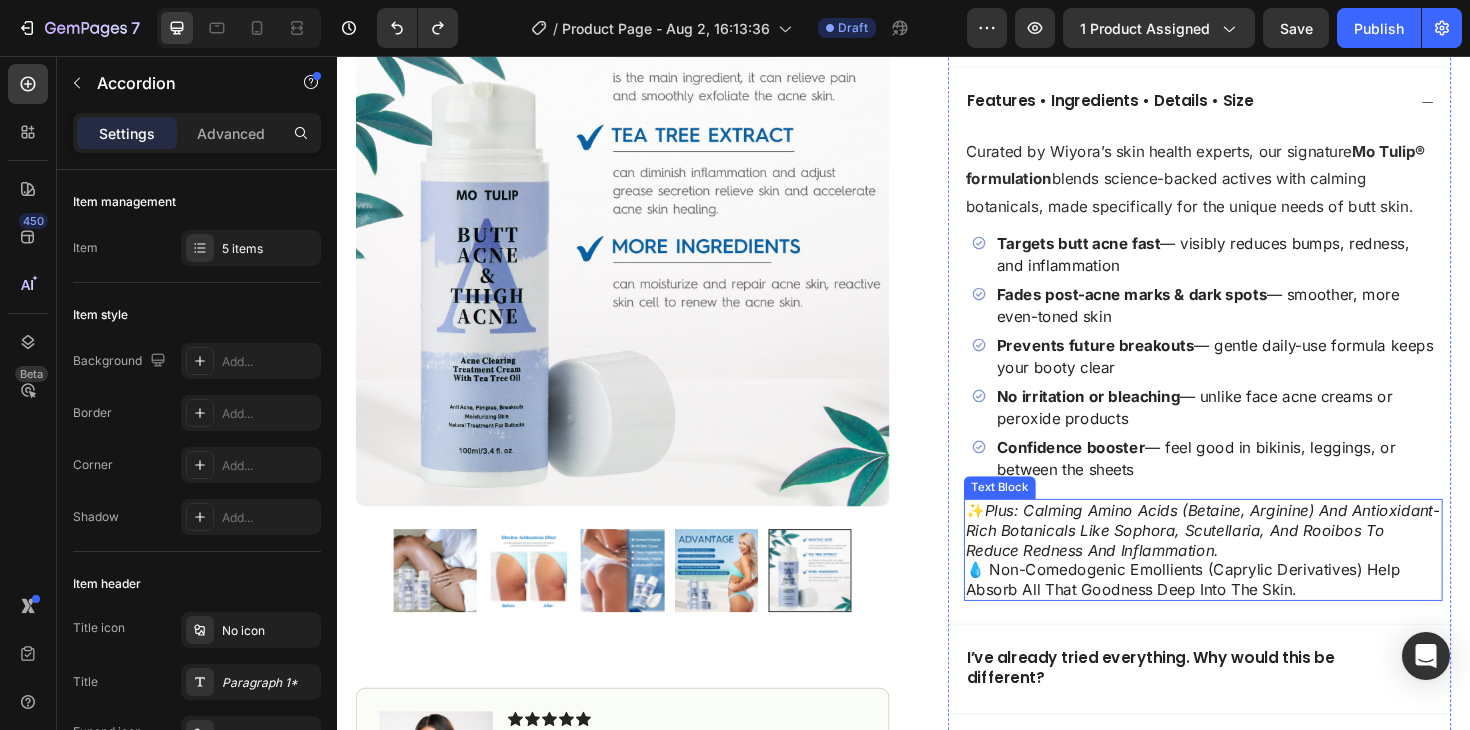 scroll, scrollTop: 863, scrollLeft: 0, axis: vertical 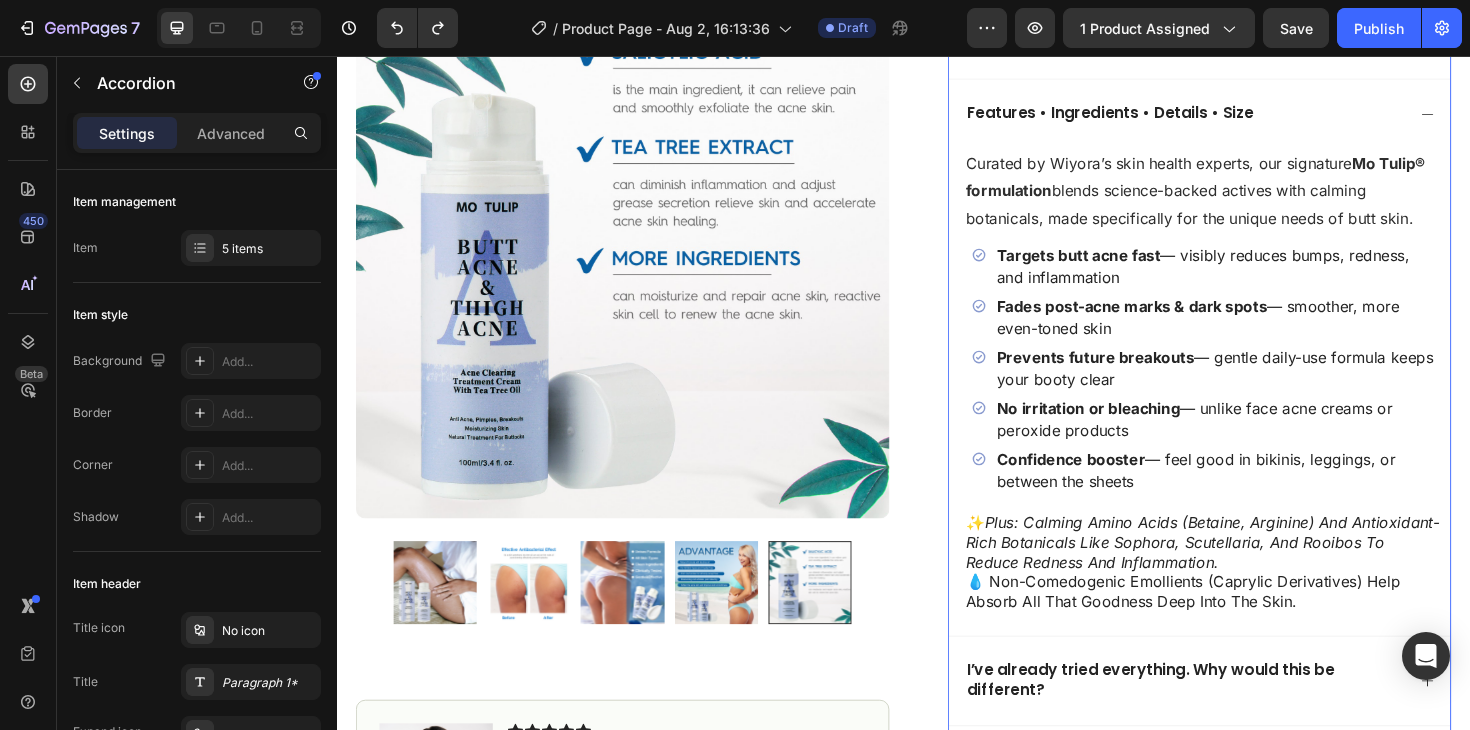 click on "Targets butt acne fast" at bounding box center (1122, 267) 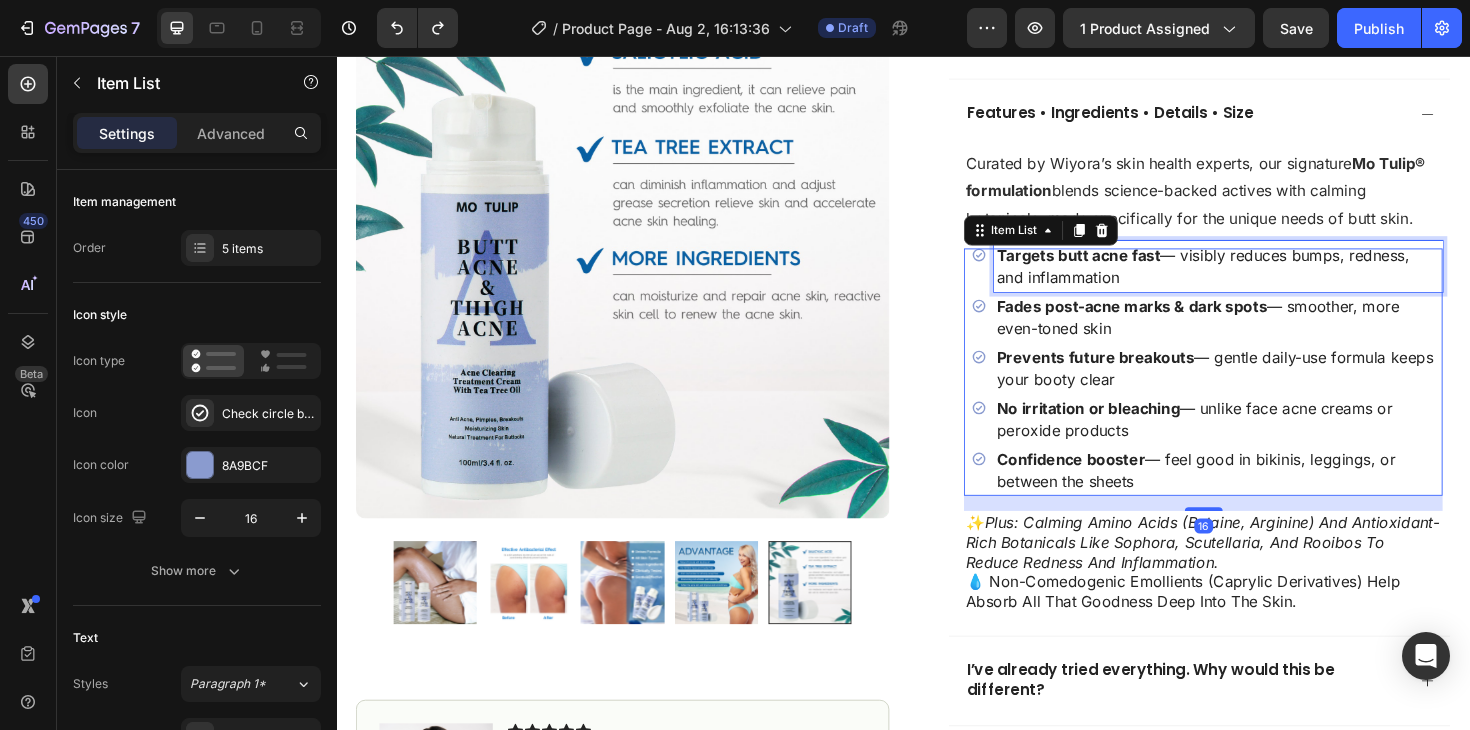 click on "Targets butt acne fast  — visibly reduces bumps, redness, and inflammation" at bounding box center (1270, 279) 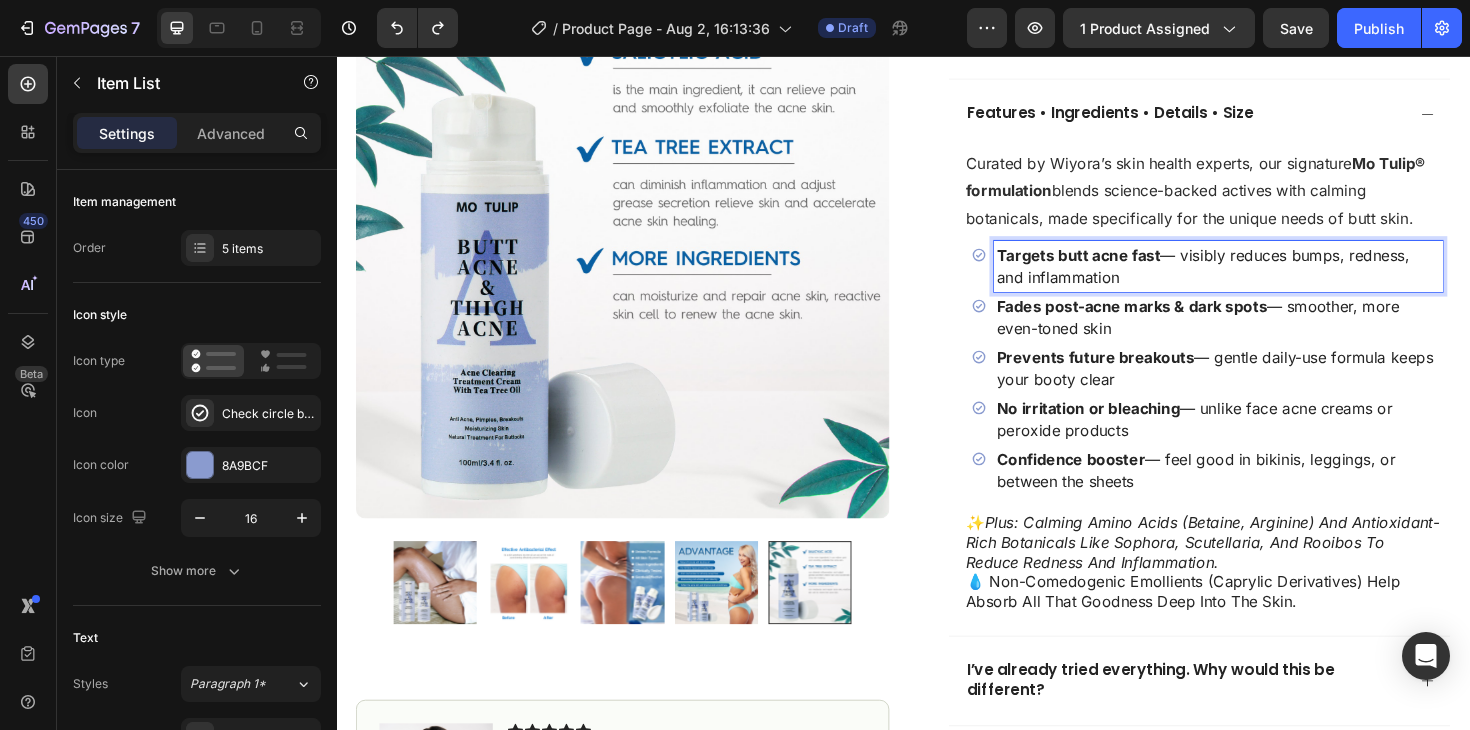 click on "Targets butt acne fast  — visibly reduces bumps, redness, and inflammation" at bounding box center [1270, 279] 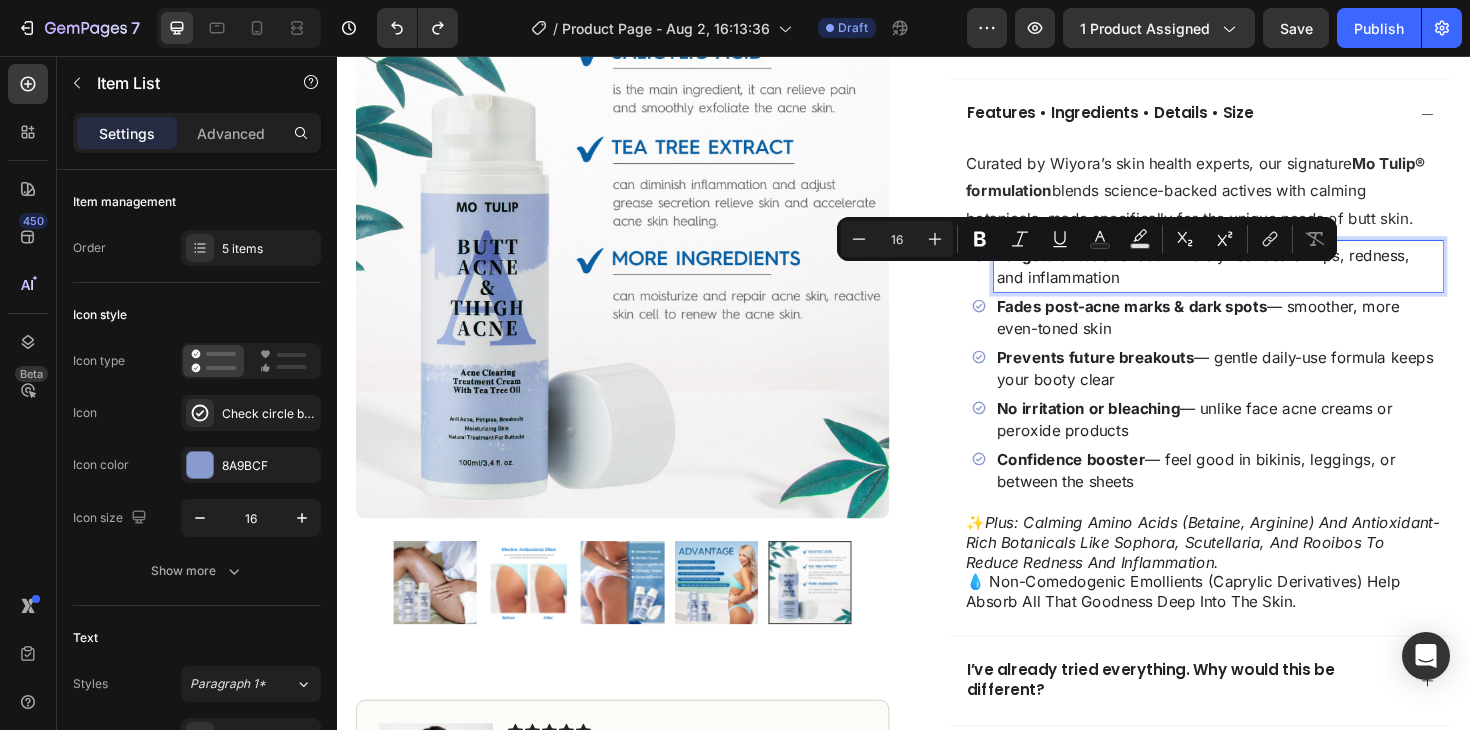 click on "Targets butt acne fast  — visibly reduces bumps, redness, and inflammation" at bounding box center [1270, 279] 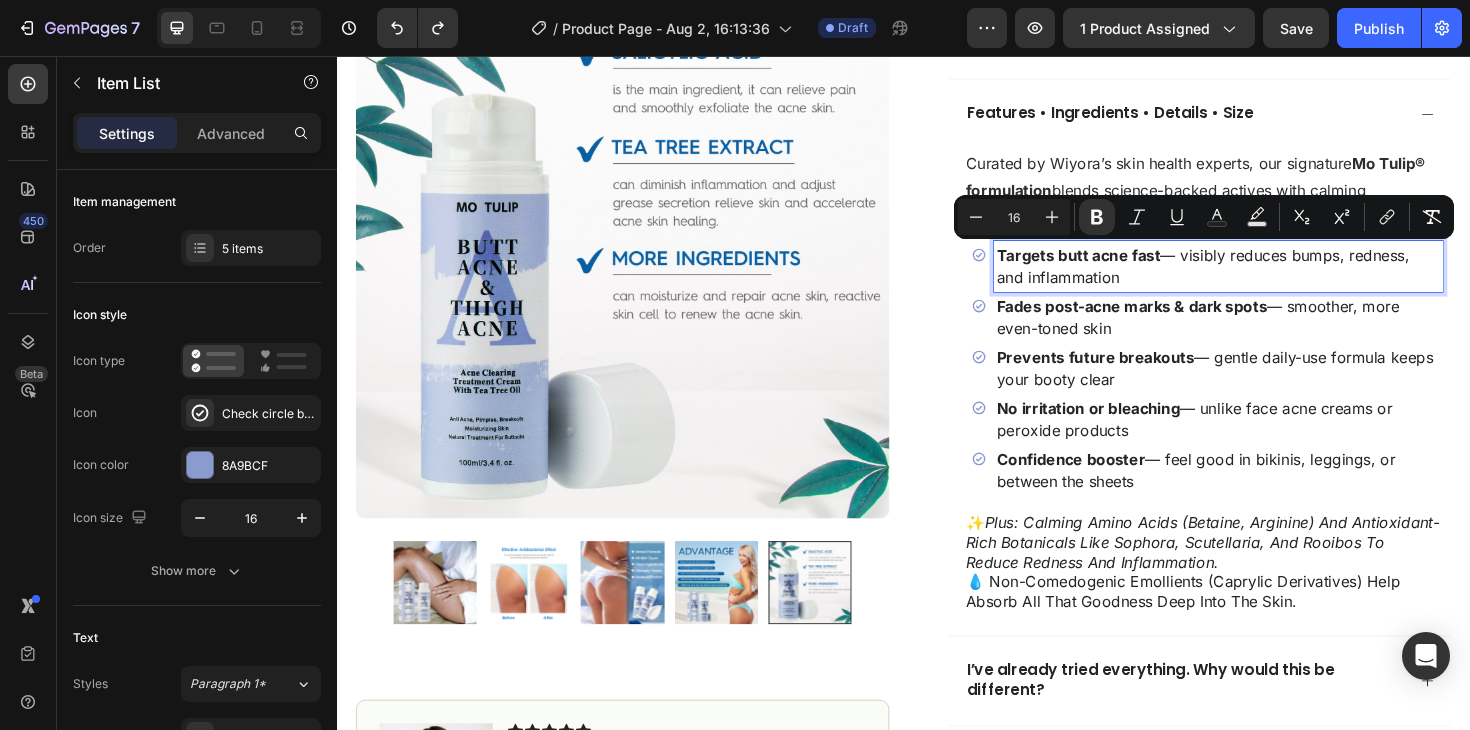 drag, startPoint x: 1167, startPoint y: 290, endPoint x: 1036, endPoint y: 271, distance: 132.3707 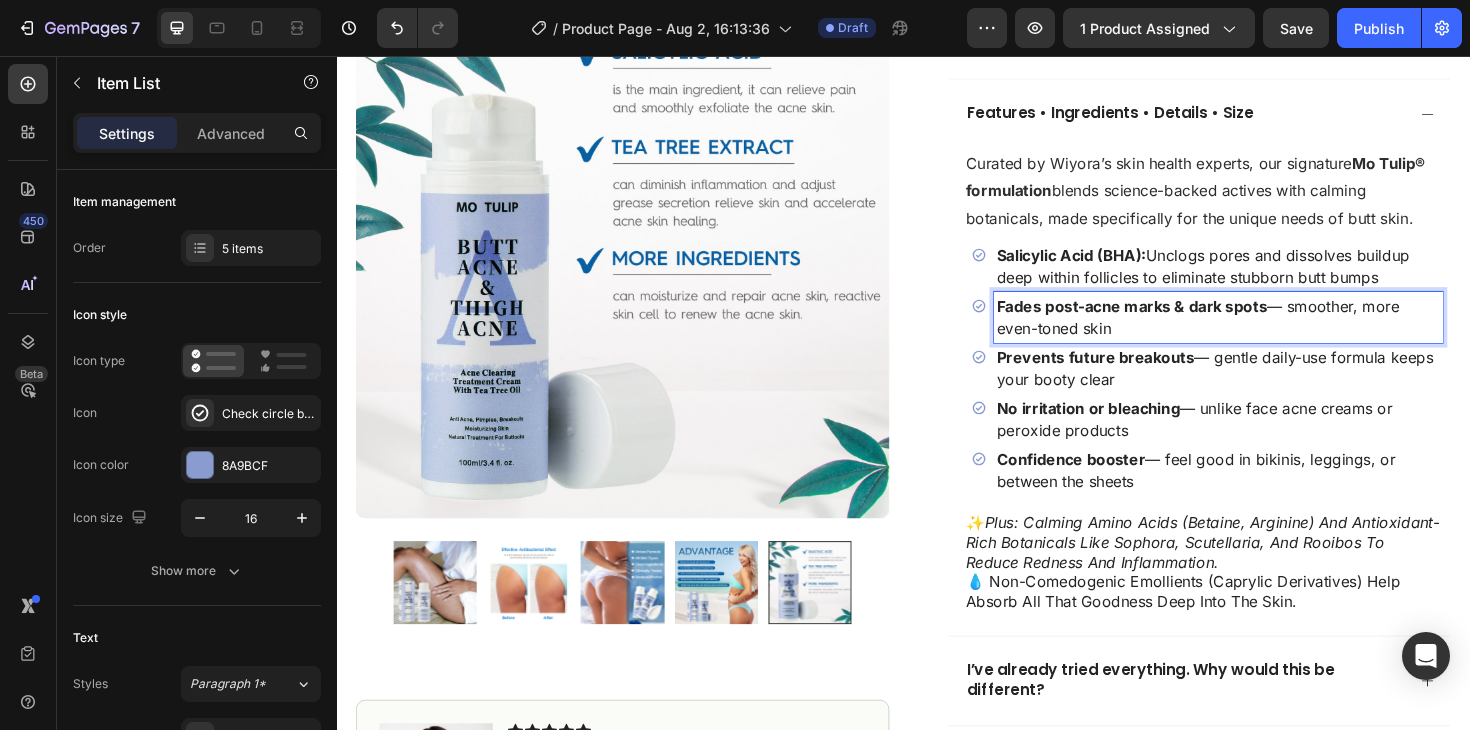 click on "Fades post-acne marks & dark spots  — smoother, more even-toned skin" at bounding box center (1270, 333) 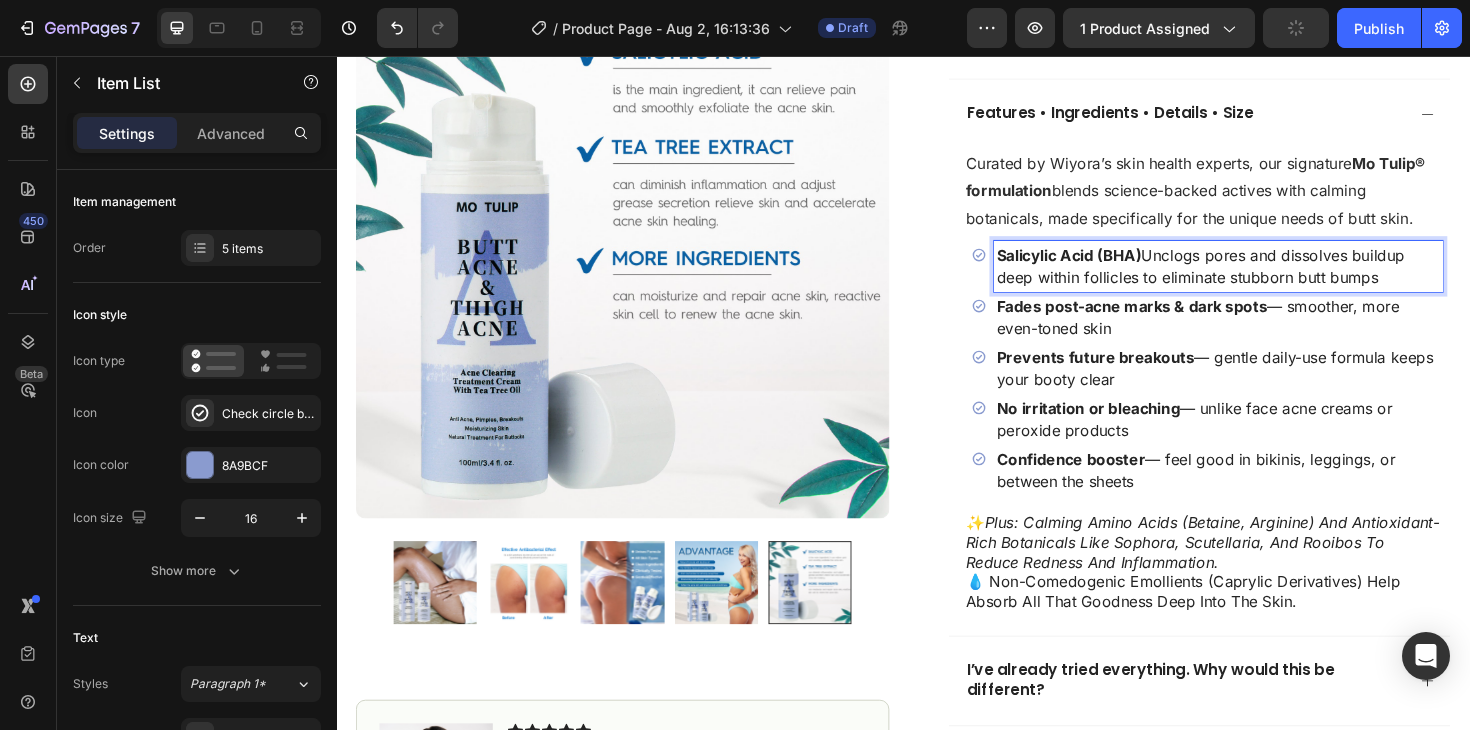 click on "Fades post-acne marks & dark spots  — smoother, more even-toned skin" at bounding box center (1270, 333) 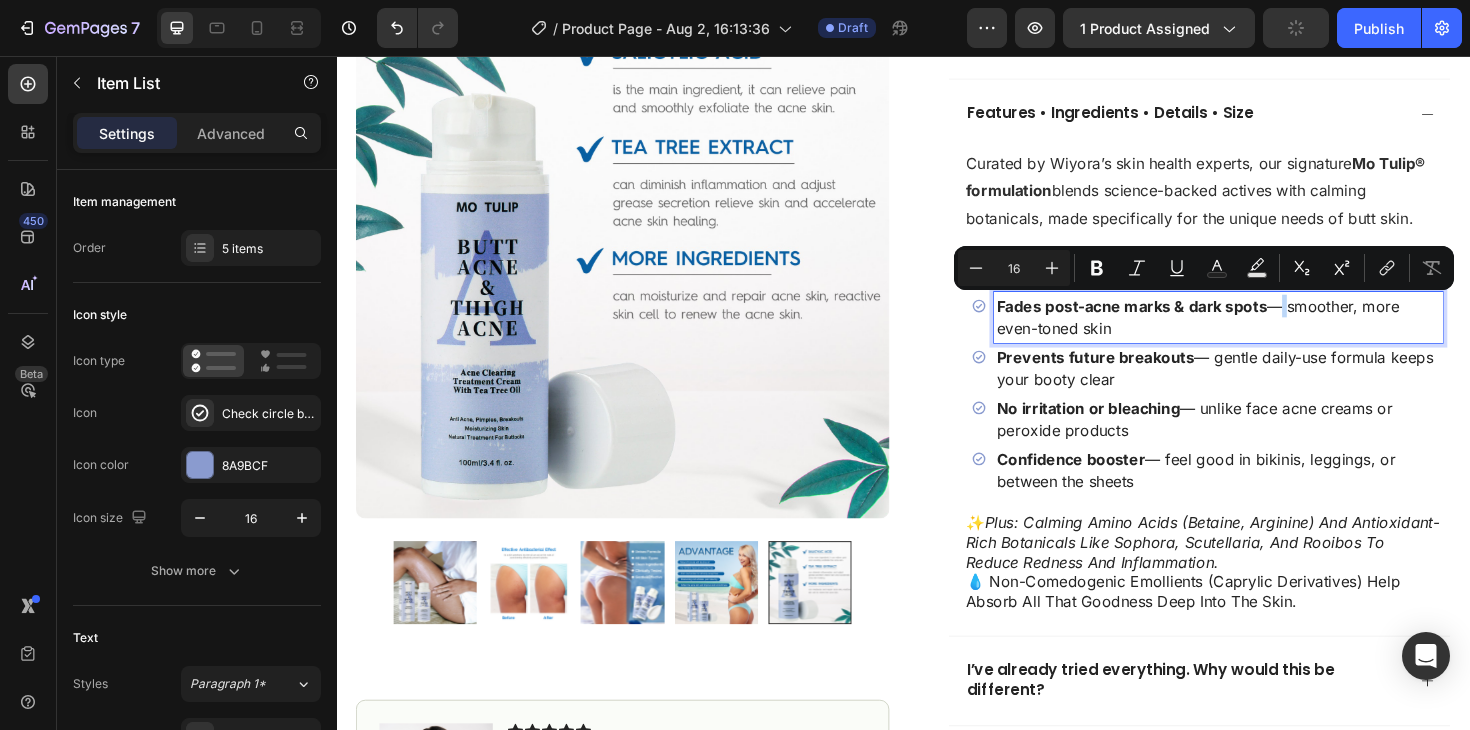 drag, startPoint x: 1340, startPoint y: 321, endPoint x: 1326, endPoint y: 321, distance: 14 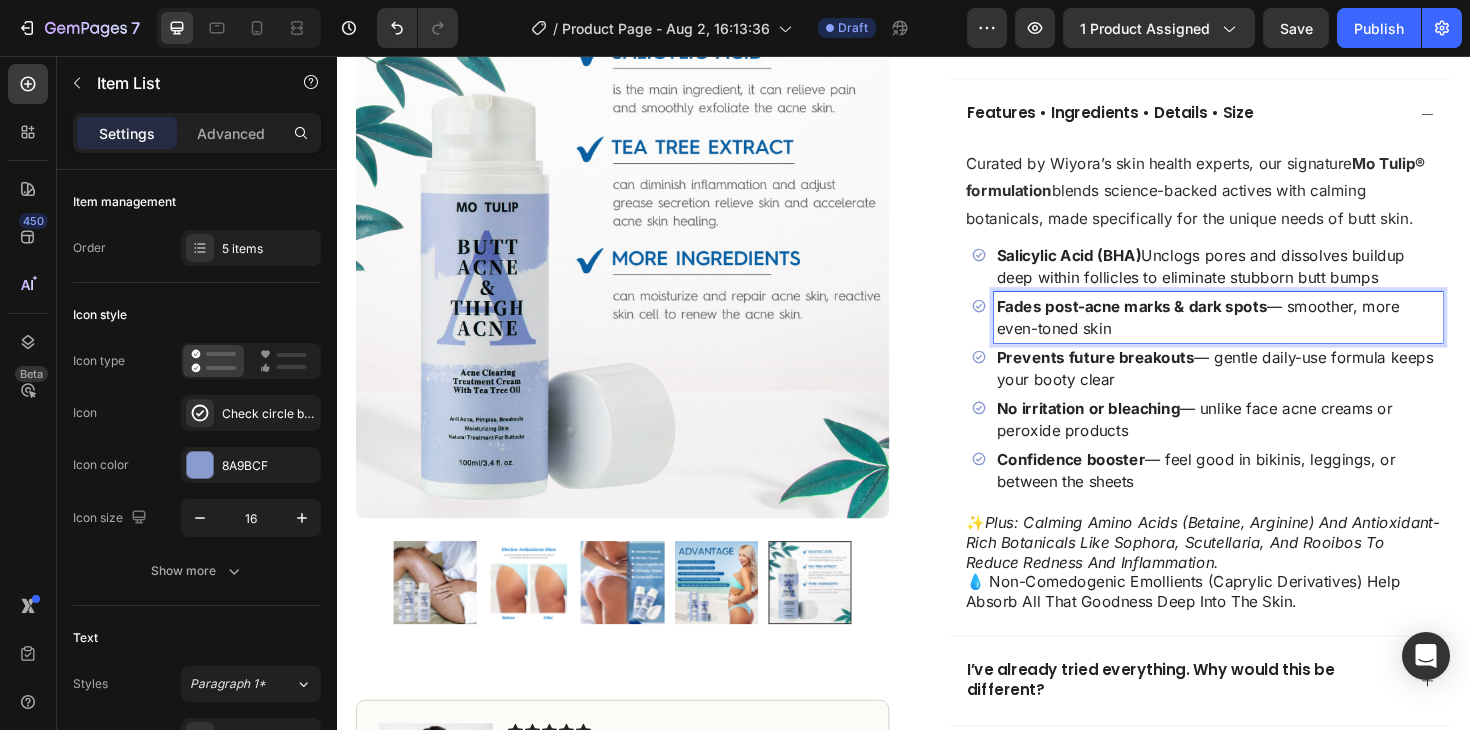 click on "Fades post-acne marks & dark spots  — smoother, more even-toned skin" at bounding box center (1270, 333) 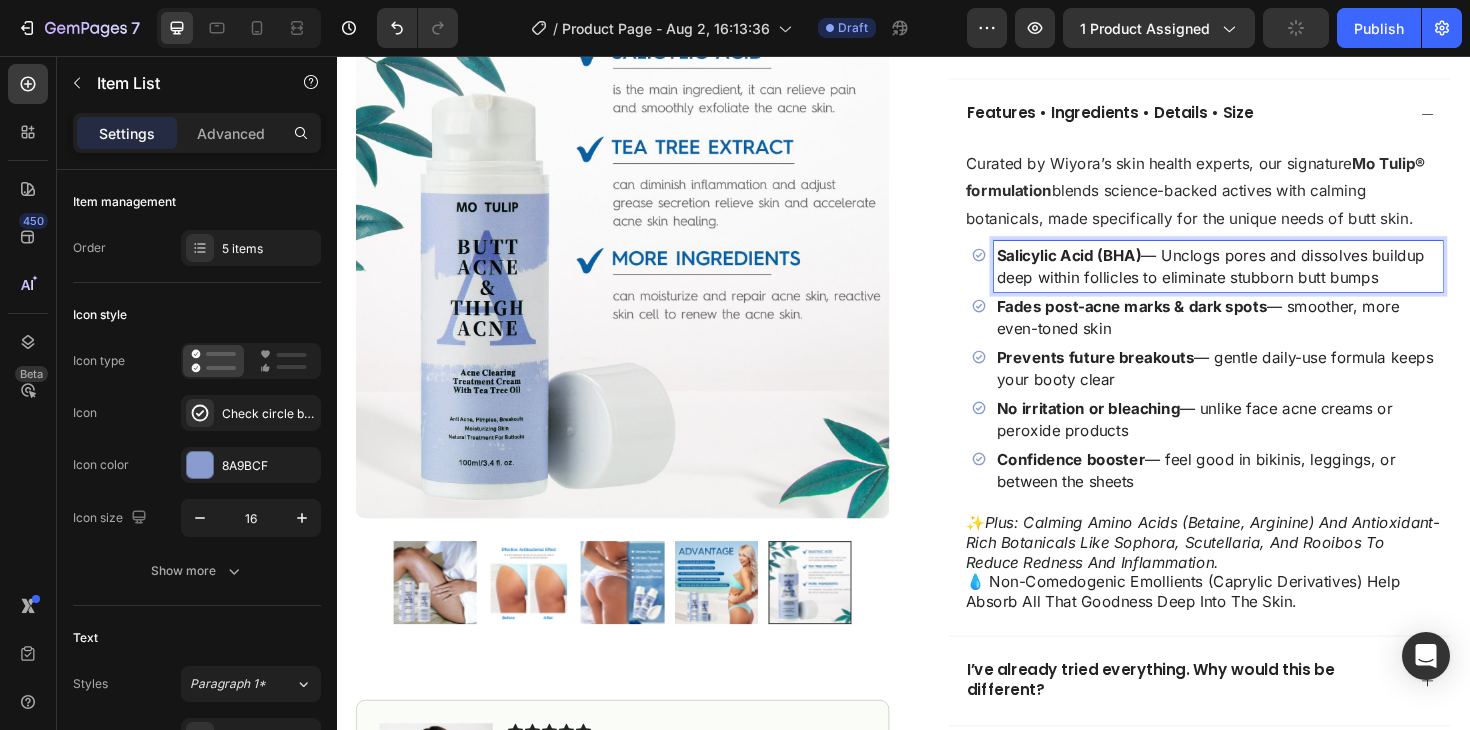 click on "Fades post-acne marks & dark spots  — smoother, more even-toned skin" at bounding box center [1270, 333] 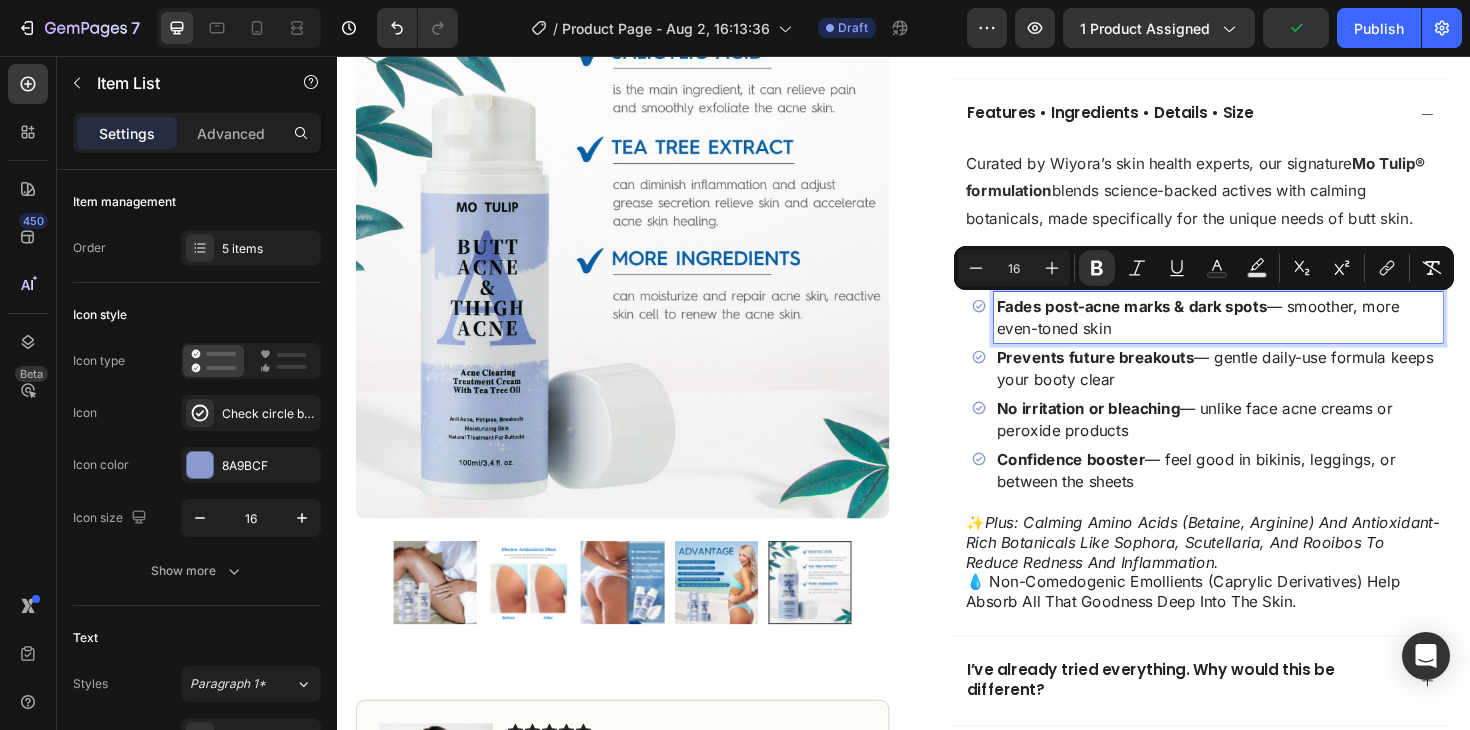 drag, startPoint x: 1158, startPoint y: 346, endPoint x: 1036, endPoint y: 321, distance: 124.53513 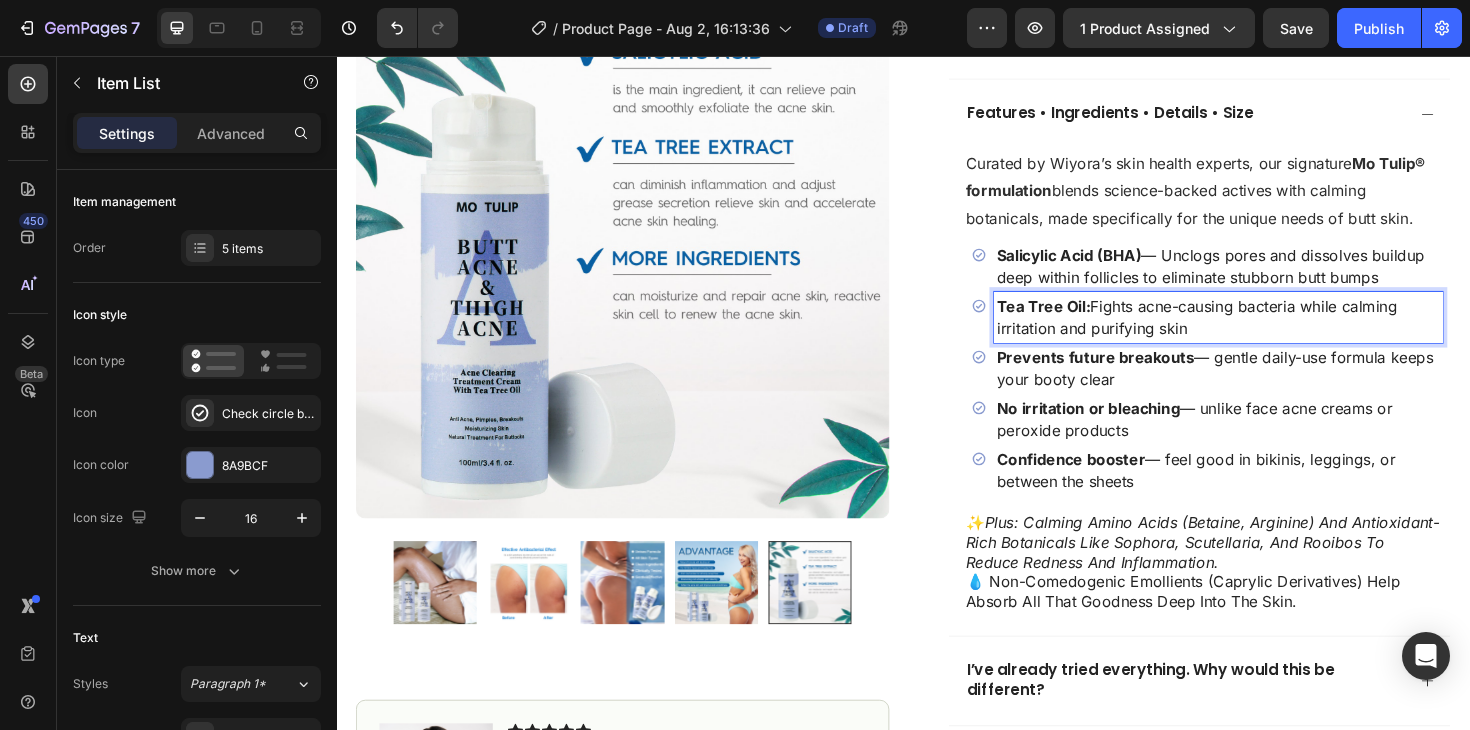 click on "Tea Tree Oil:" at bounding box center [1085, 321] 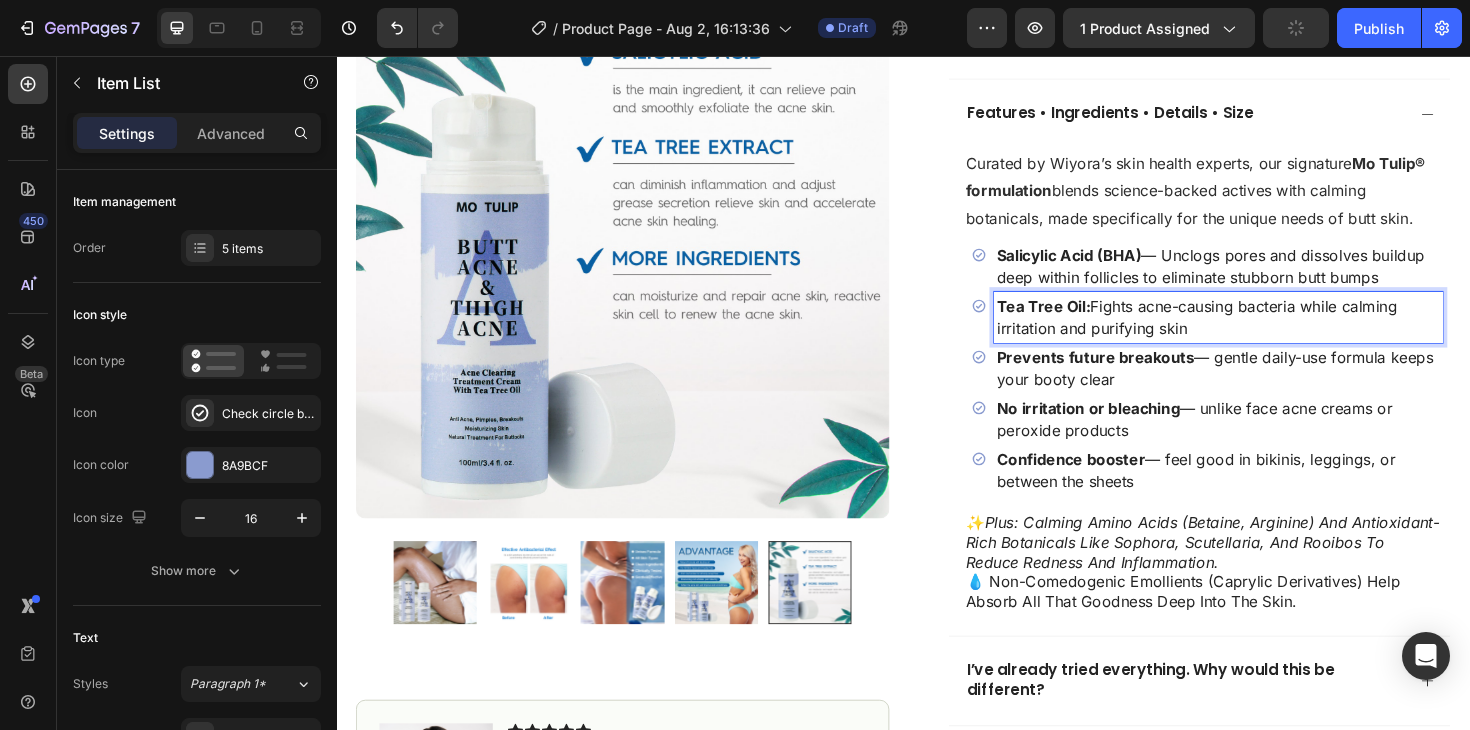 click on "Prevents future breakouts" at bounding box center [1140, 375] 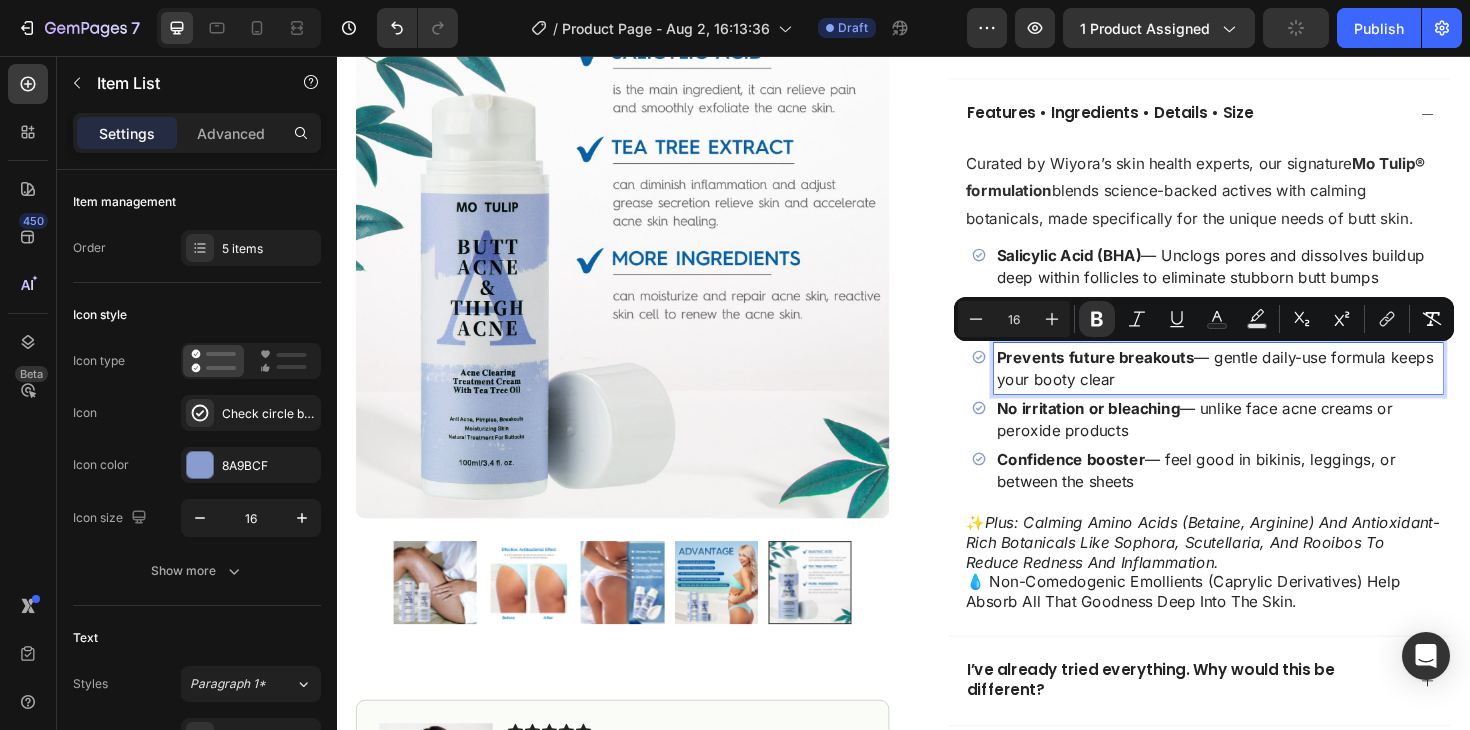 drag, startPoint x: 1160, startPoint y: 395, endPoint x: 1027, endPoint y: 372, distance: 134.97408 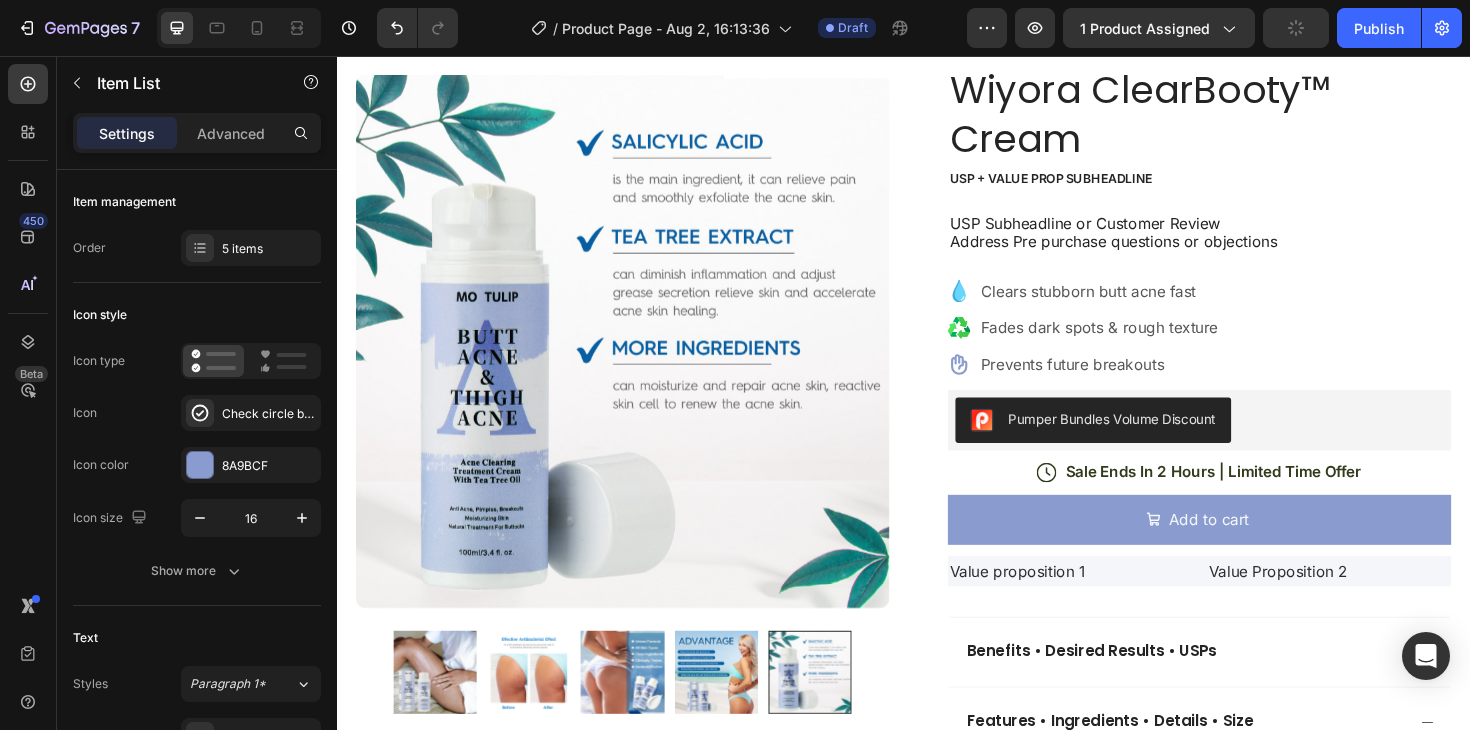 scroll, scrollTop: 221, scrollLeft: 0, axis: vertical 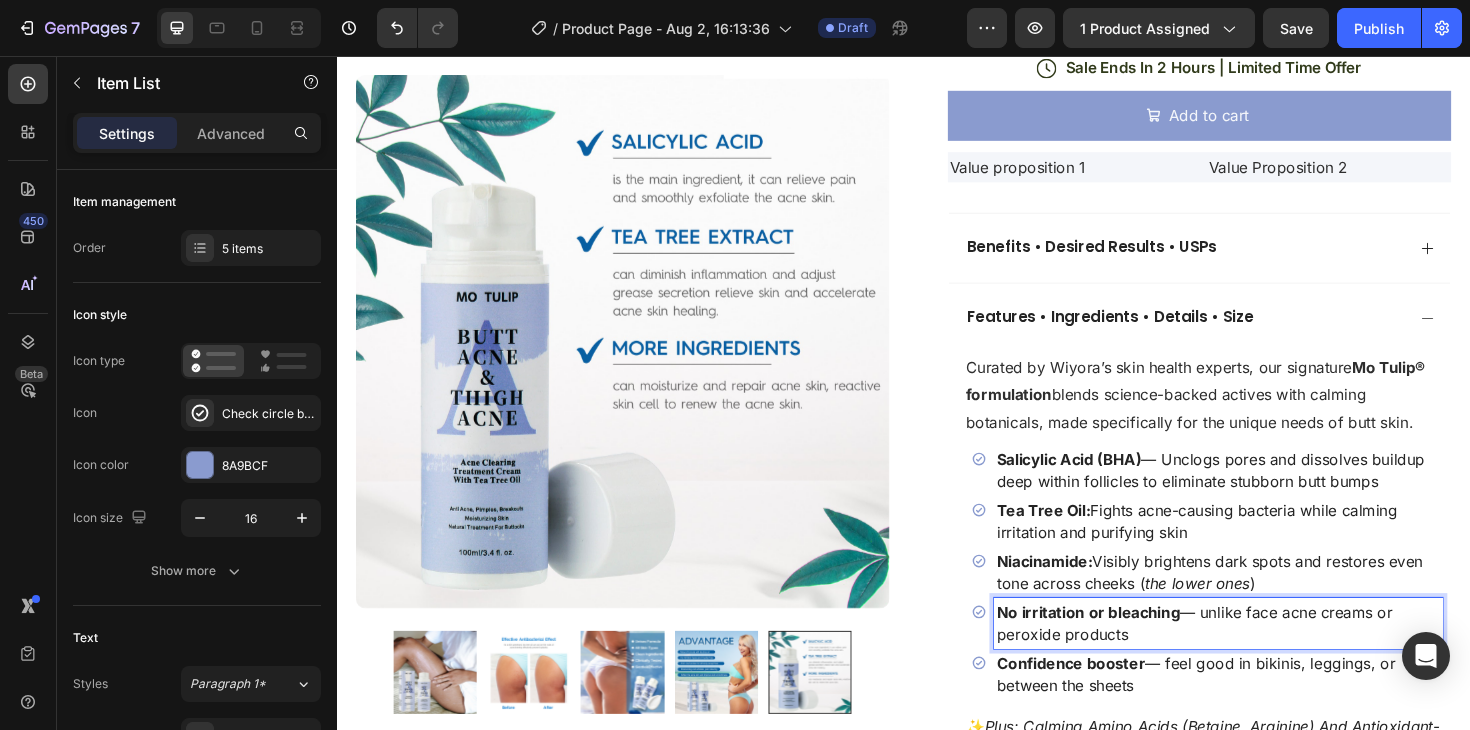 click on "No irritation or bleaching  — unlike face acne creams or peroxide products" at bounding box center (1270, 657) 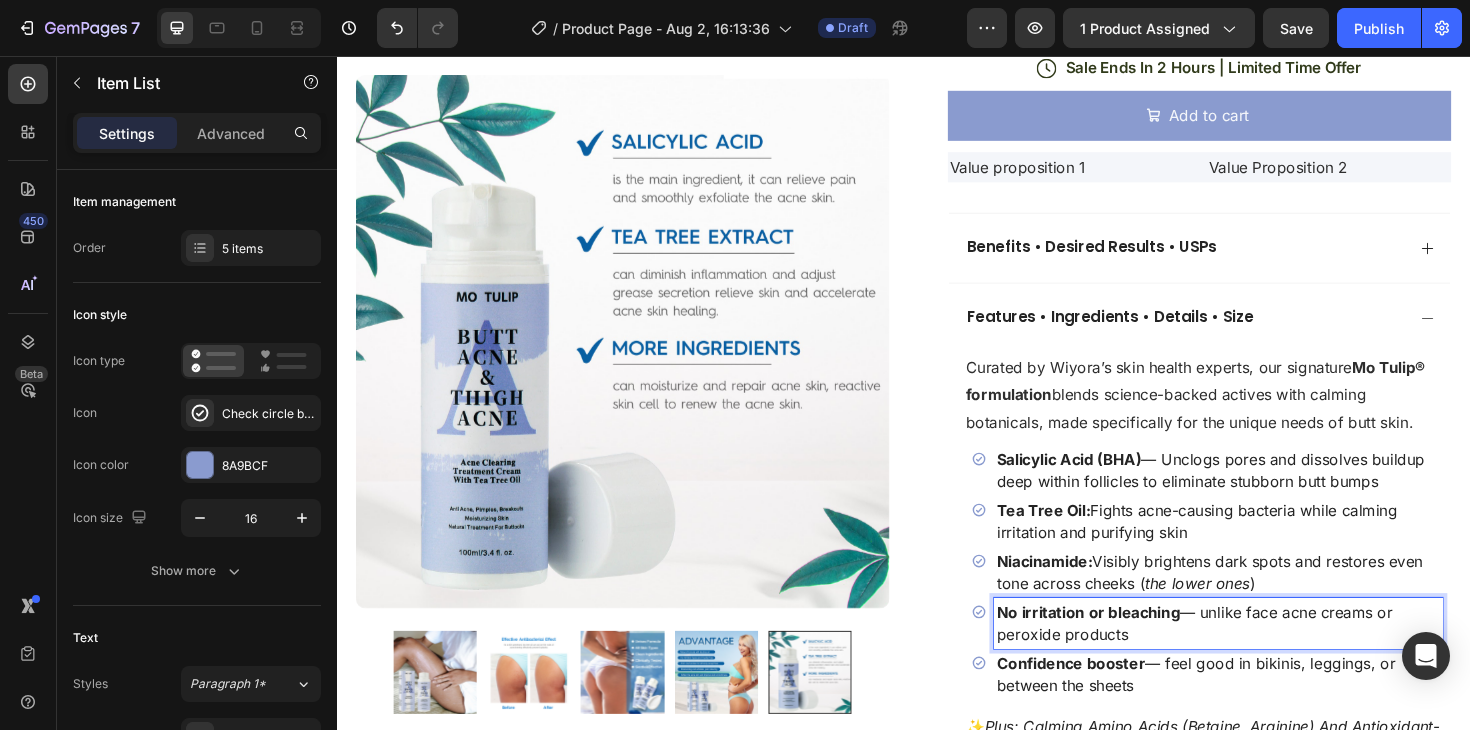 drag, startPoint x: 1175, startPoint y: 667, endPoint x: 1038, endPoint y: 642, distance: 139.26234 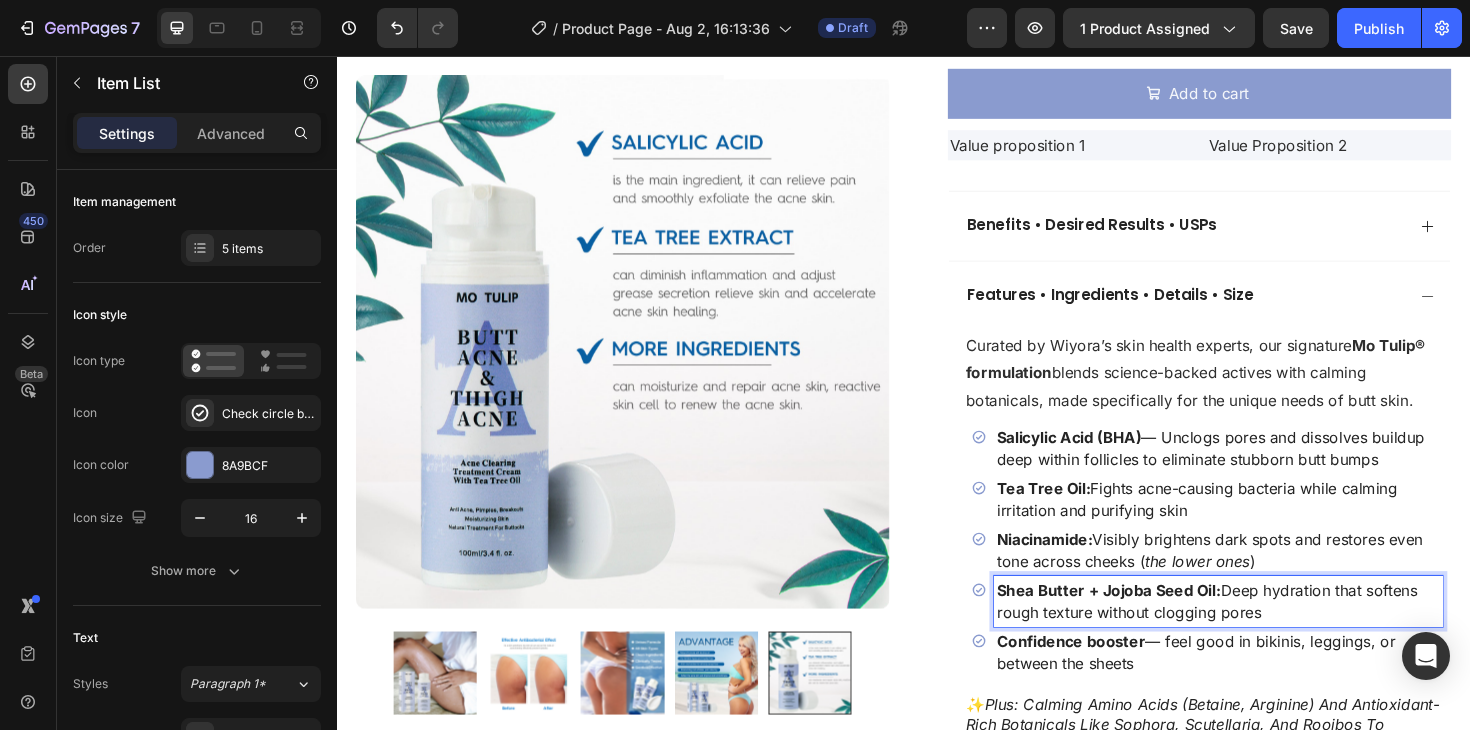scroll, scrollTop: 674, scrollLeft: 0, axis: vertical 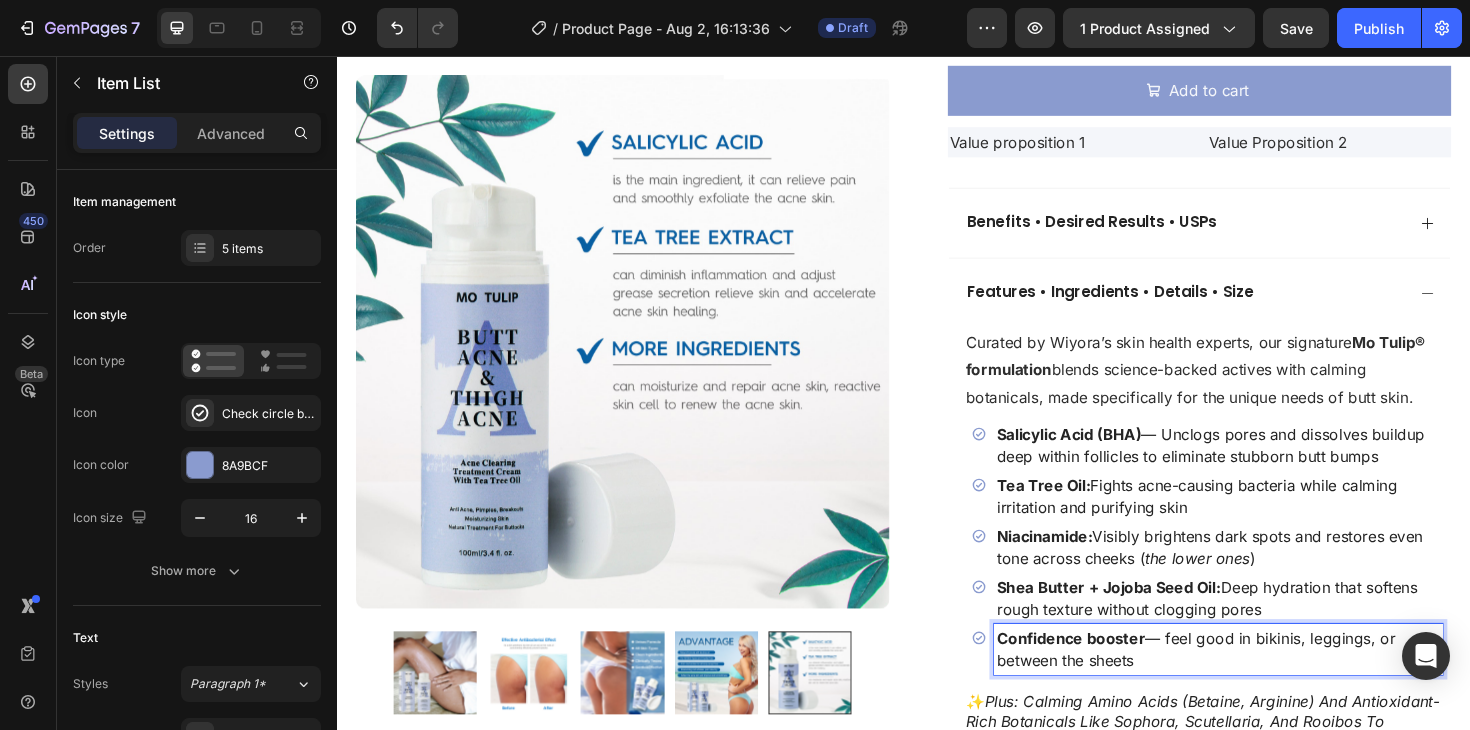 click on "Confidence booster  — feel good in bikinis, leggings, or between the sheets" at bounding box center (1270, 684) 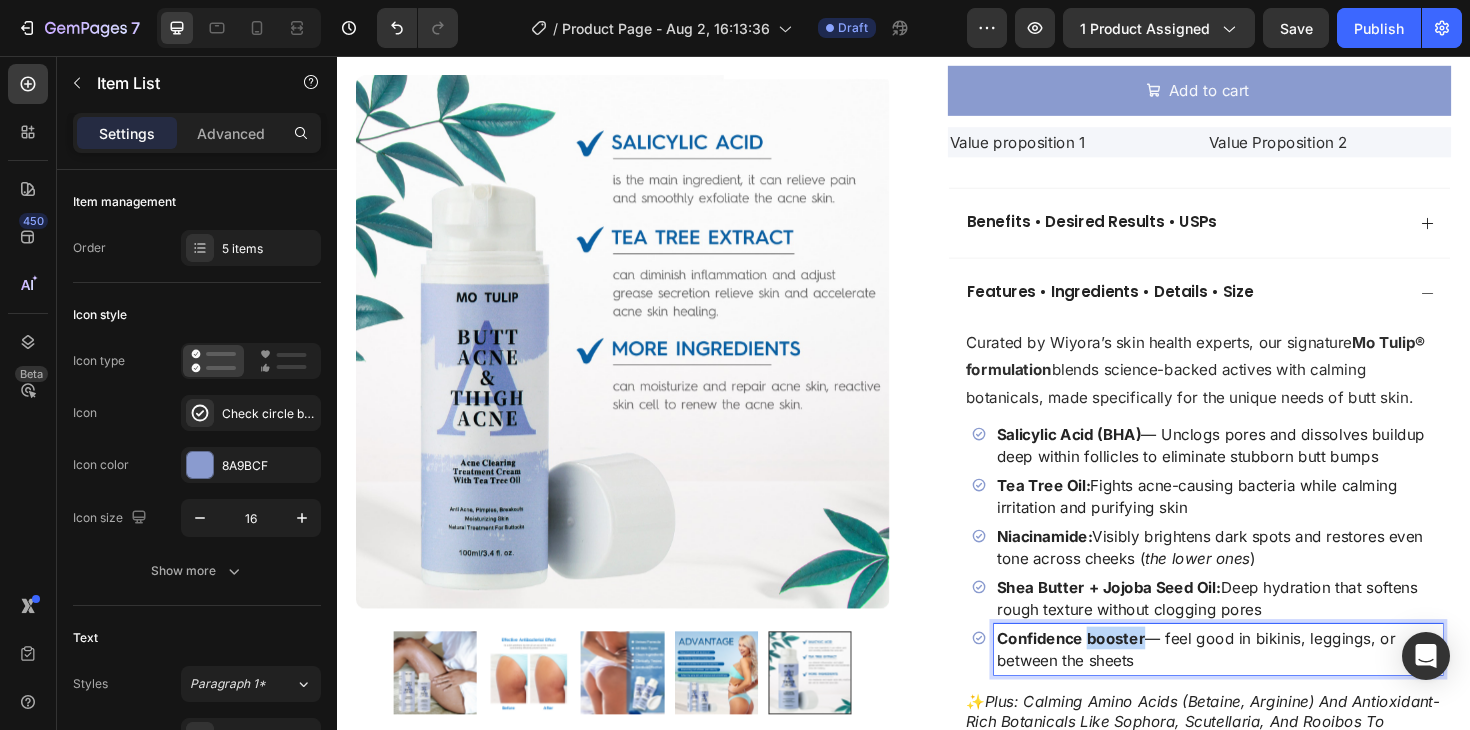 click on "Confidence booster  — feel good in bikinis, leggings, or between the sheets" at bounding box center (1270, 684) 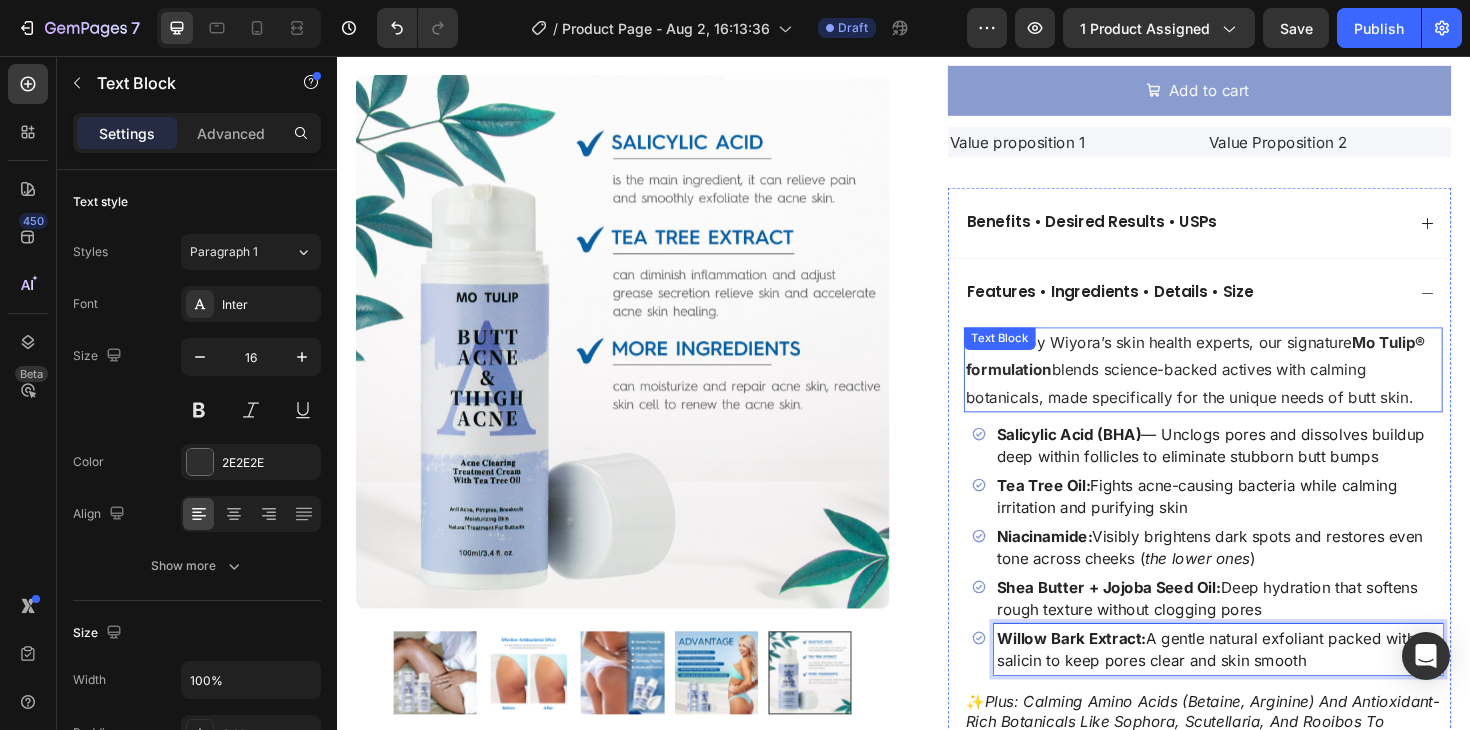 click on "Curated by Wiyora’s skin health experts, our signature  Mo Tulip® formulation  blends science-backed actives with calming botanicals, made specifically for the unique needs of butt skin." at bounding box center [1254, 388] 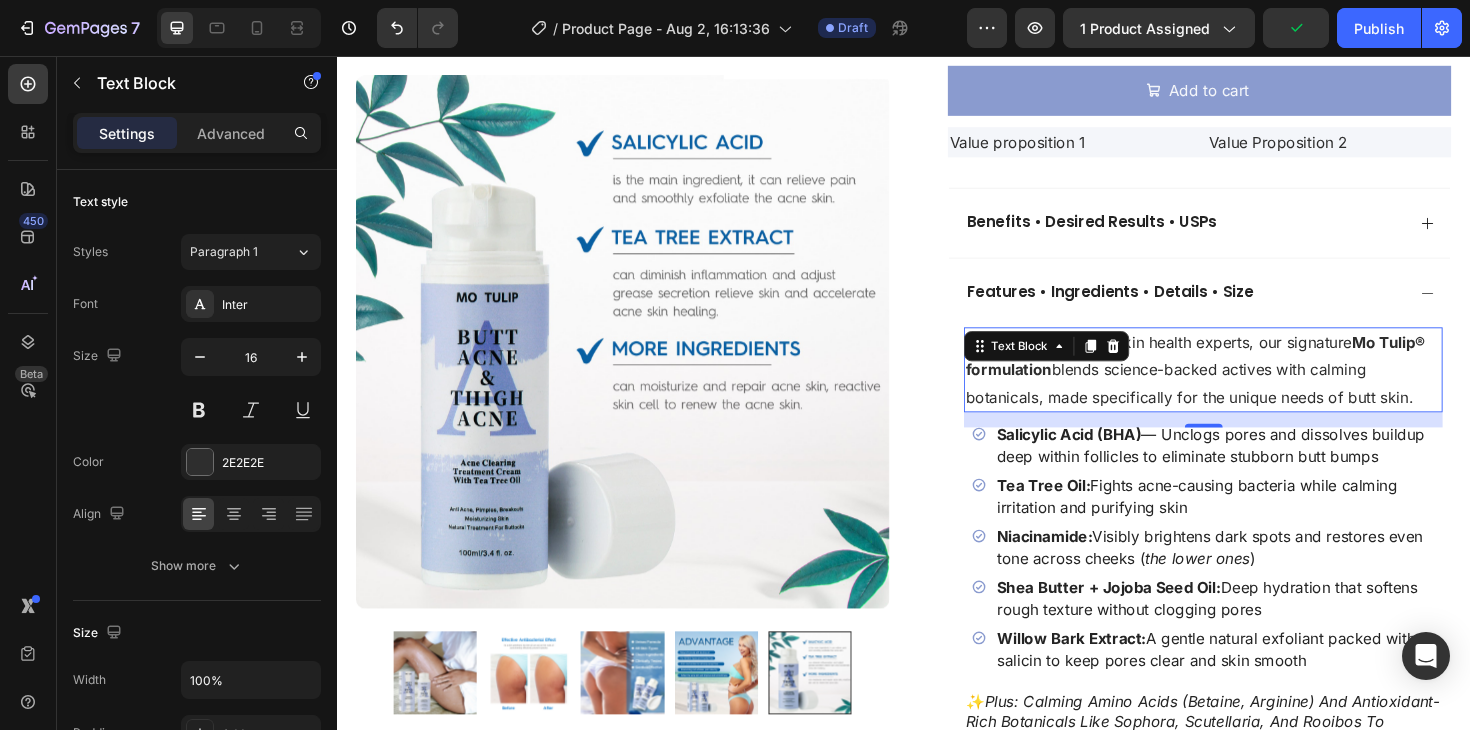 click on "Curated by Wiyora’s skin health experts, our signature  Mo Tulip® formulation  blends science-backed actives with calming botanicals, made specifically for the unique needs of butt skin." at bounding box center [1254, 388] 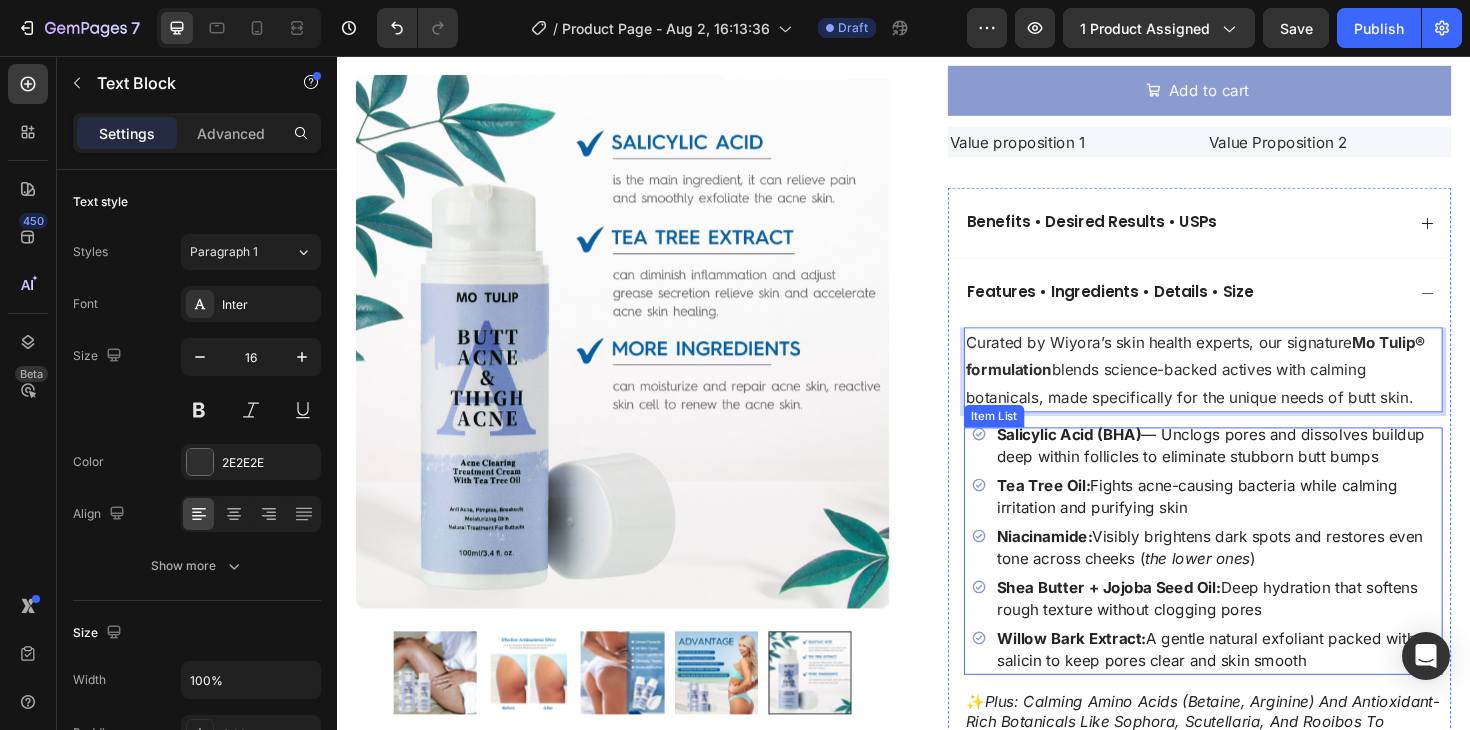 click on "Niacinamide:  Visibly brightens dark spots and restores even tone across cheeks ( the lower ones )" at bounding box center [1270, 576] 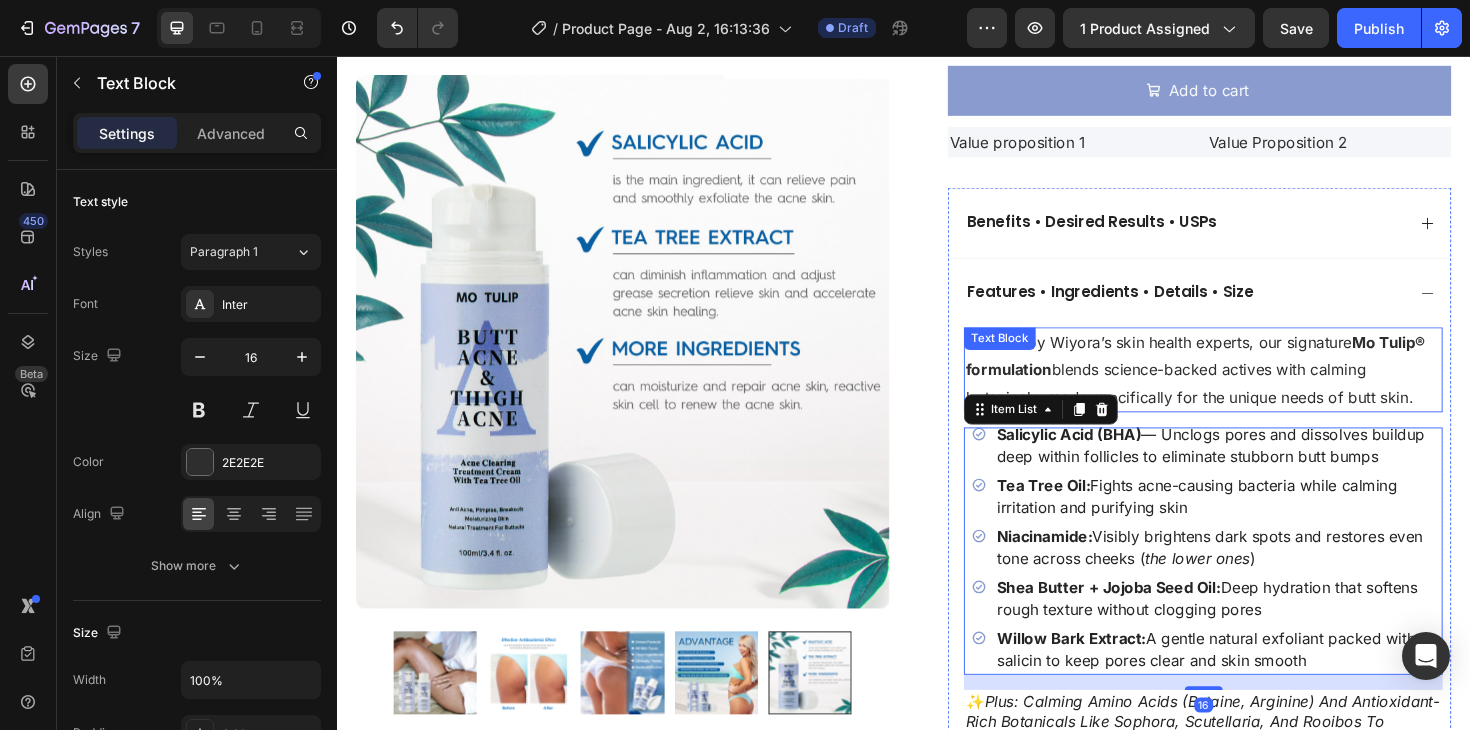 click on "Curated by Wiyora’s skin health experts, our signature  Mo Tulip® formulation  blends science-backed actives with calming botanicals, made specifically for the unique needs of butt skin." at bounding box center [1254, 388] 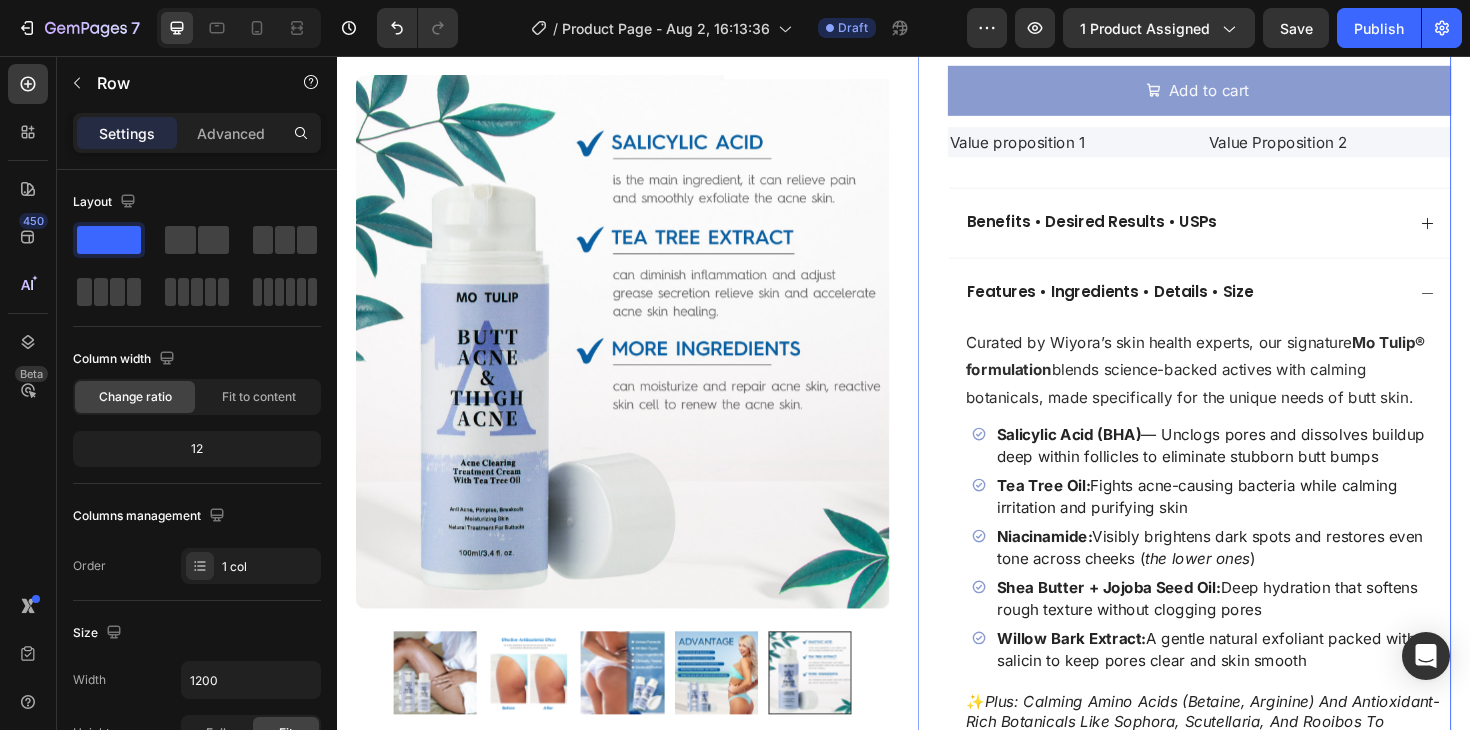 click on "Product Images Image Icon Icon Icon Icon Icon Icon List “this skin cream is a game-changer! it has transformed my dry, lackluster skin into a hydrated and radiant complexion. i love how it absorbs quickly and leaves no greasy residue. highly recommend” Text Block
Icon [PERSON] ([LOCATION]) Text Block Row Row
)" at bounding box center (1234, 330) 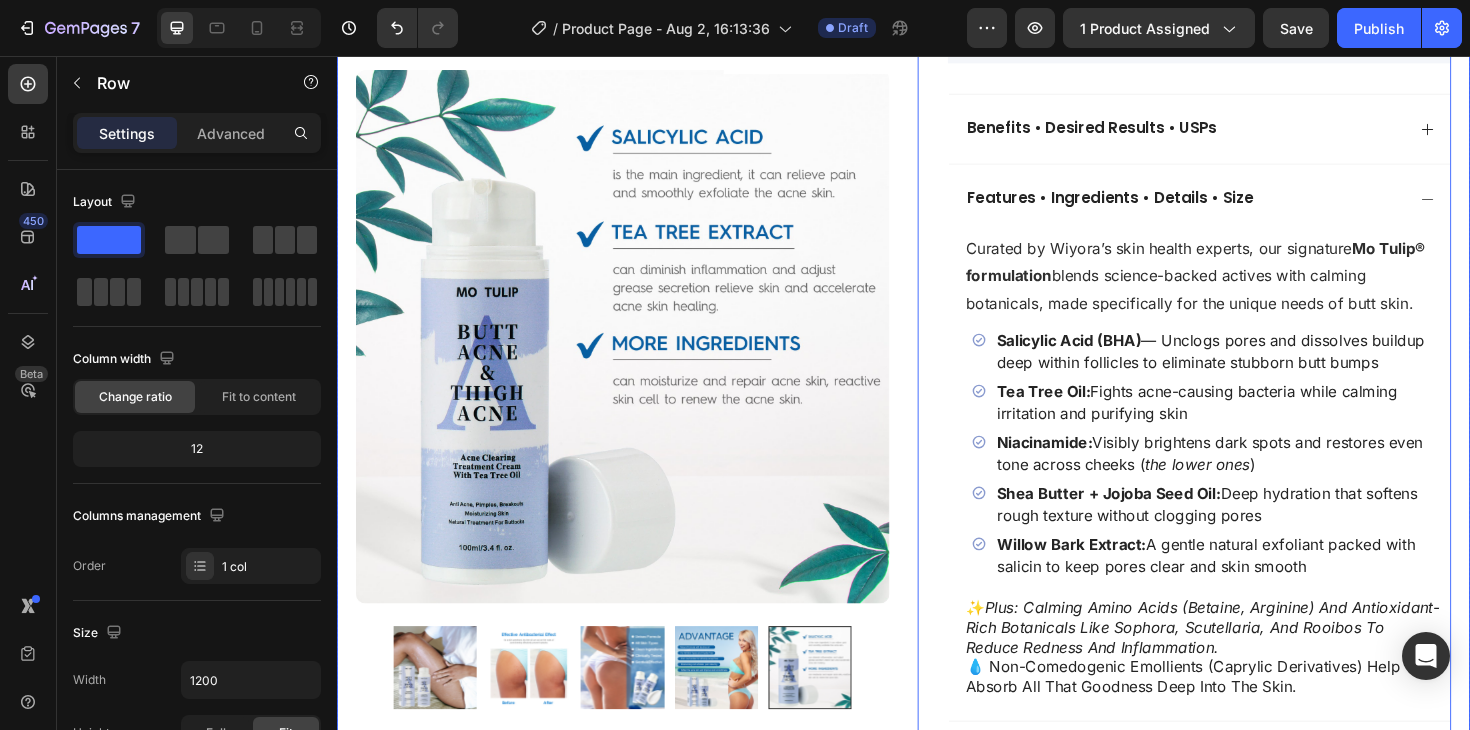 scroll, scrollTop: 775, scrollLeft: 0, axis: vertical 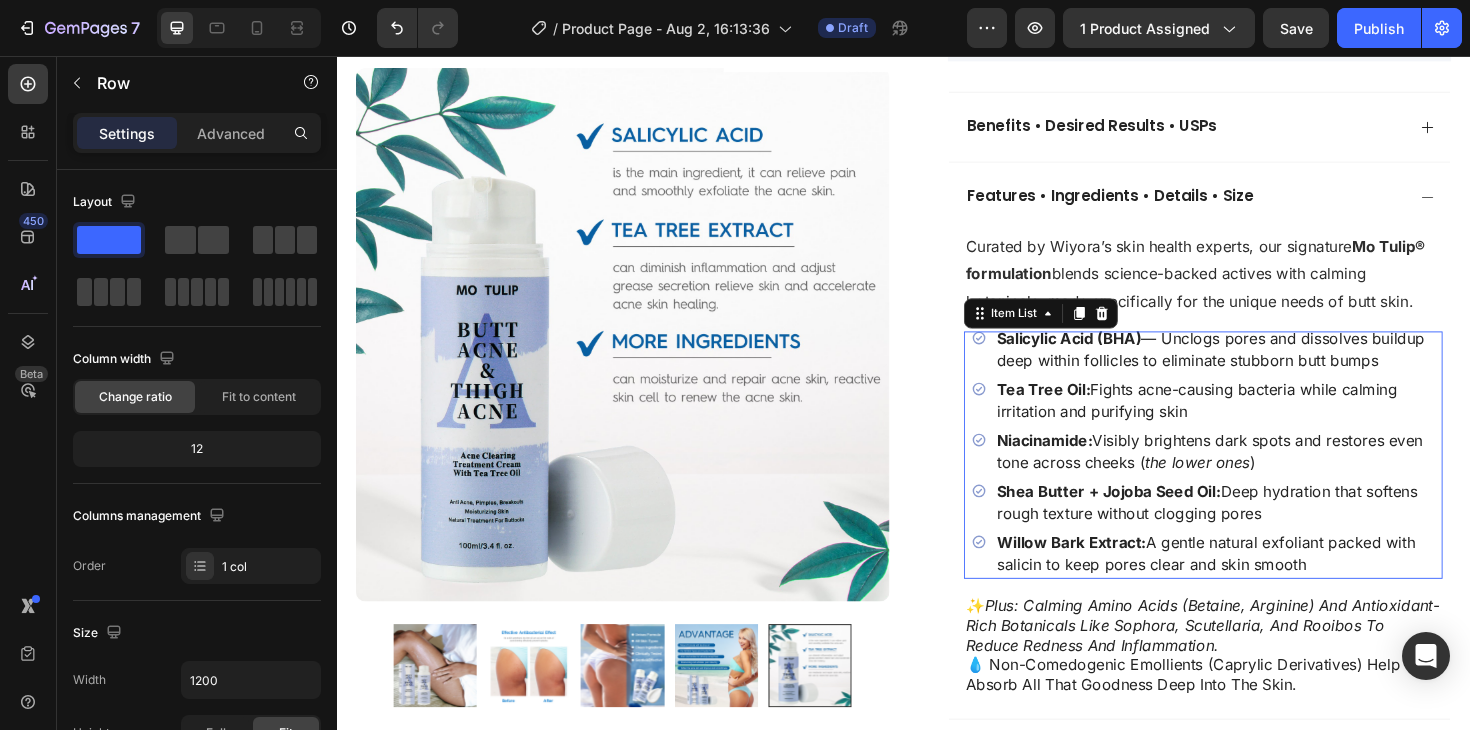 click on "Salicylic Acid (BHA)  — Unclogs pores and dissolves buildup deep within follicles to eliminate stubborn butt bumps" at bounding box center [1270, 367] 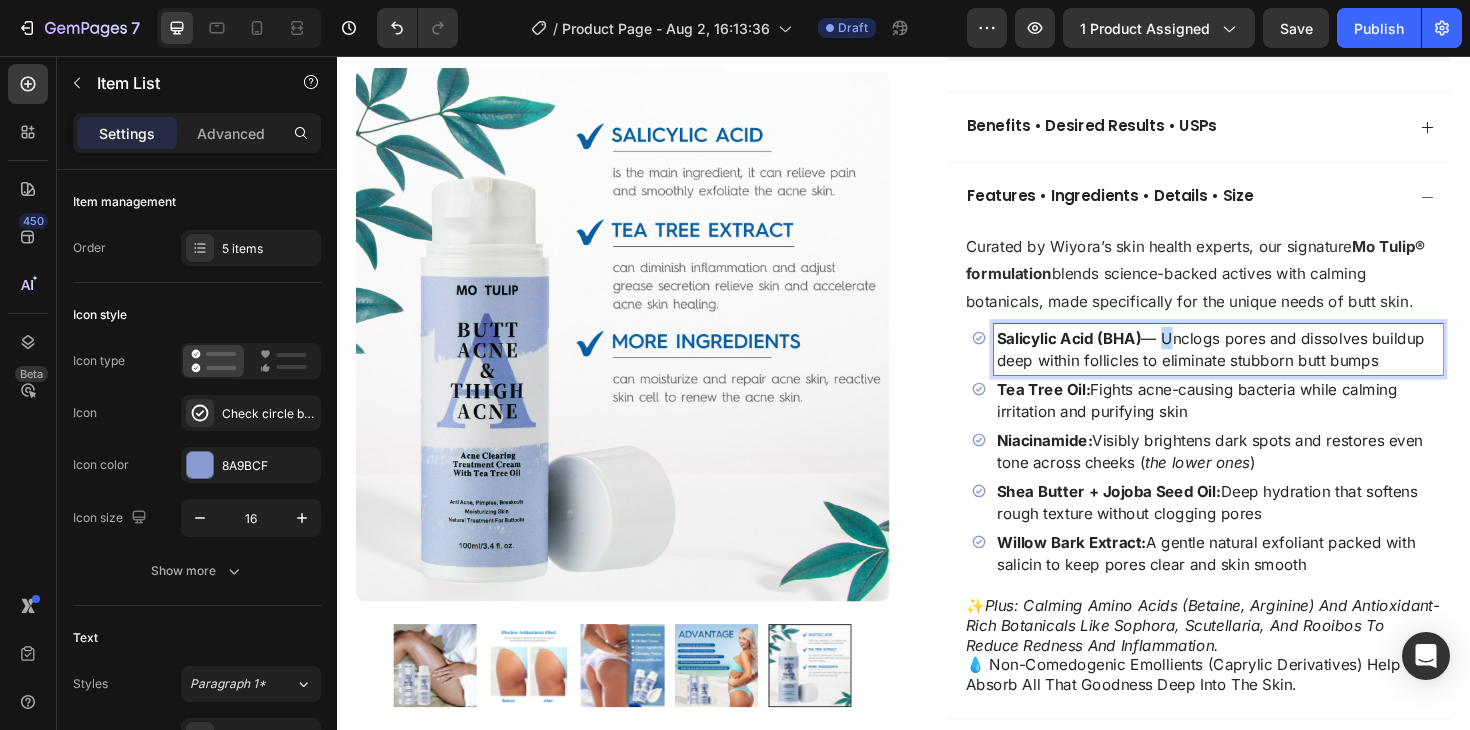 click on "Salicylic Acid (BHA)  — Unclogs pores and dissolves buildup deep within follicles to eliminate stubborn butt bumps" at bounding box center [1270, 367] 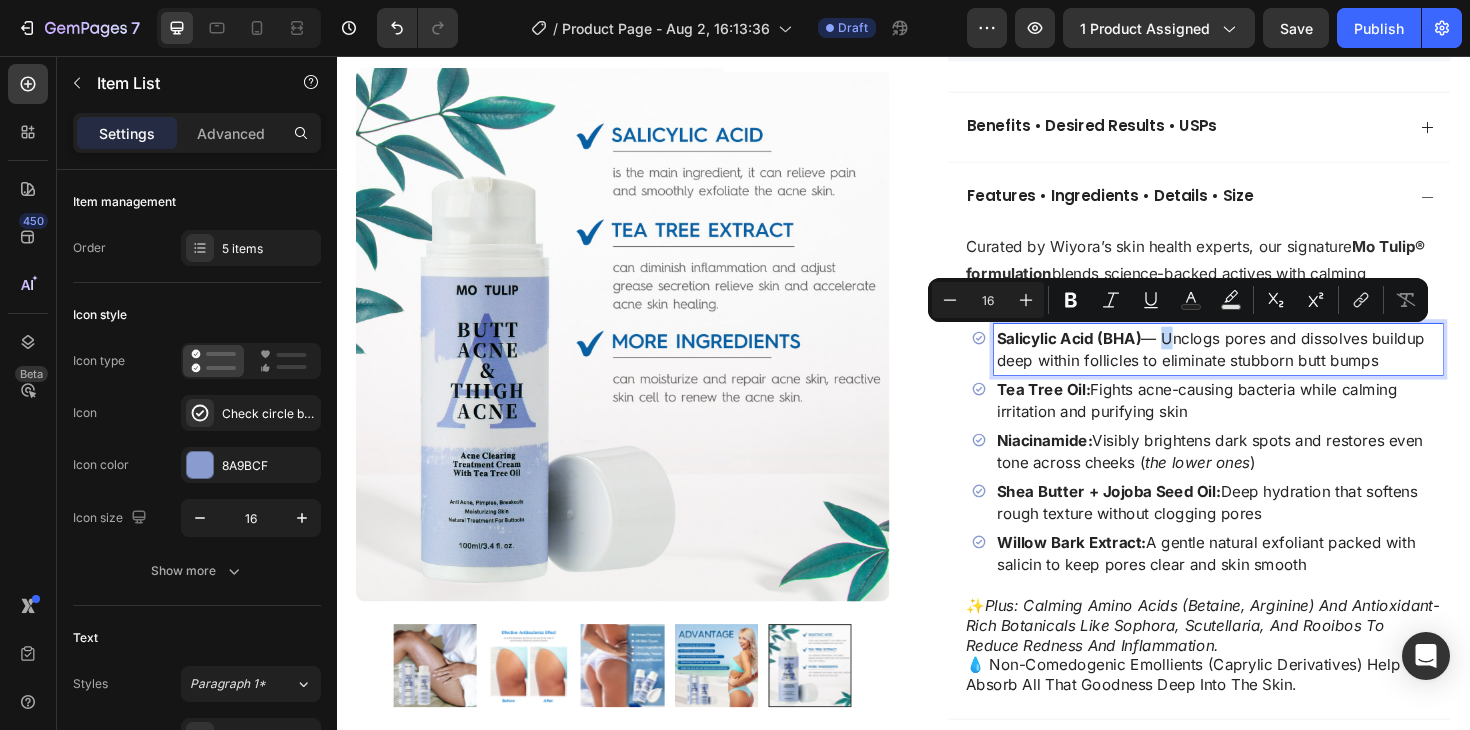 click on "Salicylic Acid (BHA)  — Unclogs pores and dissolves buildup deep within follicles to eliminate stubborn butt bumps" at bounding box center [1270, 367] 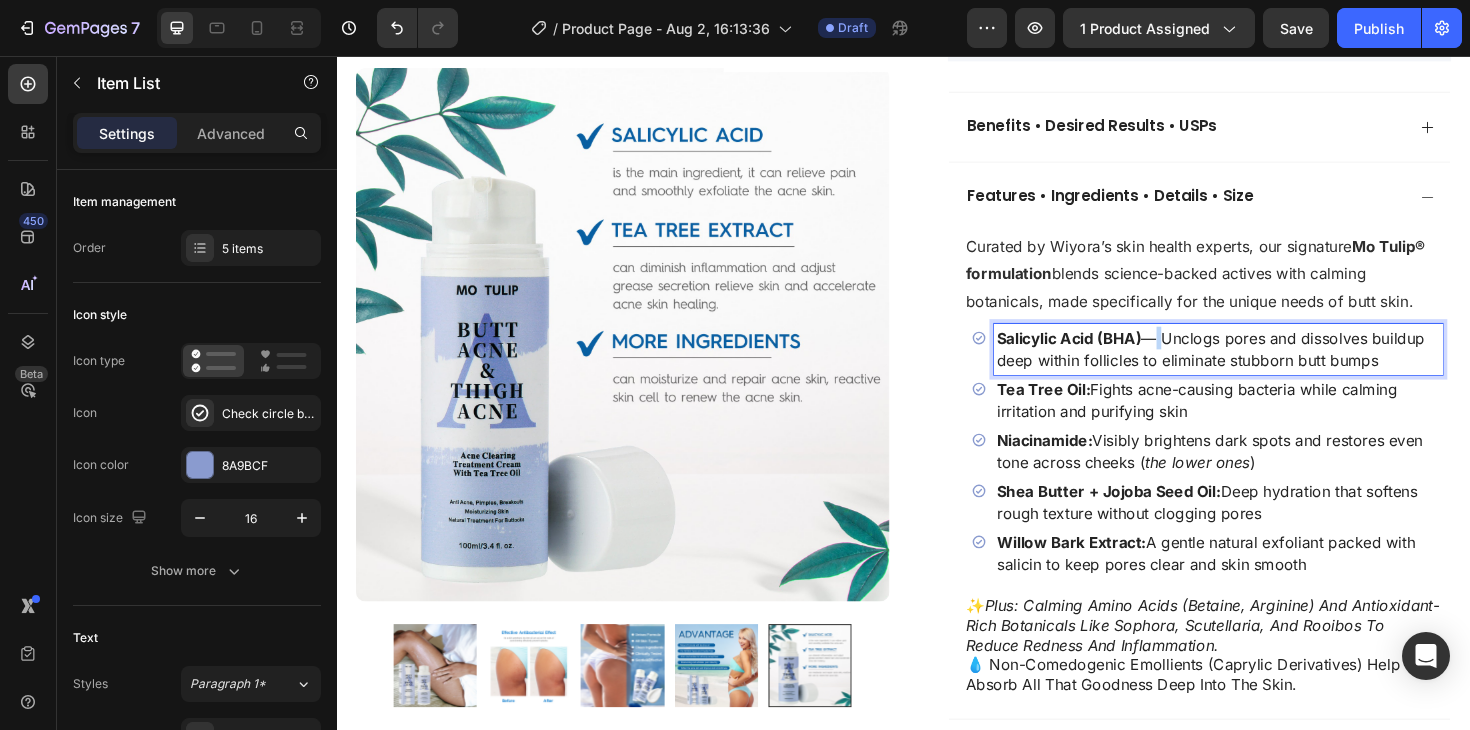 drag, startPoint x: 1212, startPoint y: 354, endPoint x: 1198, endPoint y: 354, distance: 14 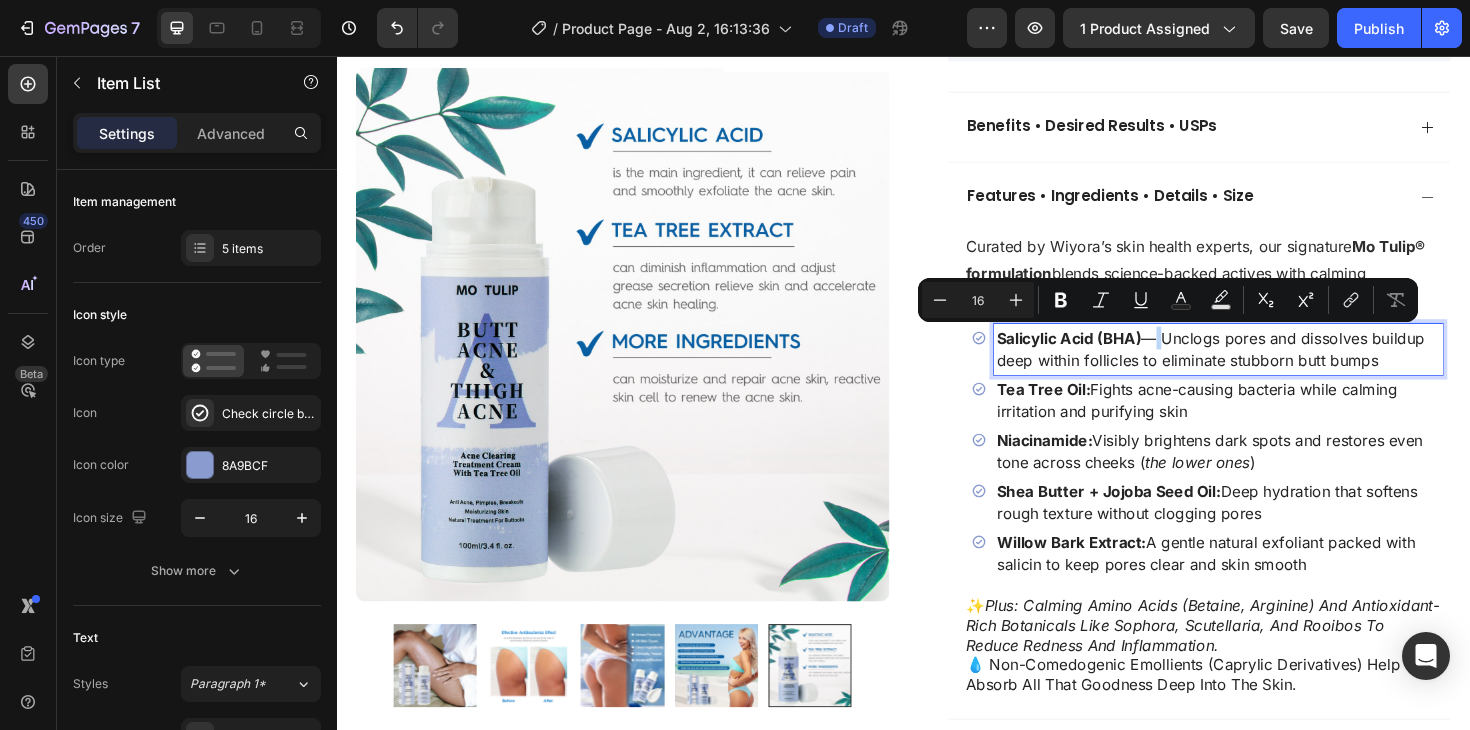 copy on "—" 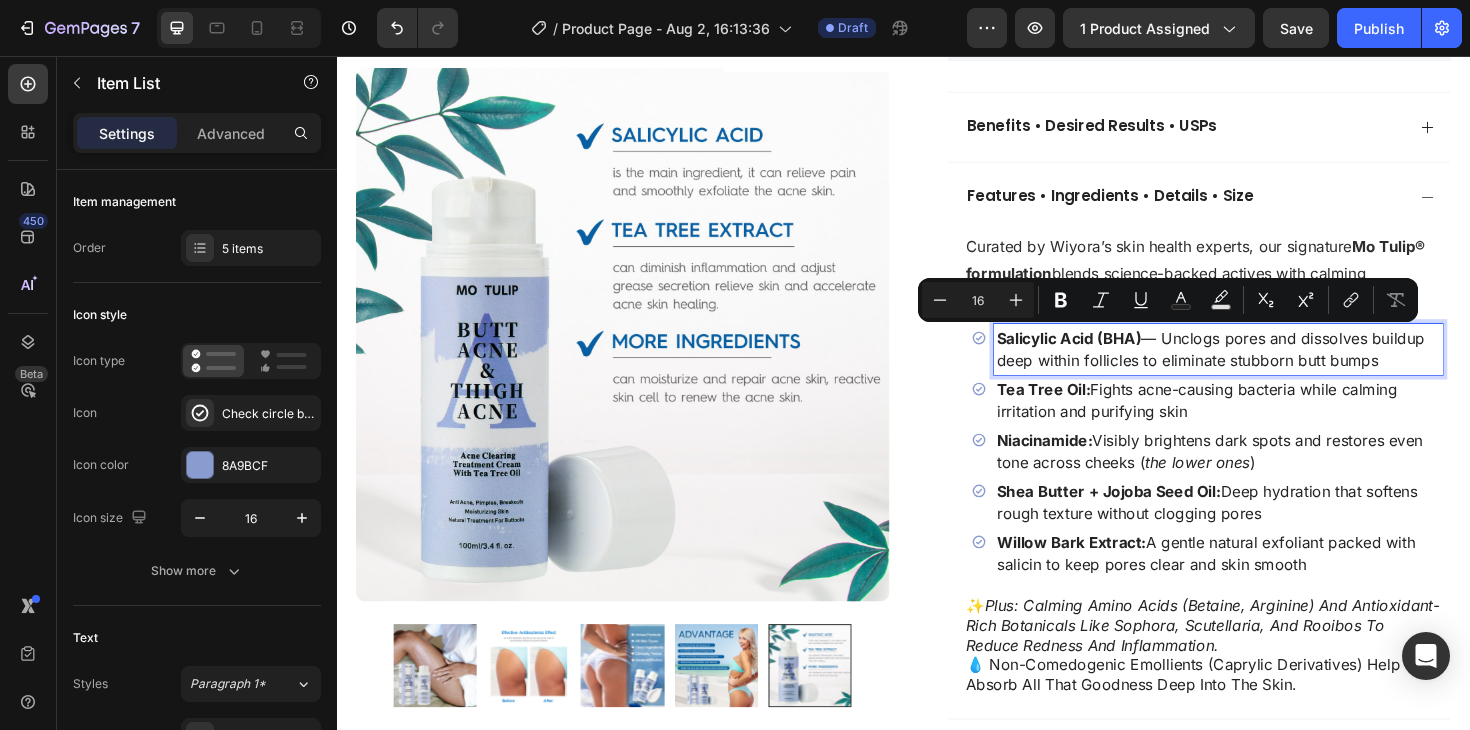 click on "Tea Tree Oil:" at bounding box center [1085, 409] 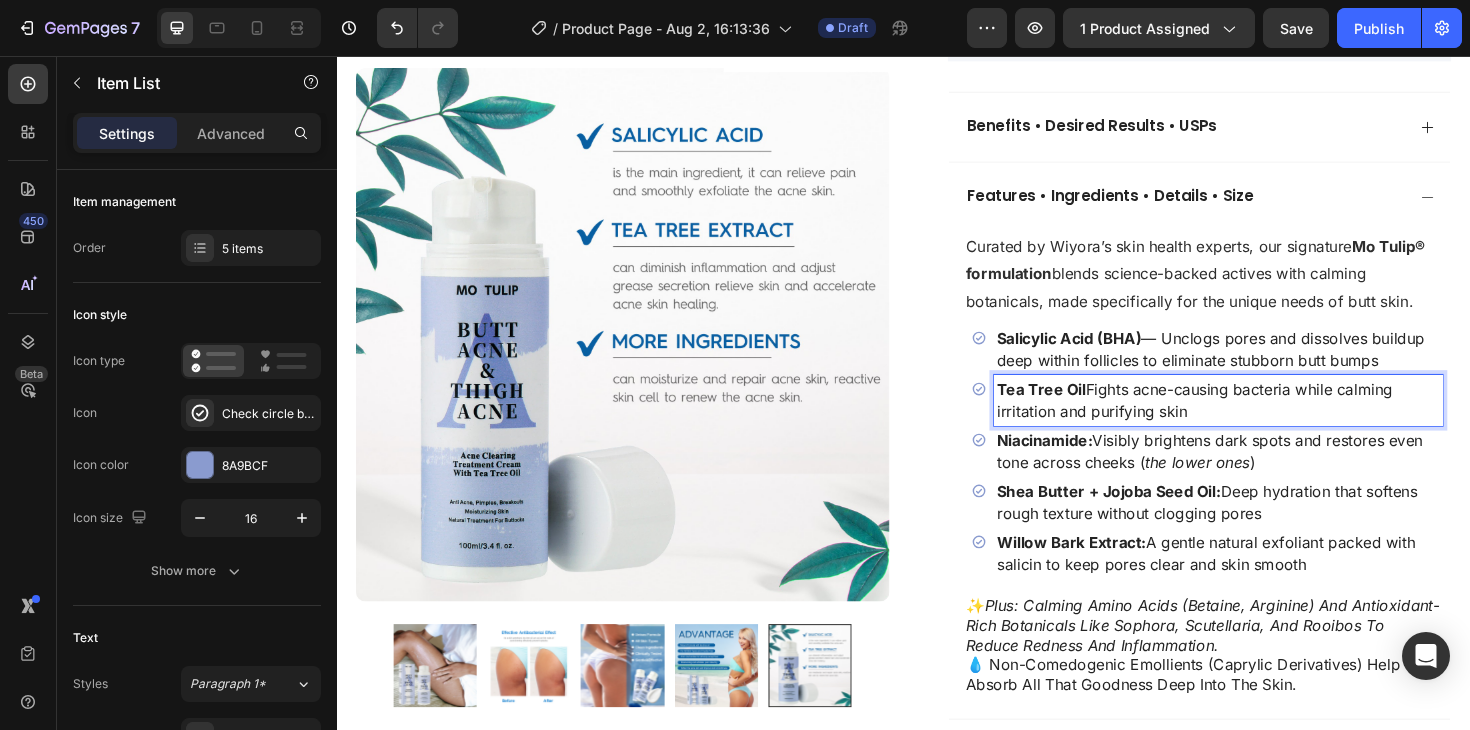 click on "Tea Tree Oil  Fights acne-causing bacteria while calming irritation and purifying skin" at bounding box center [1270, 421] 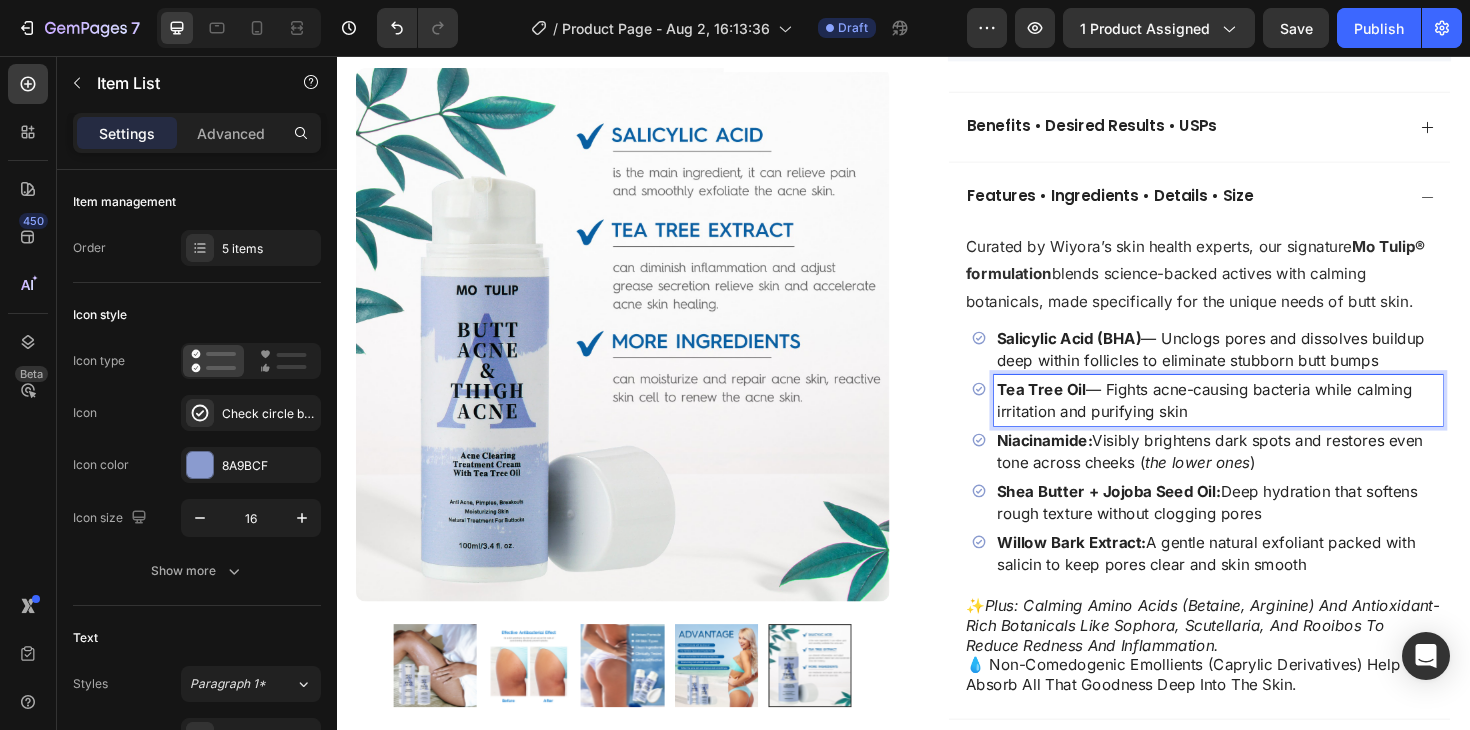 click on "Niacinamide:  Visibly brightens dark spots and restores even tone across cheeks ( the lower ones )" at bounding box center (1270, 475) 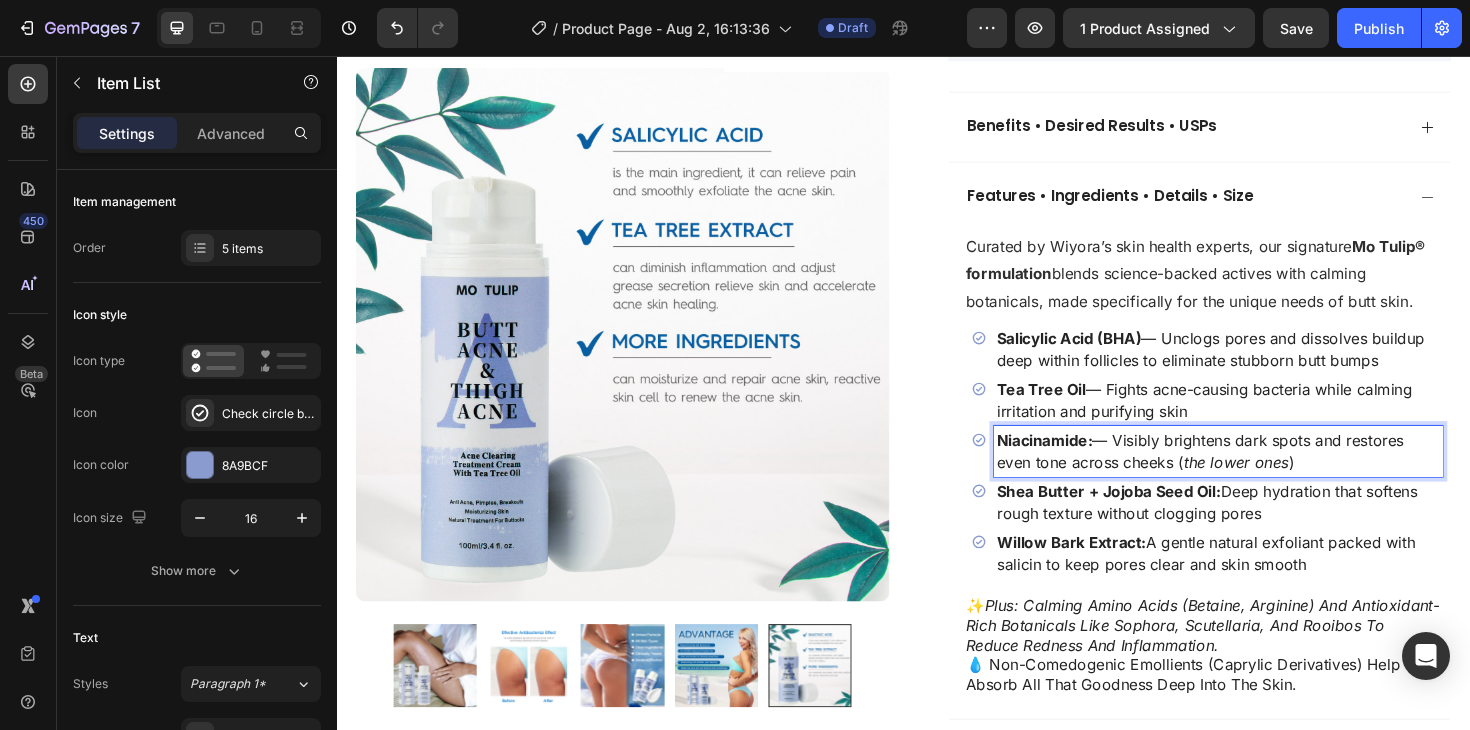 click on "Niacinamide:  — Visibly brightens dark spots and restores even tone across cheeks ( the lower ones )" at bounding box center [1270, 475] 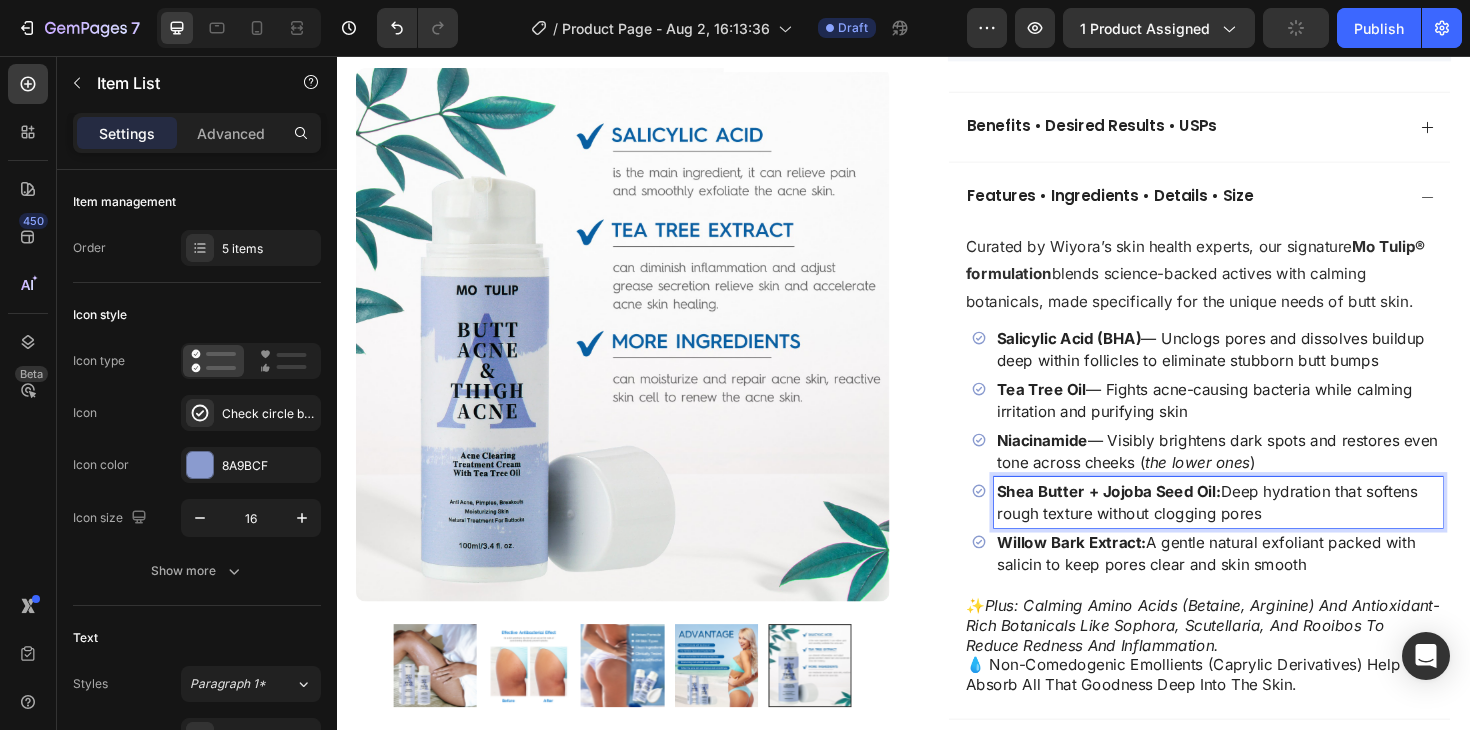 click on "Shea Butter + Jojoba Seed Oil:  Deep hydration that softens rough texture without clogging pores" at bounding box center [1270, 529] 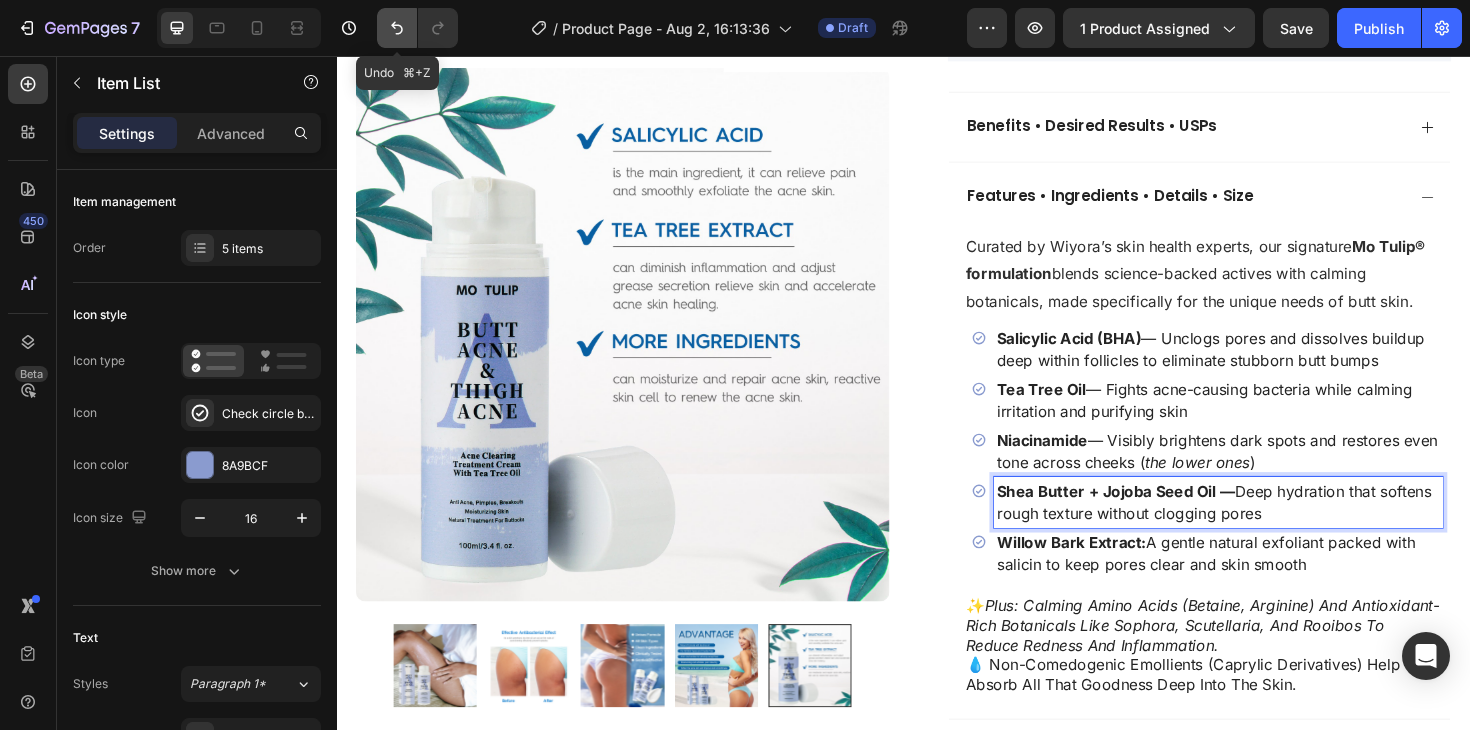 click 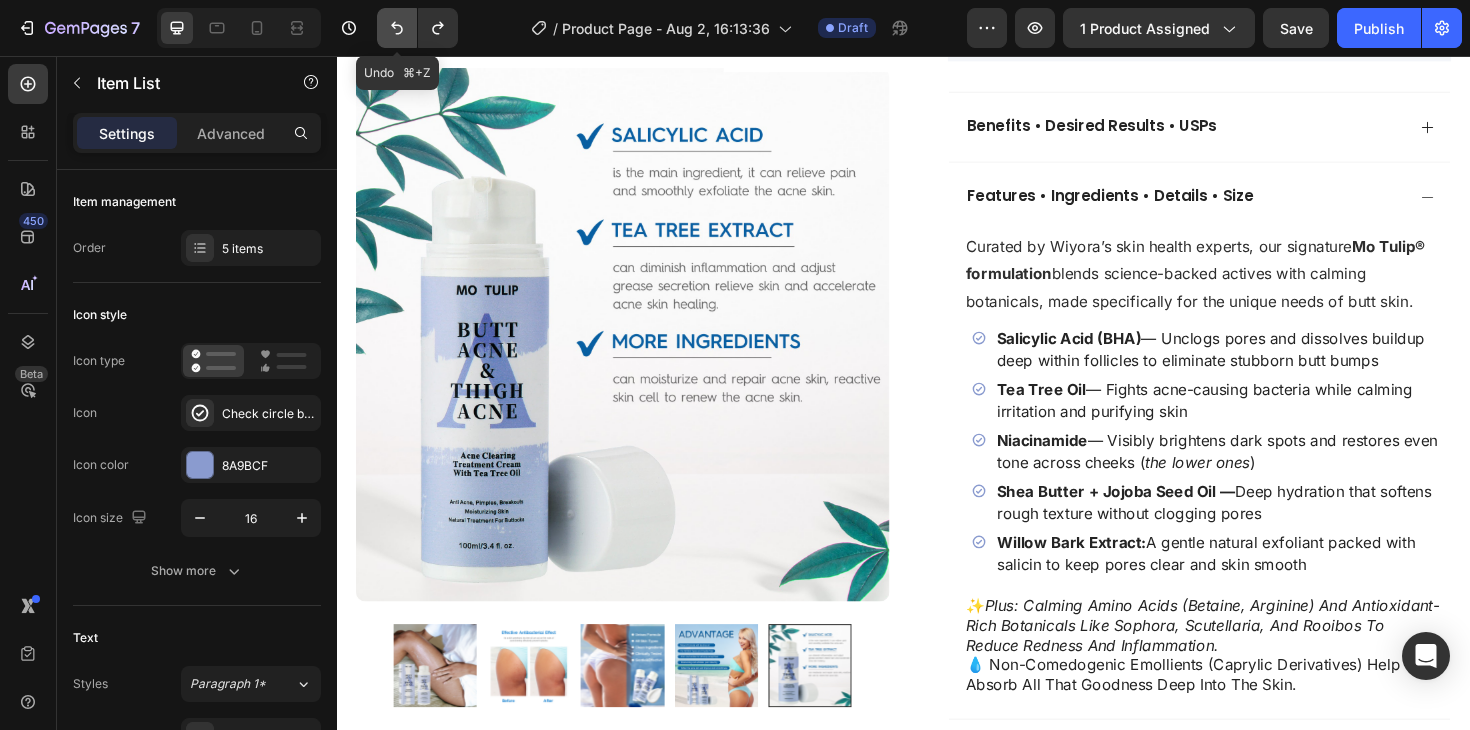 click 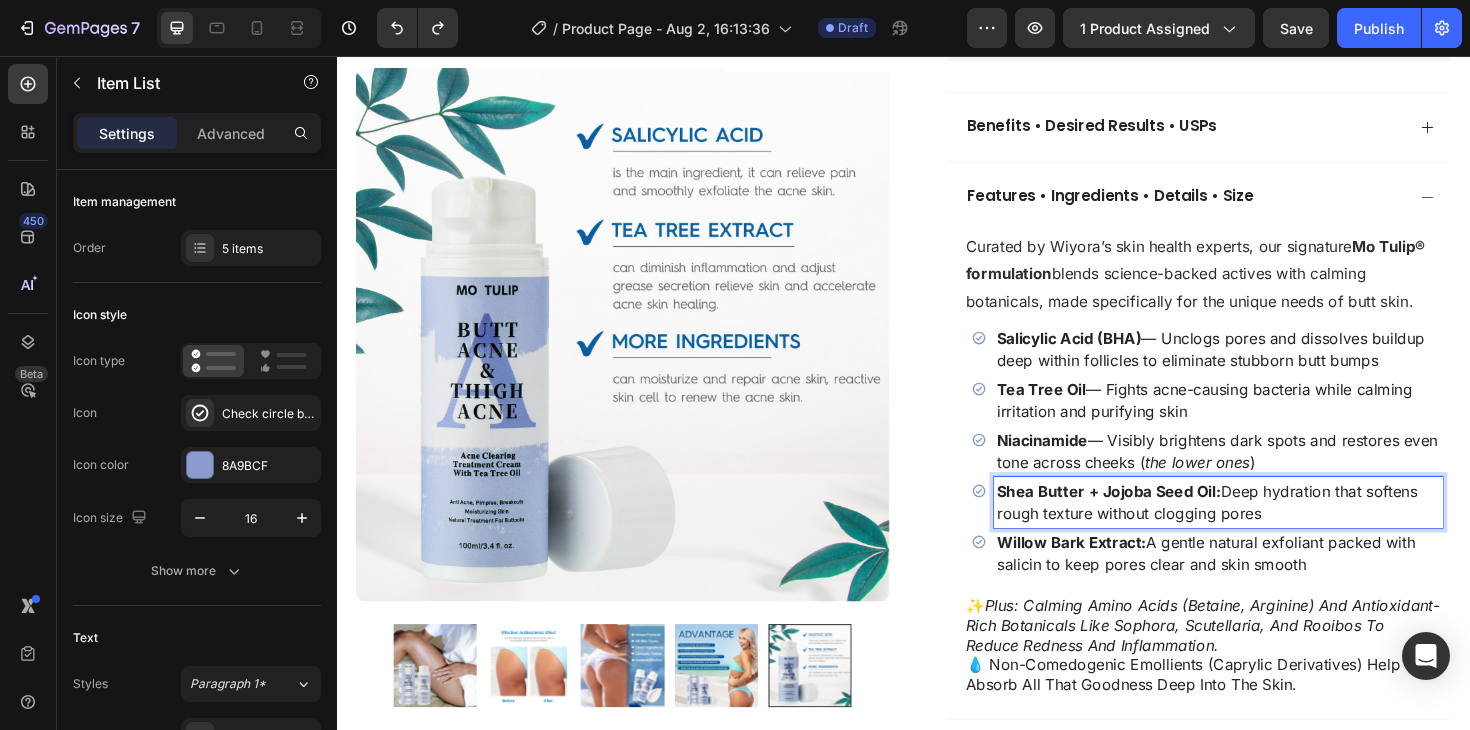 click on "Shea Butter + Jojoba Seed Oil:  Deep hydration that softens rough texture without clogging pores" at bounding box center [1270, 529] 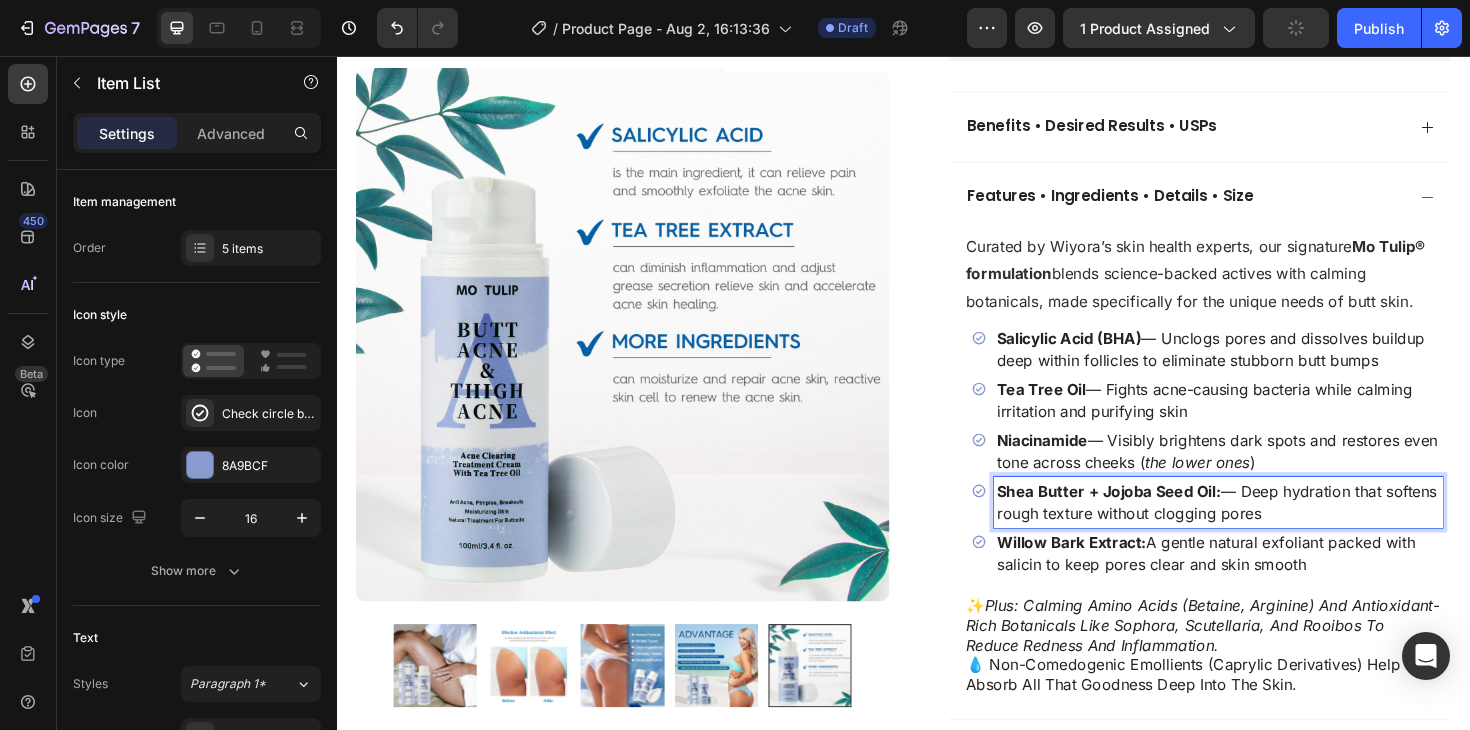 click on "Shea Butter + Jojoba Seed Oil:  — Deep hydration that softens rough texture without clogging pores" at bounding box center (1270, 529) 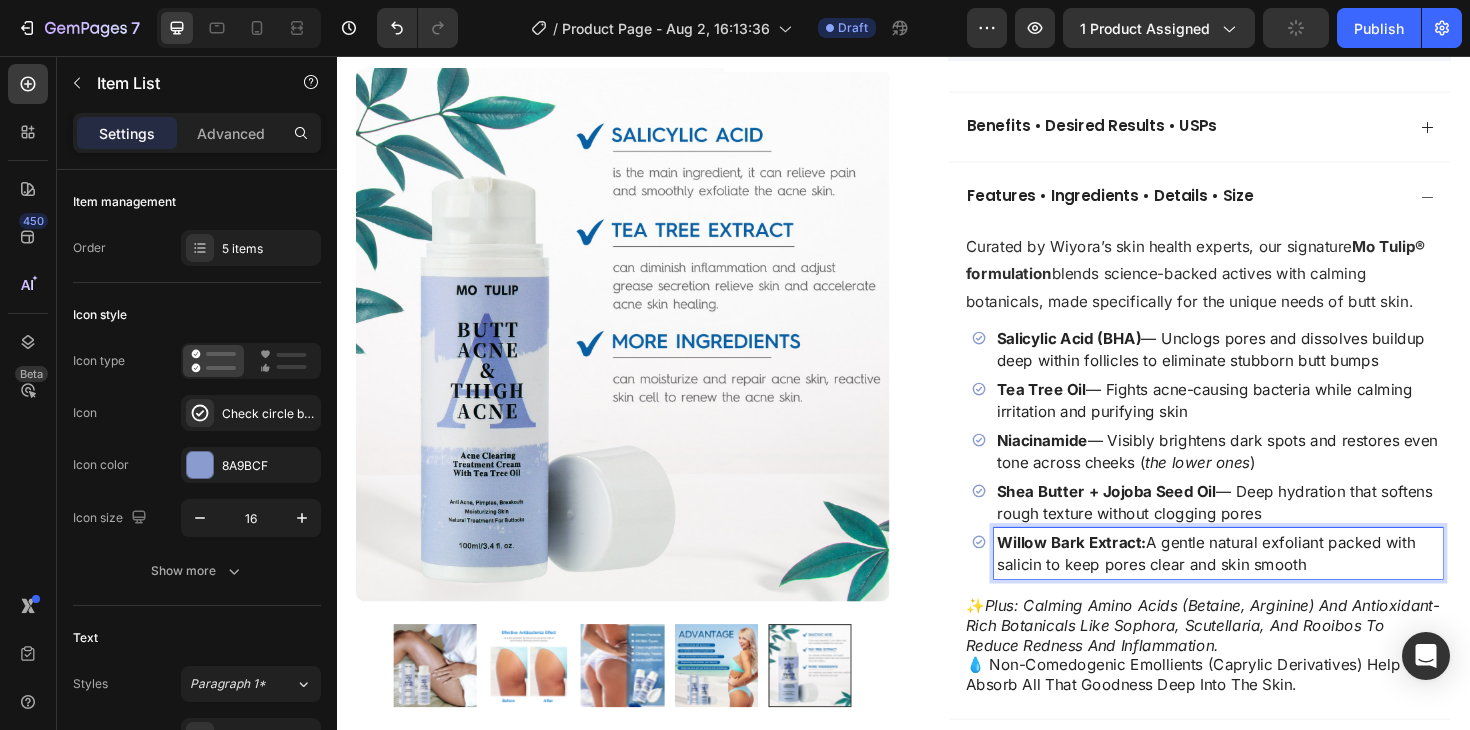 click on "Willow Bark Extract:  A gentle natural exfoliant packed with salicin to keep pores clear and skin smooth" at bounding box center [1270, 583] 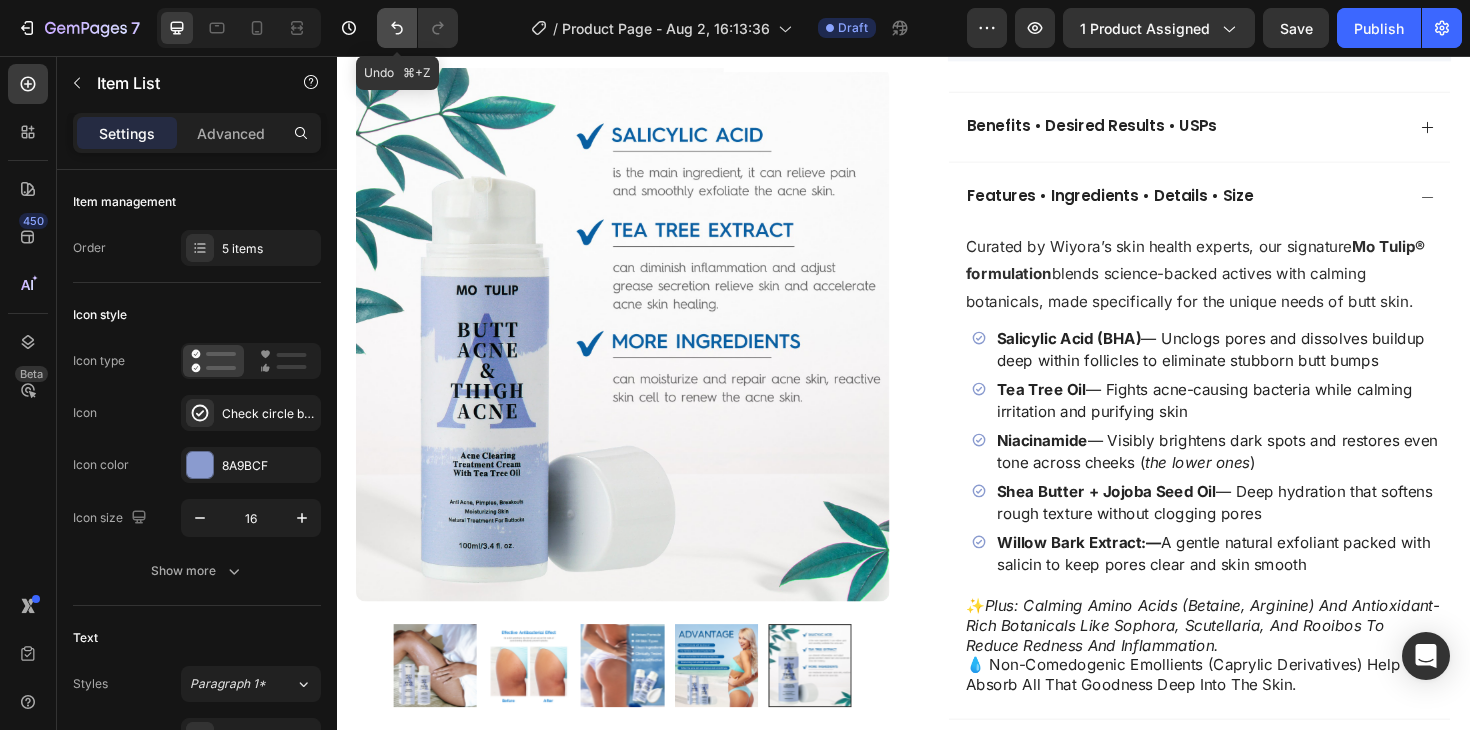click 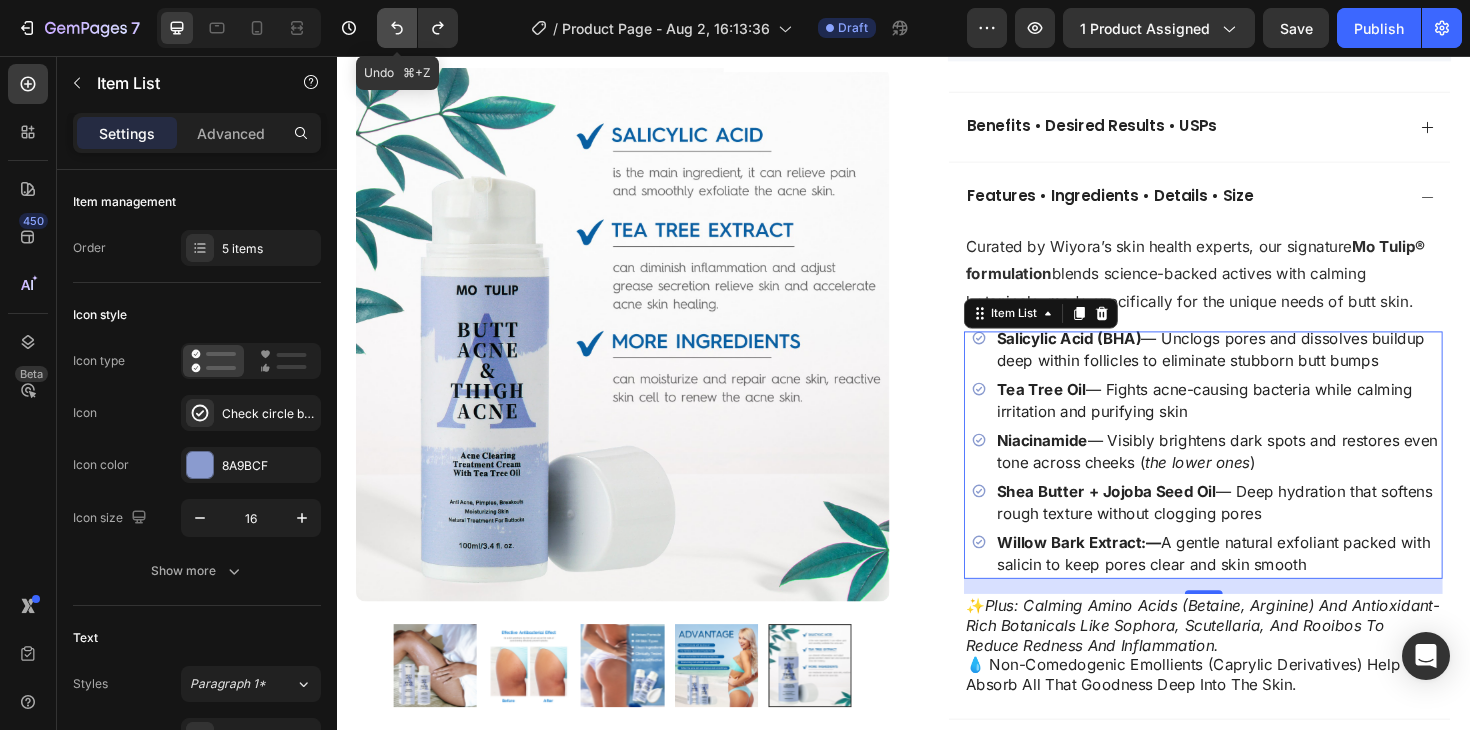 click 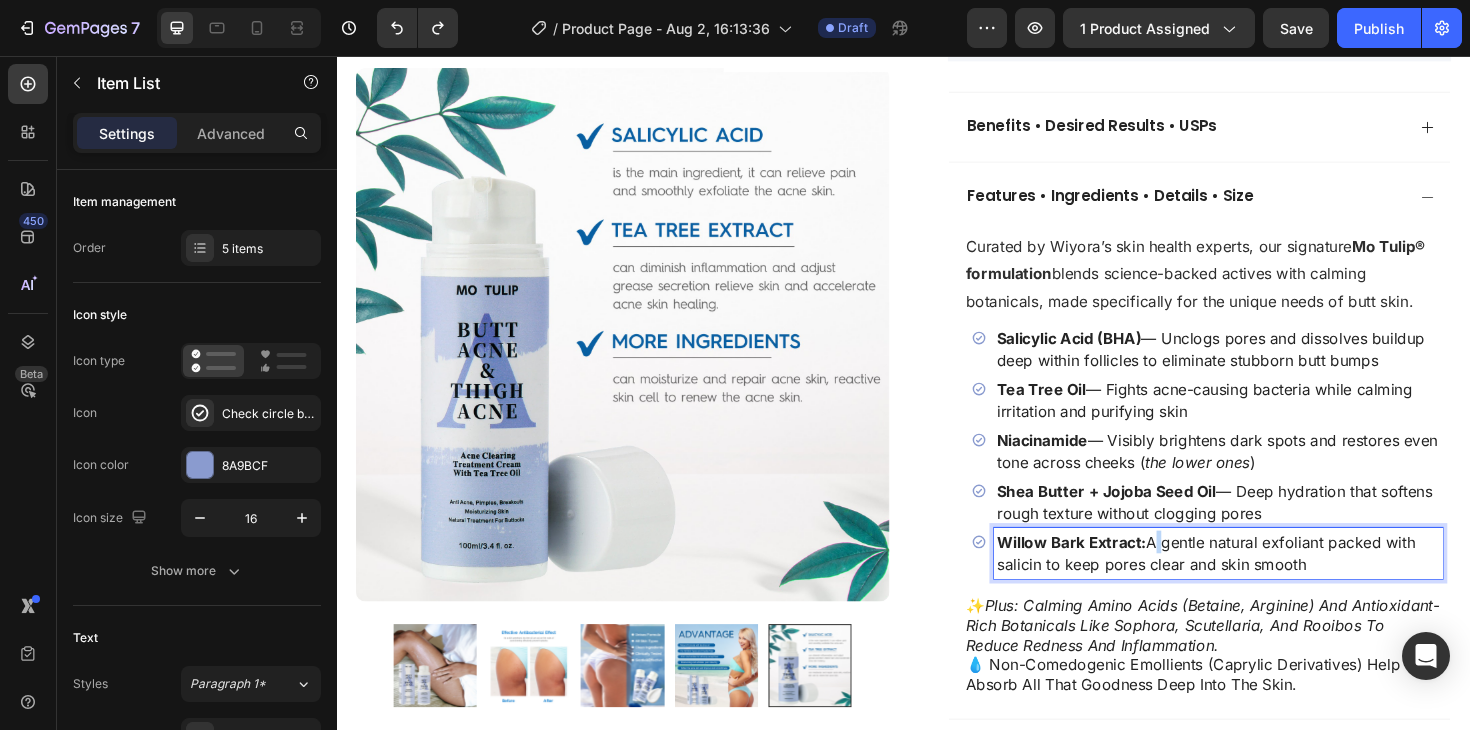 click on "Willow Bark Extract:  A gentle natural exfoliant packed with salicin to keep pores clear and skin smooth" at bounding box center [1270, 583] 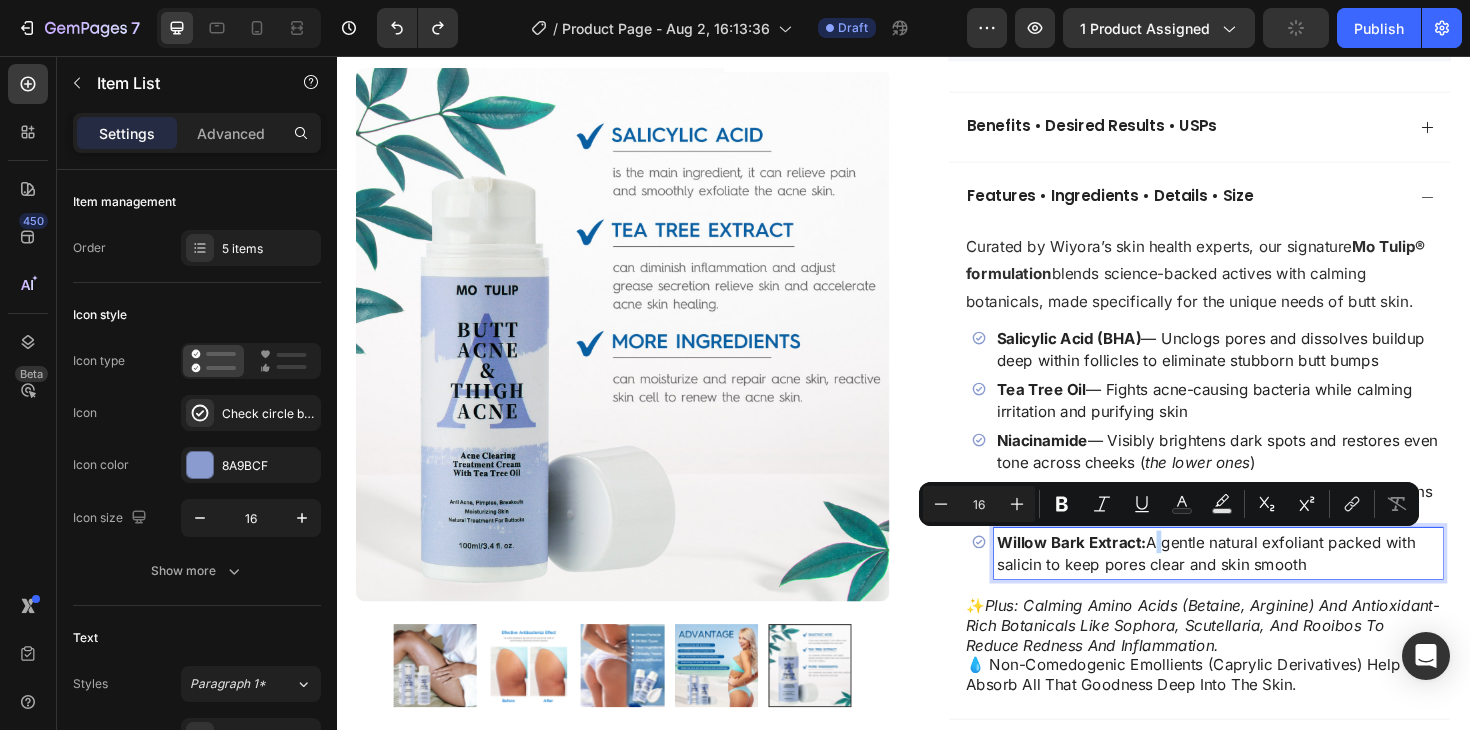 click on "Willow Bark Extract:  A gentle natural exfoliant packed with salicin to keep pores clear and skin smooth" at bounding box center (1270, 583) 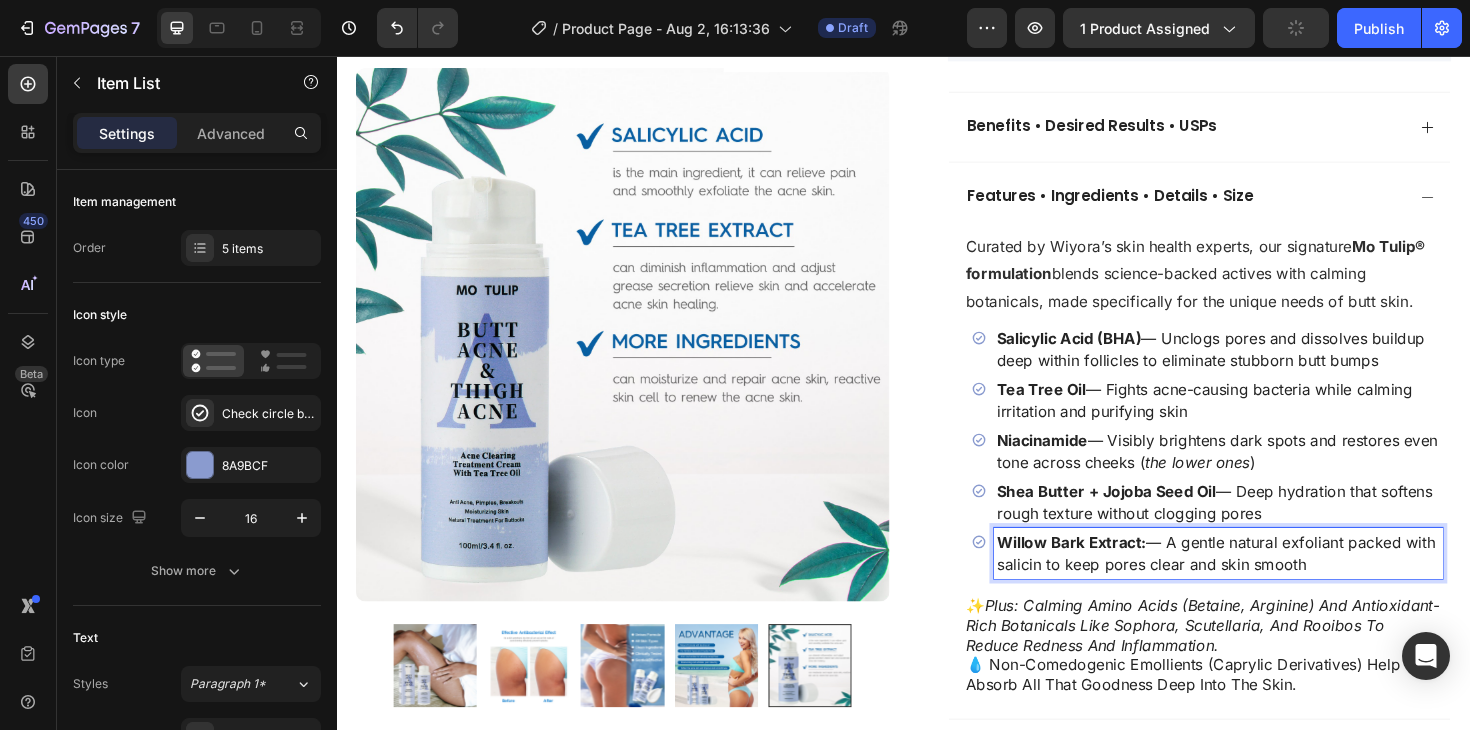 click on "Willow Bark Extract:  — A gentle natural exfoliant packed with salicin to keep pores clear and skin smooth" at bounding box center (1270, 583) 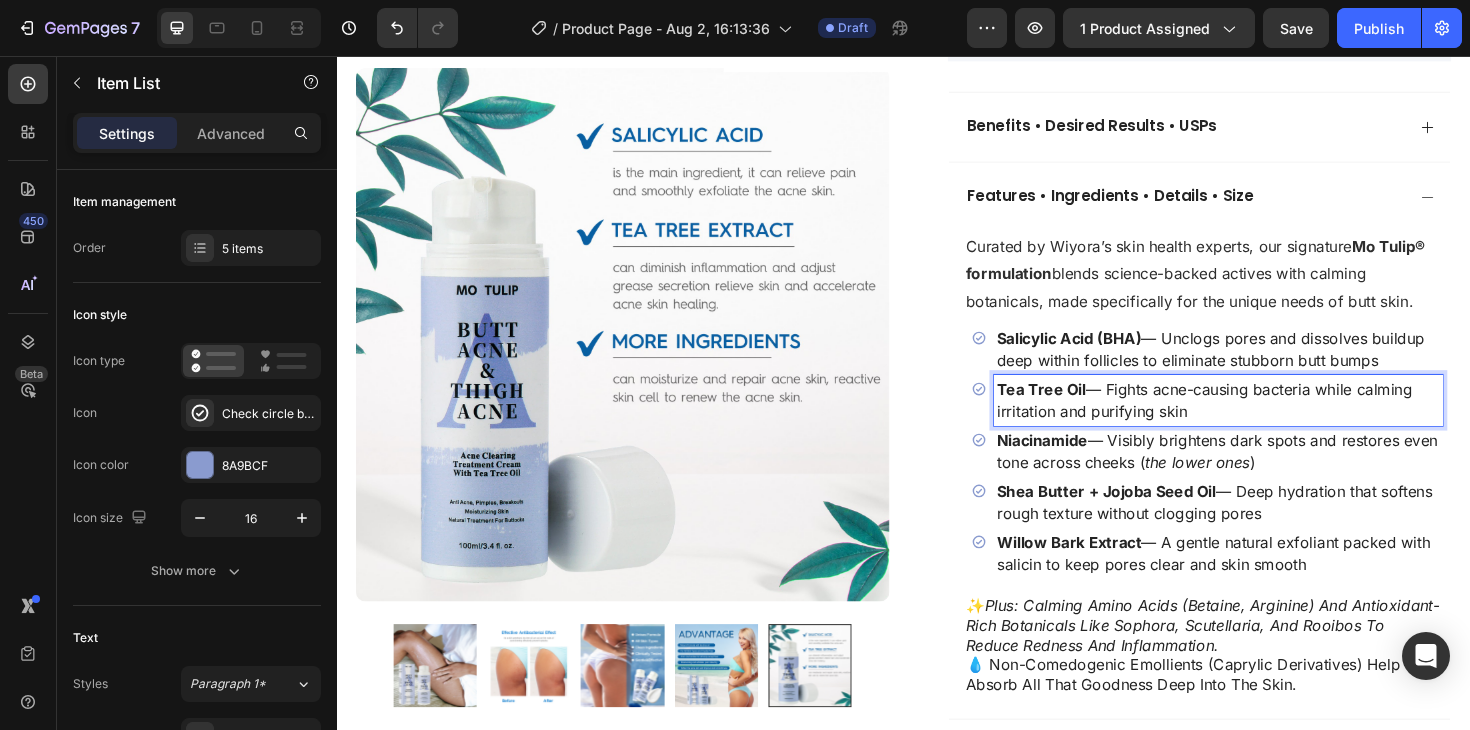 click on "Tea Tree Oil  — Fights acne-causing bacteria while calming irritation and purifying skin" at bounding box center [1270, 421] 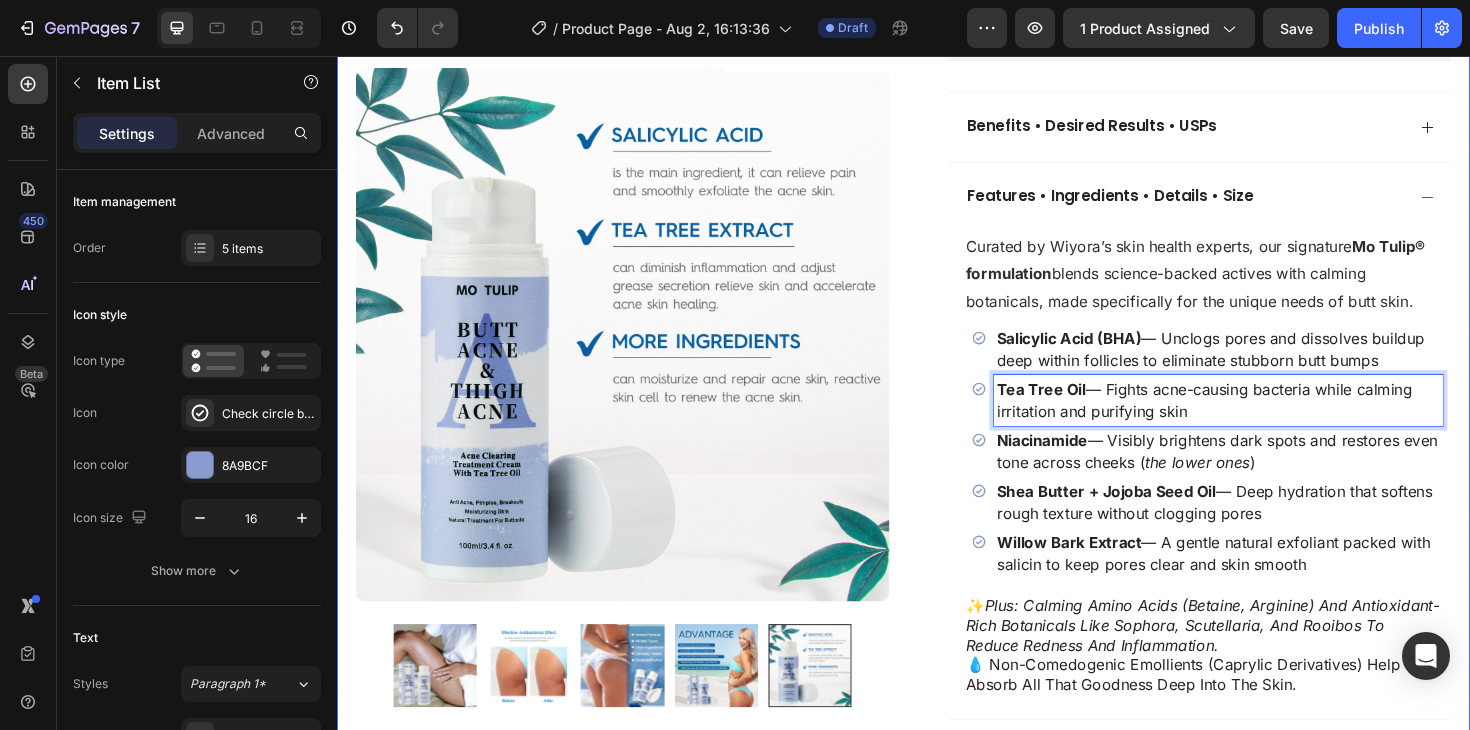 click on "Product Images Image Icon Icon Icon Icon Icon Icon List “This skin cream is a game-changer! It has transformed my dry, lackluster skin into a hydrated and radiant complexion. I love how it absorbs quickly and leaves no greasy residue. Highly recommend” Text Block
Icon [PERSON] ([LOCATION]) Text Block Row Row Row Judge.me - Preview Badge (Stars) Judge.me Helped X Customers solve their Y problems Text Block Wiyora ClearBooty™ Cream Product Title USP + value Prop subheadline Text Block USP Subheadline or Customer Review Address Pre purchase questions or objections  Text Block
Clears stubborn butt acne fast
Fades dark spots & rough texture
Prevents future breakouts Item List Pumper Bundles Volume Discount Pumper Bundles Volume Discount
Icon Sale Ends In 2 Hours | Limited Time Offer Text Block Row
Add to cart Add to Cart Value proposition 1 Text Block Value Proposition 2 Row Row" at bounding box center [937, 205] 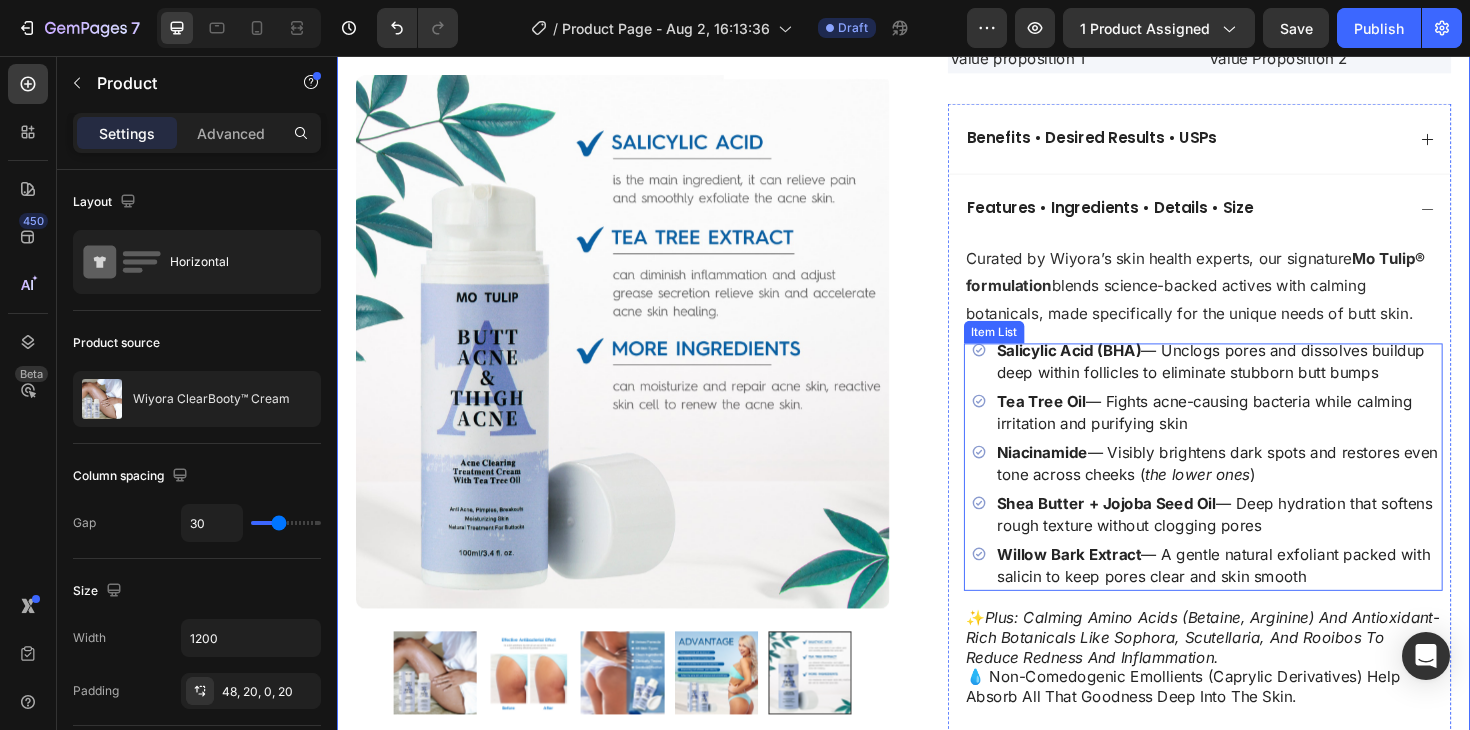 scroll, scrollTop: 744, scrollLeft: 0, axis: vertical 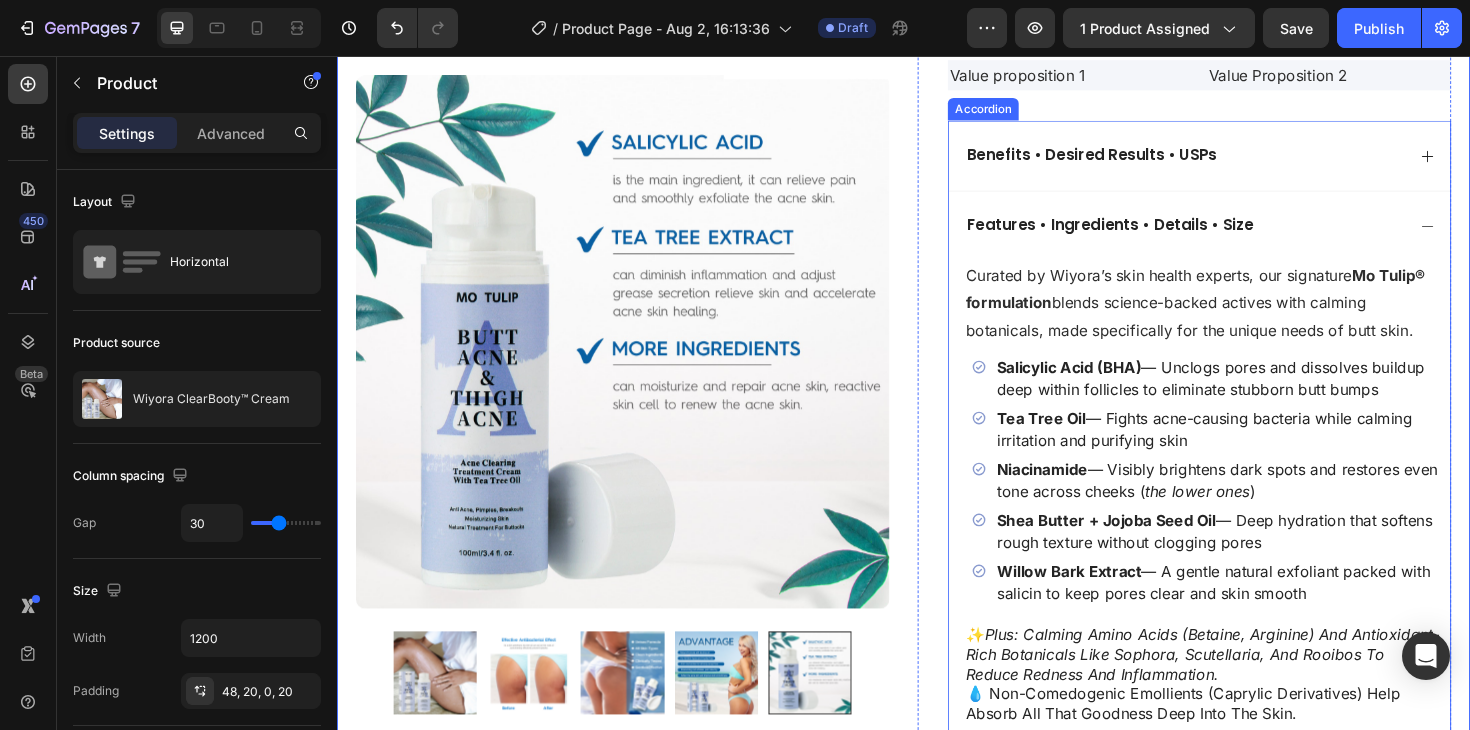 click on "Features • Ingredients • Details • Size" at bounding box center (1250, 236) 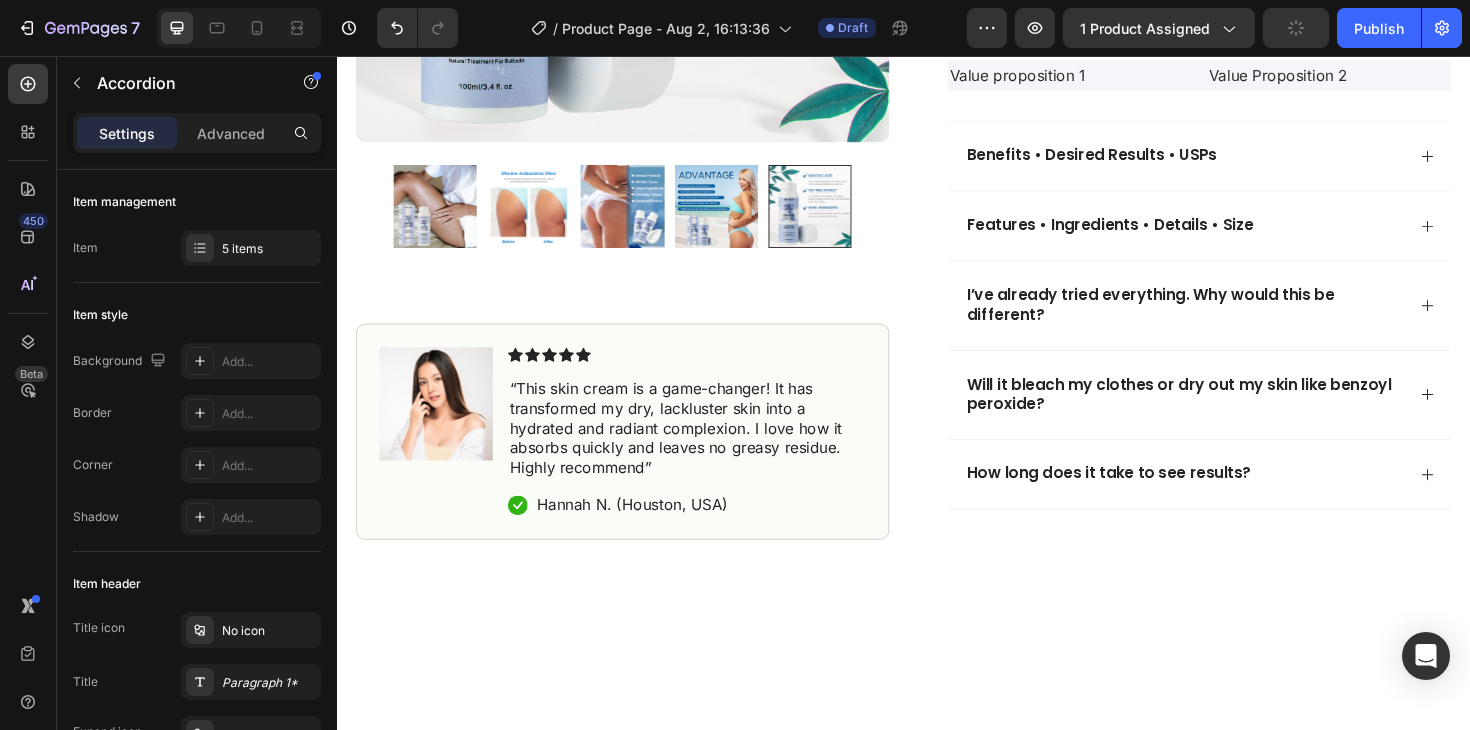 click at bounding box center [937, 1137] 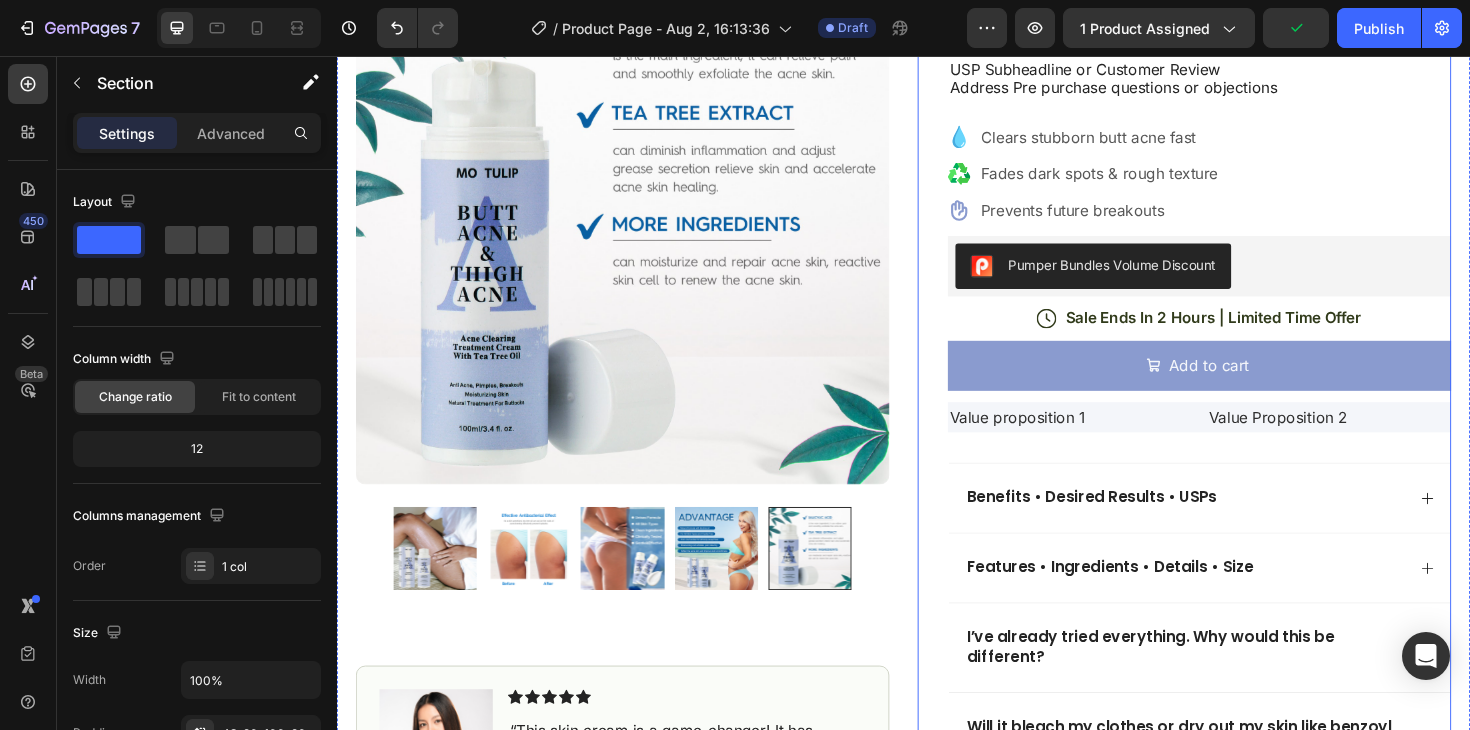 scroll, scrollTop: 380, scrollLeft: 0, axis: vertical 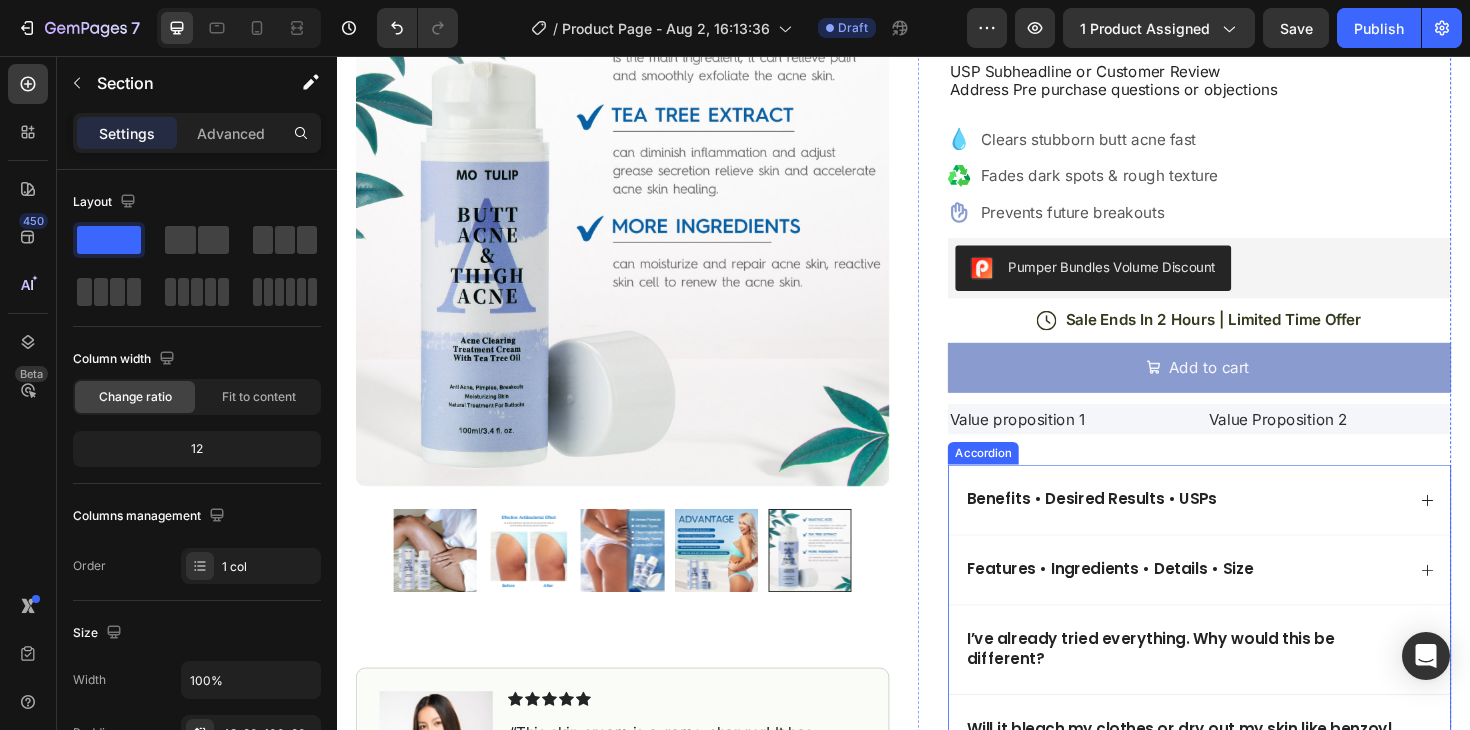 click on "Benefits • Desired Results • USPs" at bounding box center (1234, 526) 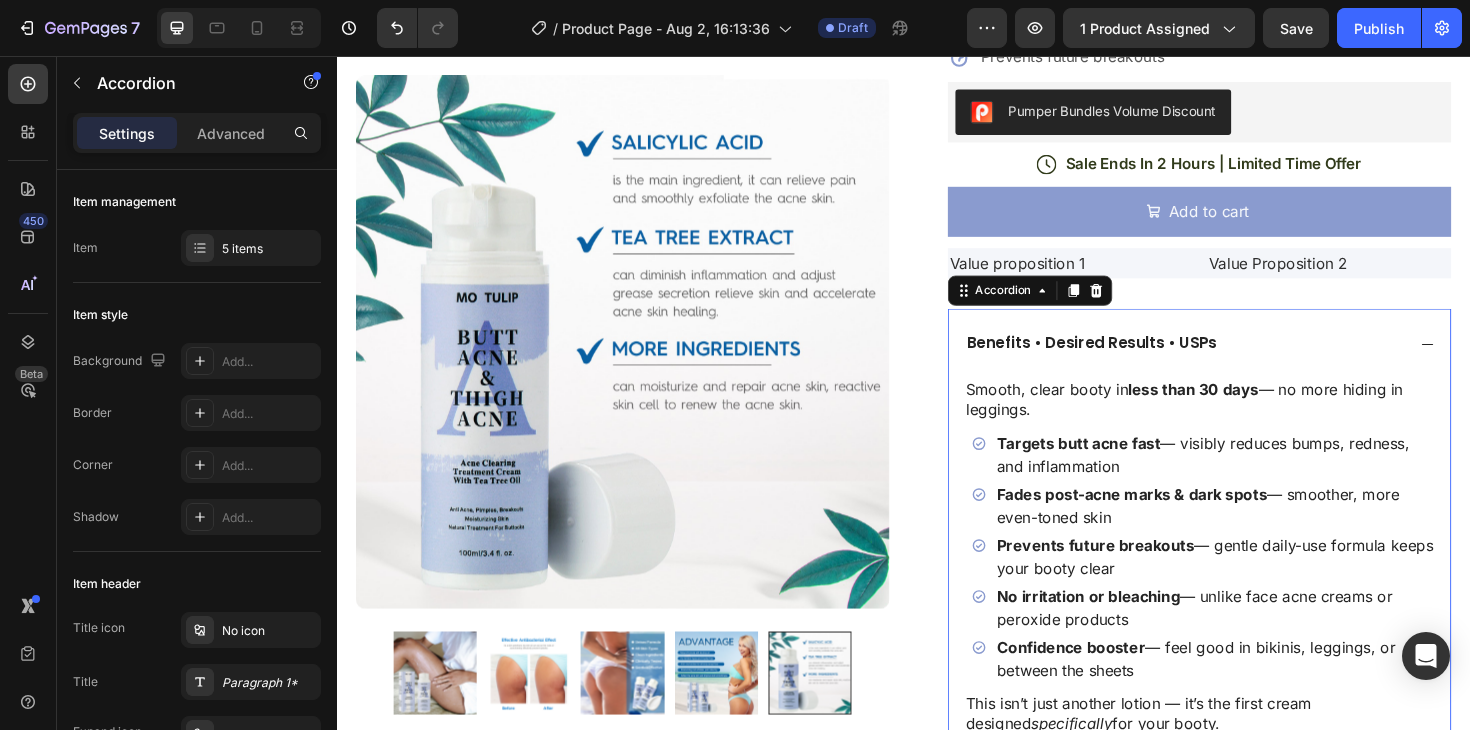scroll, scrollTop: 544, scrollLeft: 0, axis: vertical 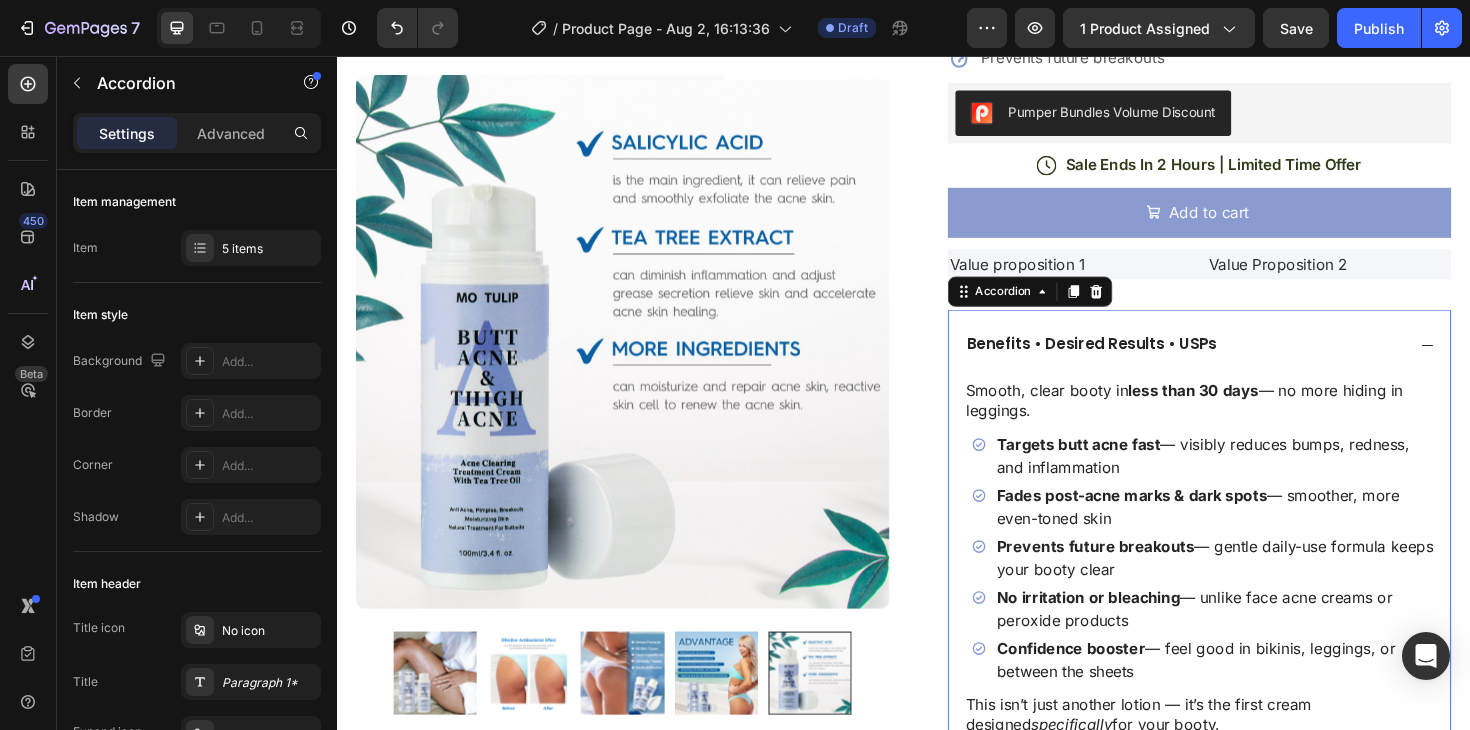 click on "Benefits • Desired Results • USPs" at bounding box center [1234, 362] 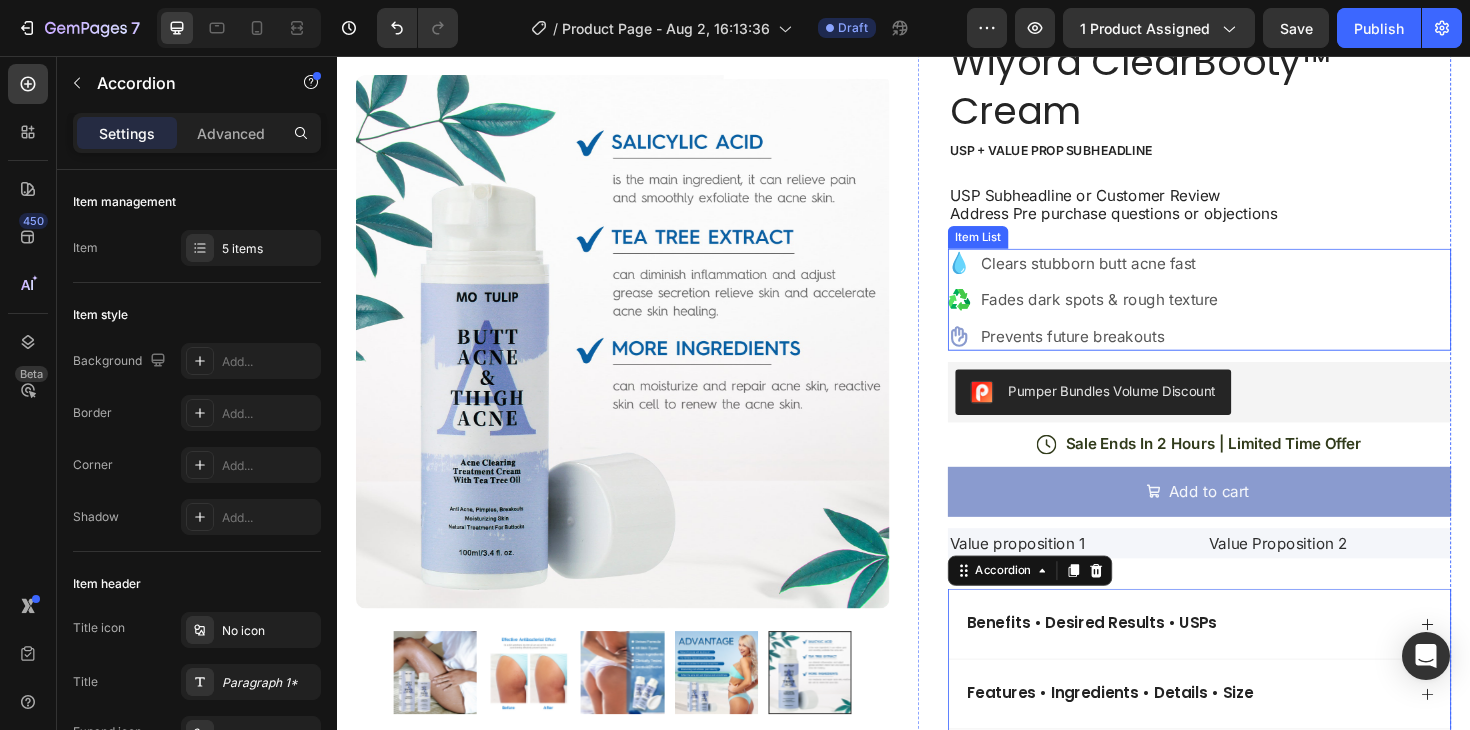 scroll, scrollTop: 131, scrollLeft: 0, axis: vertical 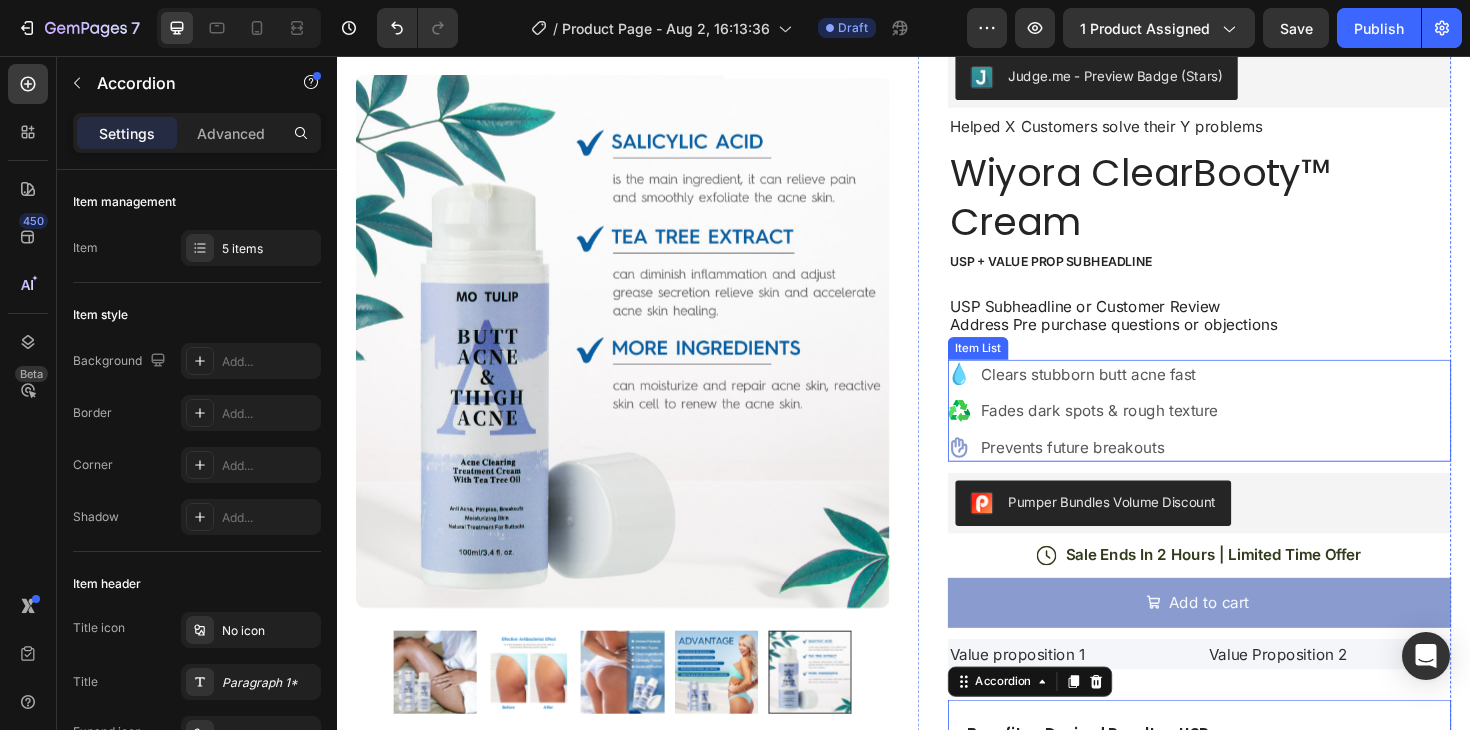 click 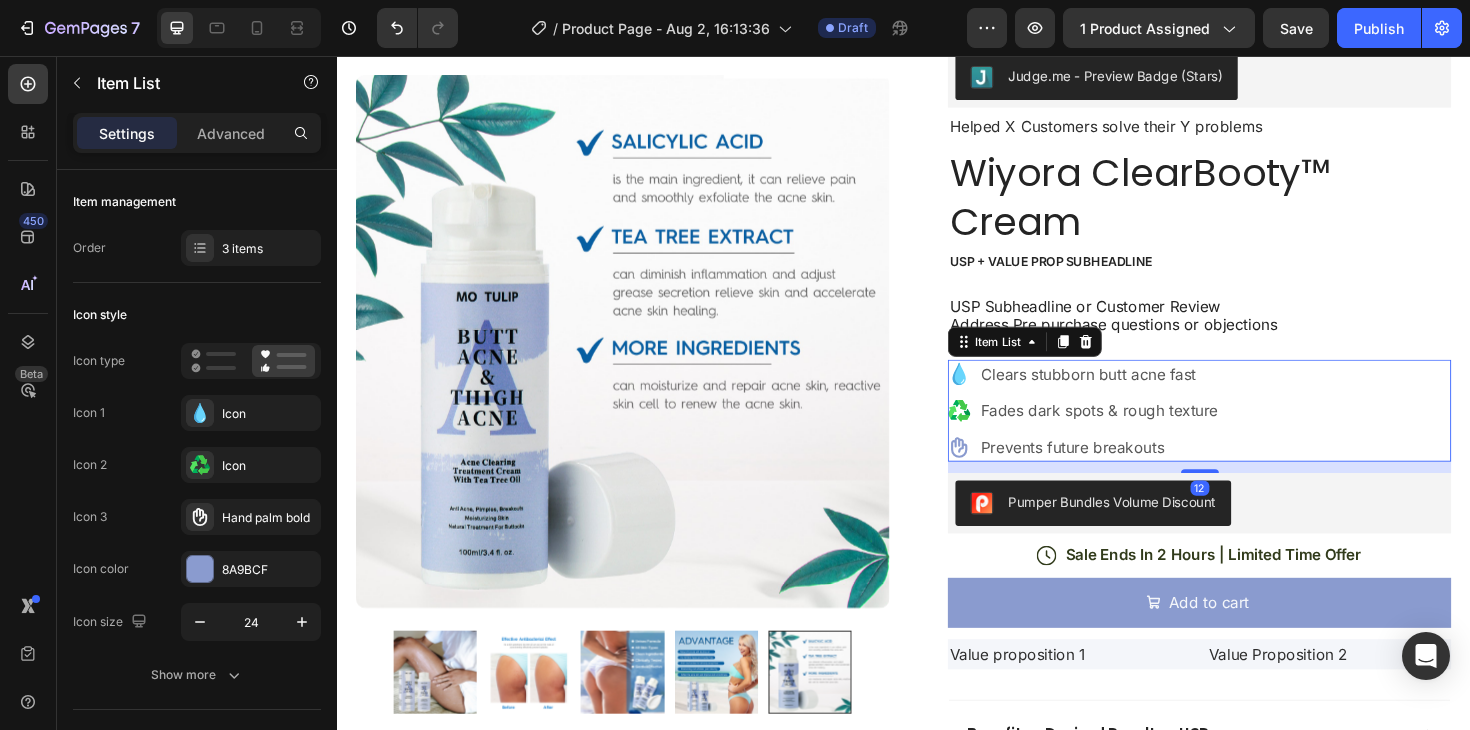click 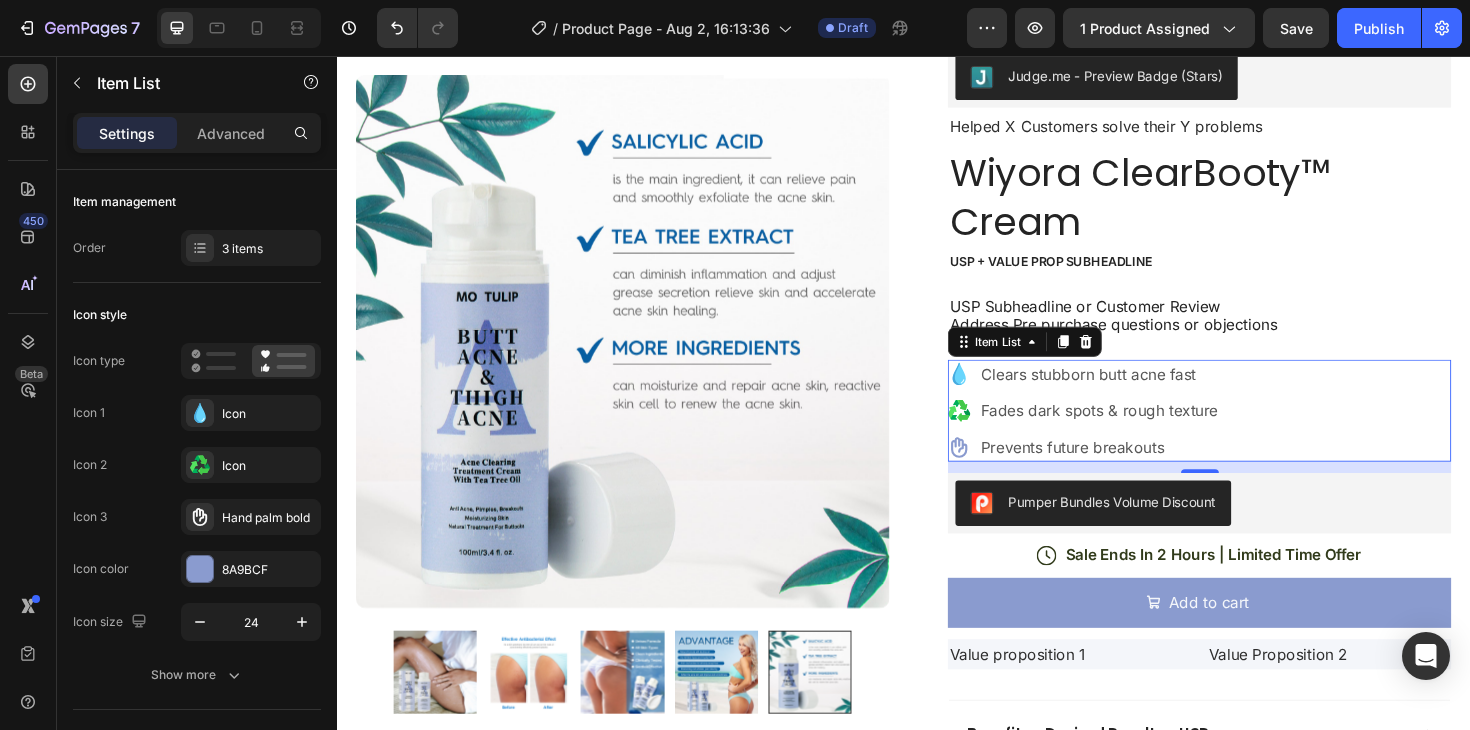 click 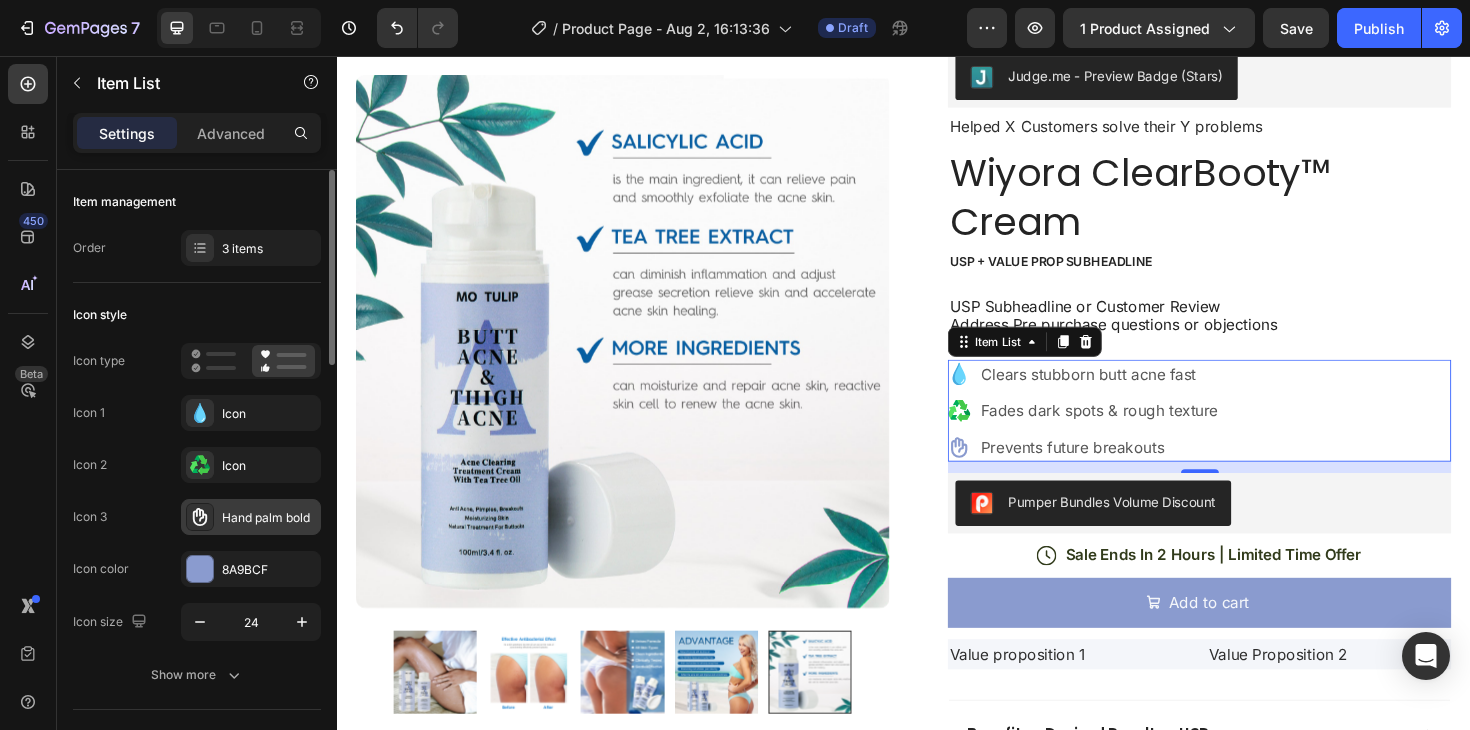 click on "Hand palm bold" at bounding box center [251, 517] 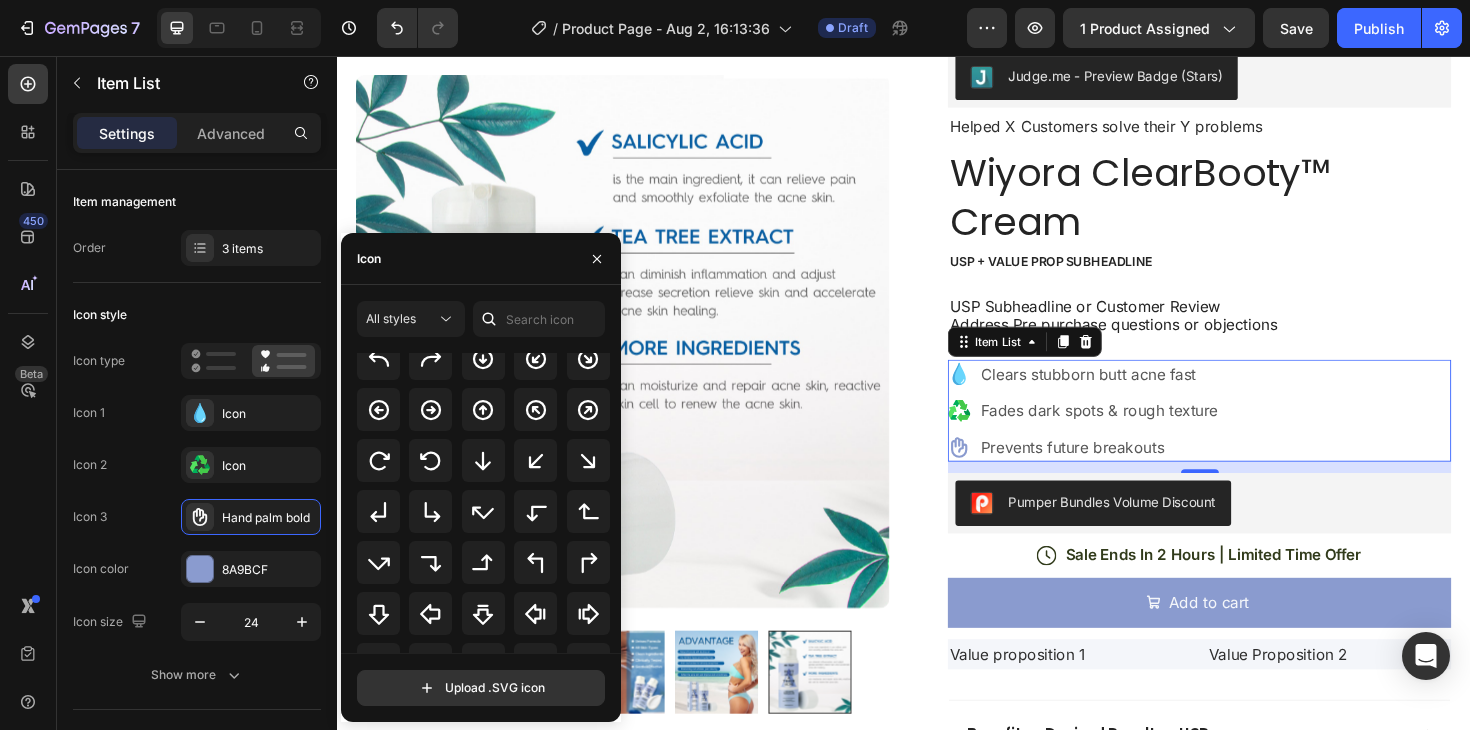scroll, scrollTop: 505, scrollLeft: 0, axis: vertical 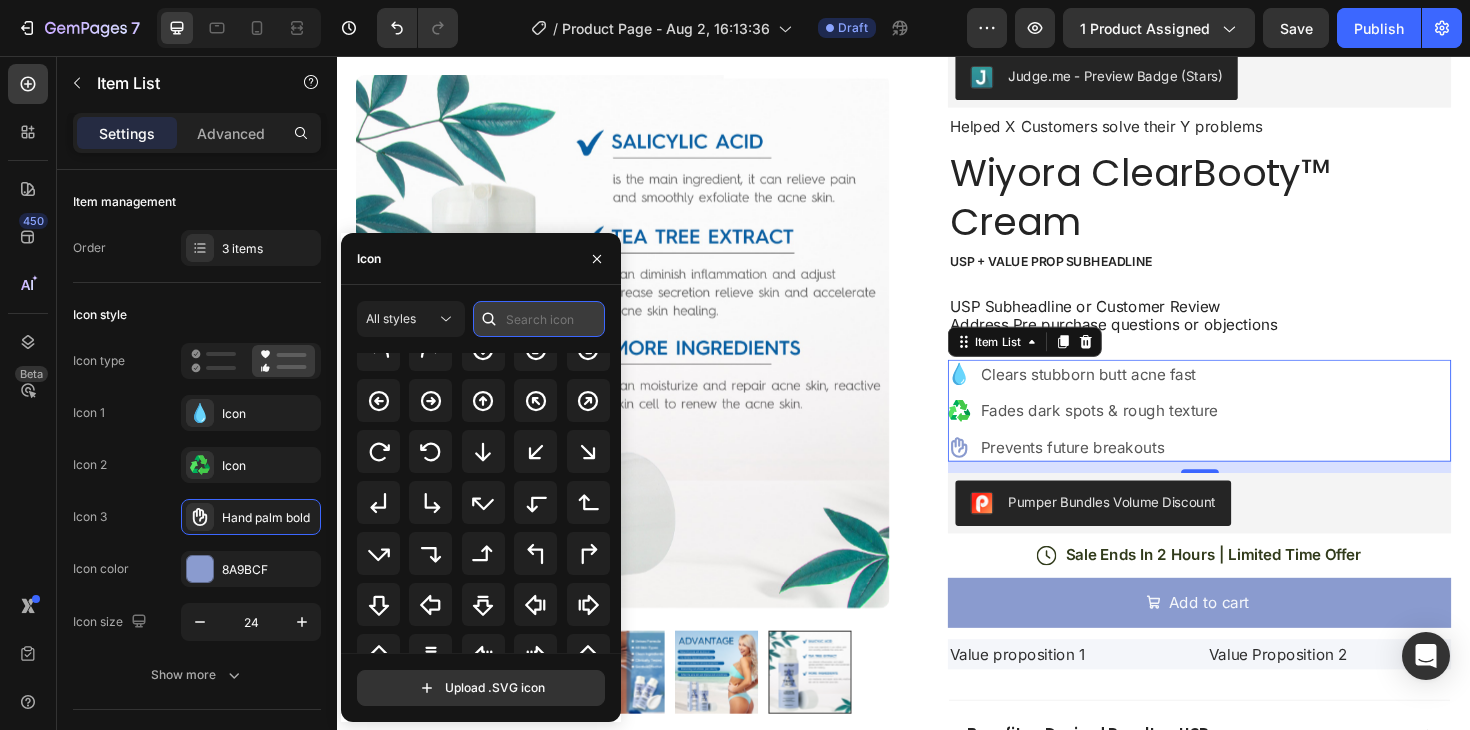 click at bounding box center [539, 319] 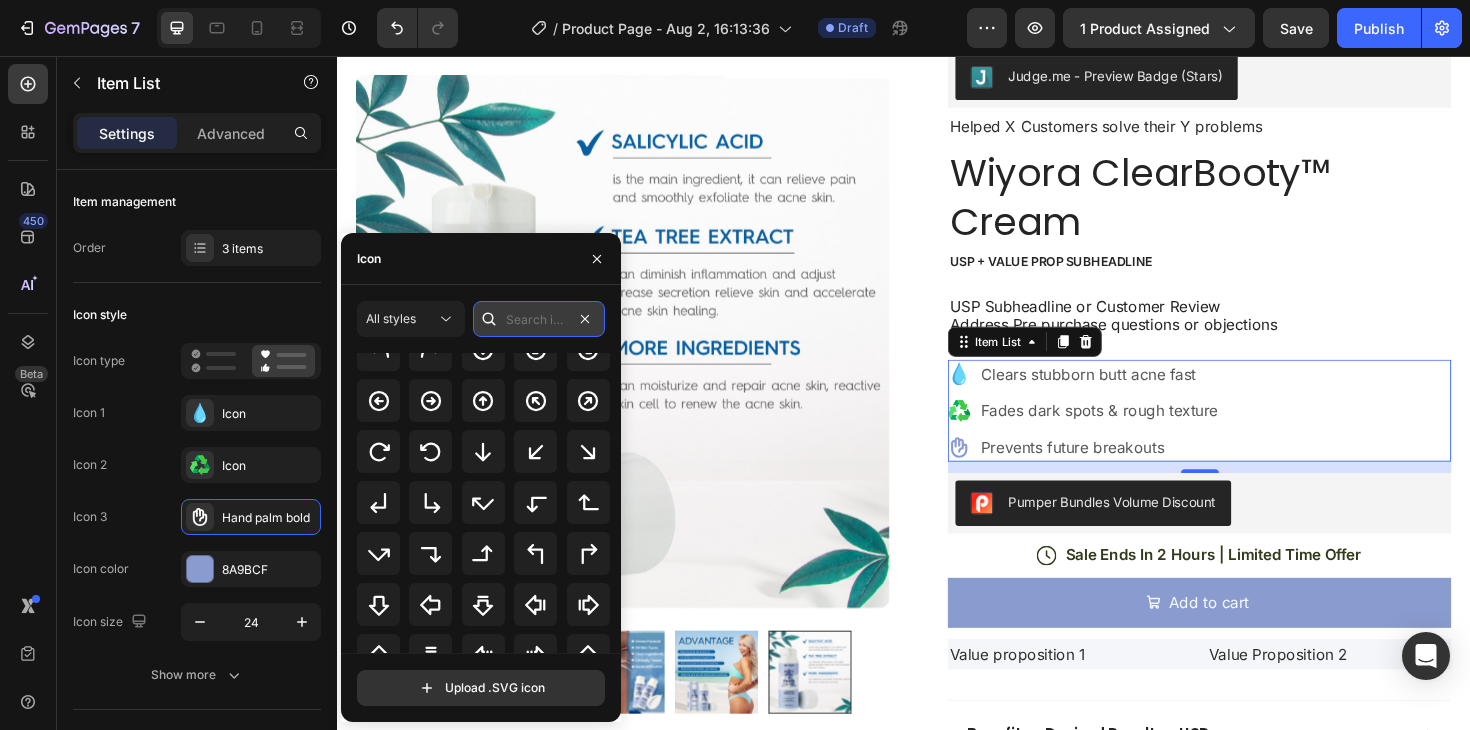 scroll, scrollTop: 0, scrollLeft: 0, axis: both 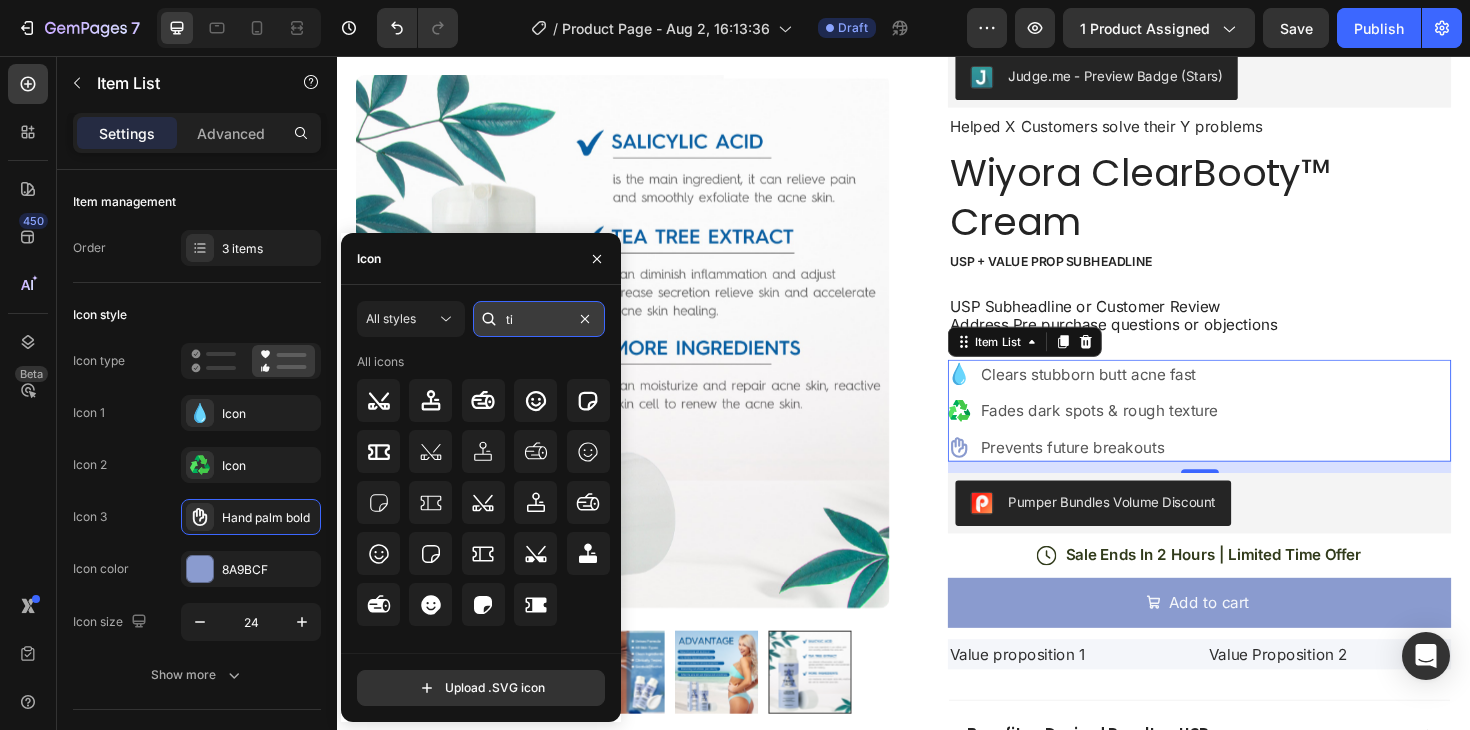 type on "t" 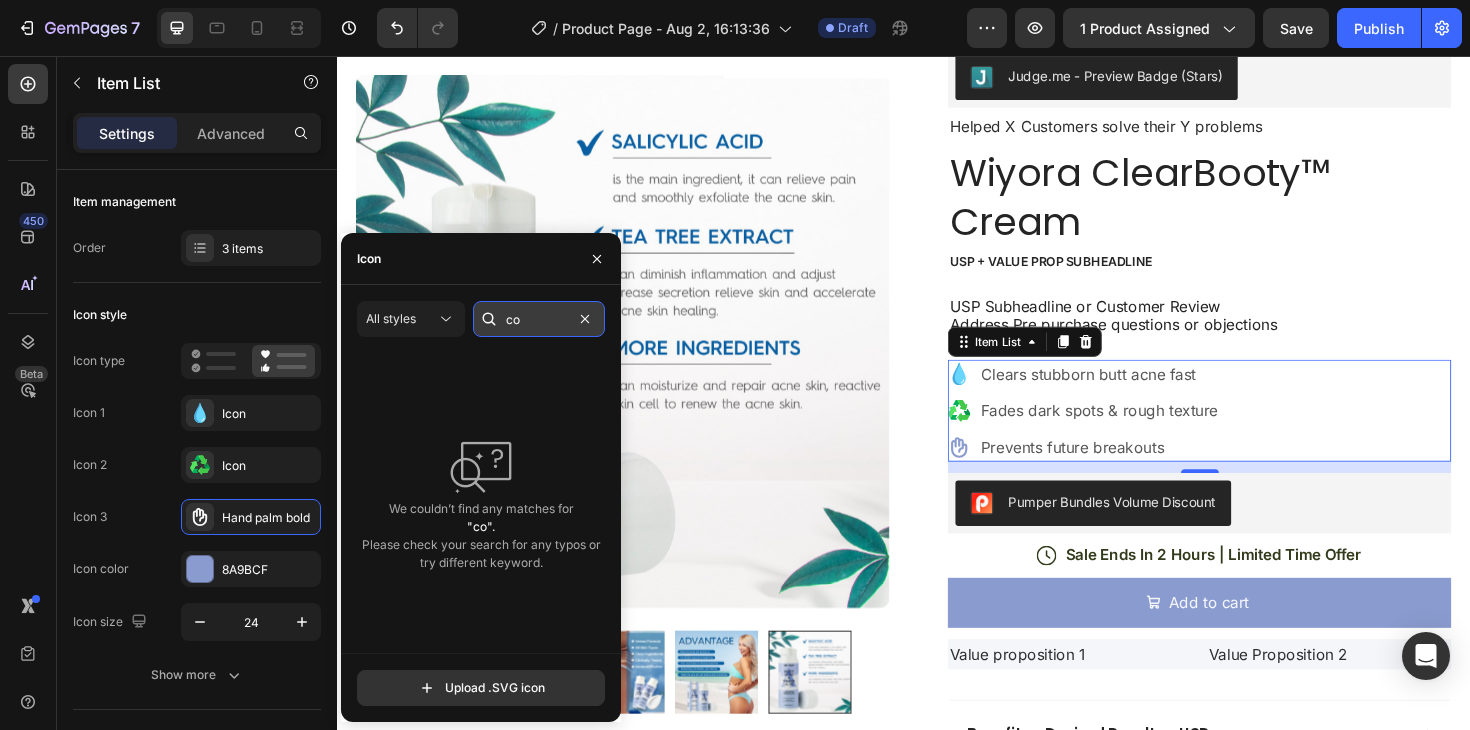 type on "c" 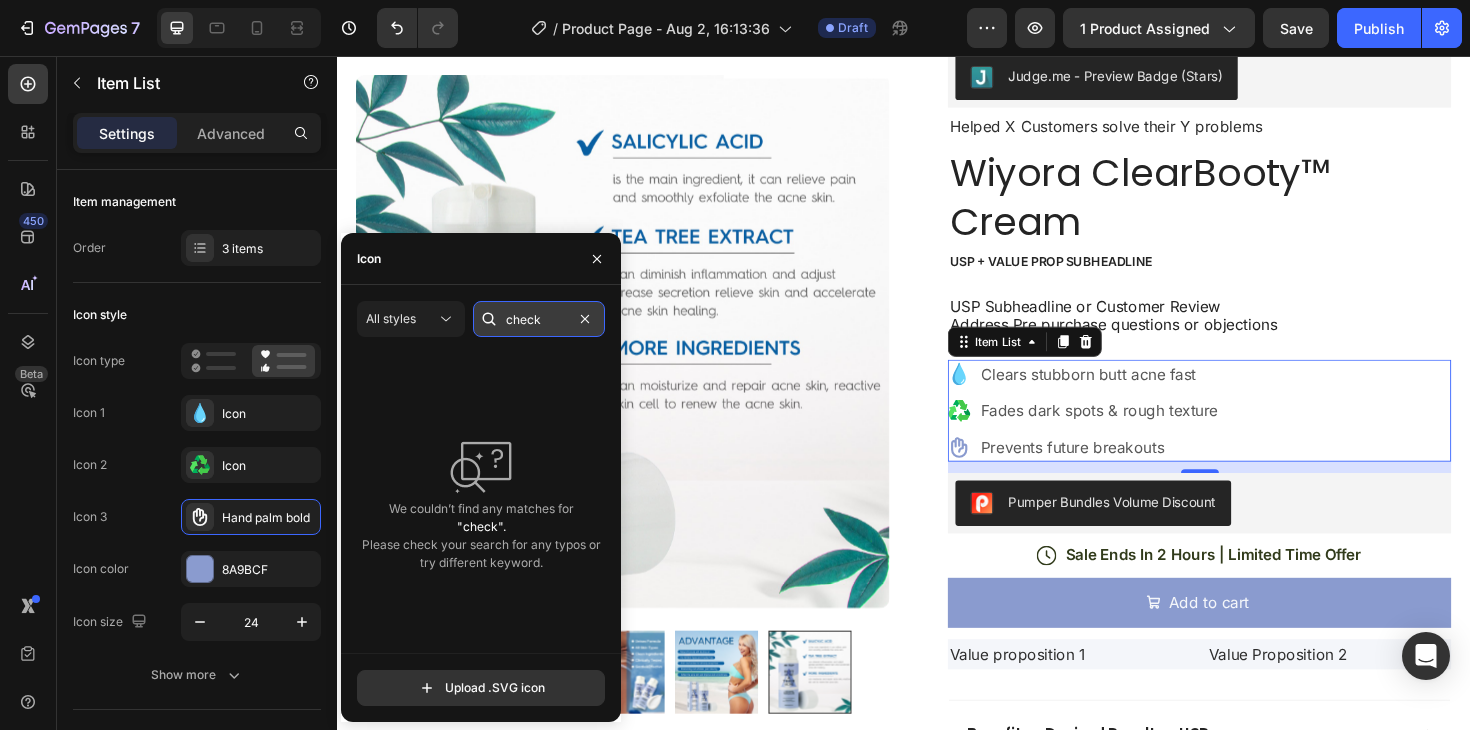 type on "check" 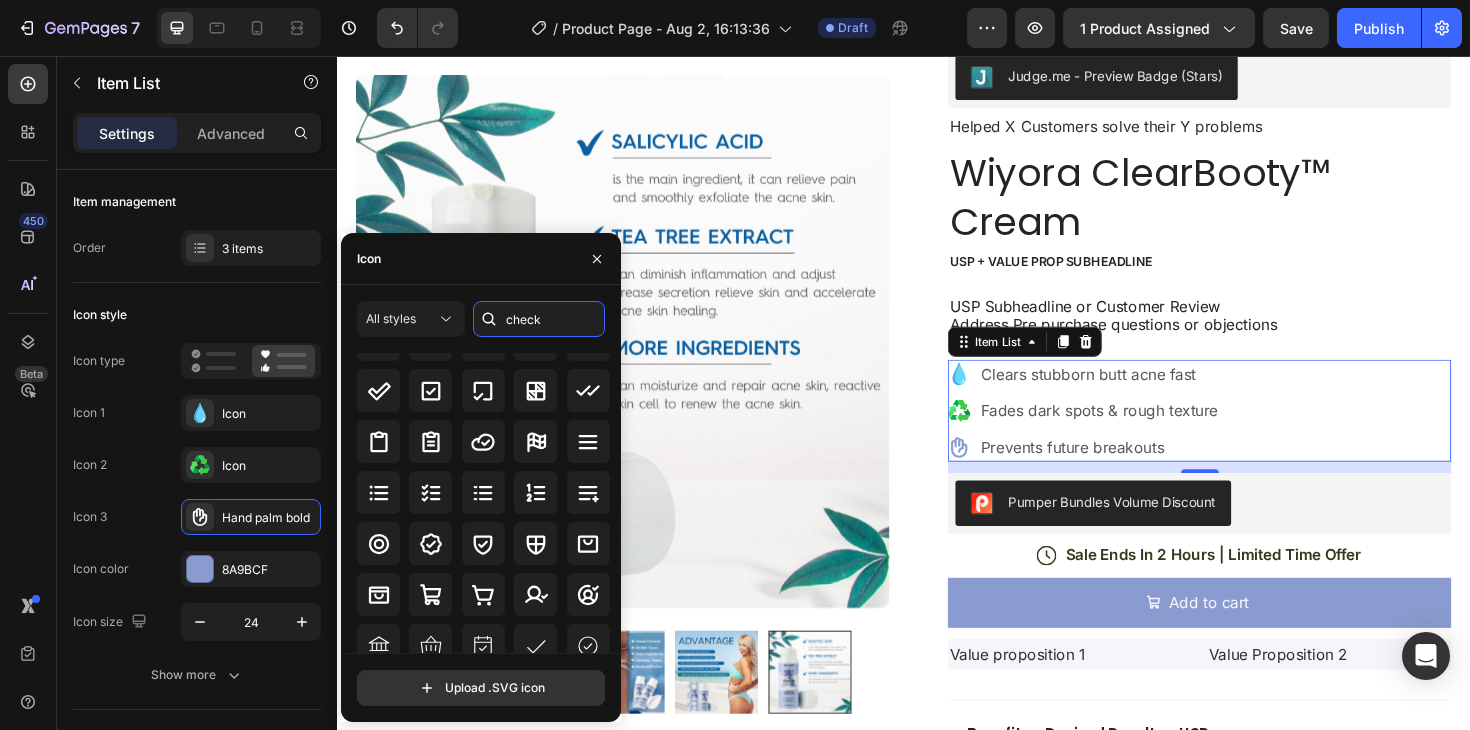 scroll, scrollTop: 0, scrollLeft: 0, axis: both 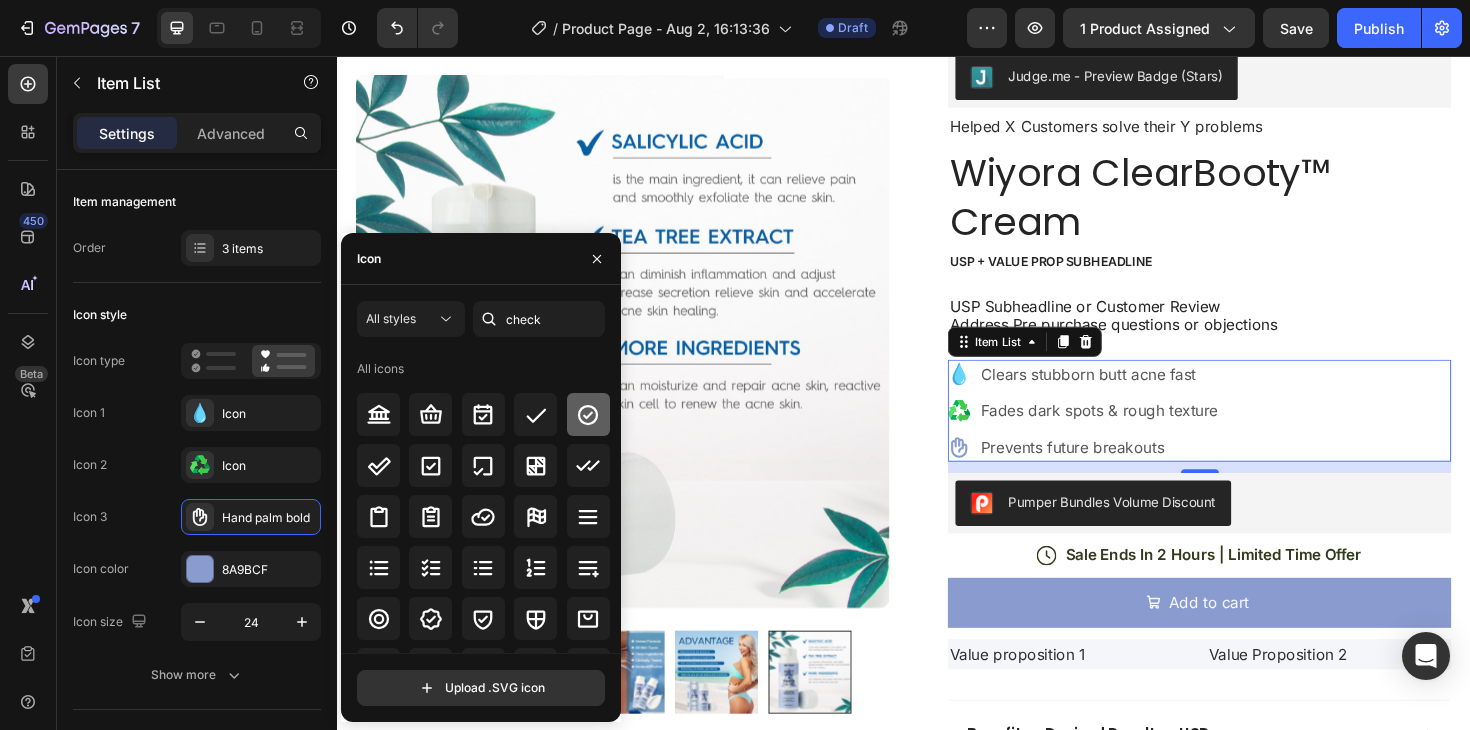 click 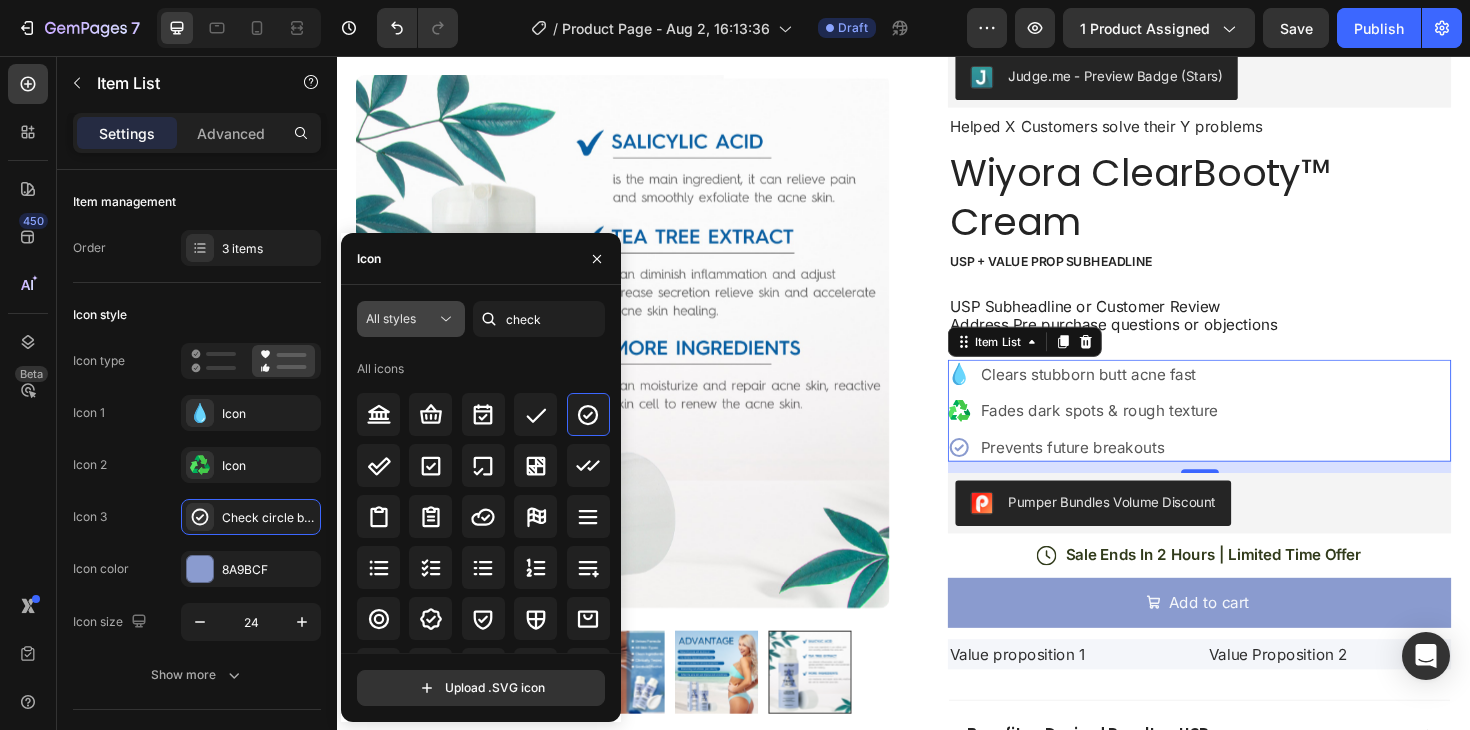click on "All styles" at bounding box center (401, 319) 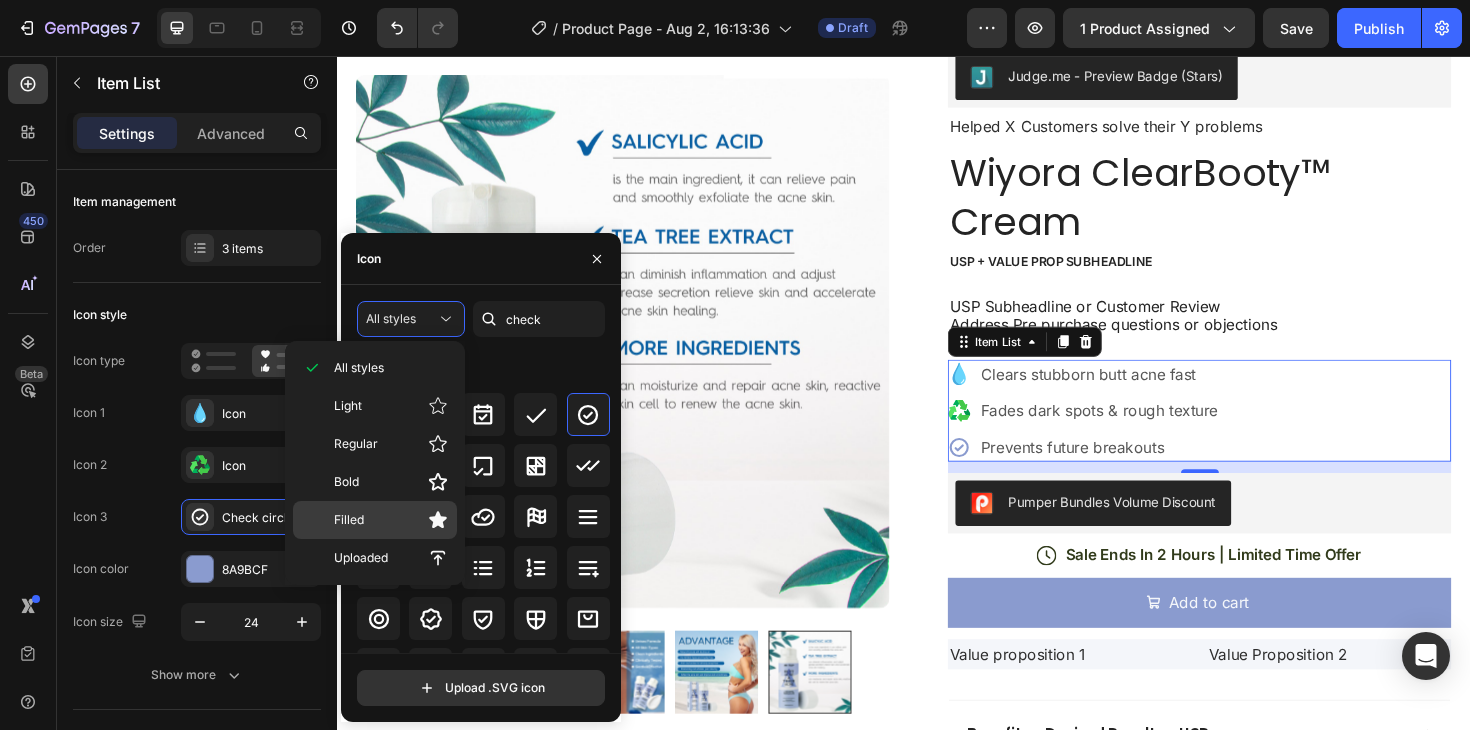 click on "Filled" at bounding box center (391, 520) 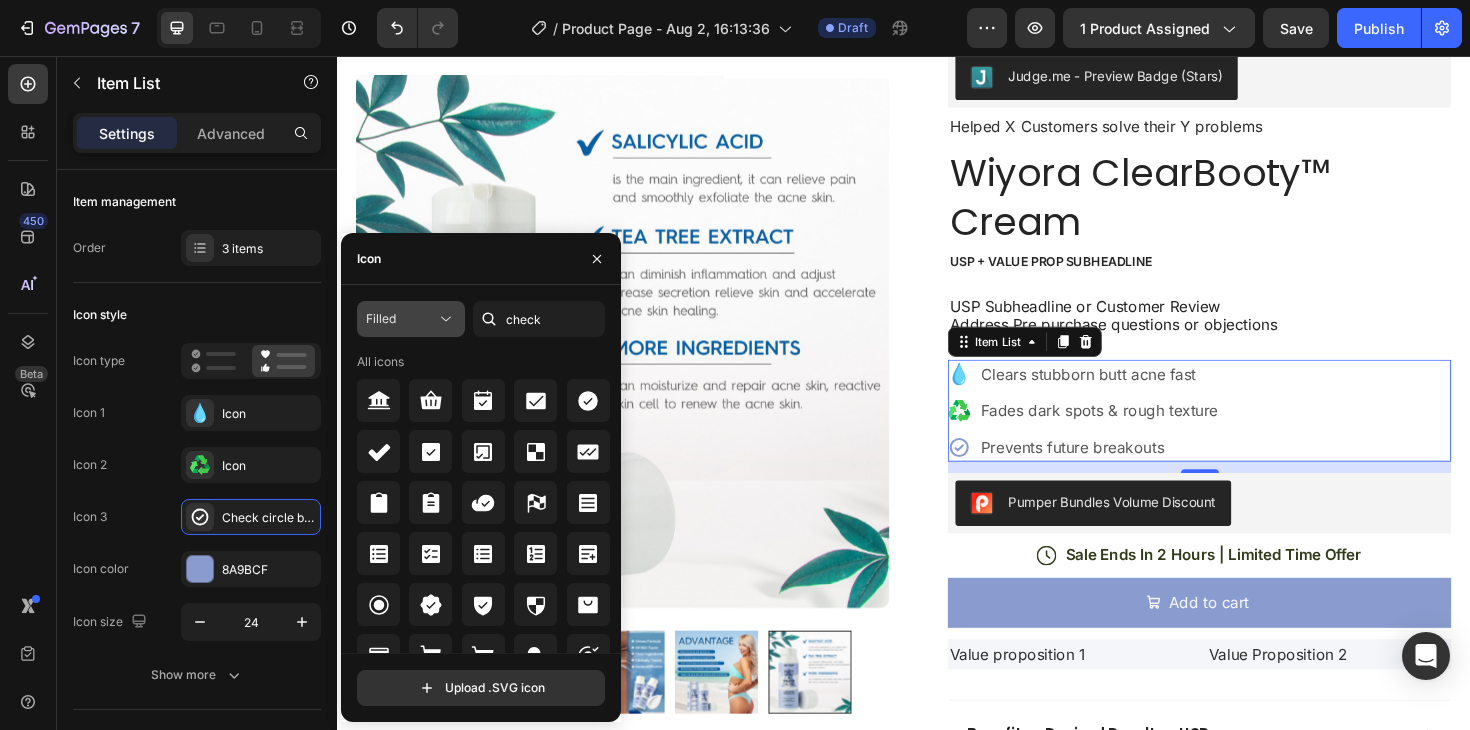 click on "Filled" at bounding box center [381, 318] 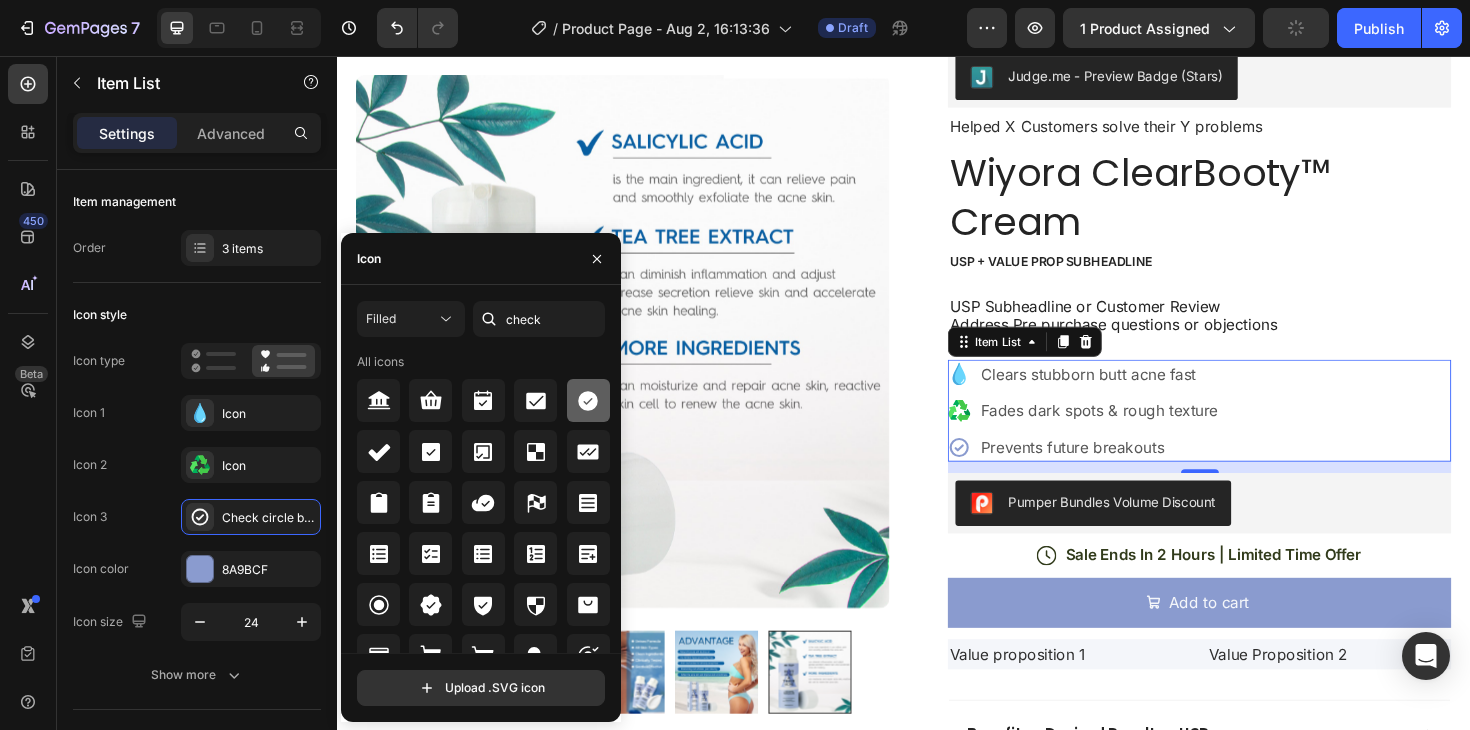 click 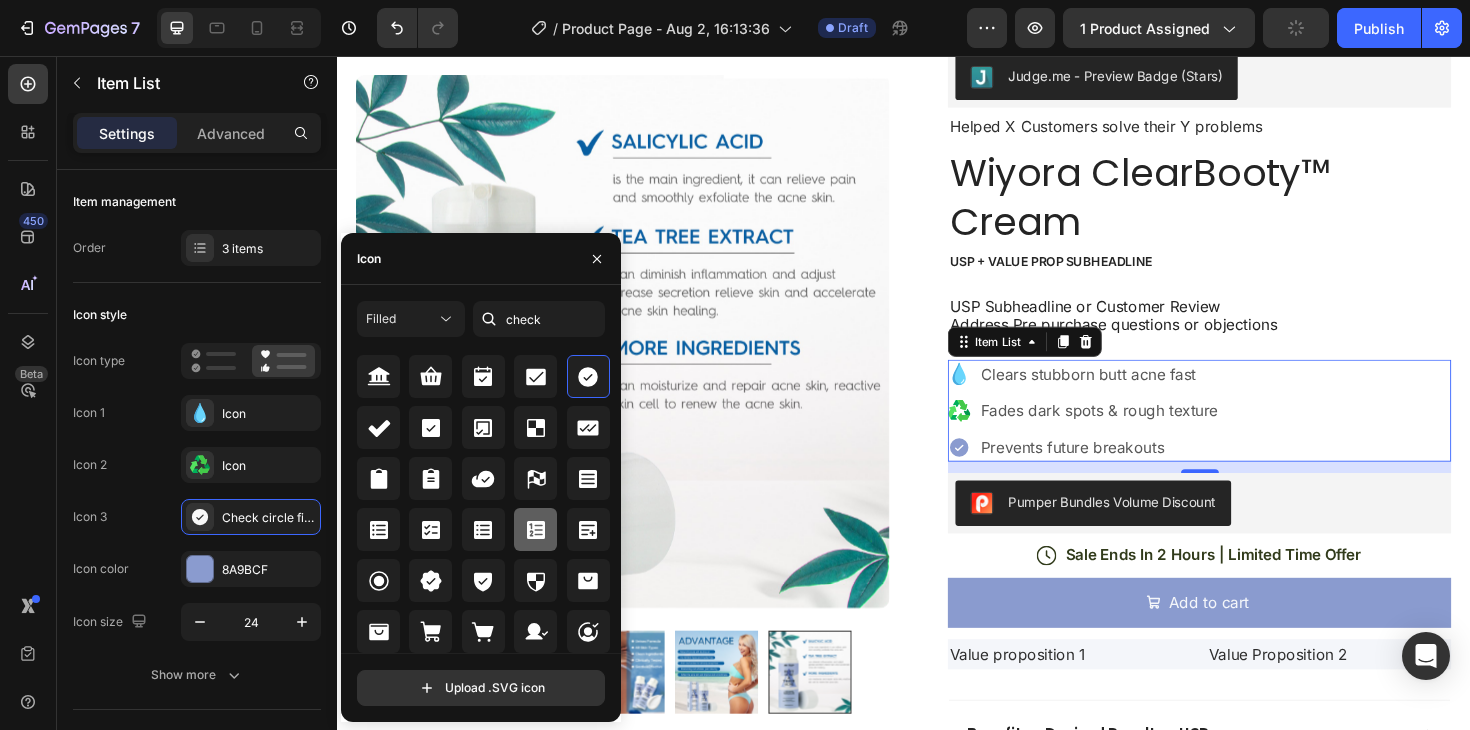 scroll, scrollTop: 0, scrollLeft: 0, axis: both 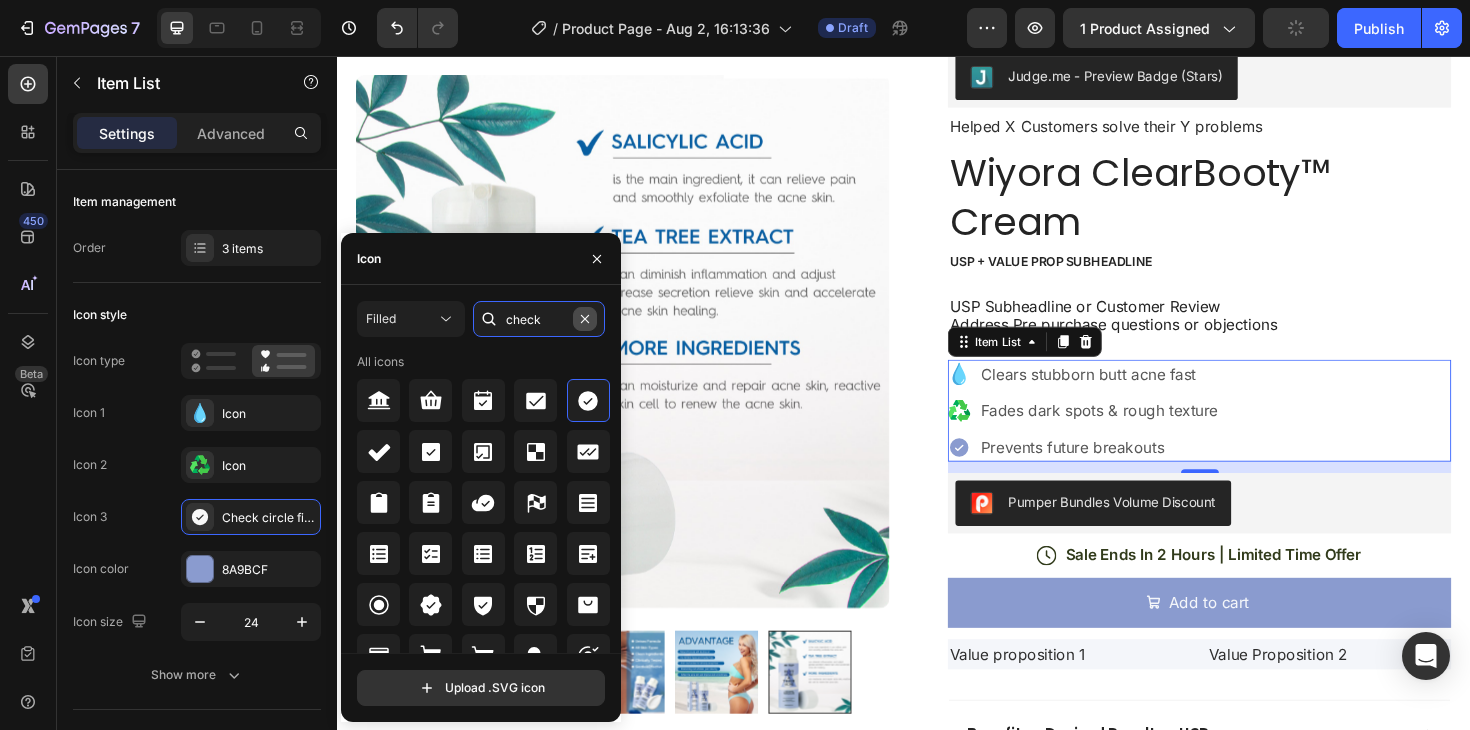 type 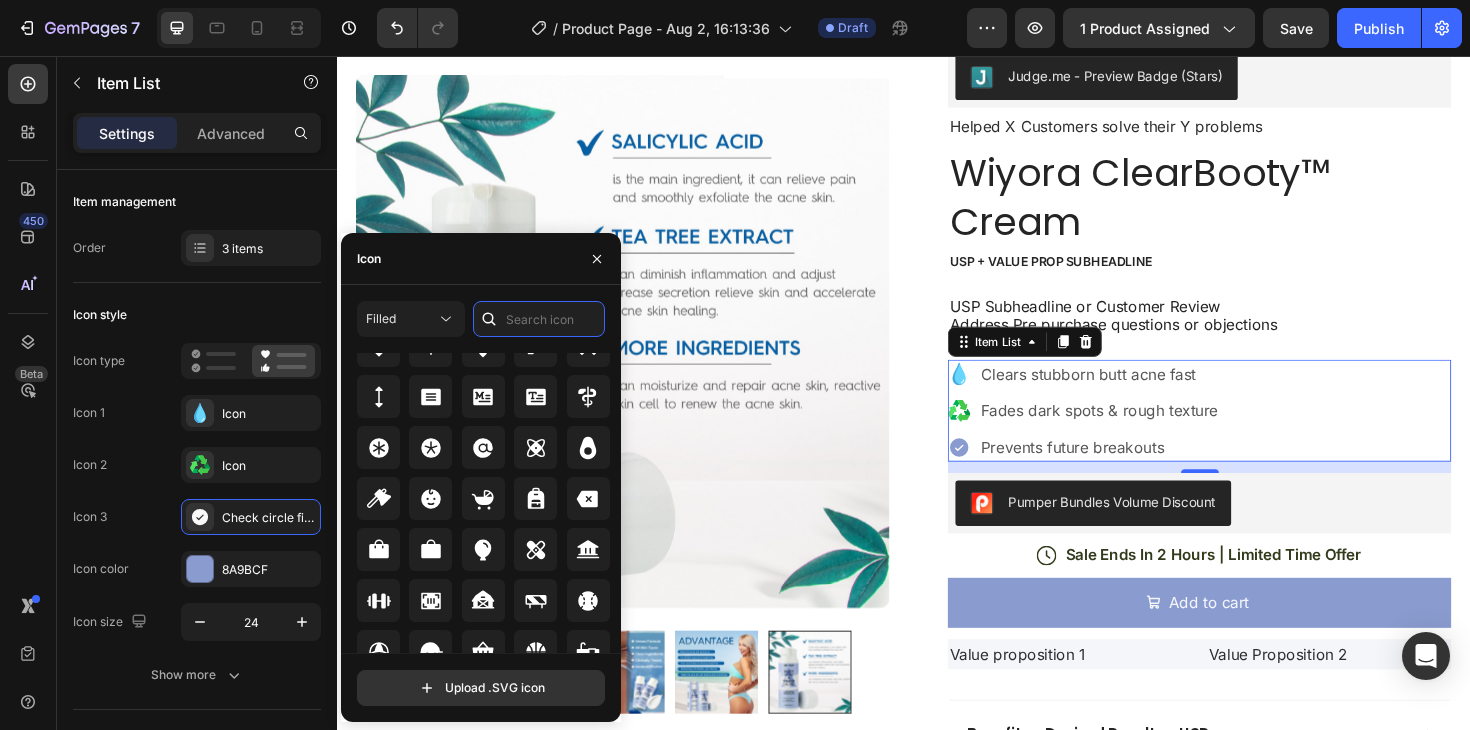scroll, scrollTop: 1213, scrollLeft: 0, axis: vertical 